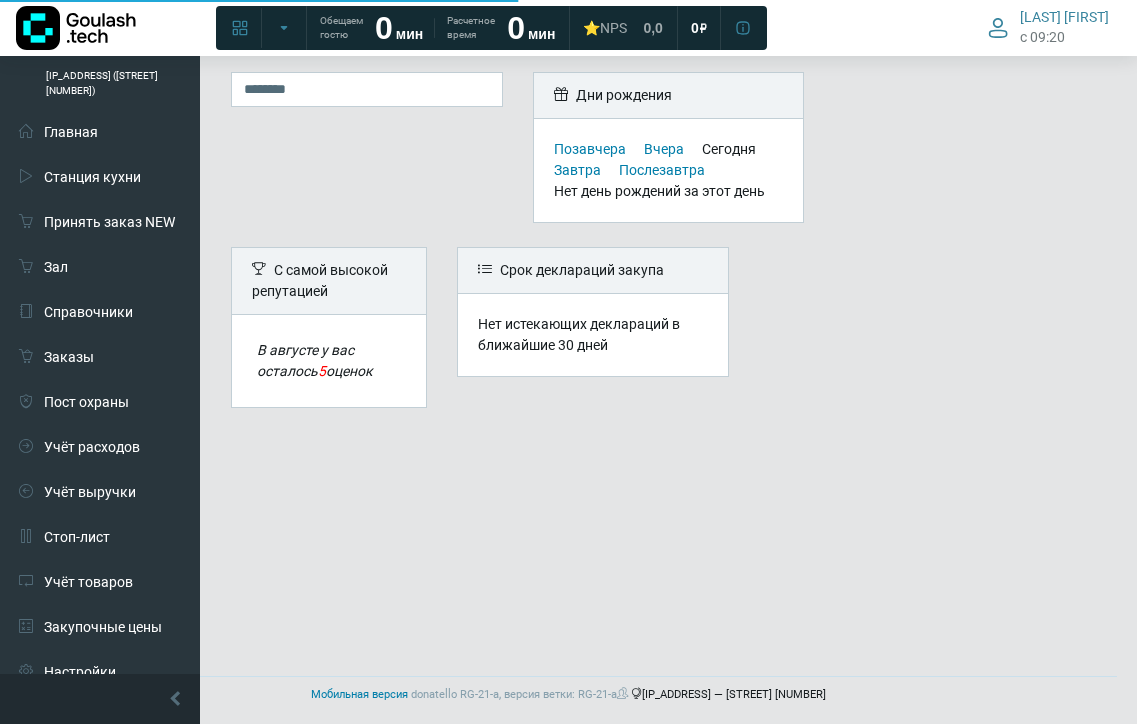 scroll, scrollTop: 0, scrollLeft: 0, axis: both 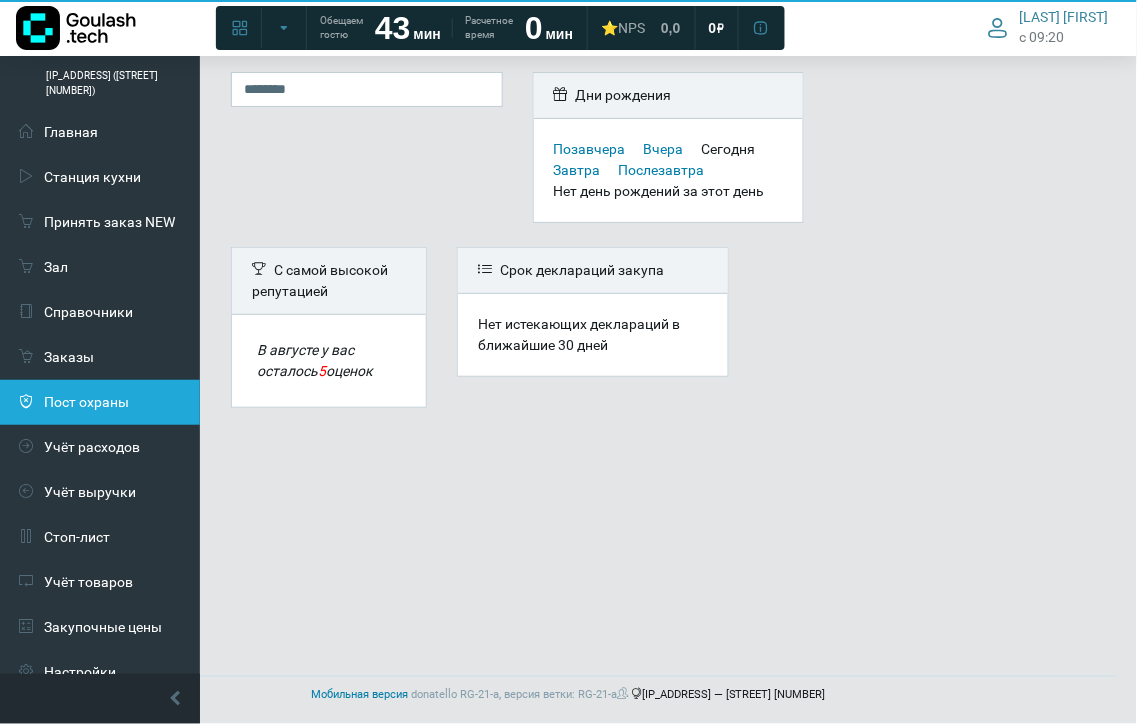click on "Пост охраны" at bounding box center (100, 402) 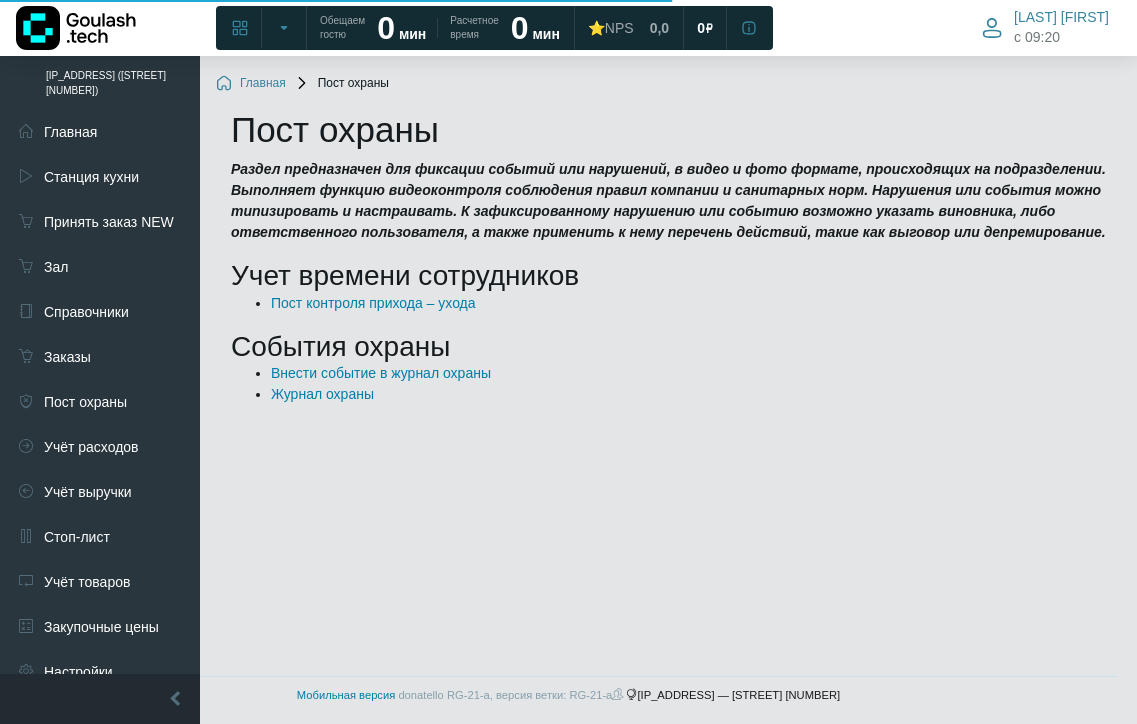 scroll, scrollTop: 0, scrollLeft: 0, axis: both 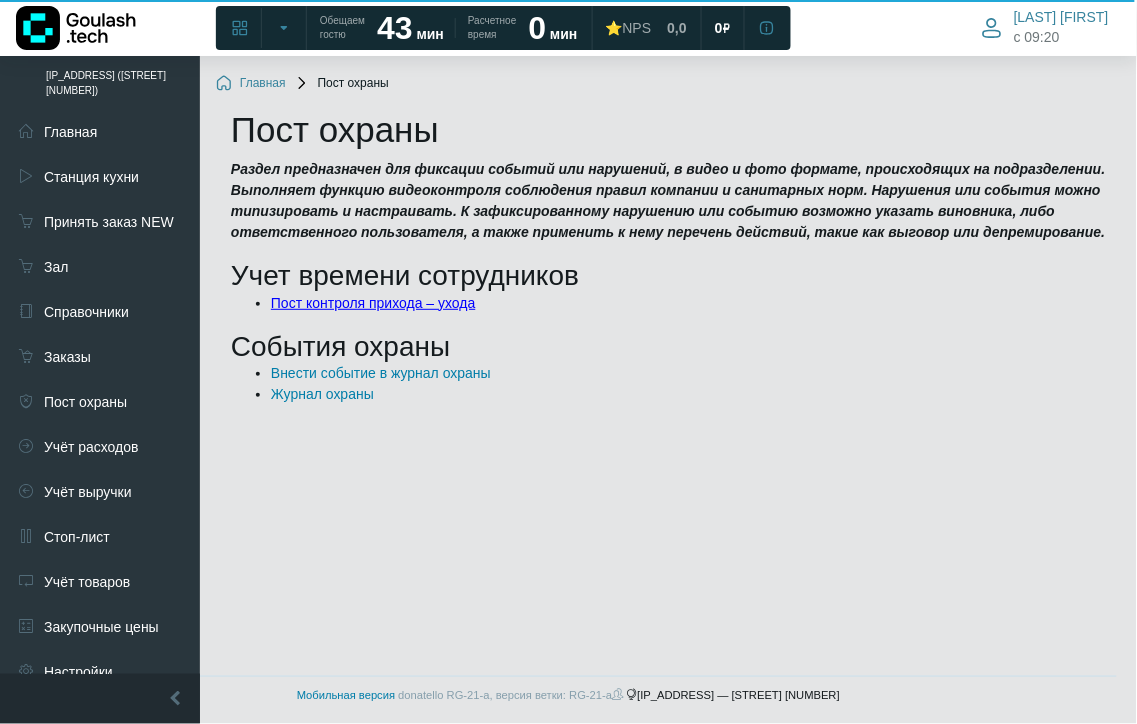 drag, startPoint x: 426, startPoint y: 301, endPoint x: 438, endPoint y: 298, distance: 12.369317 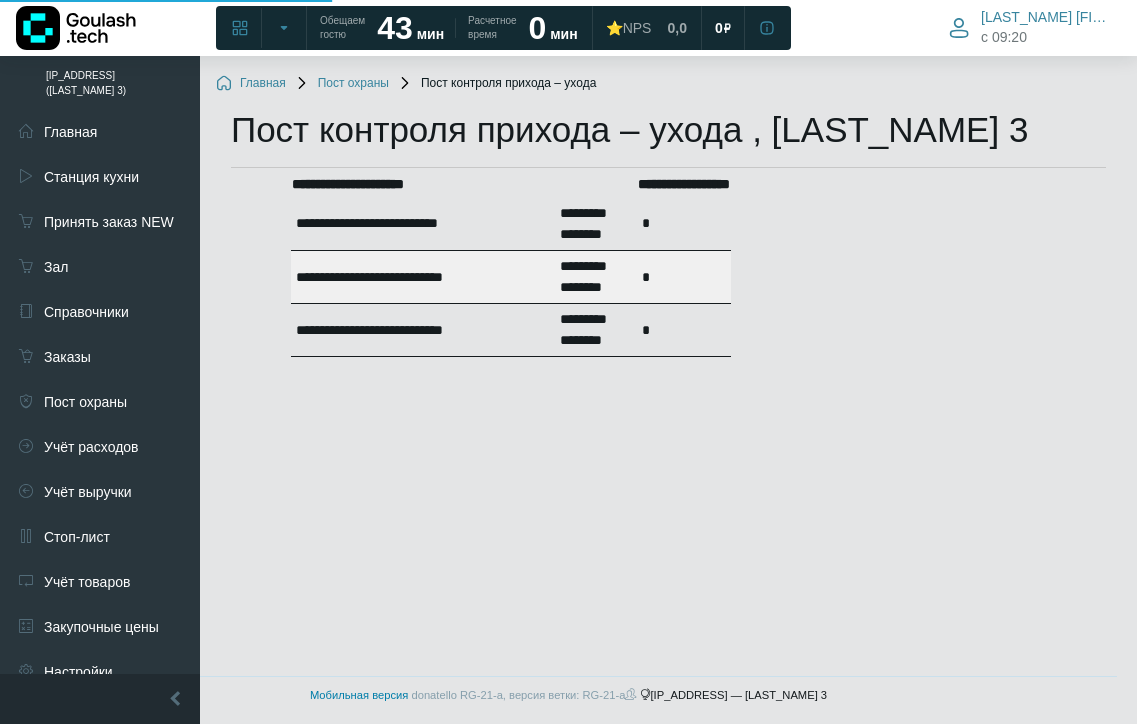 scroll, scrollTop: 0, scrollLeft: 0, axis: both 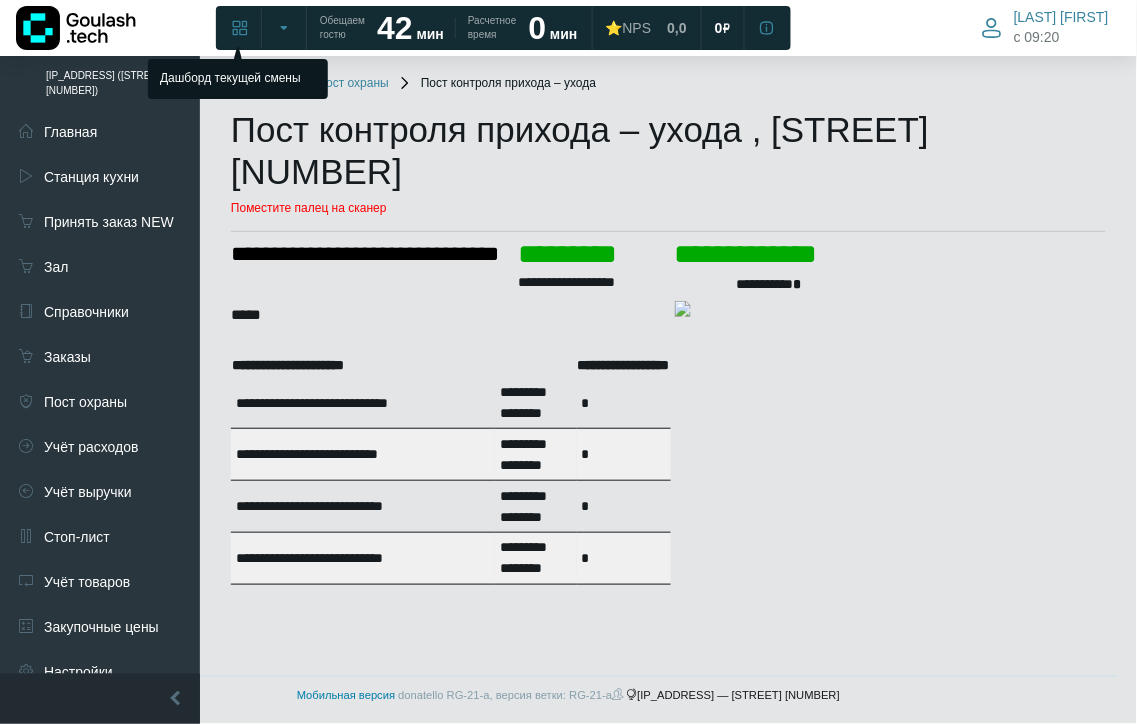 click on "Дашборд текущей смены" at bounding box center [238, 28] 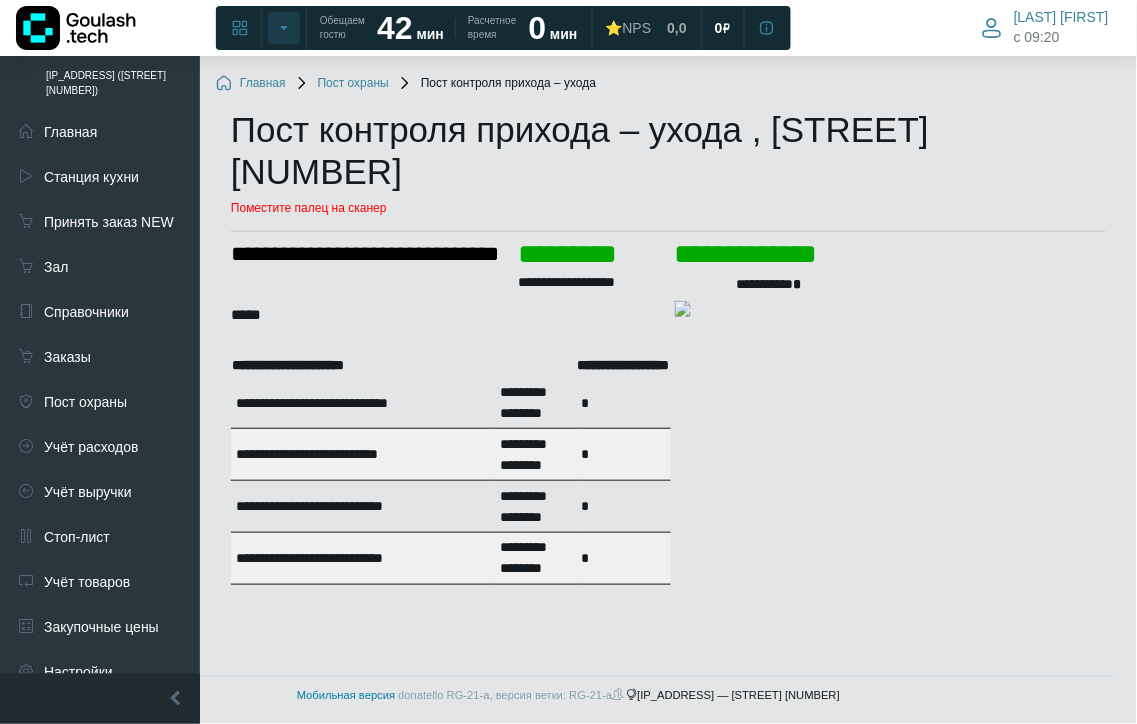 click 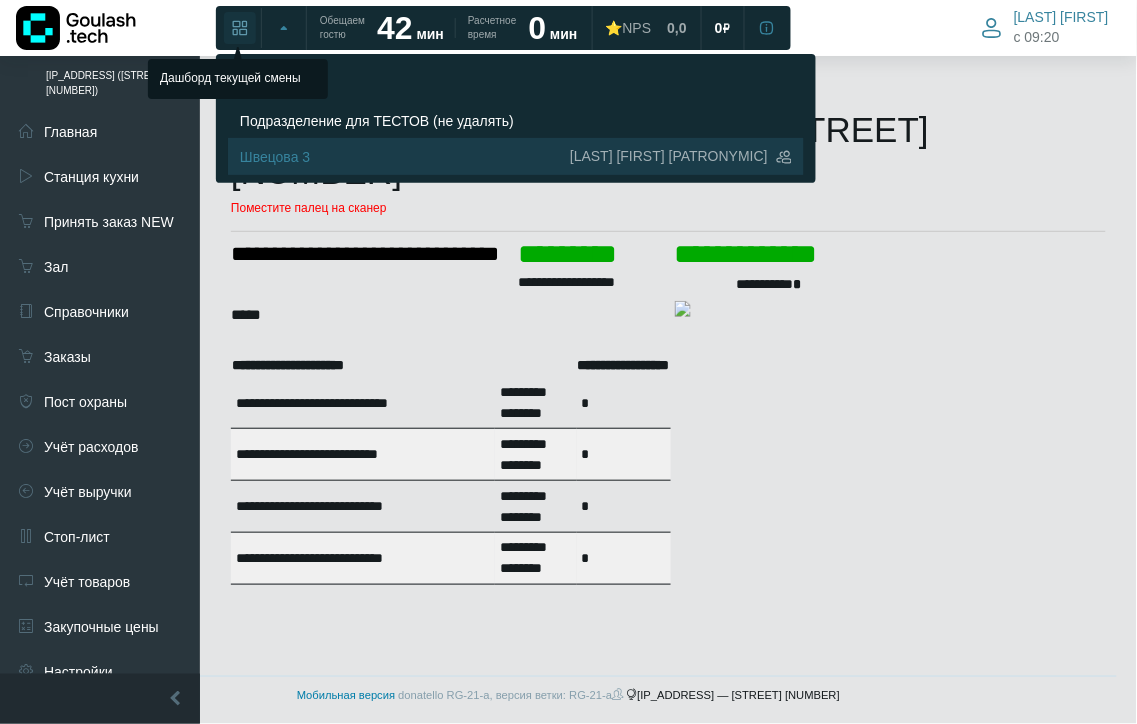 click 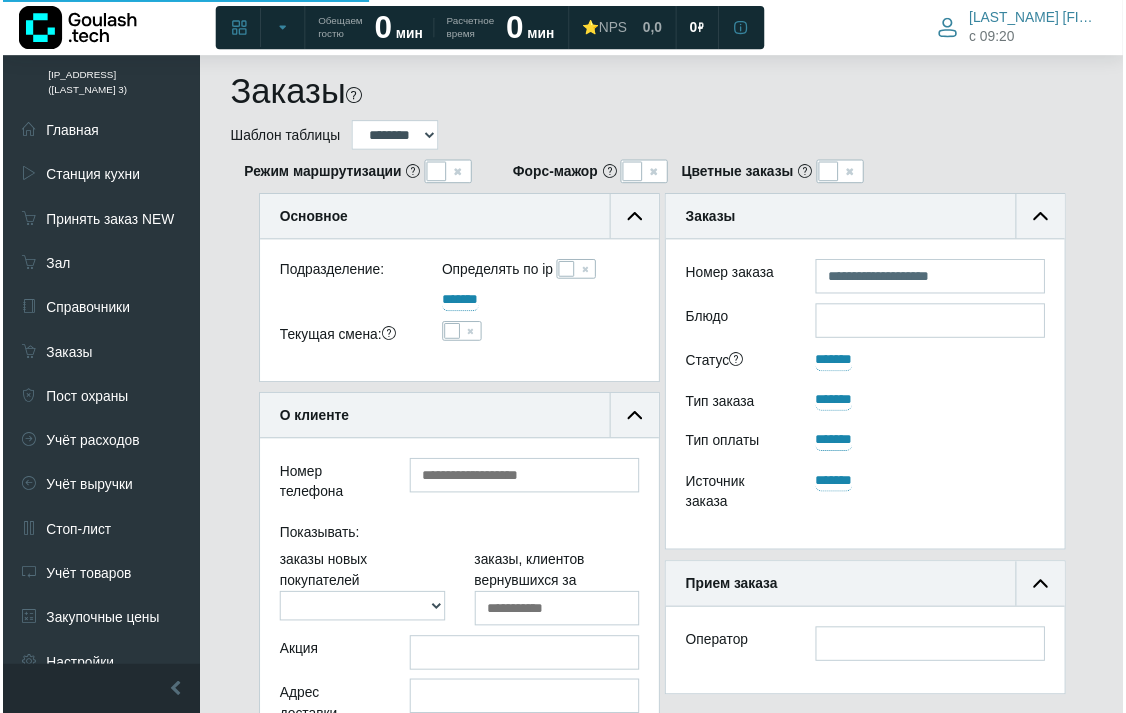 scroll, scrollTop: 1251, scrollLeft: 206, axis: both 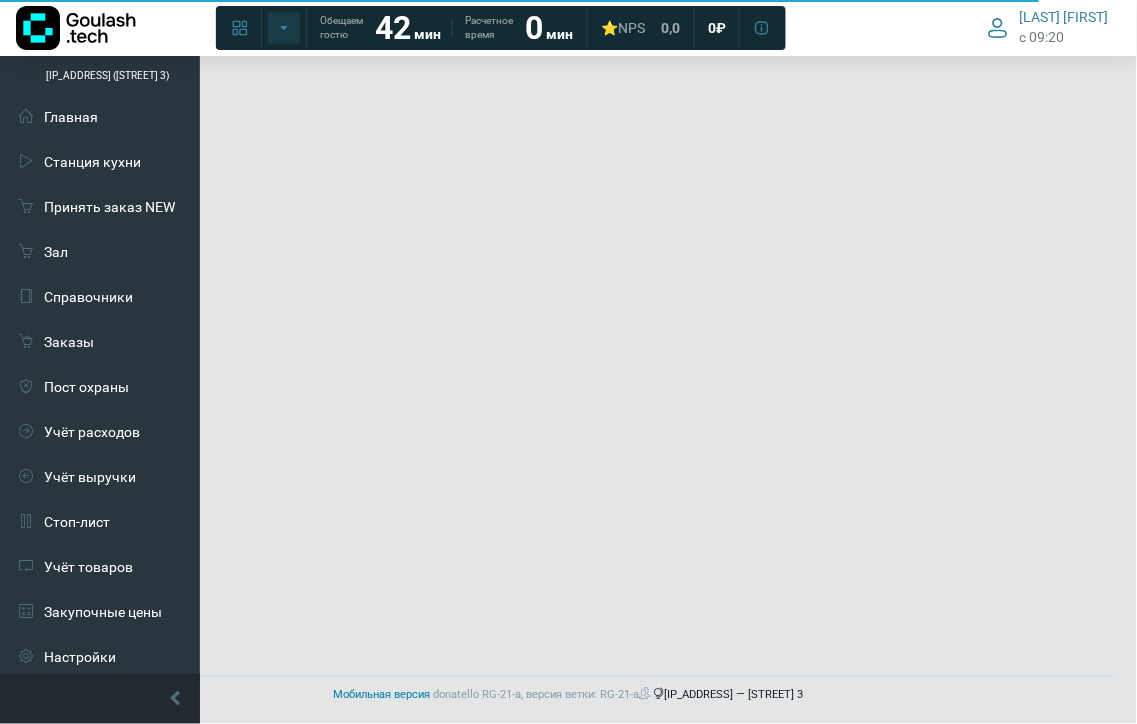 click 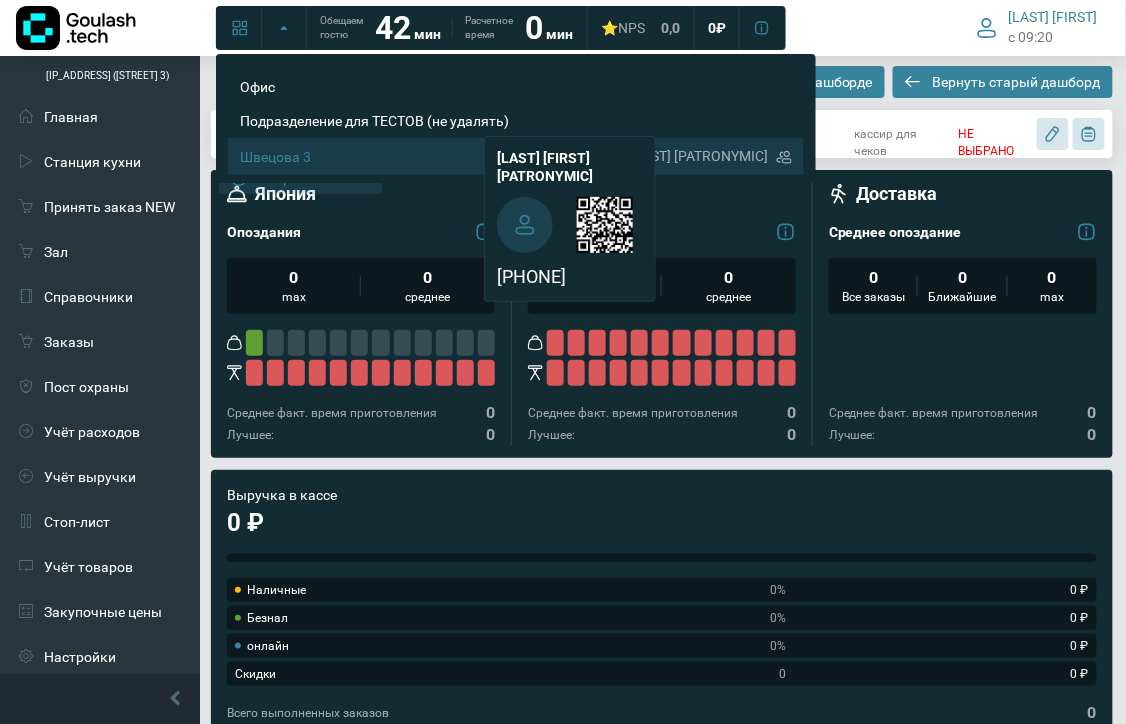 click on "Швецова 3" at bounding box center (407, 157) 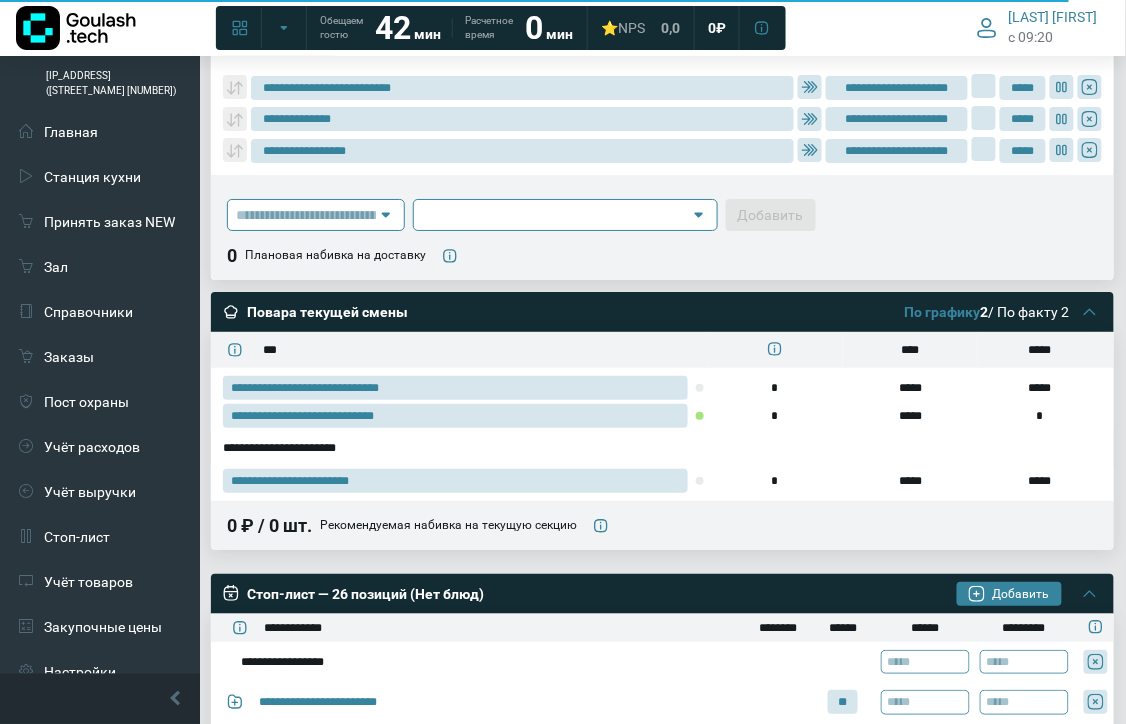 scroll, scrollTop: 1333, scrollLeft: 0, axis: vertical 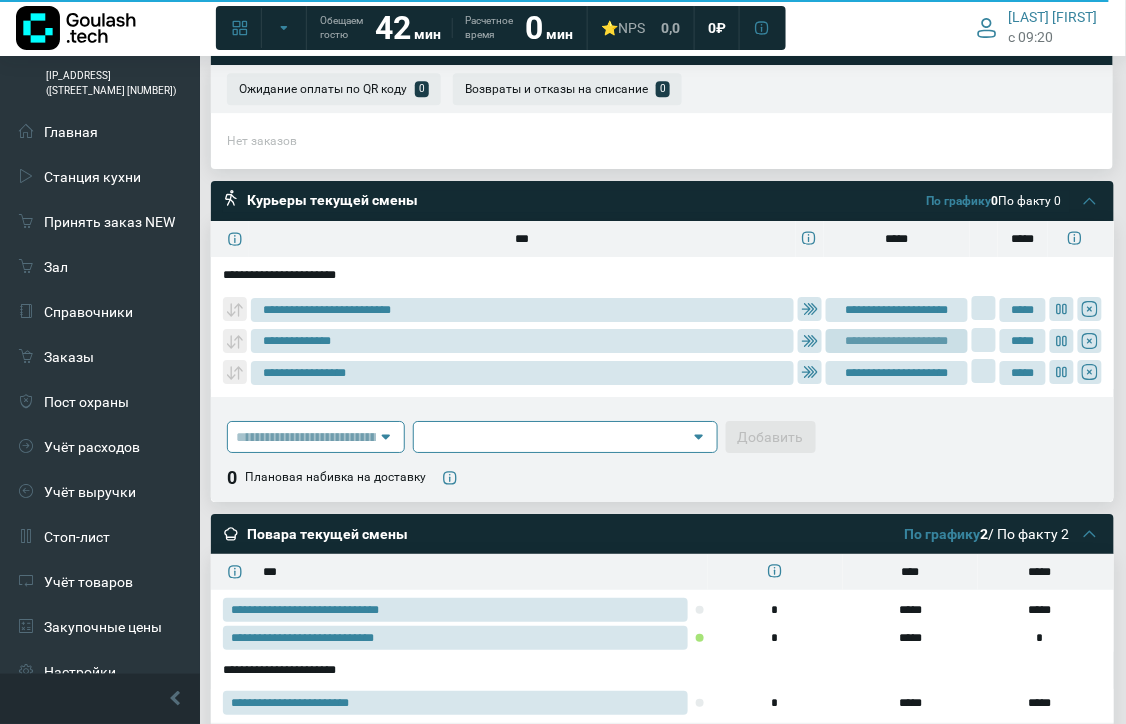 click on "**********" at bounding box center (897, 341) 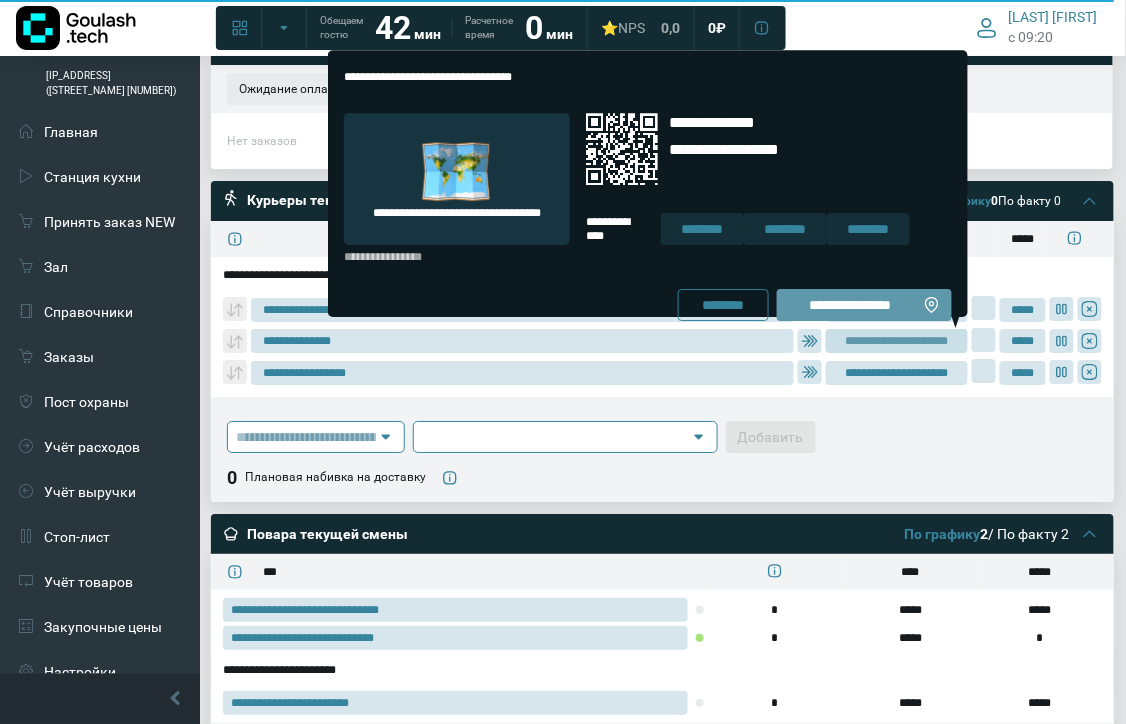click on "**********" at bounding box center [850, 305] 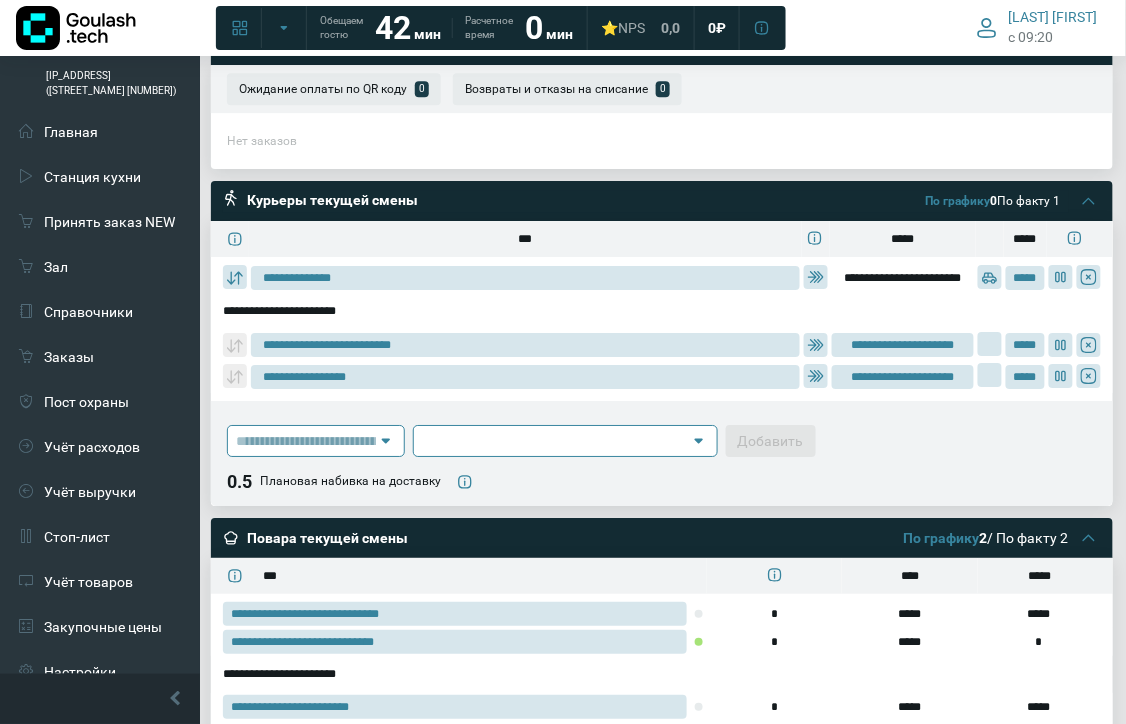 type on "**********" 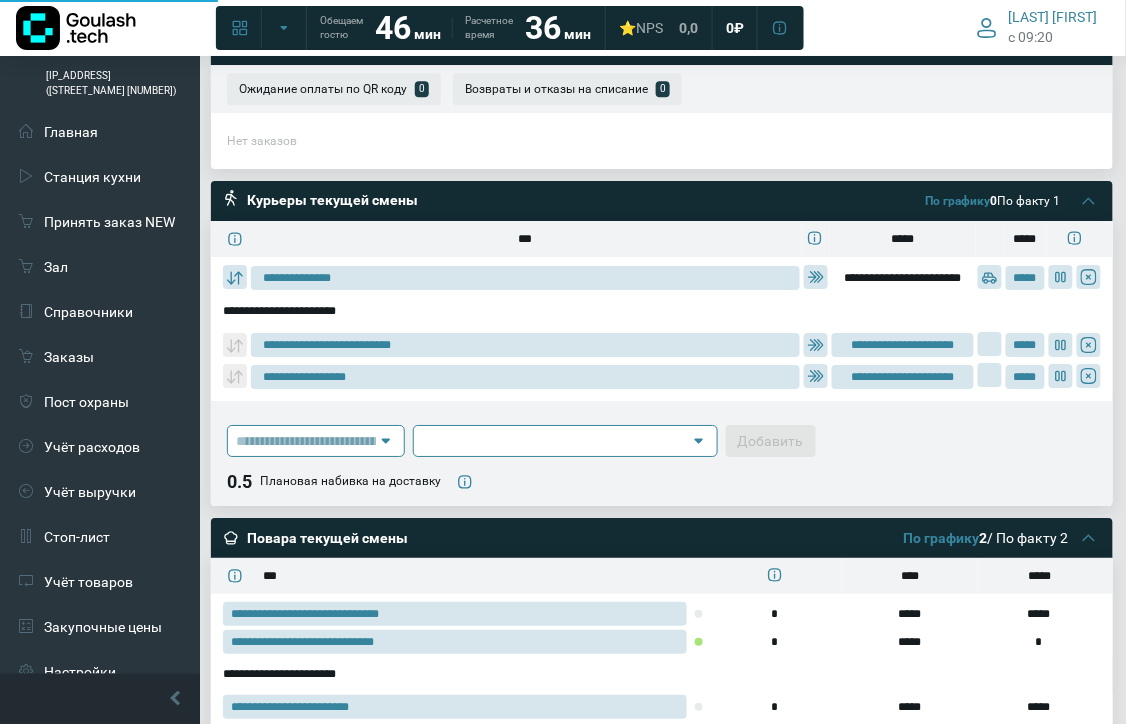 type on "**********" 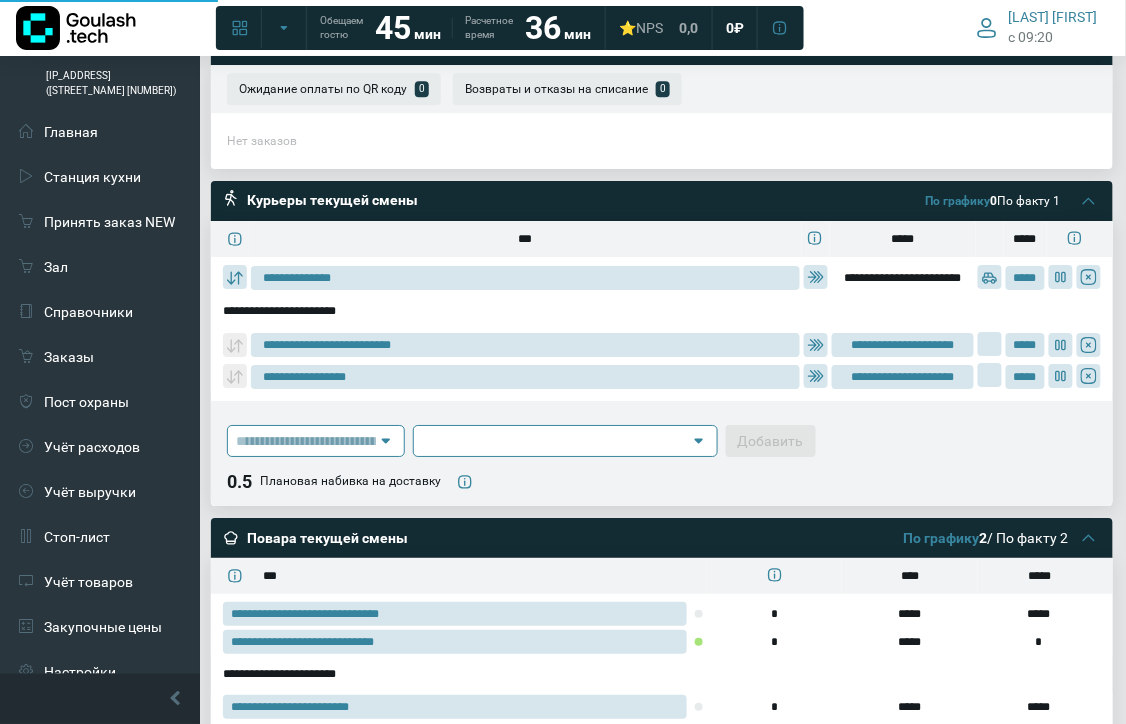 type on "**********" 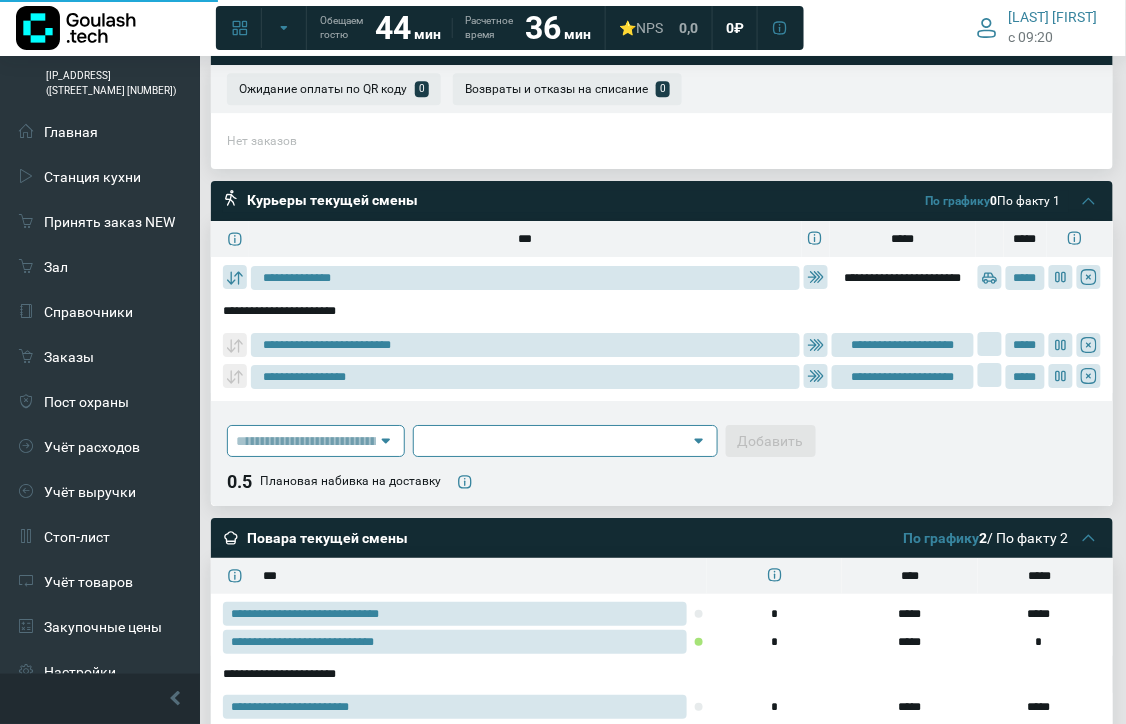 type on "**********" 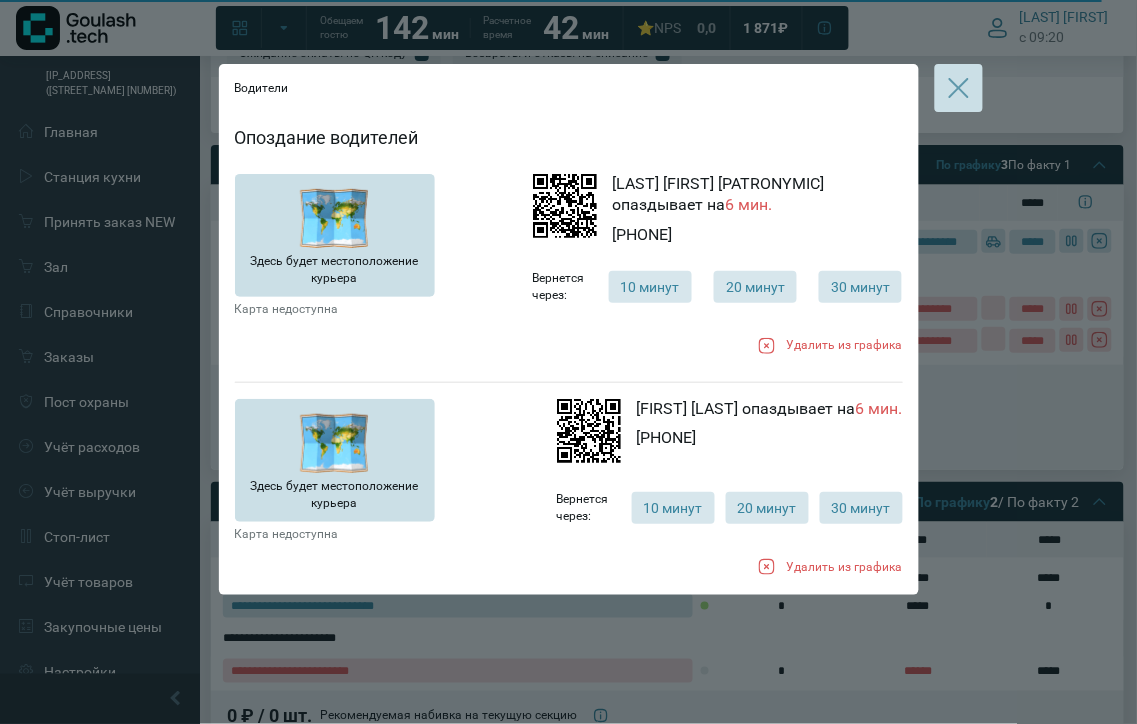 click 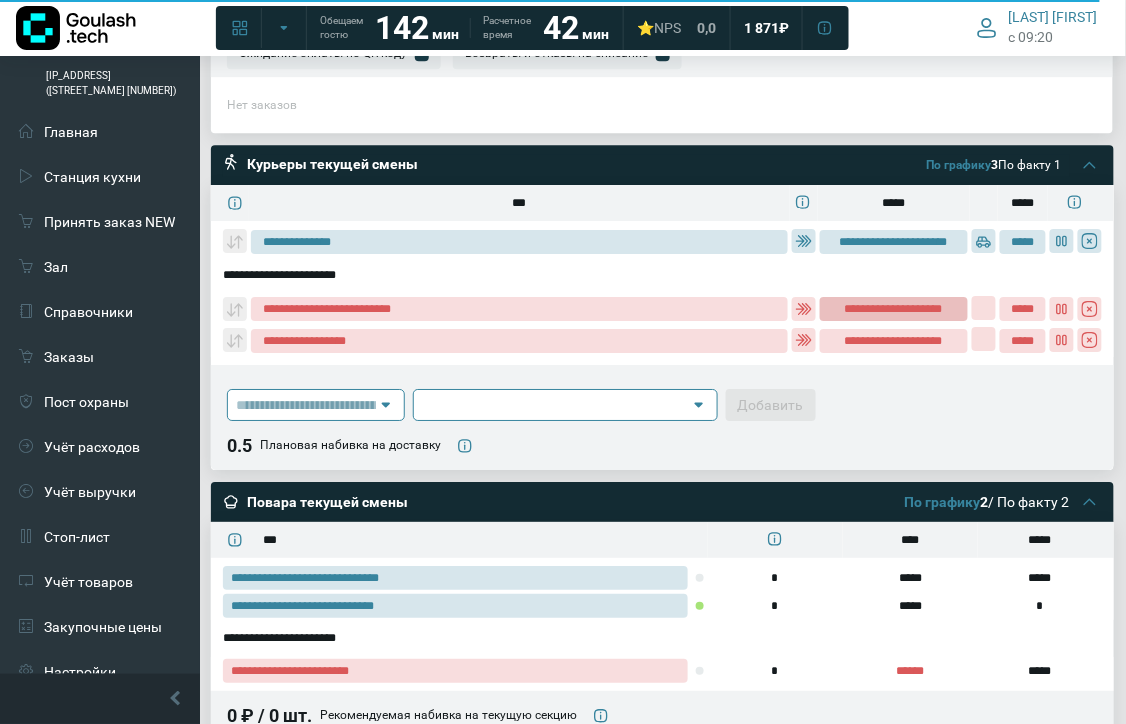 click on "**********" at bounding box center [893, 309] 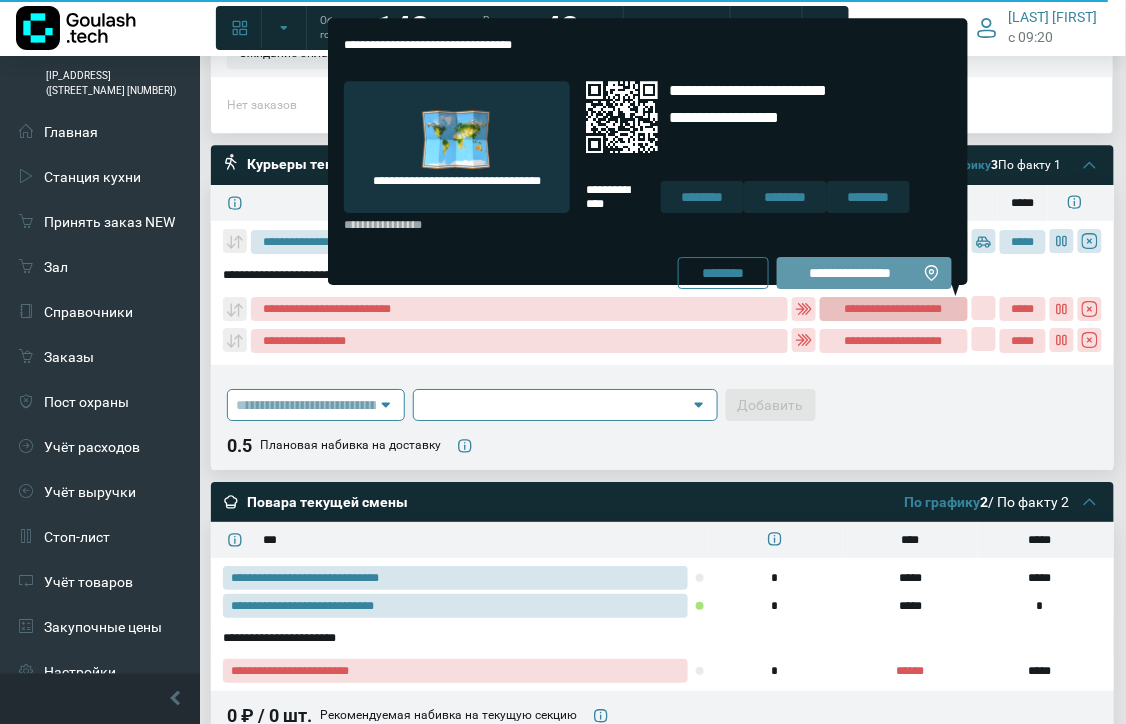 click on "**********" at bounding box center (850, 273) 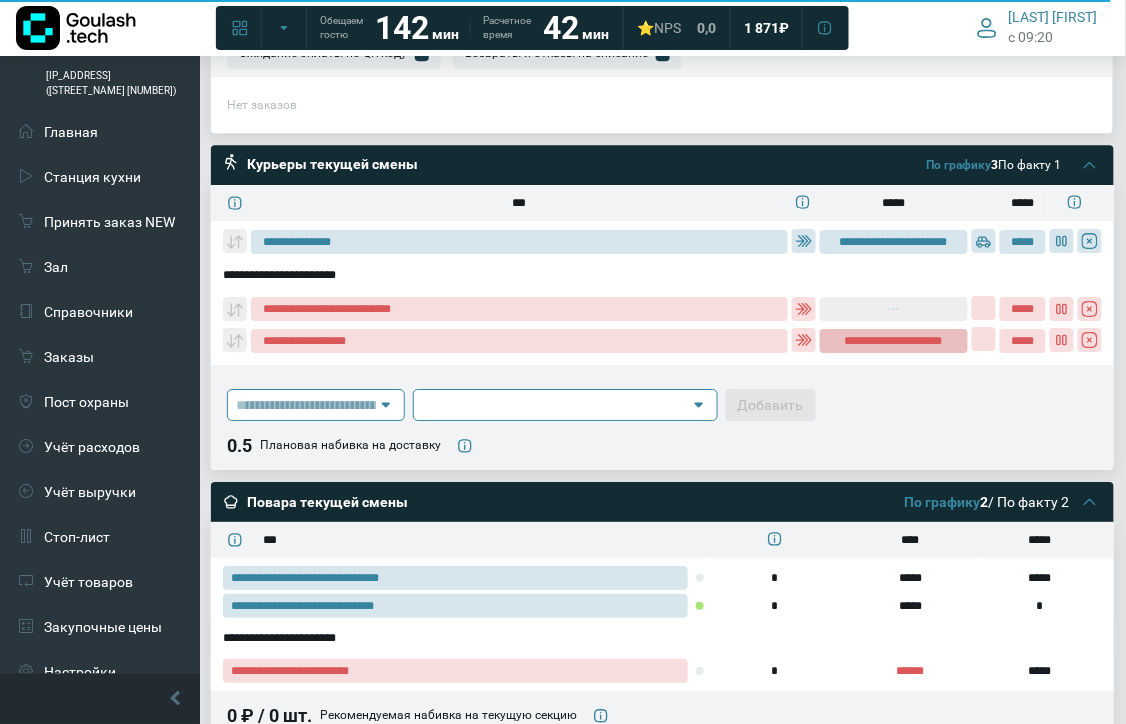 click on "**********" at bounding box center [893, 341] 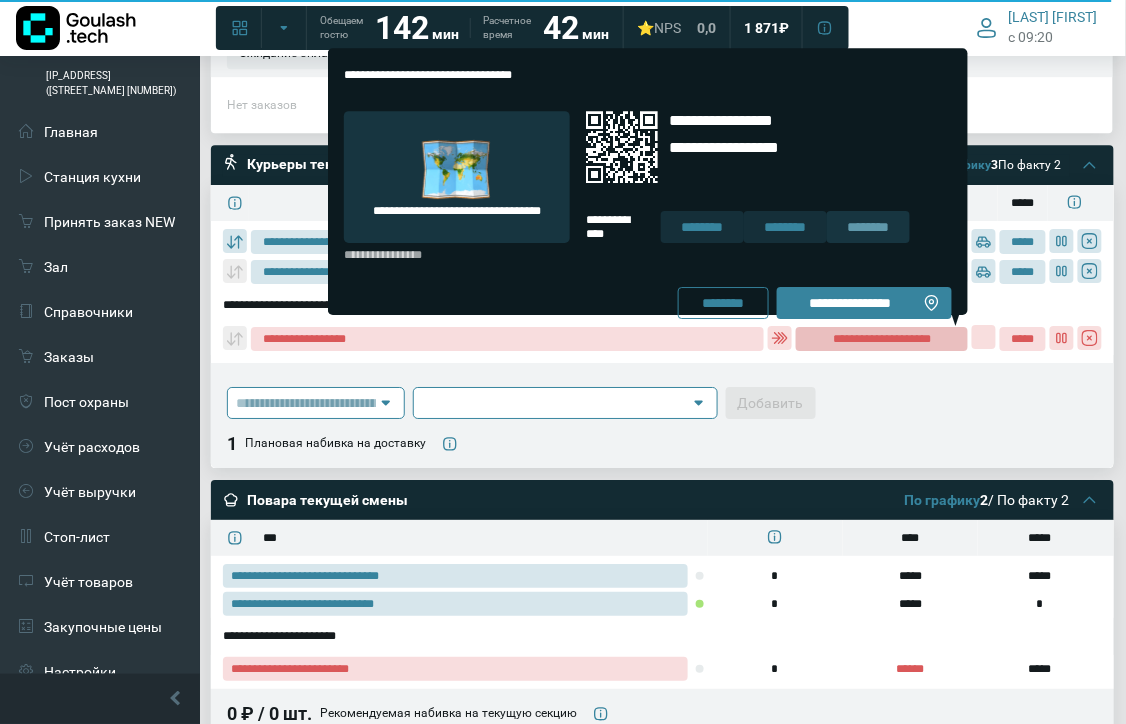 click on "********" at bounding box center [868, 227] 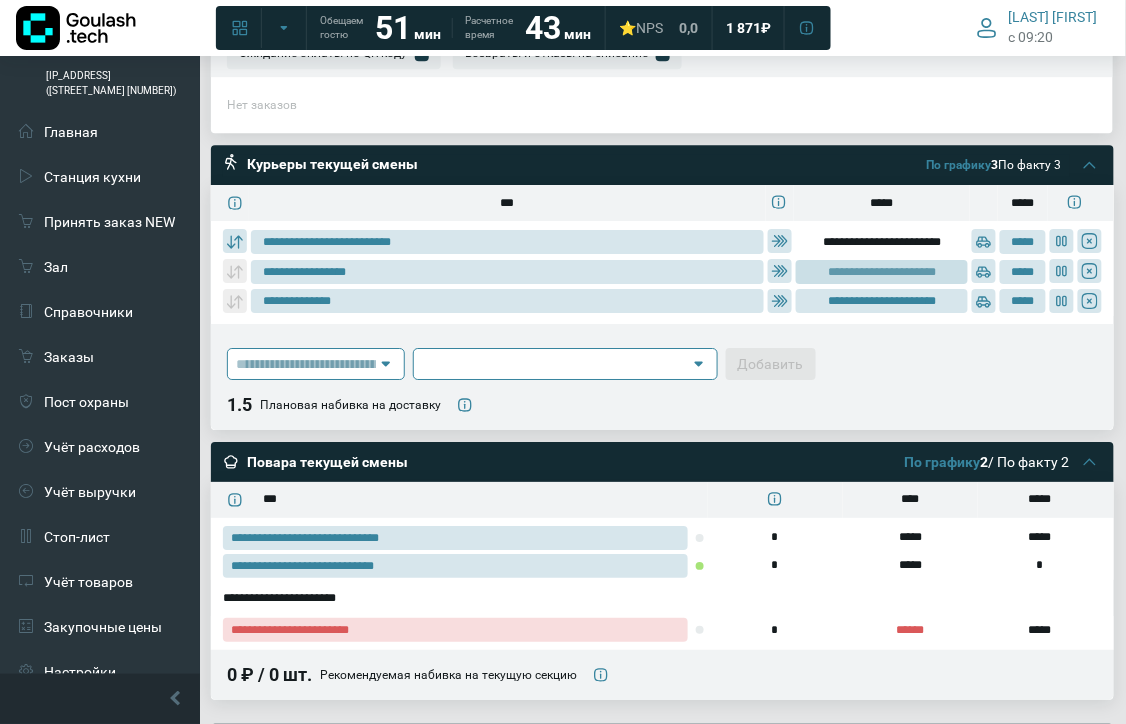 click on "**********" at bounding box center (882, 272) 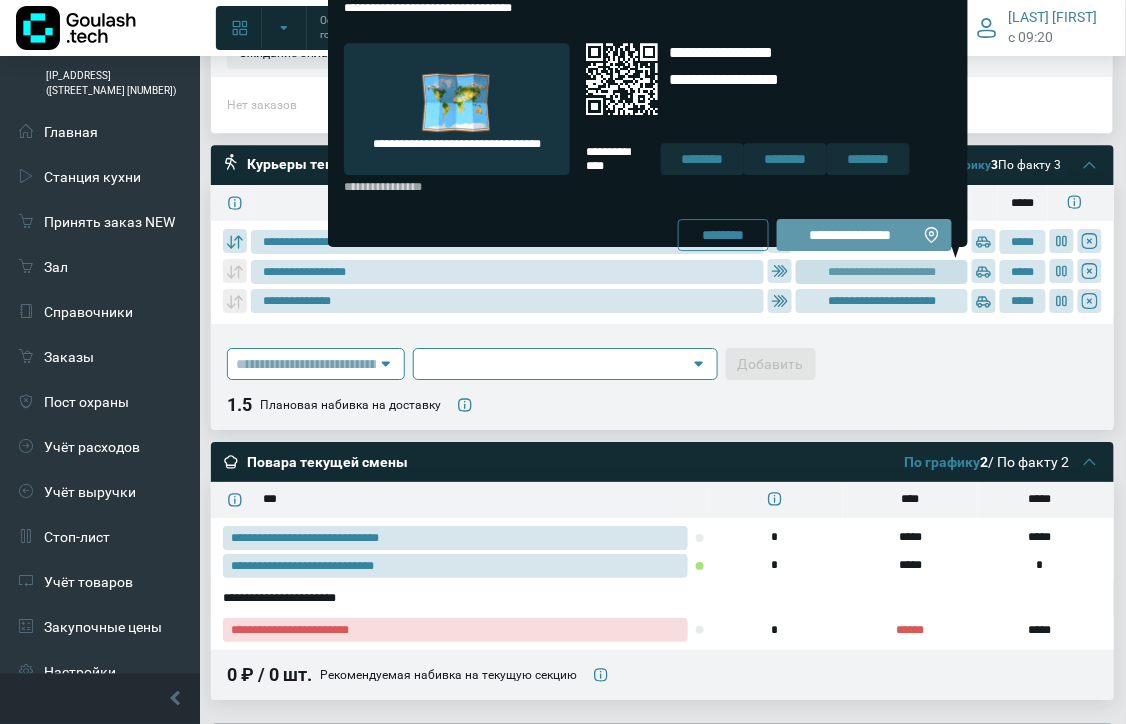 click on "**********" at bounding box center (850, 235) 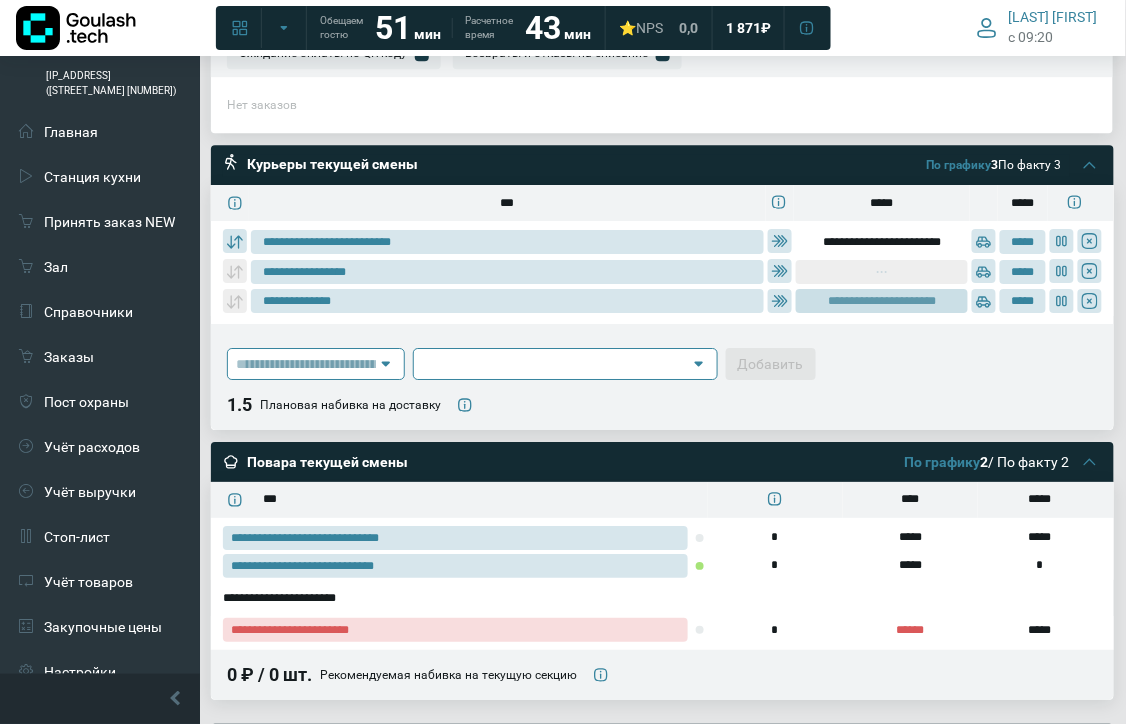 click on "**********" at bounding box center [882, 301] 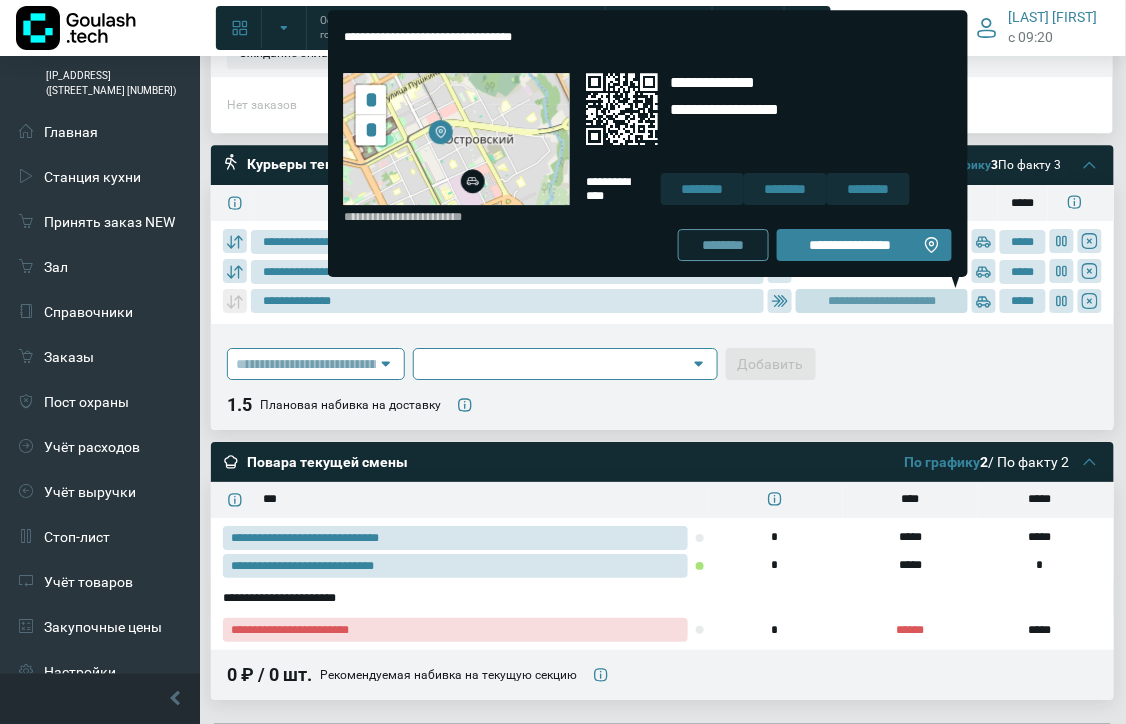 click on "********" at bounding box center [723, 245] 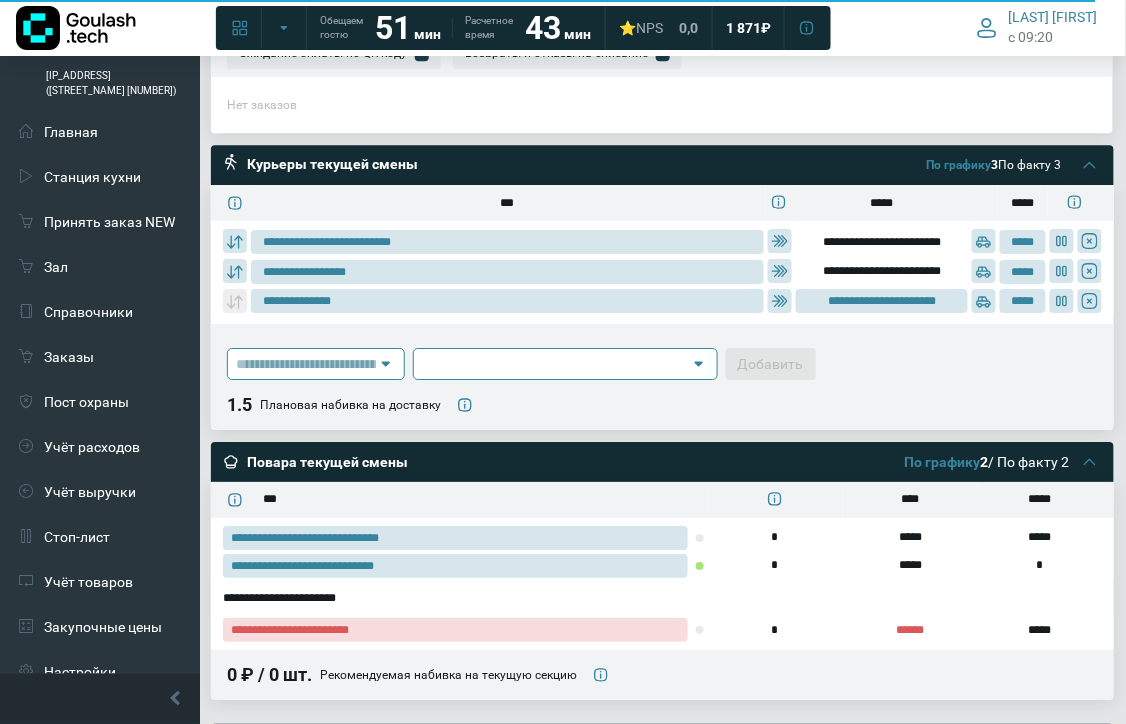 scroll, scrollTop: 1236, scrollLeft: 0, axis: vertical 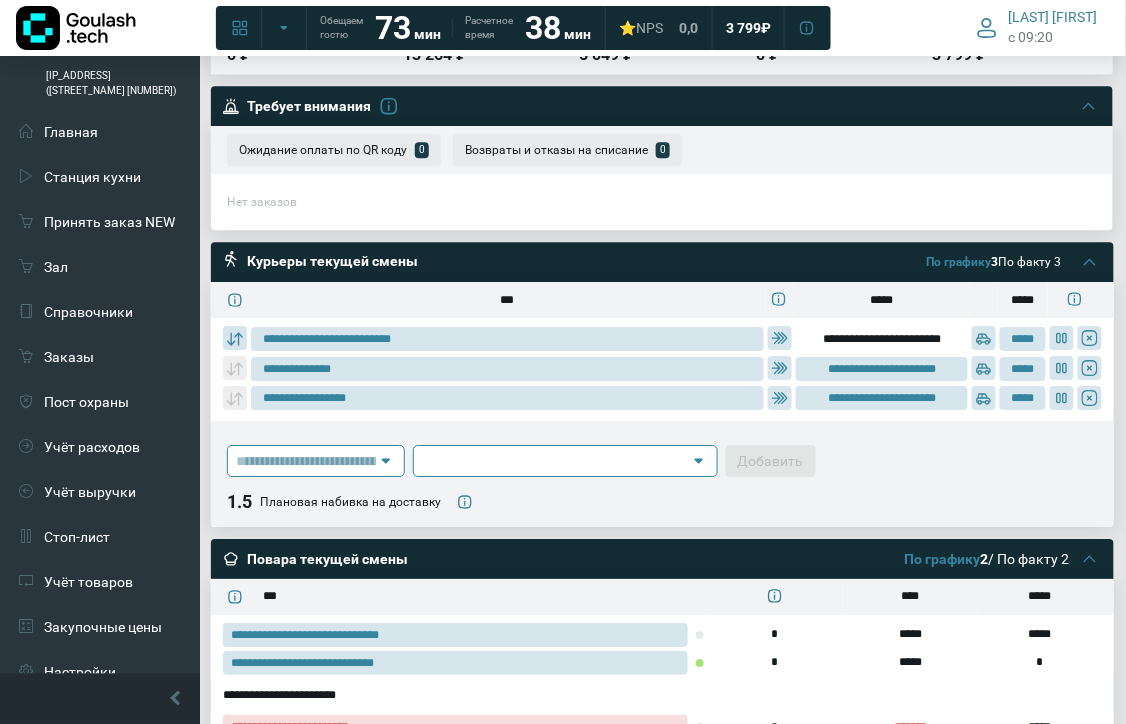 click on "**********" at bounding box center [882, 339] 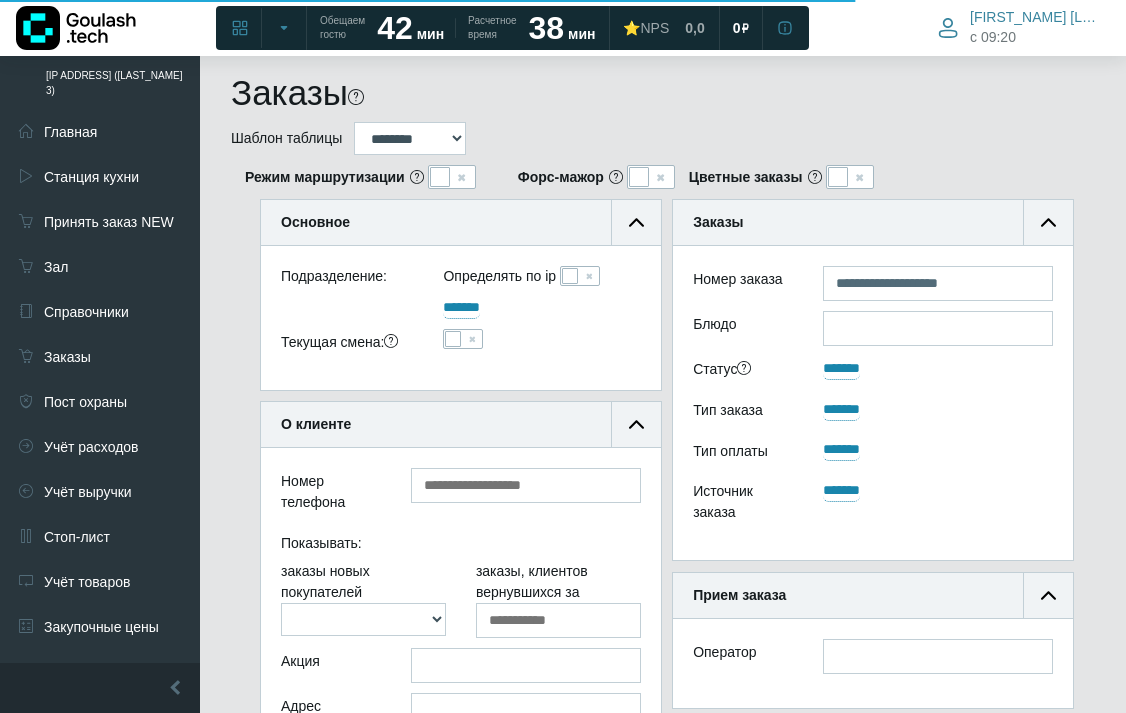 scroll, scrollTop: 1243, scrollLeft: 206, axis: both 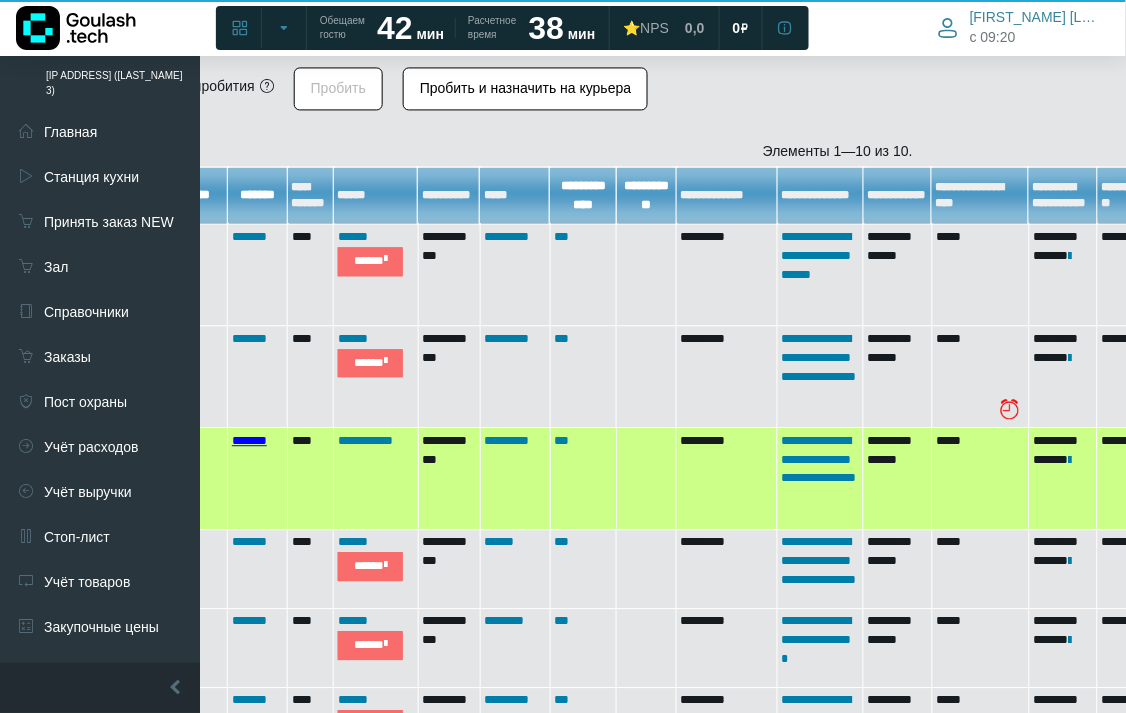 click on "*******" at bounding box center (249, 440) 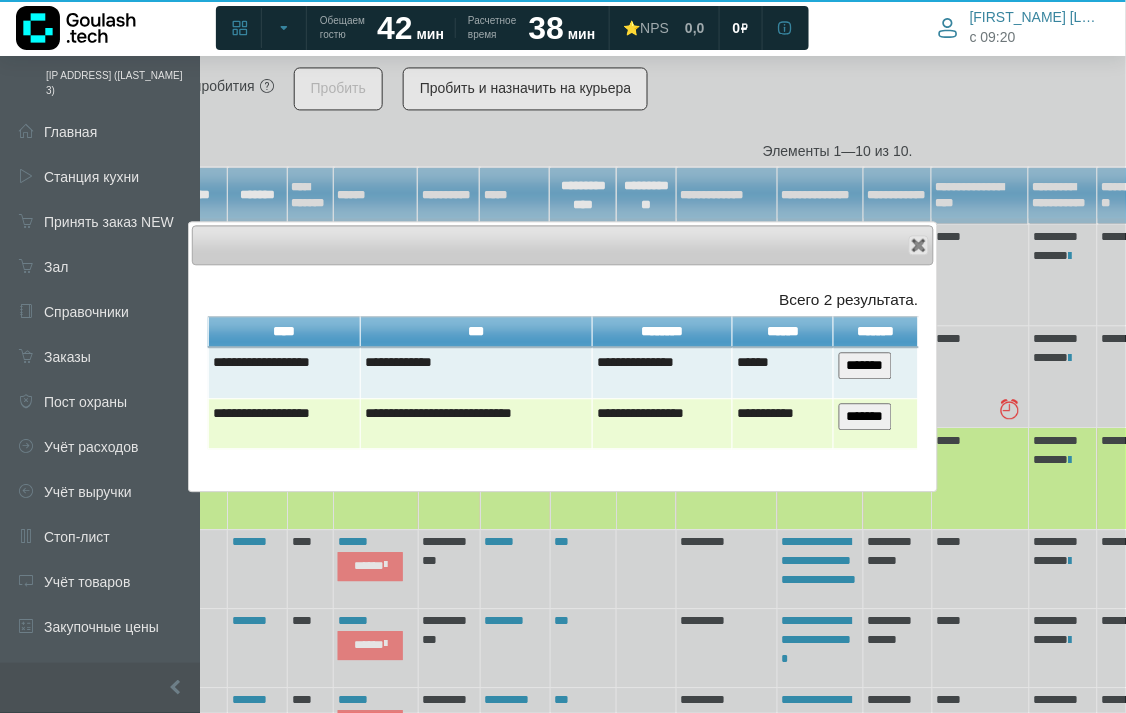click on "*******" at bounding box center [865, 416] 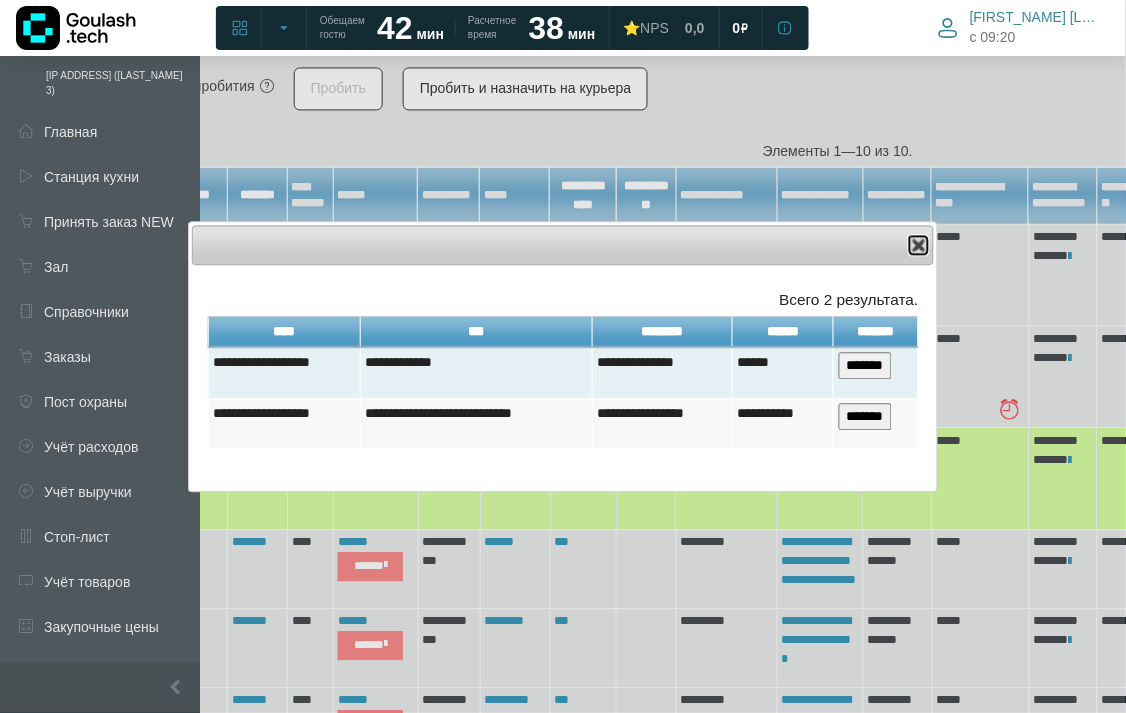 click at bounding box center [919, 245] 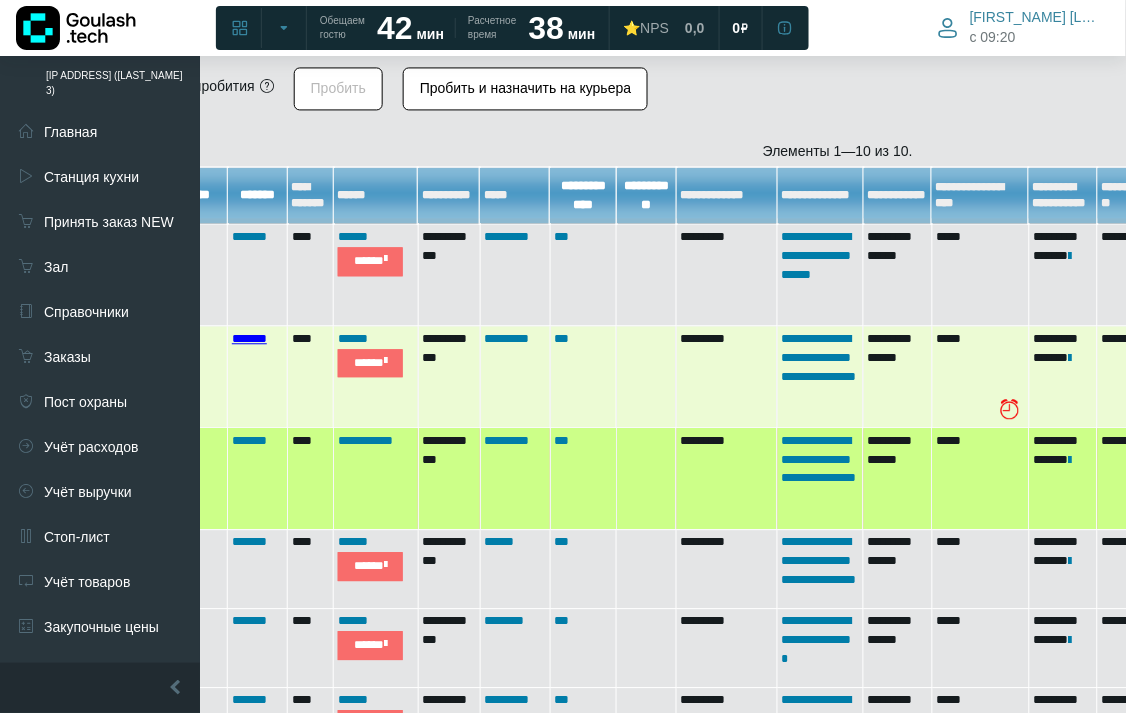 click on "*******" at bounding box center (249, 338) 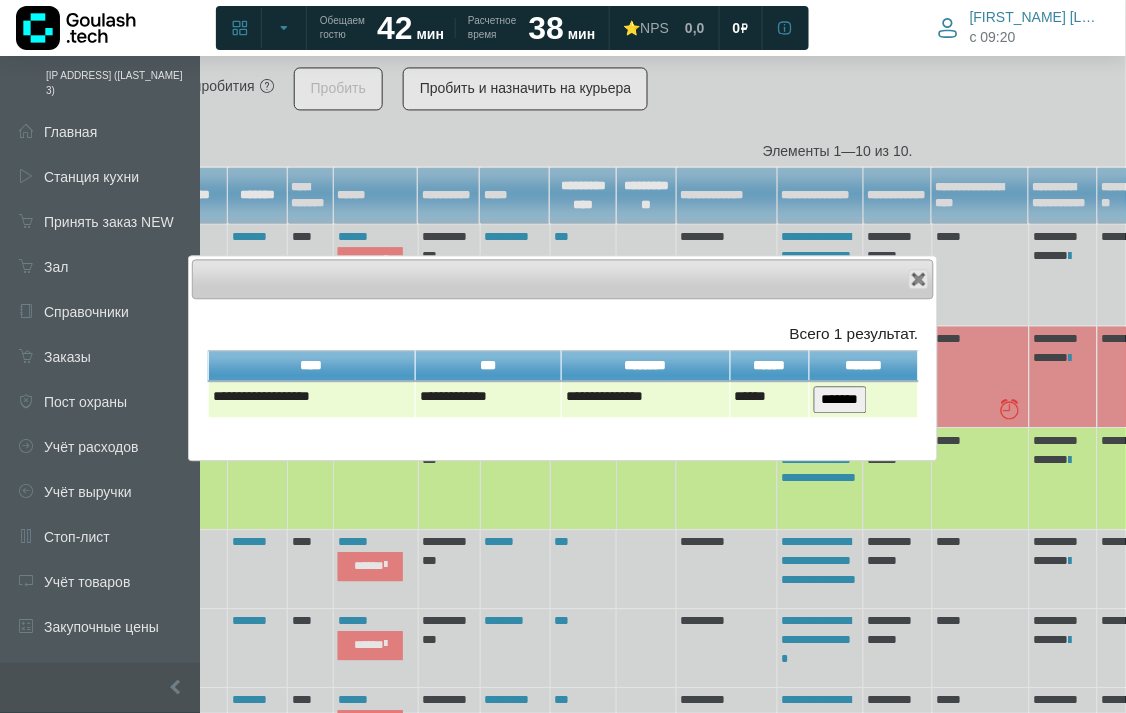 click on "*******" at bounding box center [863, 399] 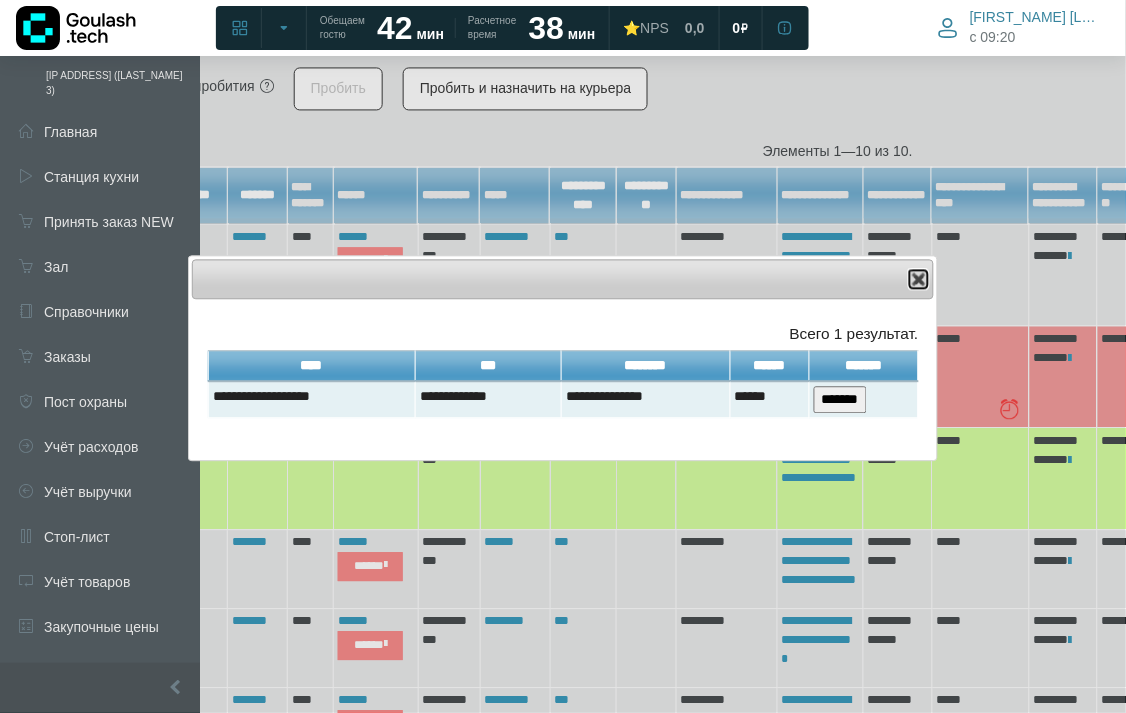click at bounding box center (919, 279) 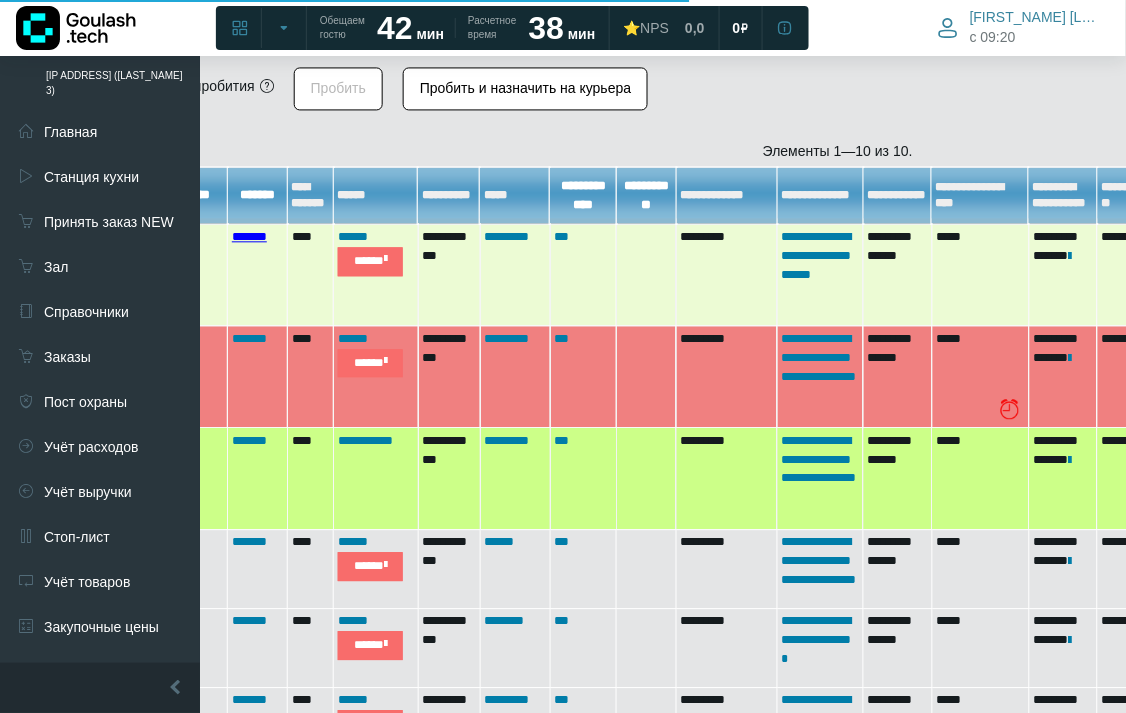 click on "*******" at bounding box center (249, 236) 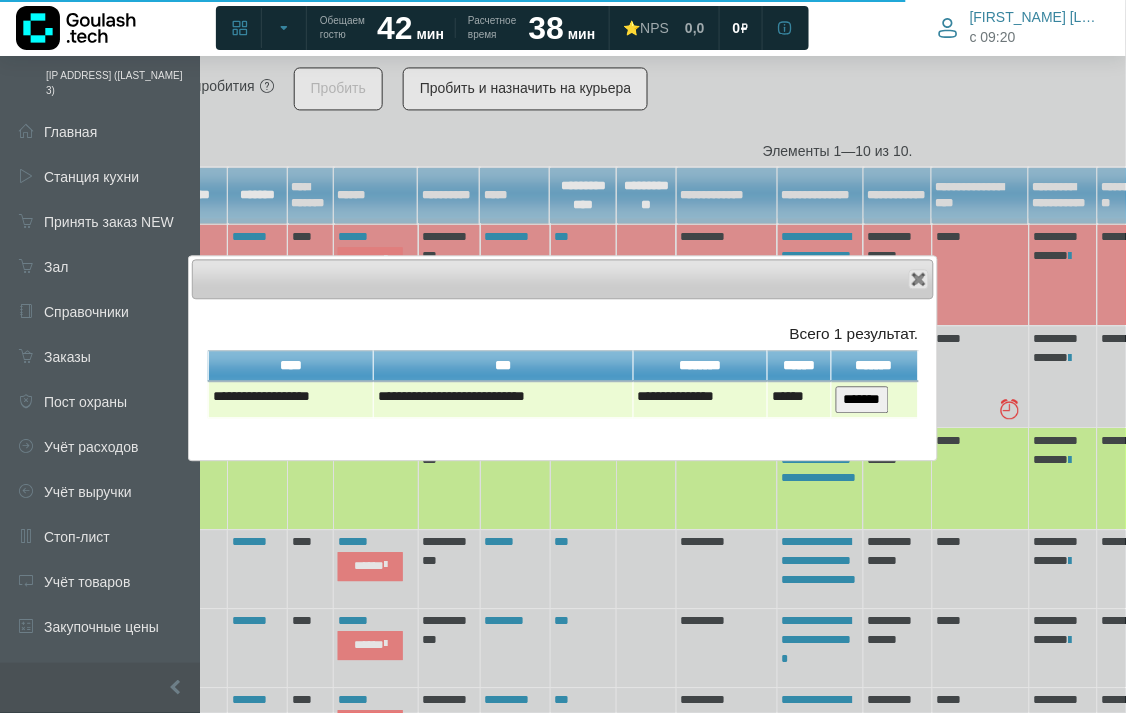 click on "*******" at bounding box center [862, 399] 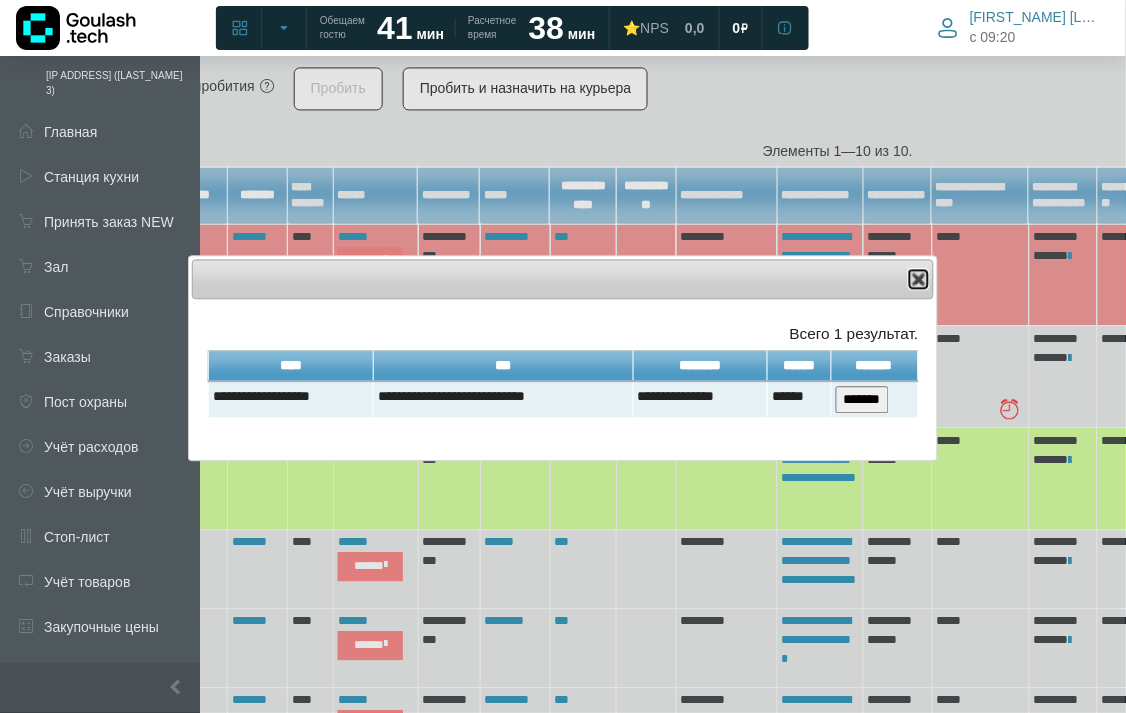 click on "Close" at bounding box center [919, 279] 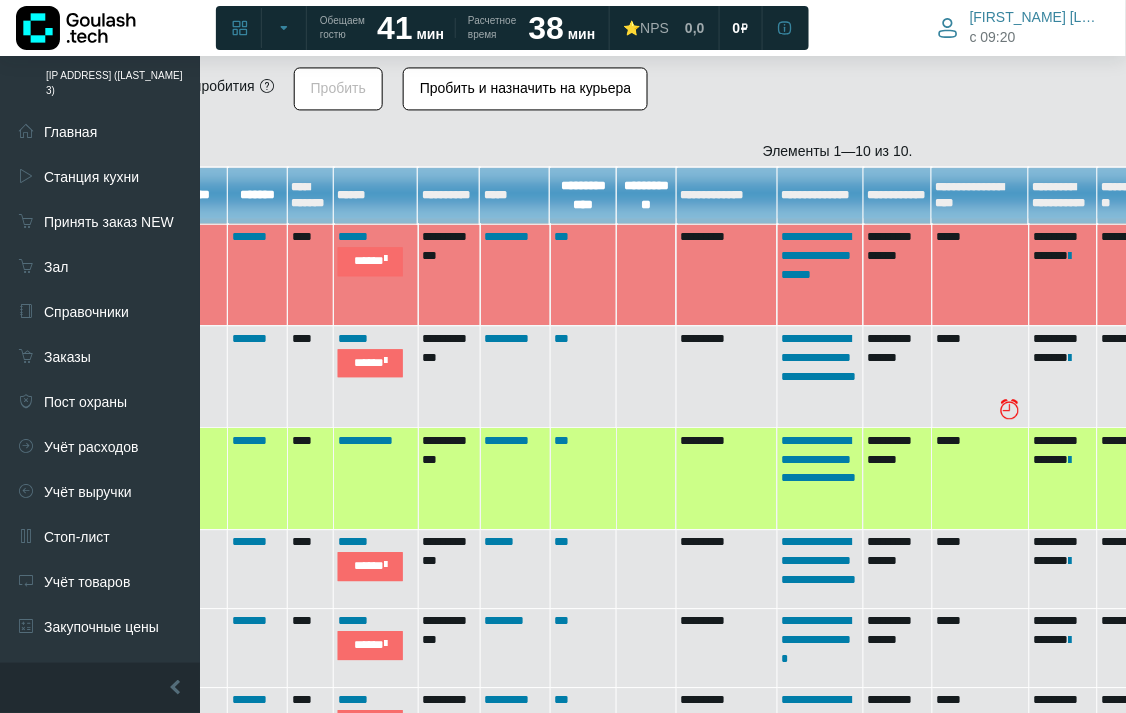 scroll, scrollTop: 670, scrollLeft: 182, axis: both 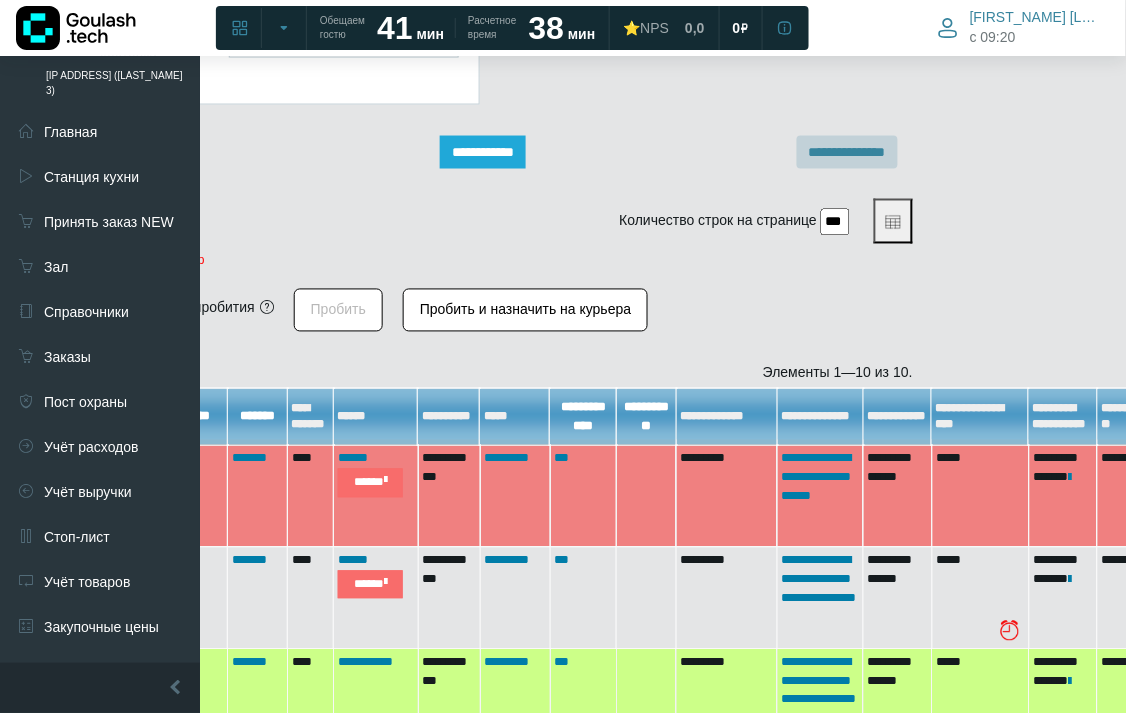 click on "Заказы
Шаблон таблицы
******
********
Режим маршрутизации
Форс-мажор
Цветные заказы
Основное" at bounding box center [481, 376] 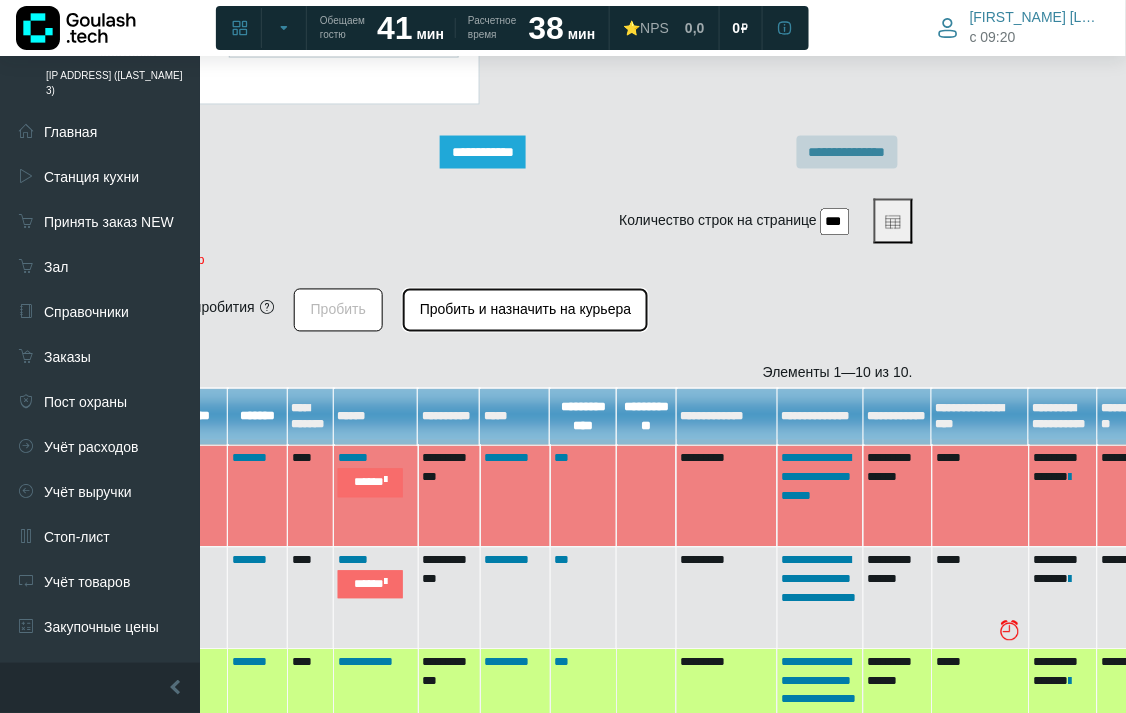 click on "Пробить и назначить на курьера" at bounding box center [525, 310] 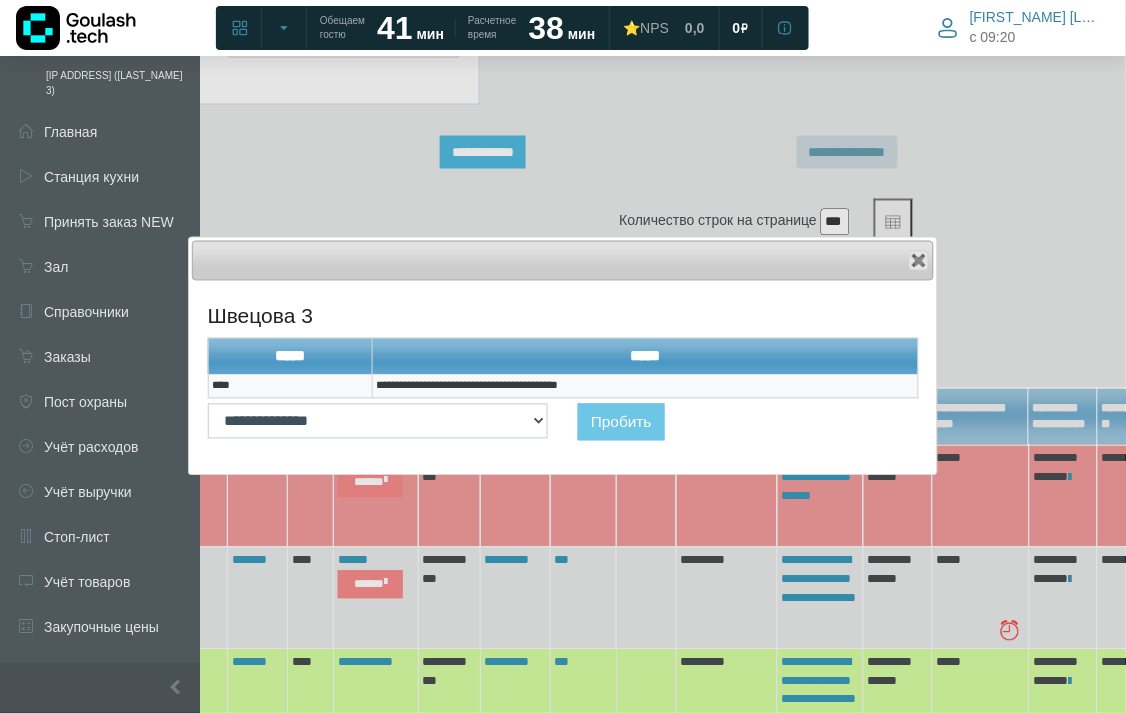 click on "**********" at bounding box center [645, 387] 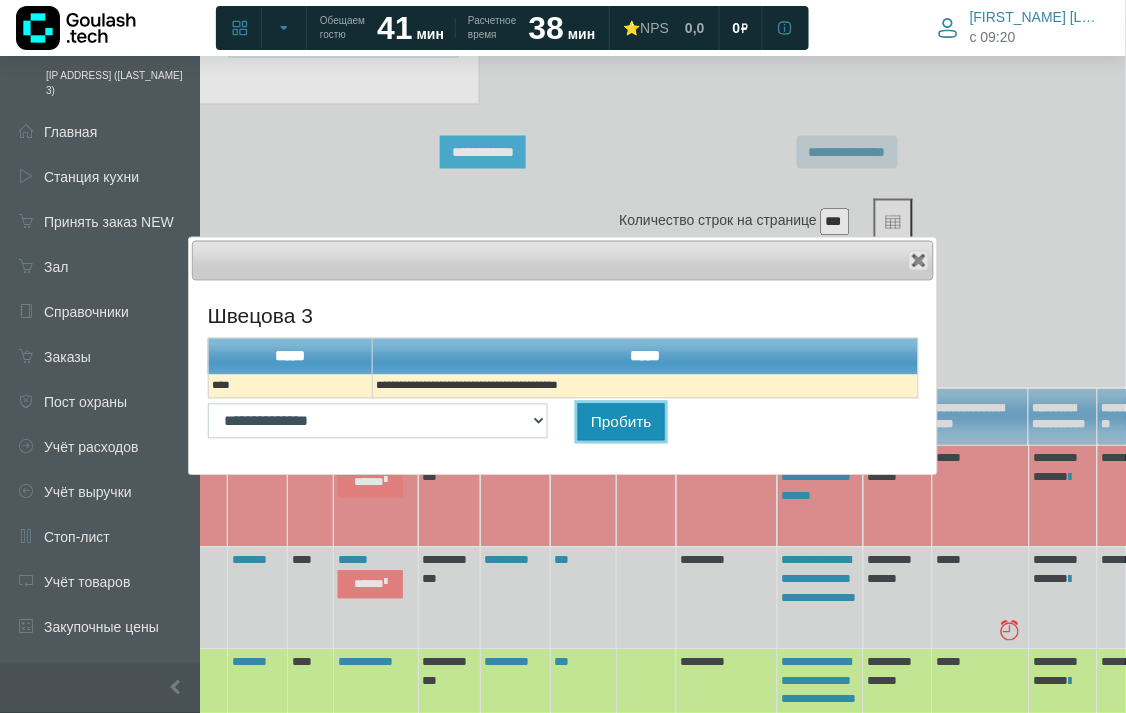 click on "Пробить" at bounding box center (621, 422) 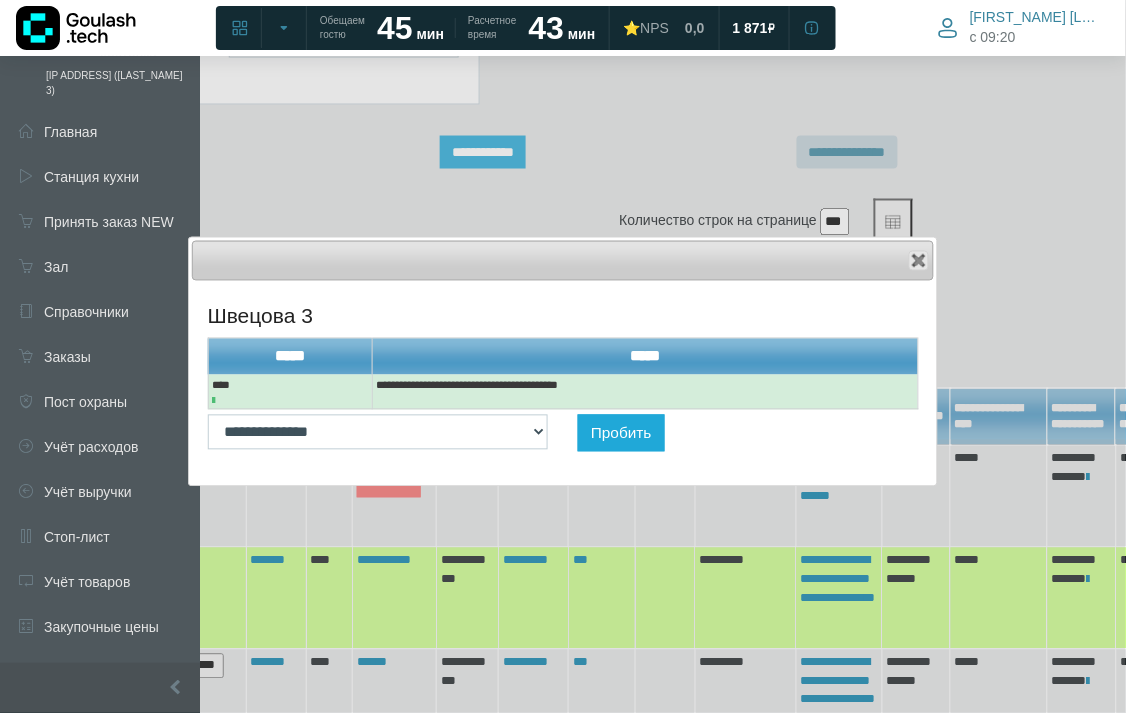 click on "Close" at bounding box center (563, 261) 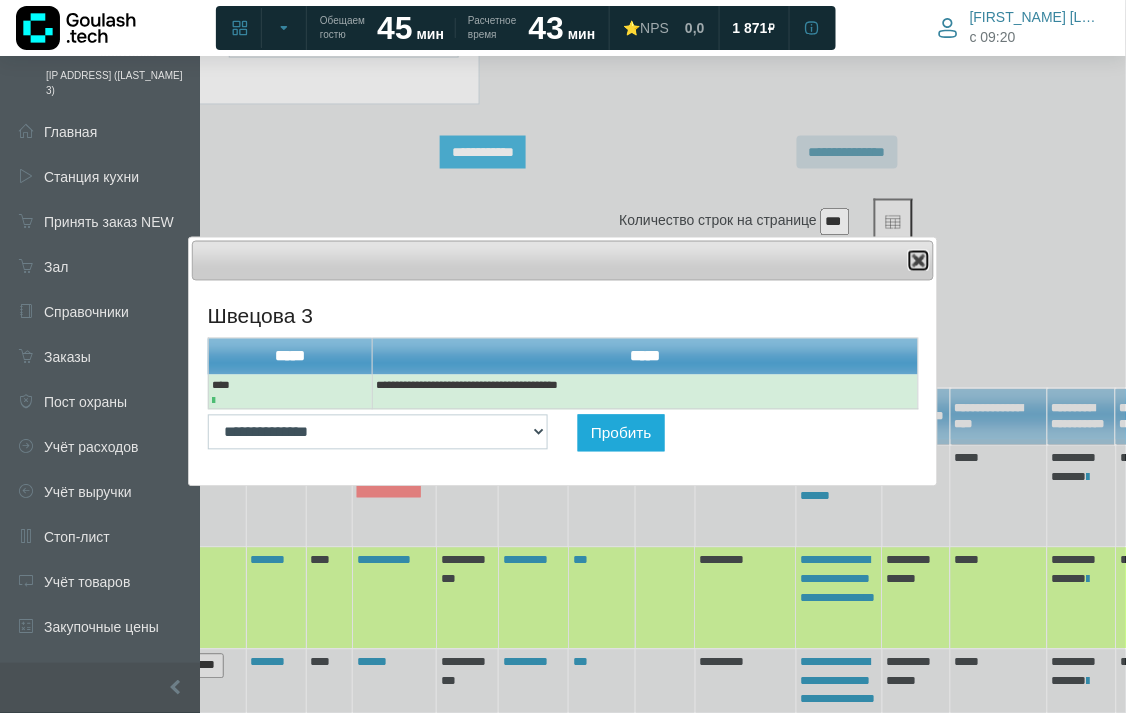 click at bounding box center (919, 261) 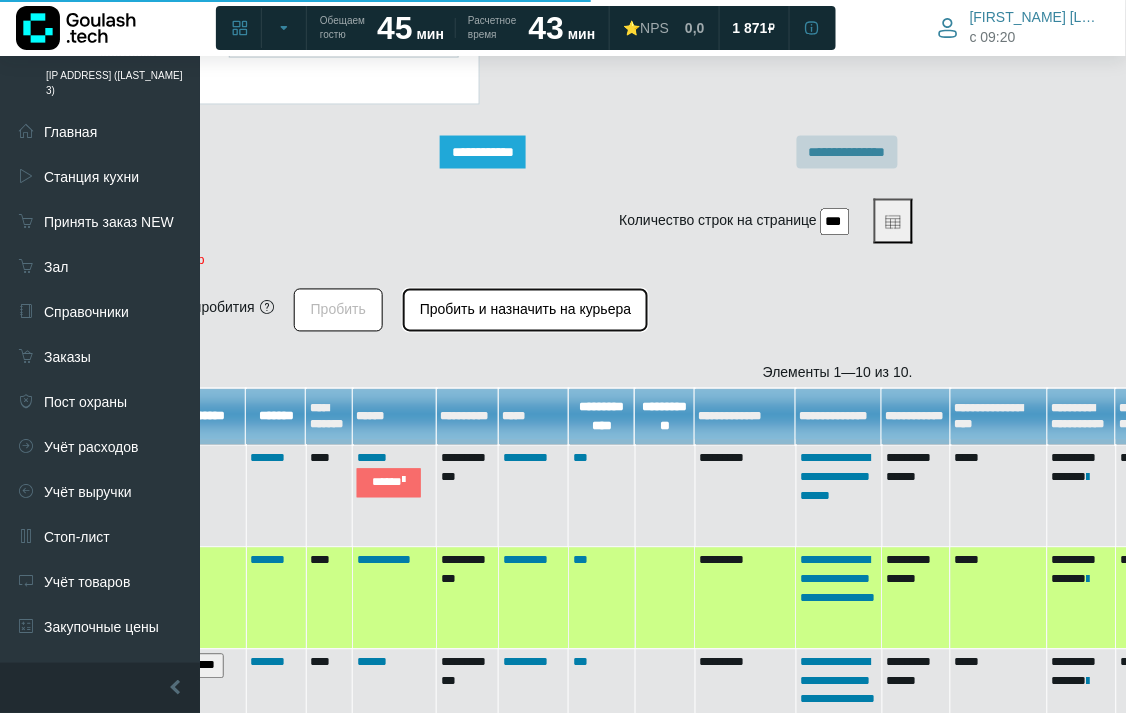 scroll, scrollTop: 670, scrollLeft: 0, axis: vertical 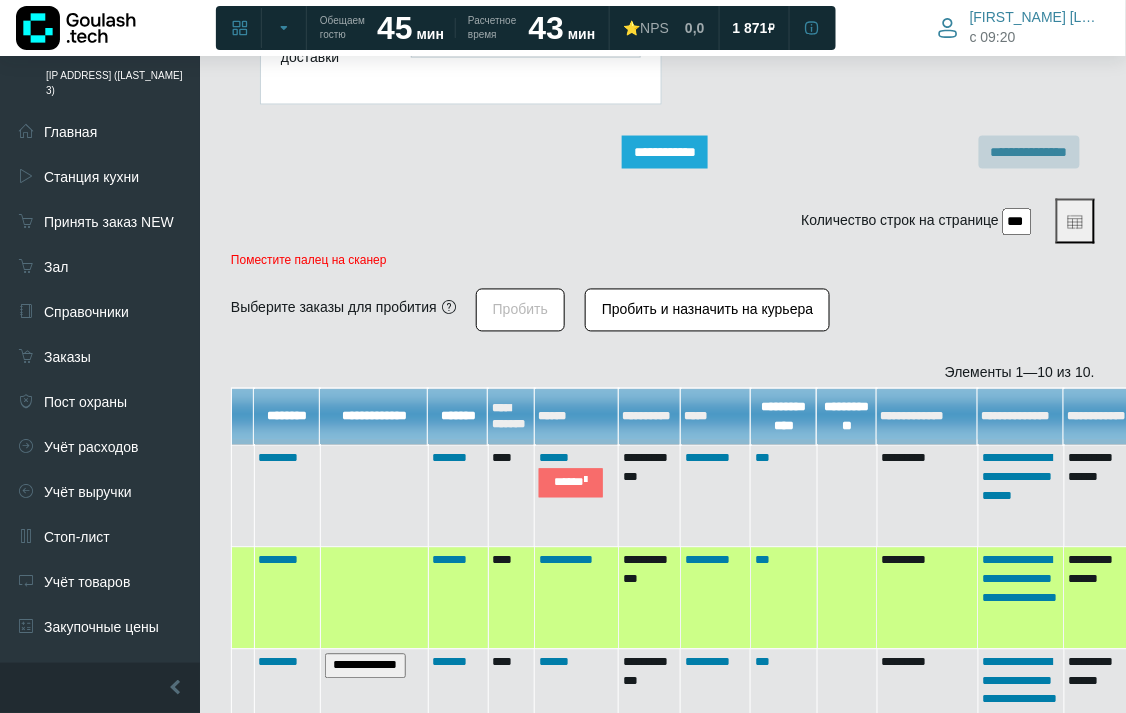 click on "Пробить и назначить на курьера" at bounding box center [697, 308] 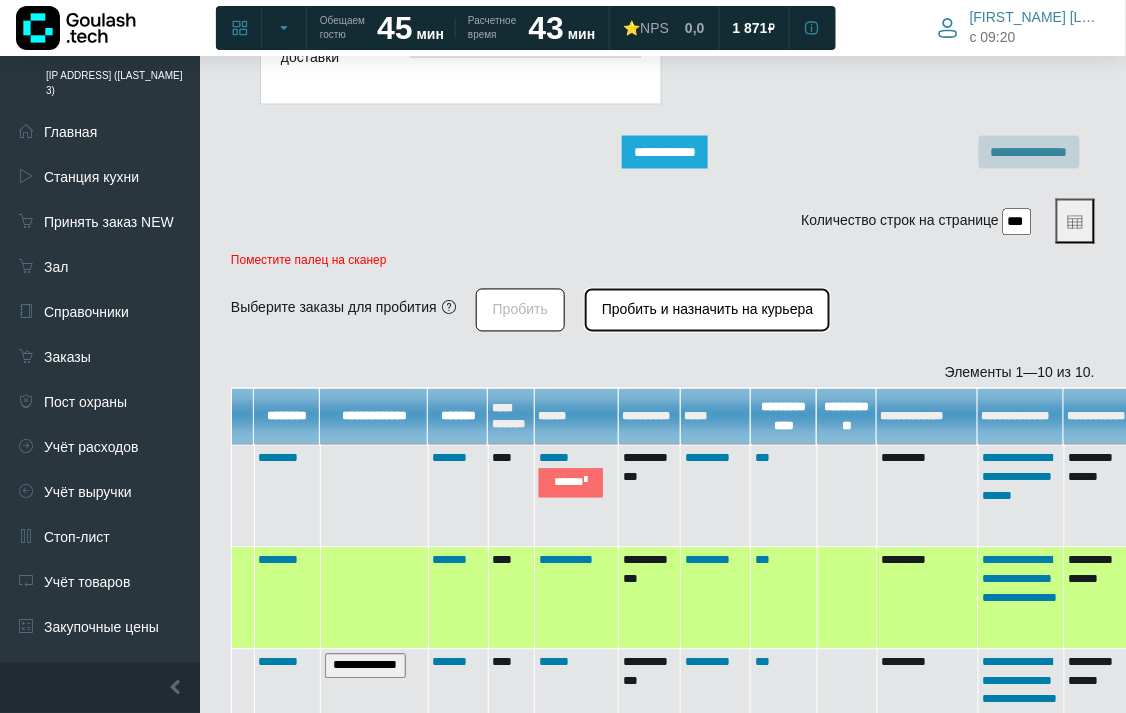 click on "Пробить и назначить на курьера" at bounding box center (707, 310) 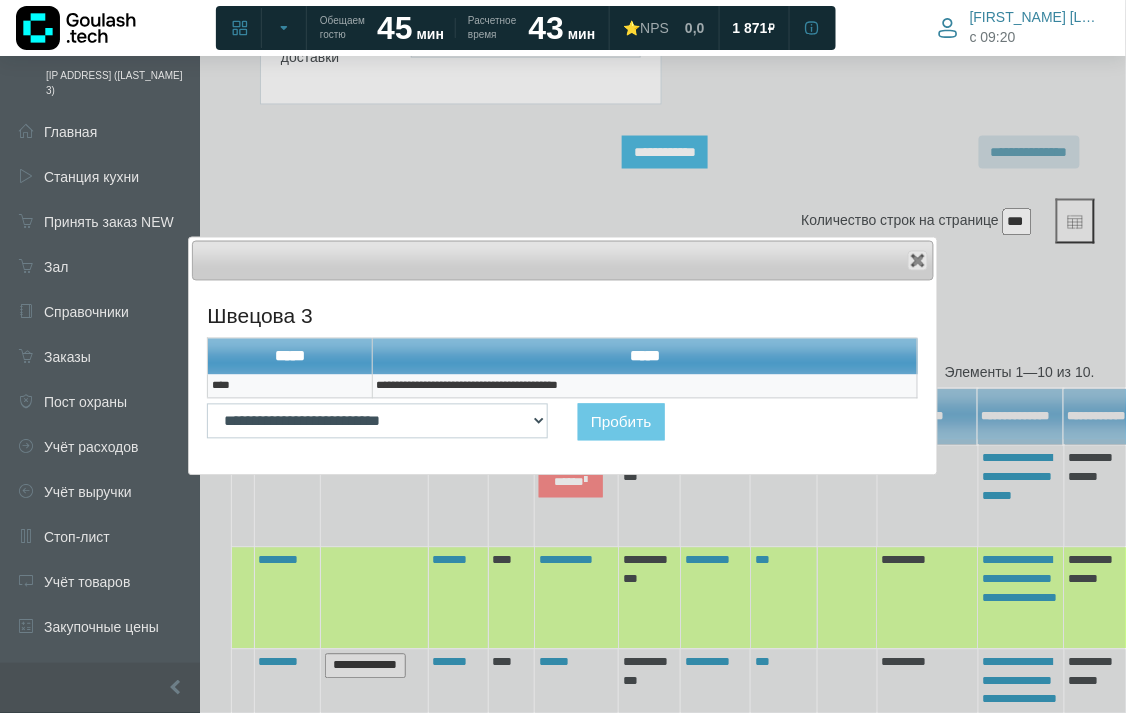 click on "**********" at bounding box center (645, 387) 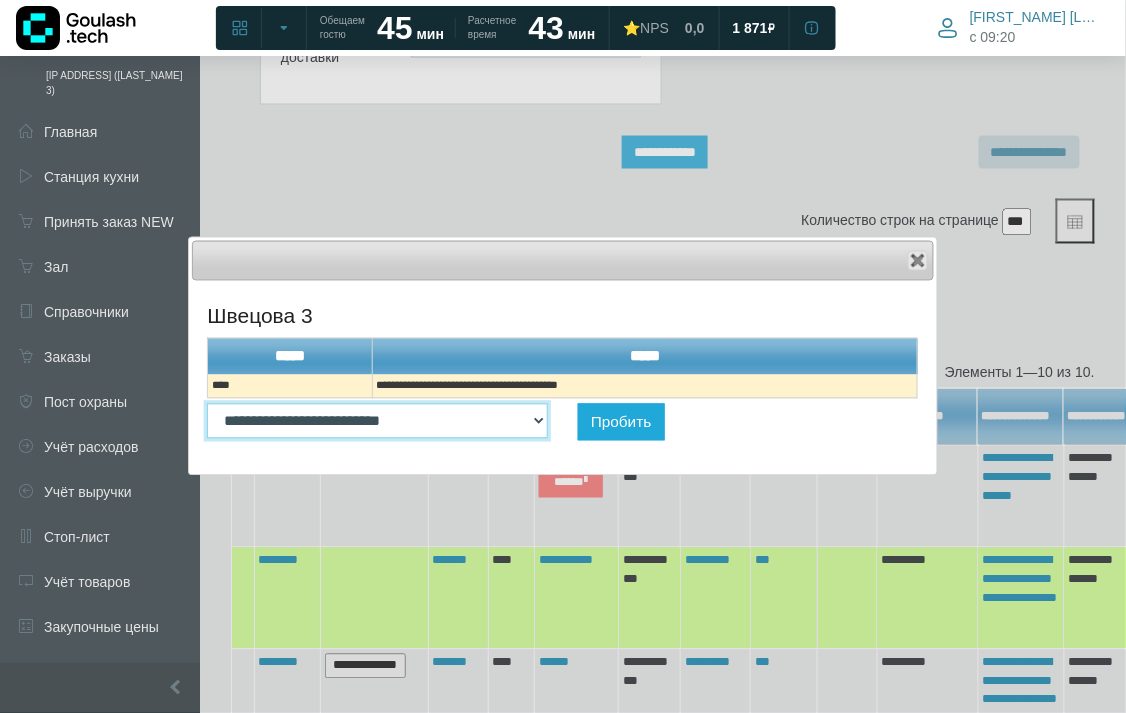 click on "**********" at bounding box center (377, 421) 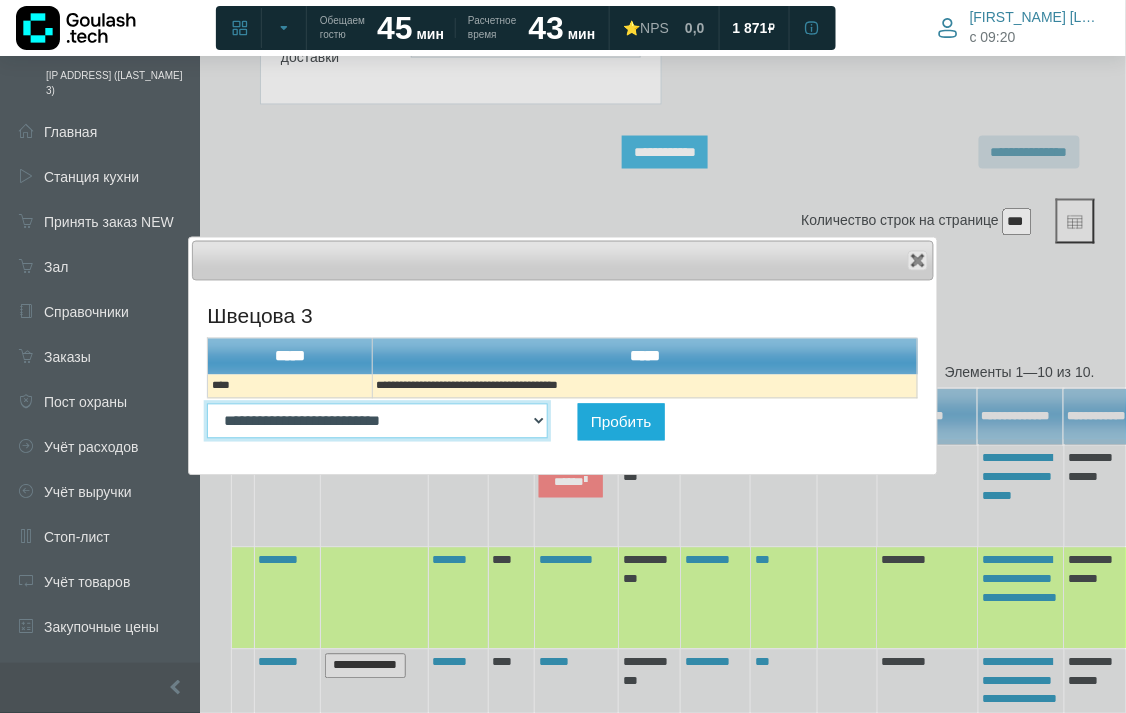 select on "*****" 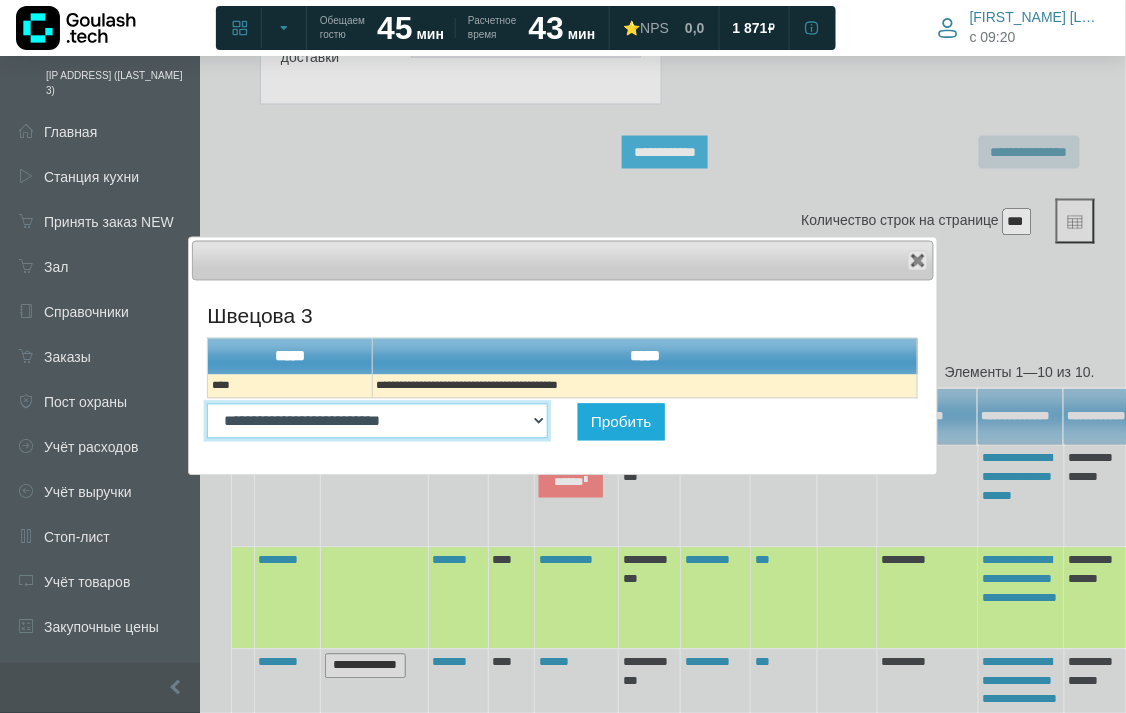 click on "**********" at bounding box center (377, 421) 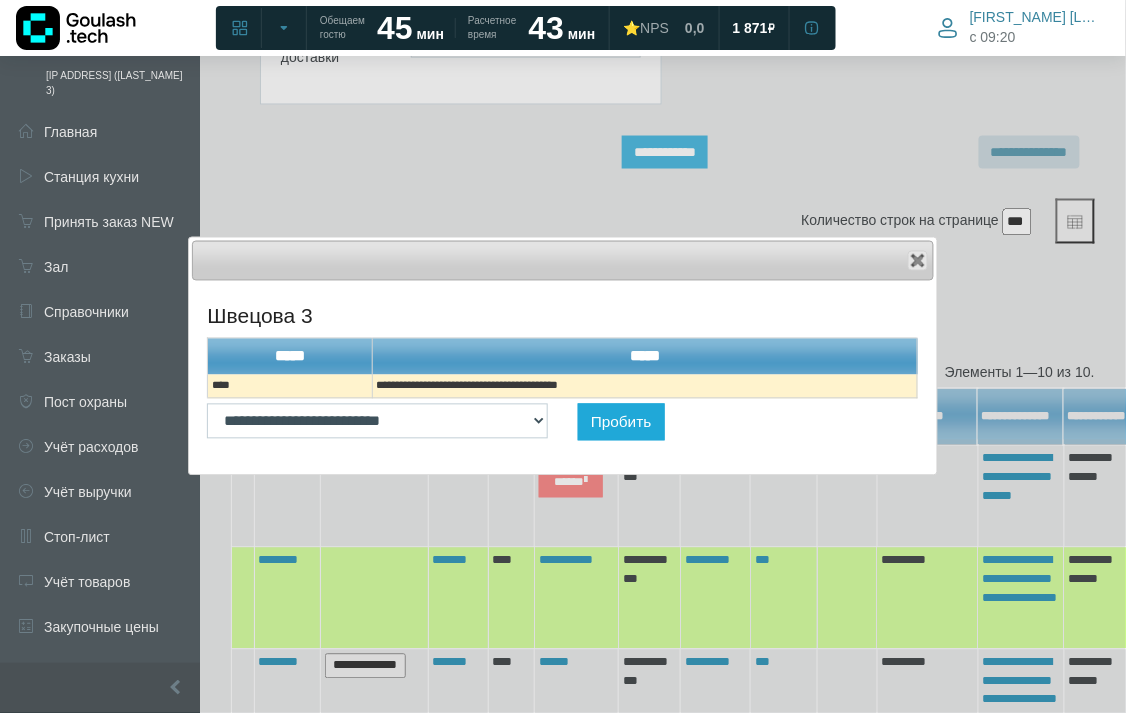 click on "Пробить" at bounding box center [748, 426] 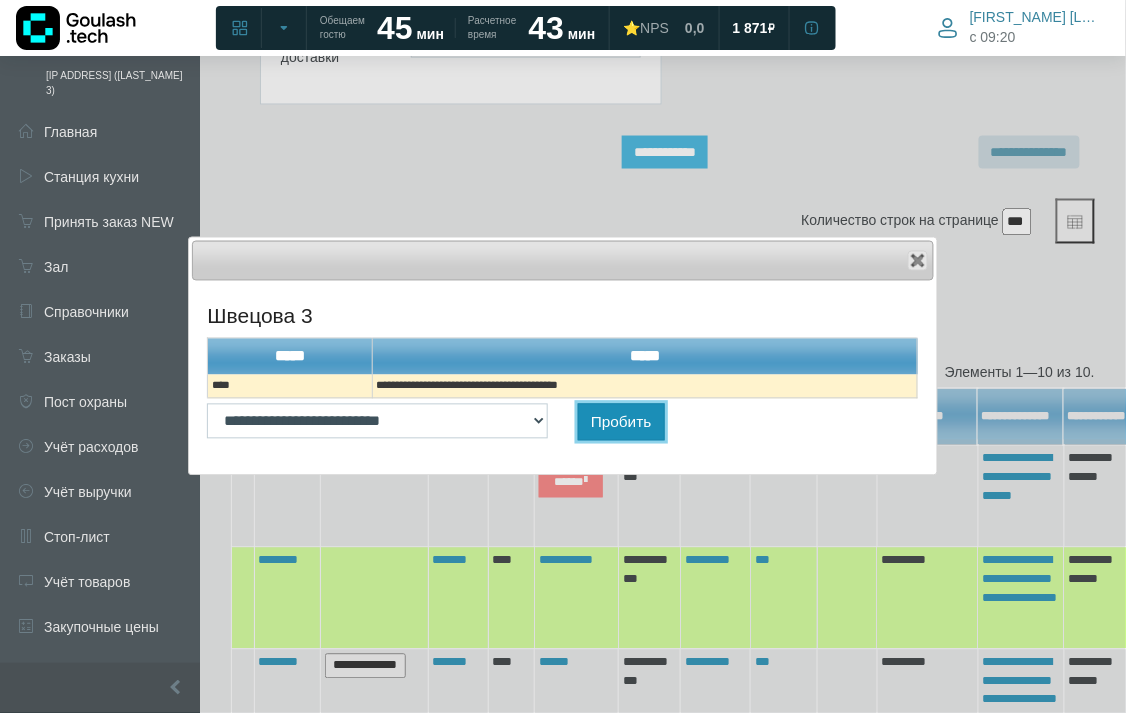 click on "Пробить" at bounding box center (621, 422) 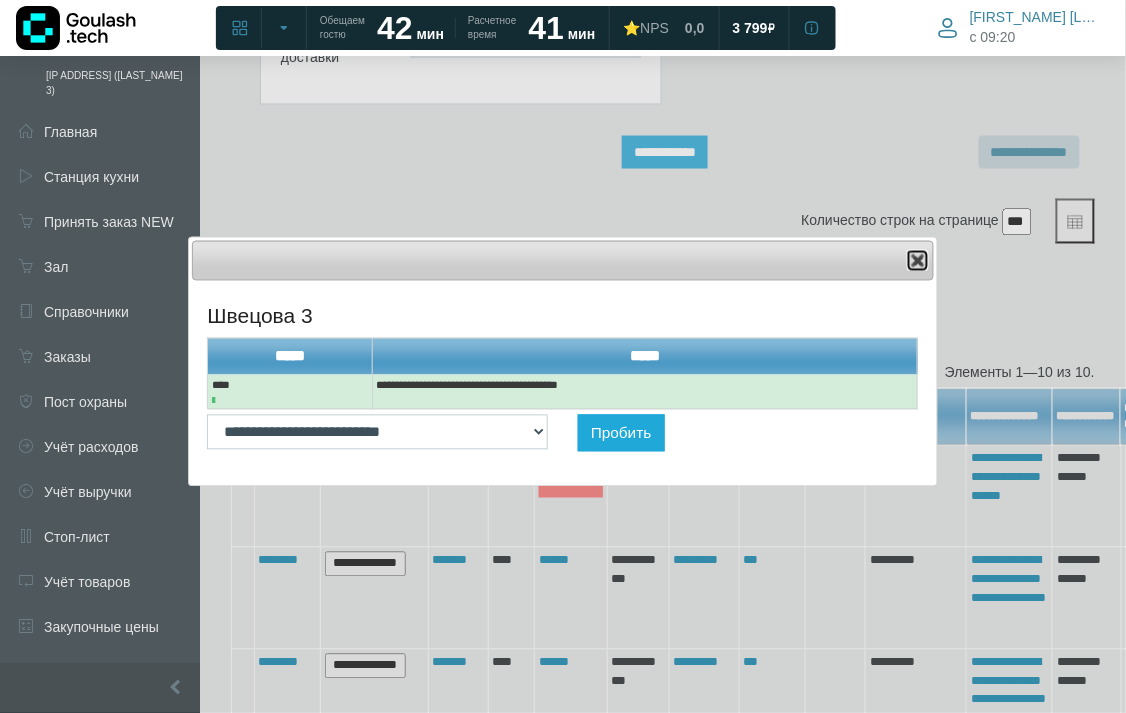 click at bounding box center (918, 261) 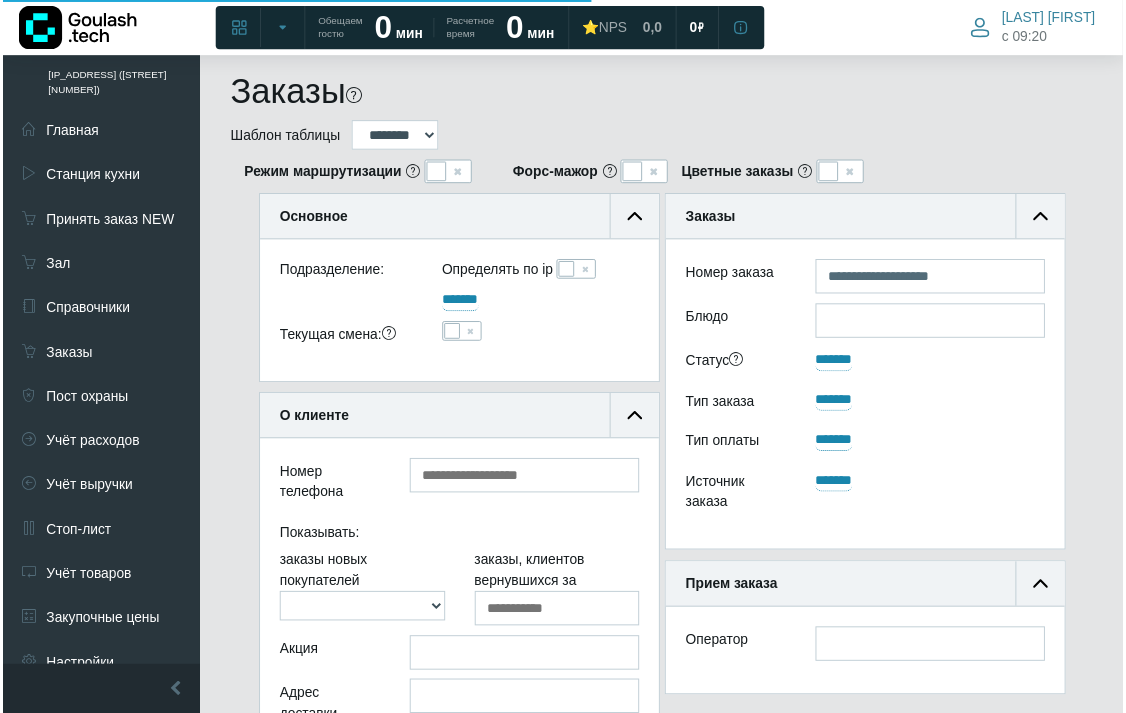 scroll, scrollTop: 1256, scrollLeft: 0, axis: vertical 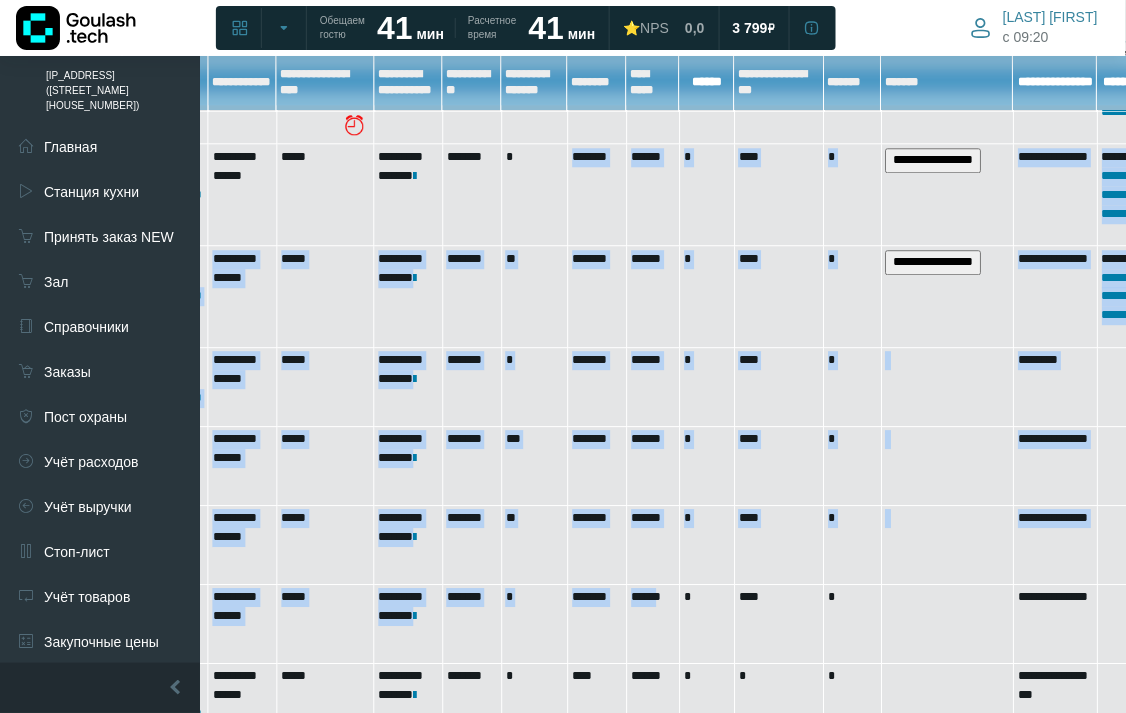 drag, startPoint x: 536, startPoint y: 712, endPoint x: 661, endPoint y: 727, distance: 125.89678 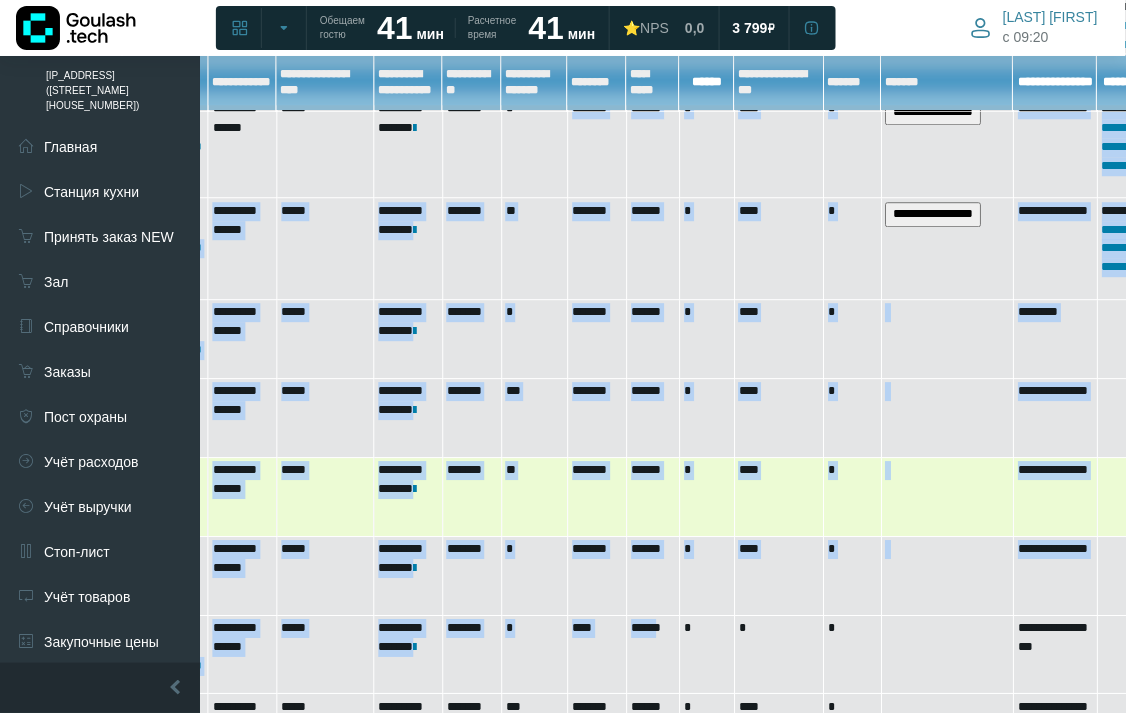 scroll, scrollTop: 765, scrollLeft: 834, axis: both 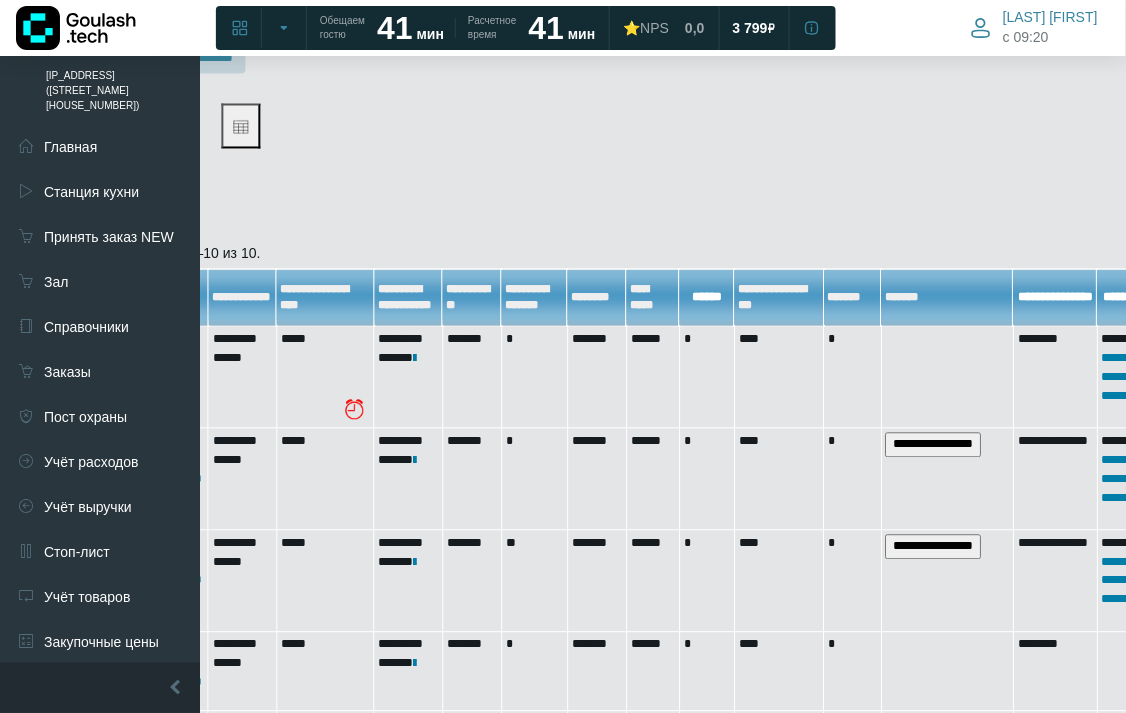 click on "Дашборд текущей смены
Швецова 3" at bounding box center [-271, 270] 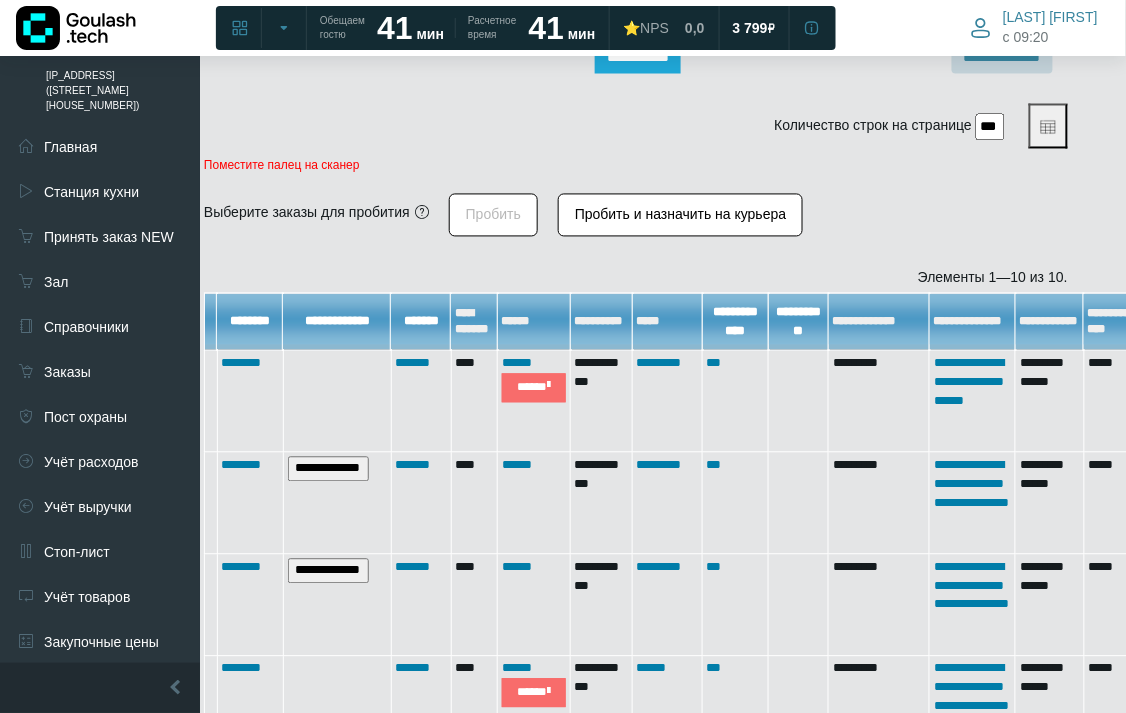 scroll, scrollTop: 765, scrollLeft: 24, axis: both 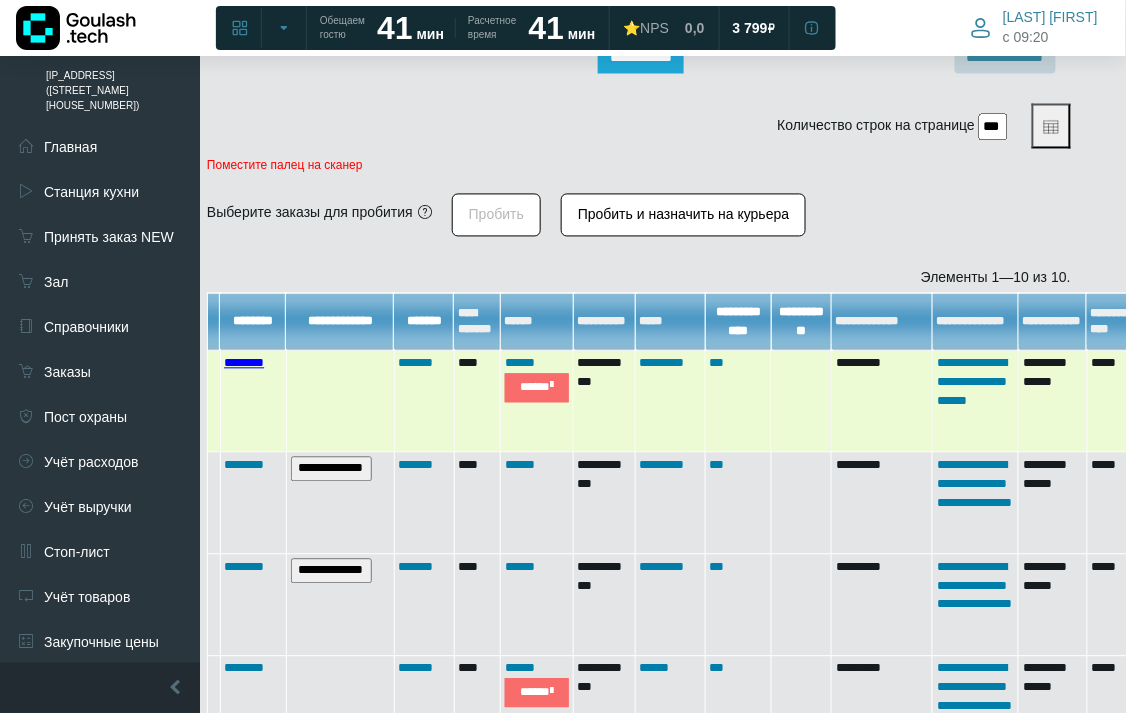 click on "********" at bounding box center (244, 363) 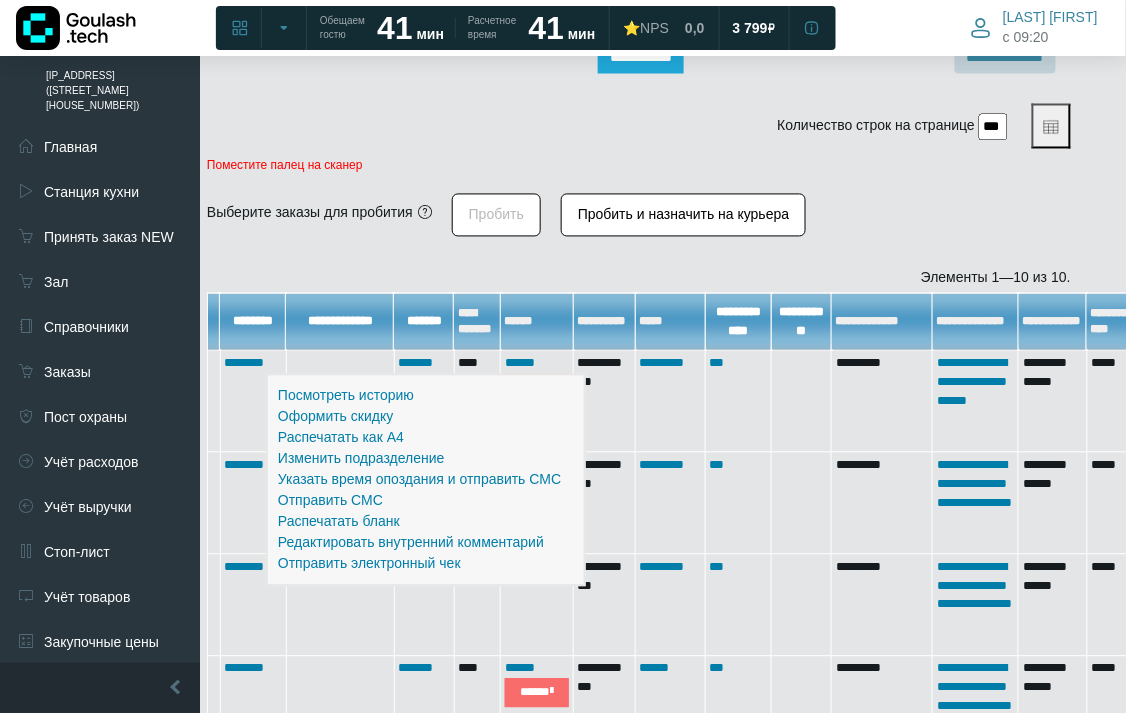 click on "Заказы
Шаблон таблицы
******
********
Режим маршрутизации
Форс-мажор
Цветные заказы
Основное" at bounding box center (639, 281) 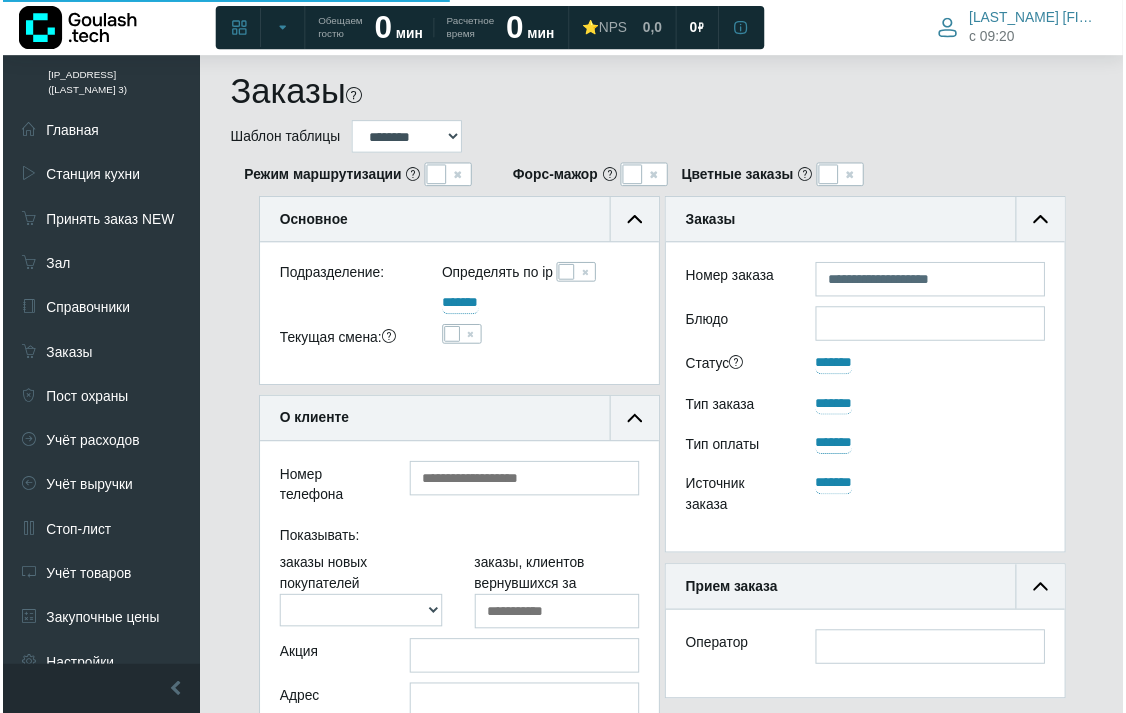 scroll, scrollTop: 1352, scrollLeft: 24, axis: both 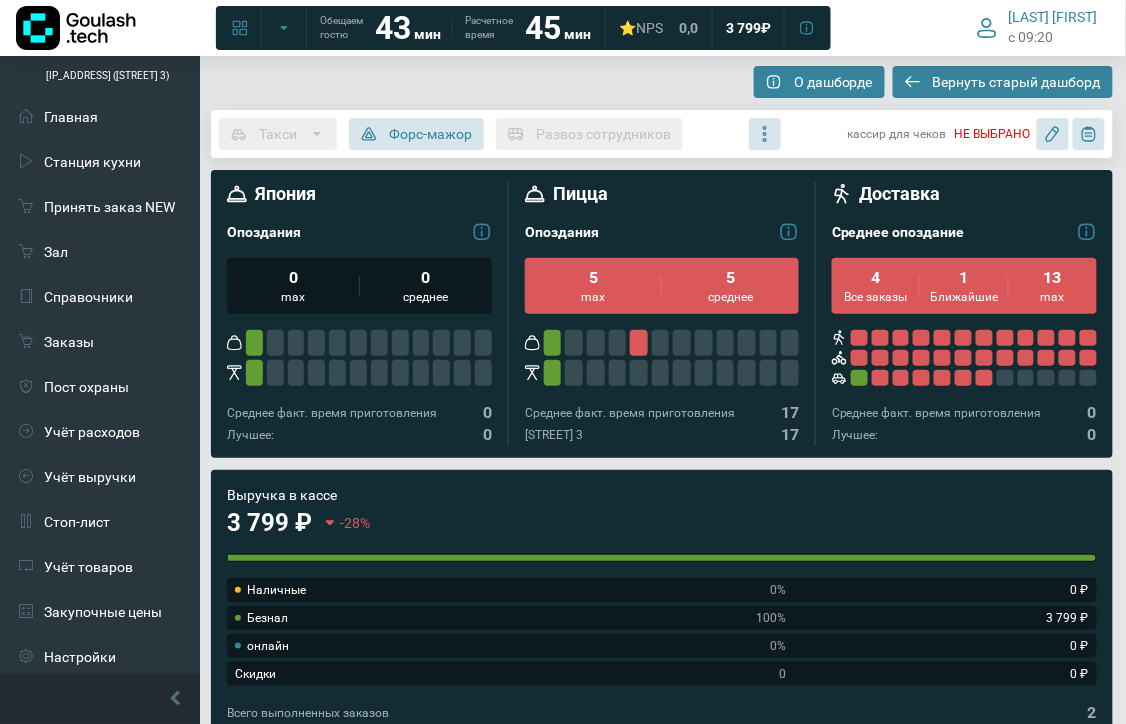 type on "**********" 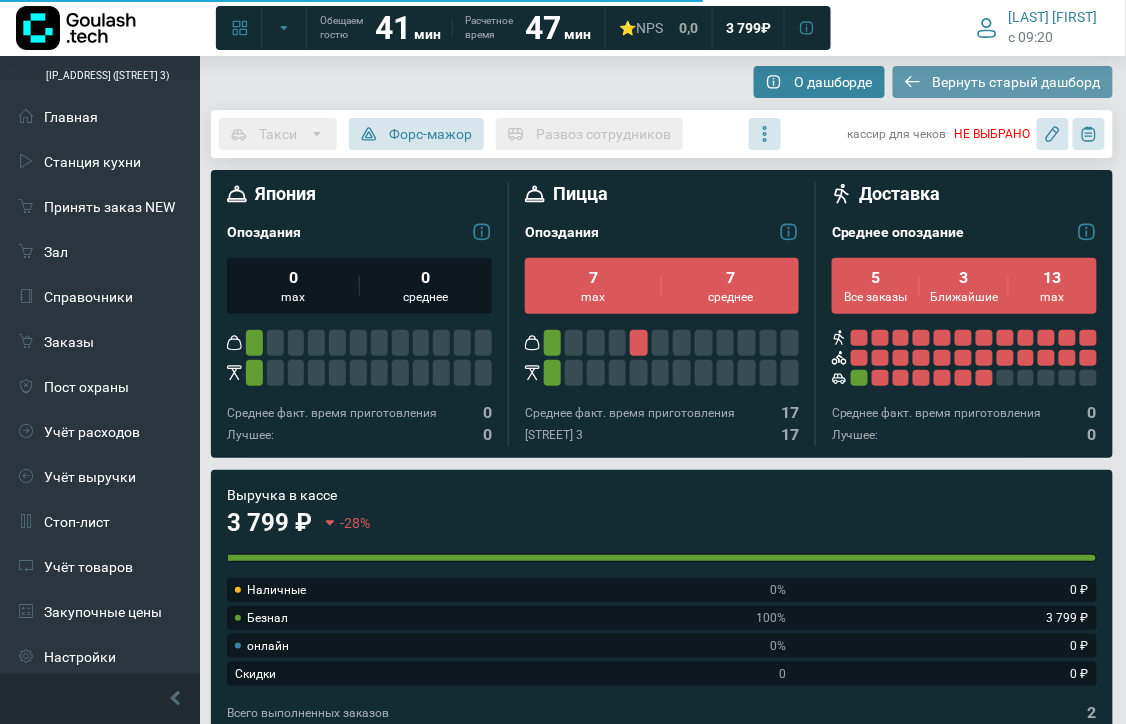 type on "**********" 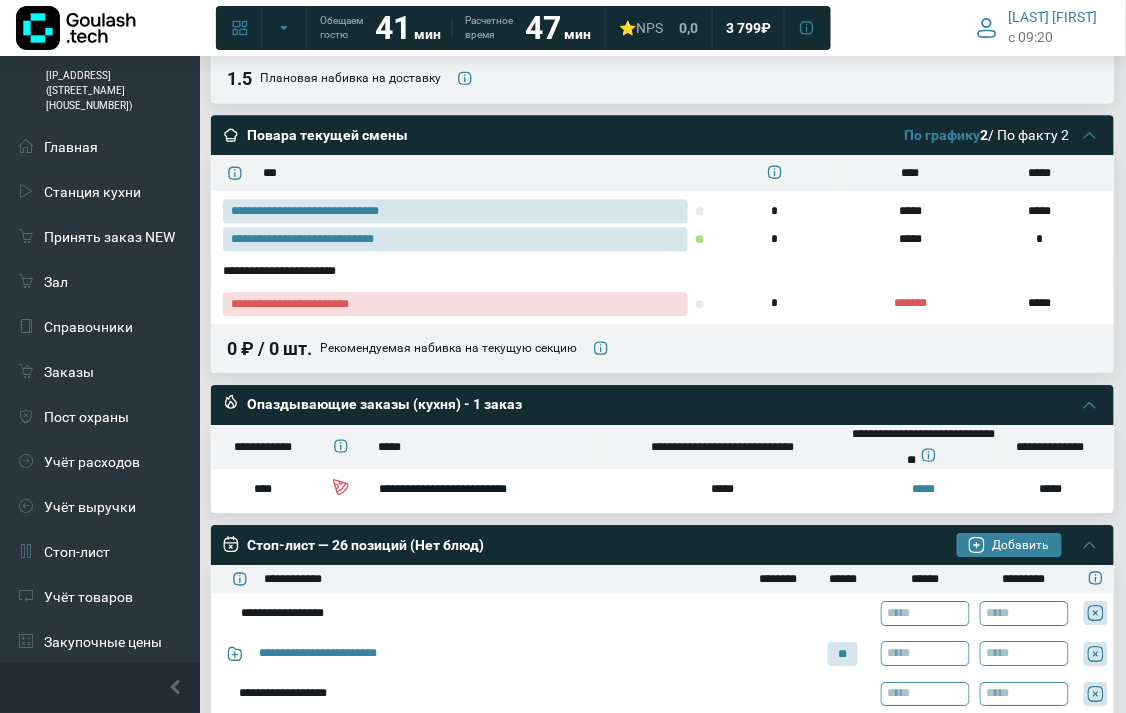 scroll, scrollTop: 0, scrollLeft: 0, axis: both 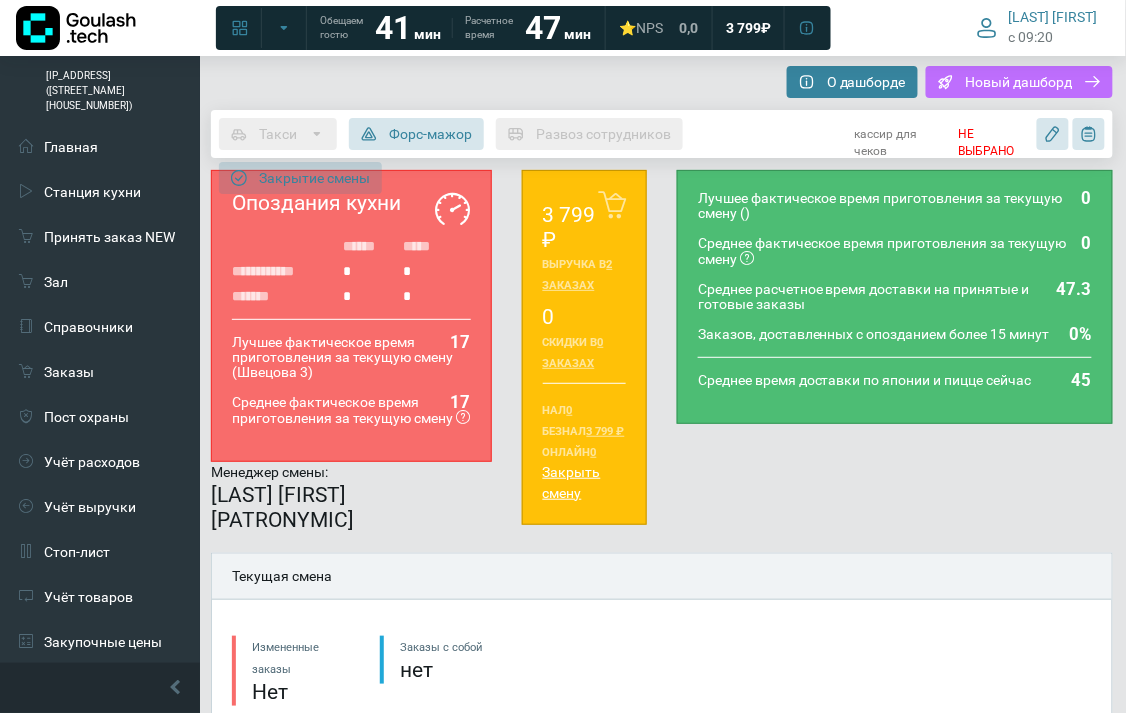 type on "**********" 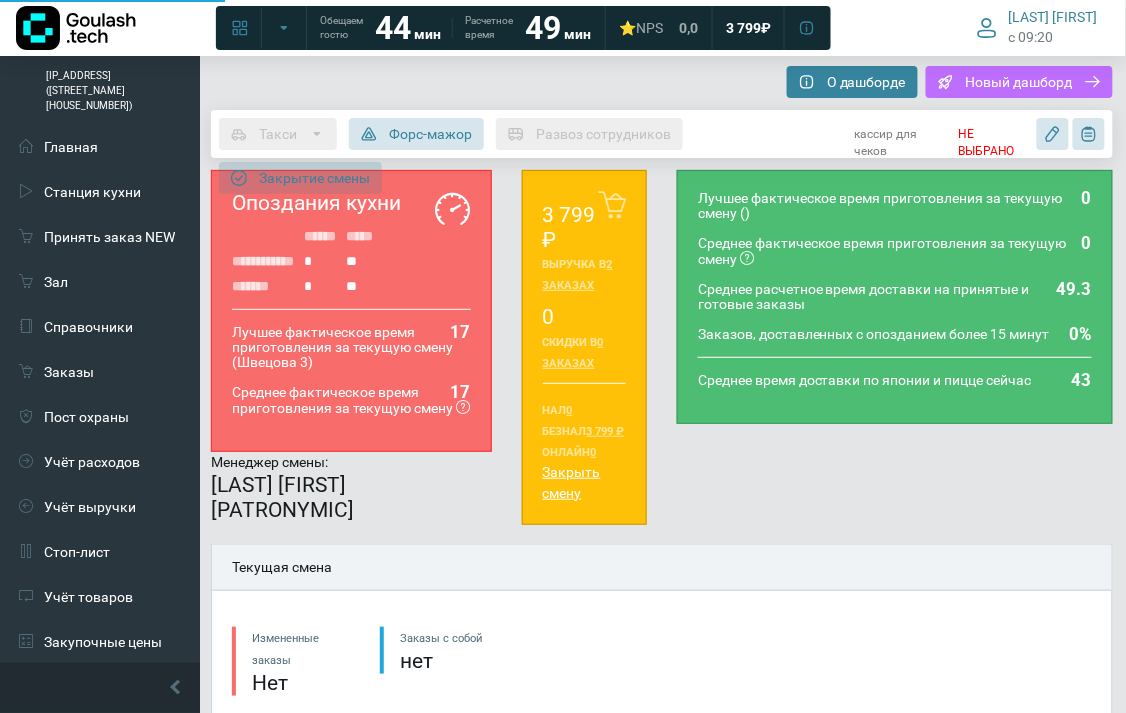 type on "**********" 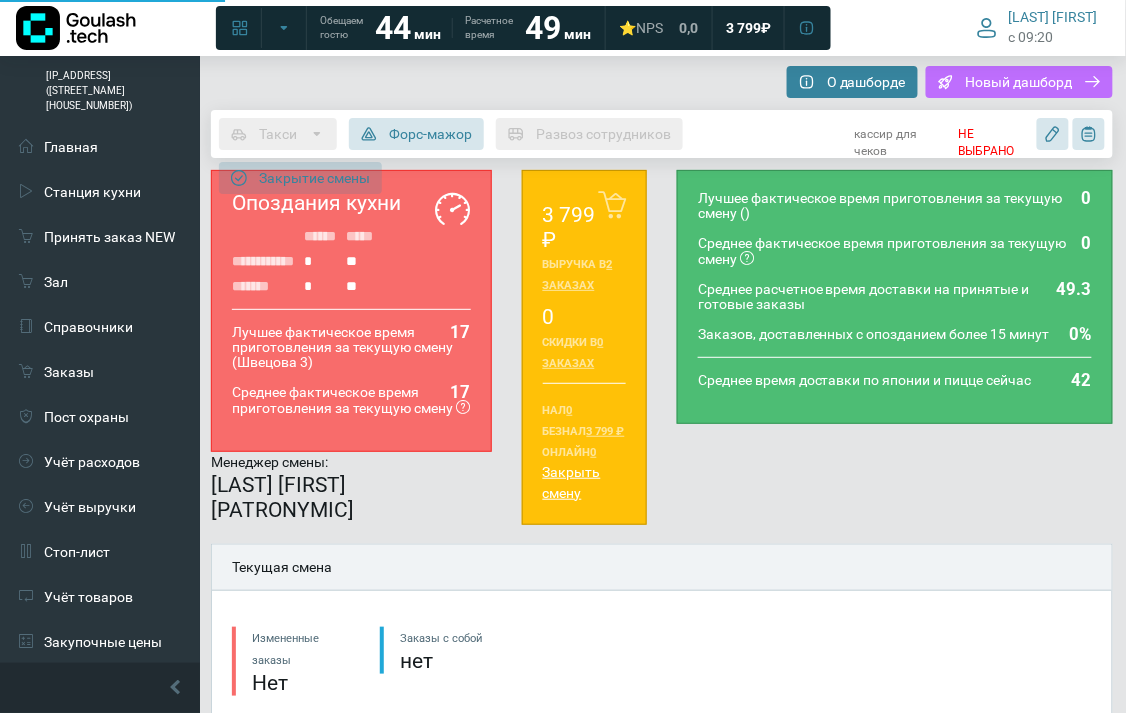 type on "**********" 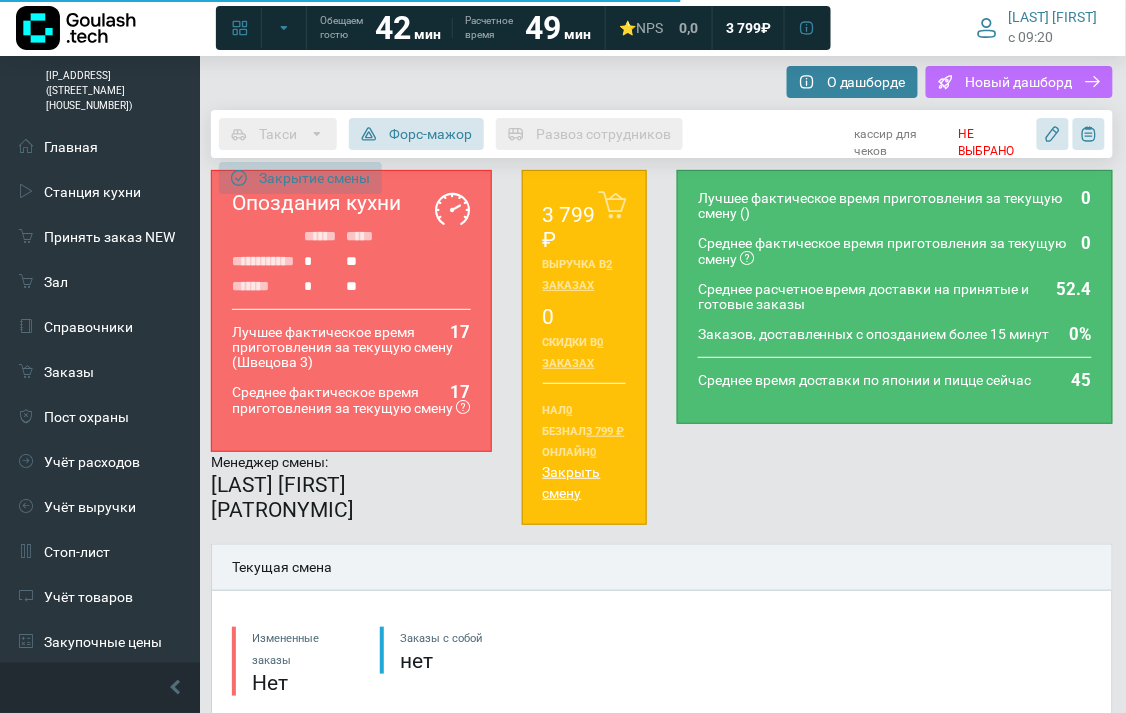 type on "**********" 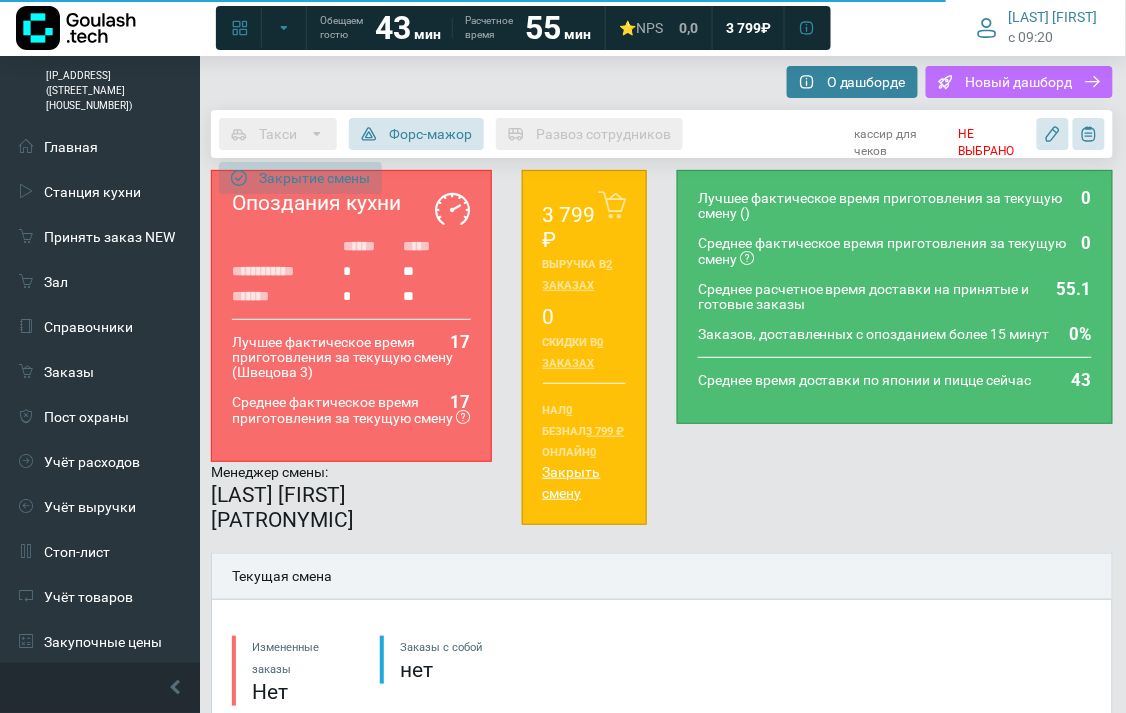 scroll, scrollTop: 555, scrollLeft: 0, axis: vertical 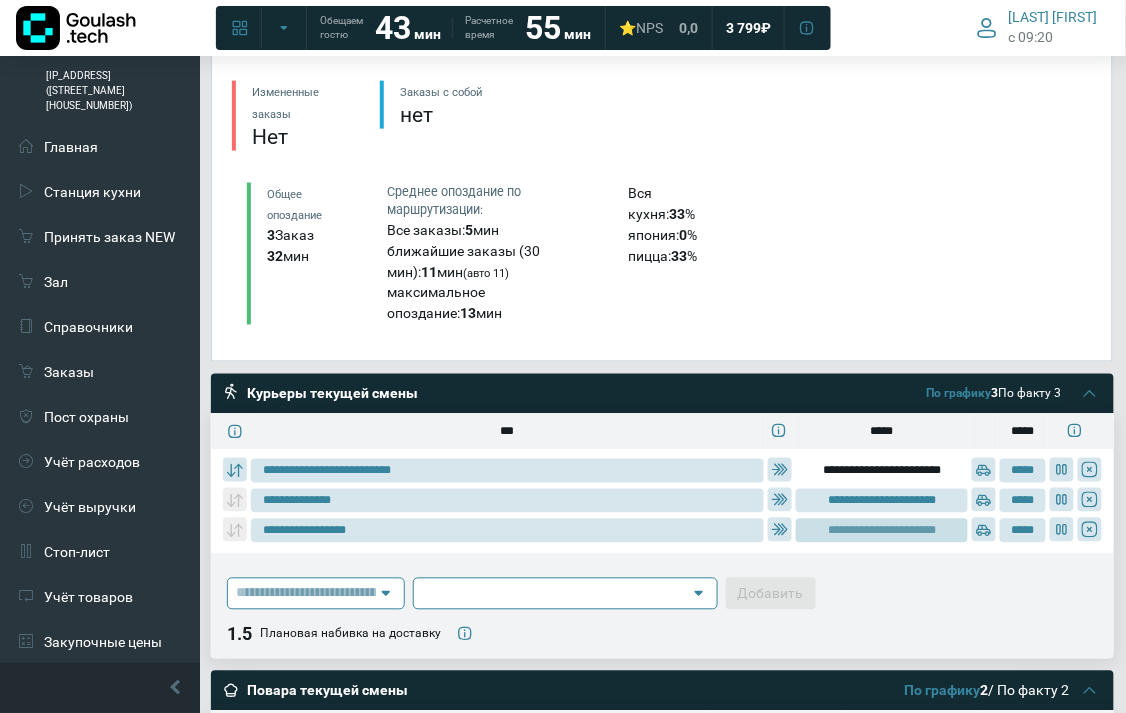 click on "**********" at bounding box center [882, 531] 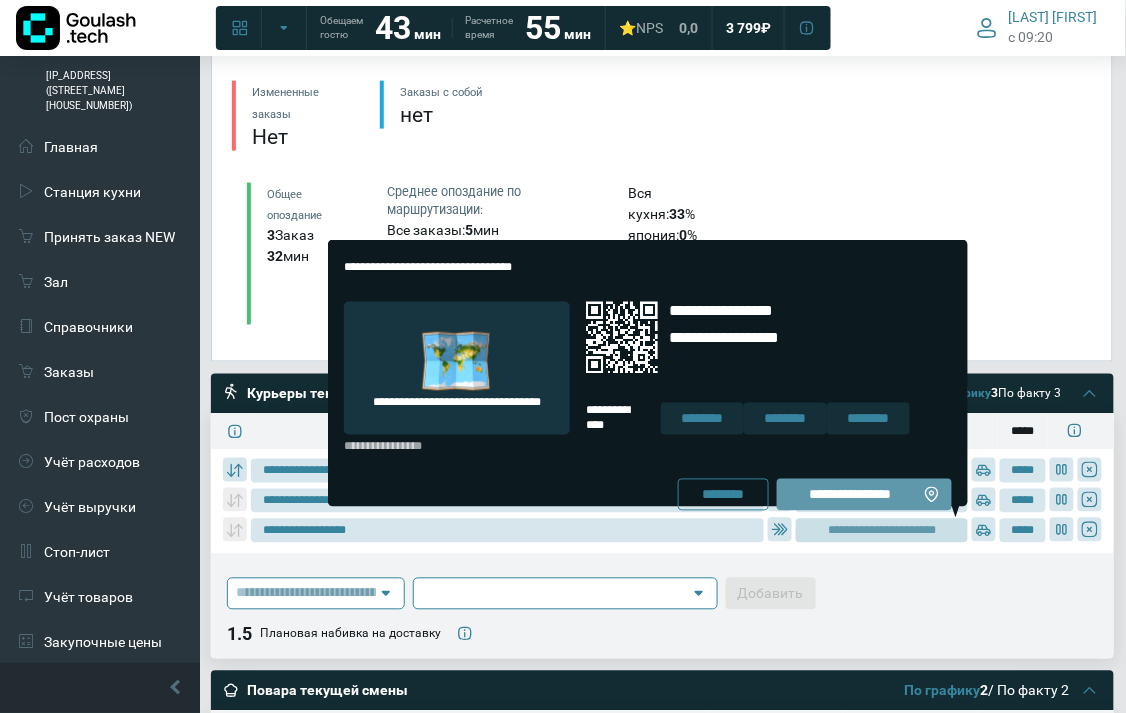 click on "**********" at bounding box center (850, 495) 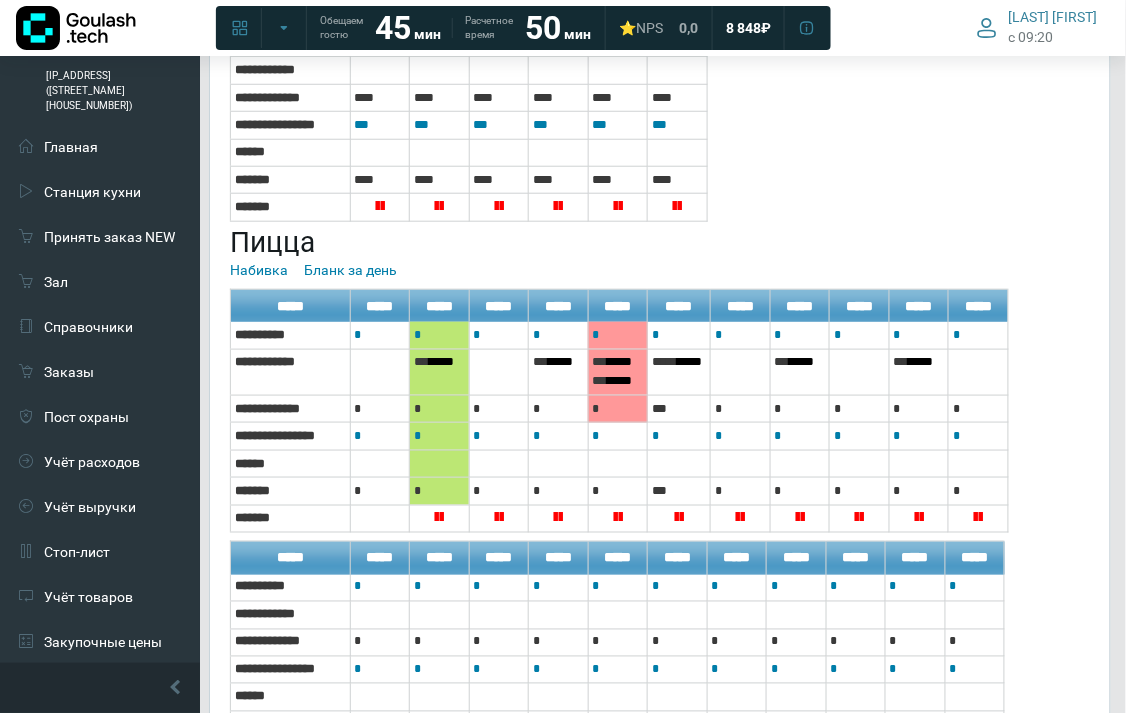 scroll, scrollTop: 3702, scrollLeft: 2, axis: both 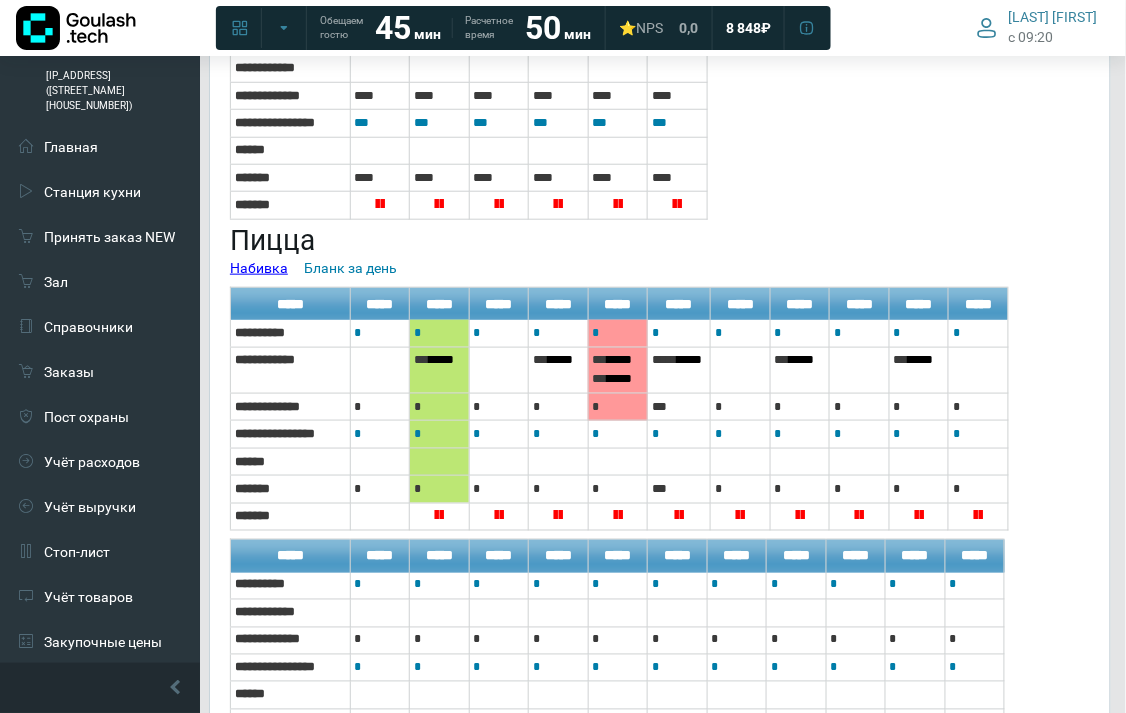 click on "Набивка" at bounding box center [259, 268] 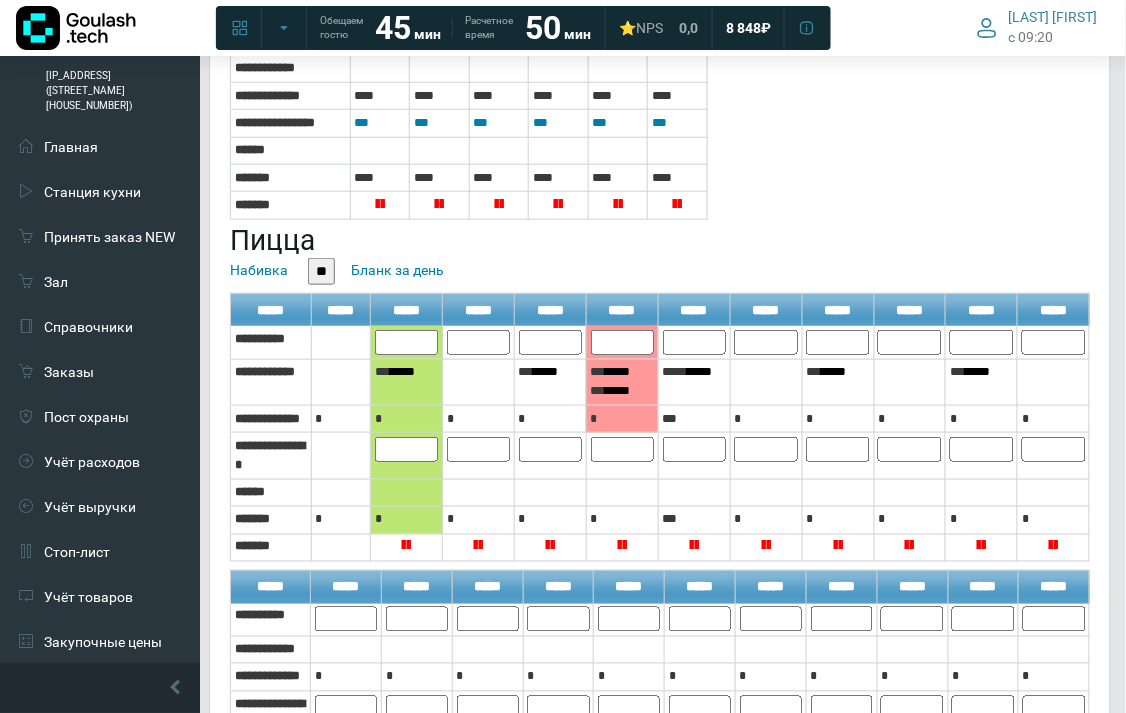 click on "*" at bounding box center (0, 0) 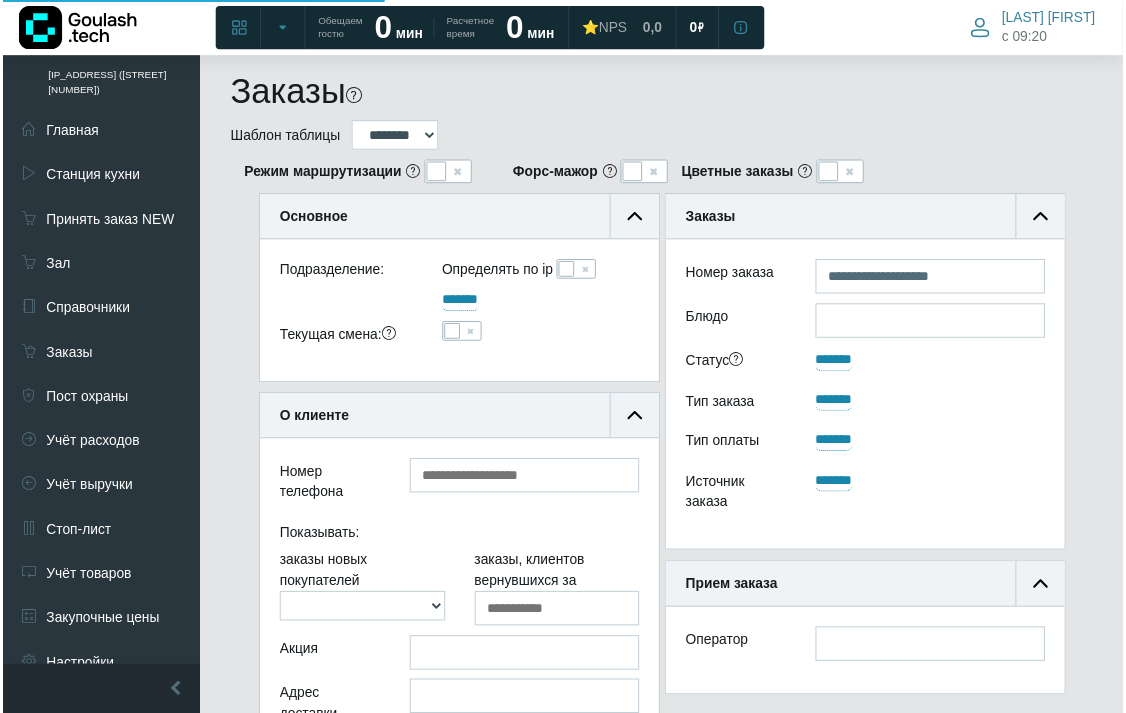 scroll, scrollTop: 1353, scrollLeft: 0, axis: vertical 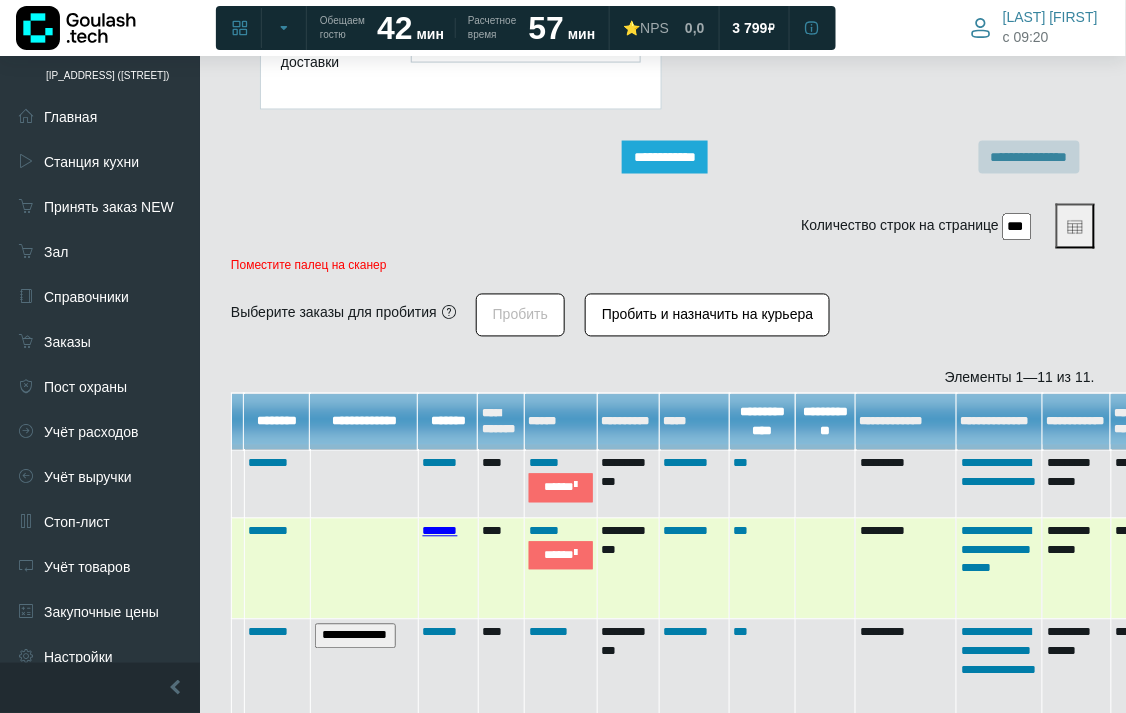 click on "*******" at bounding box center [448, 569] 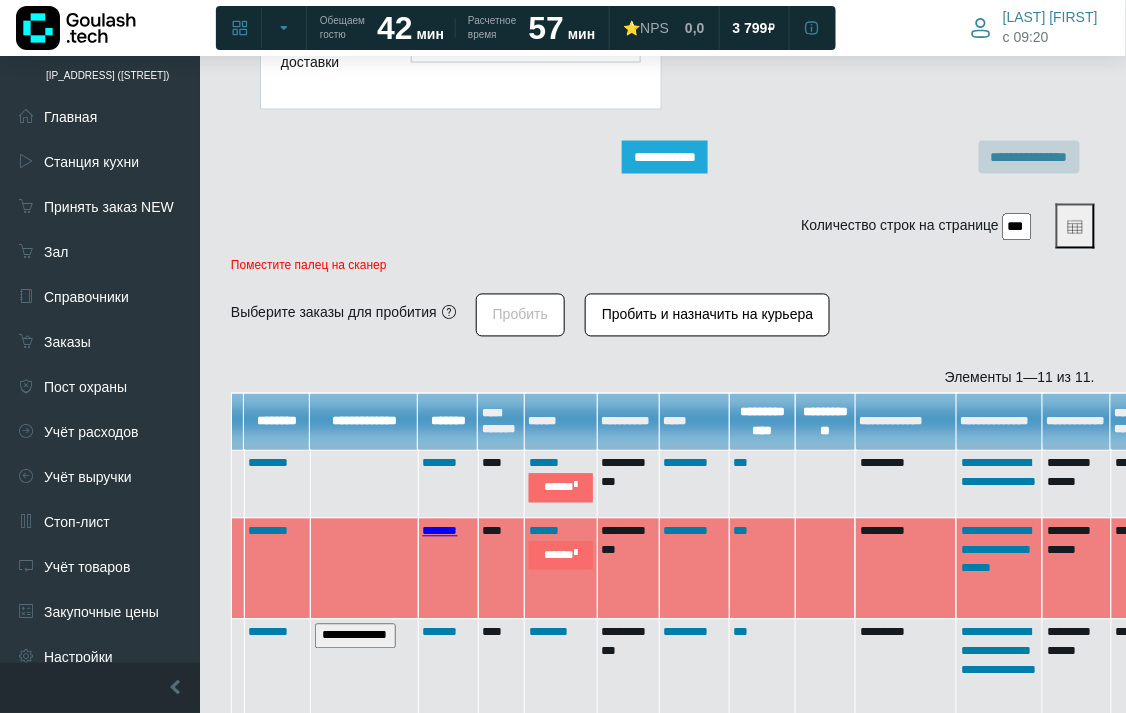 click on "*******" at bounding box center [440, 531] 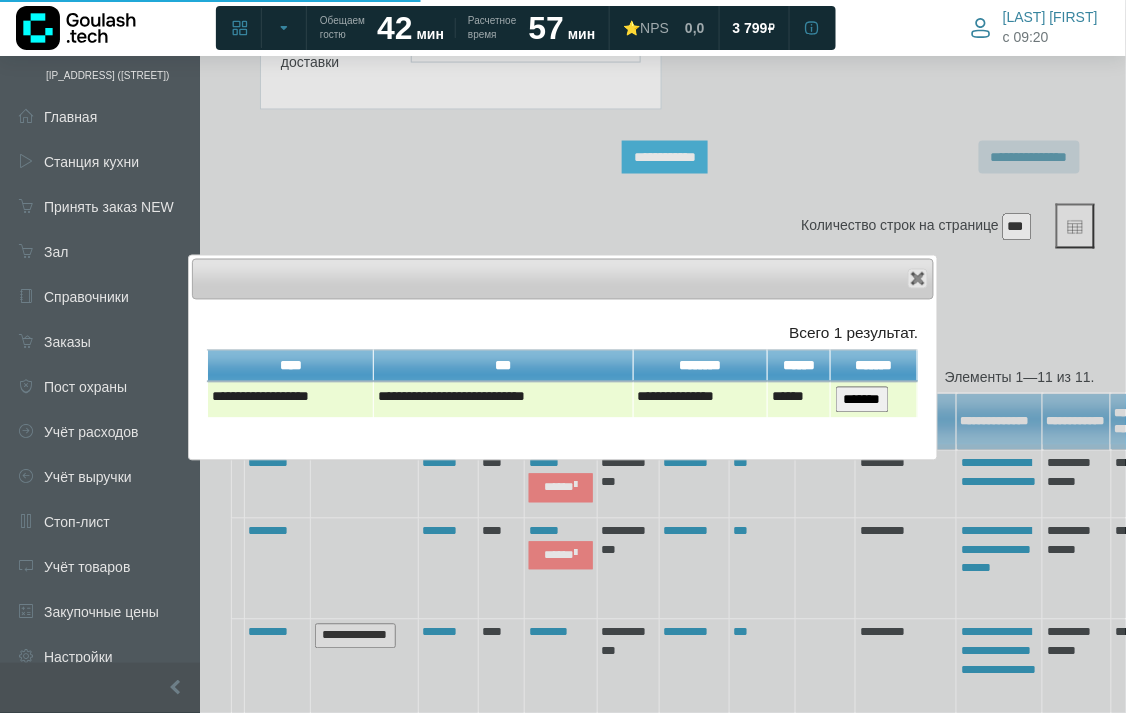 click on "*******" at bounding box center (862, 400) 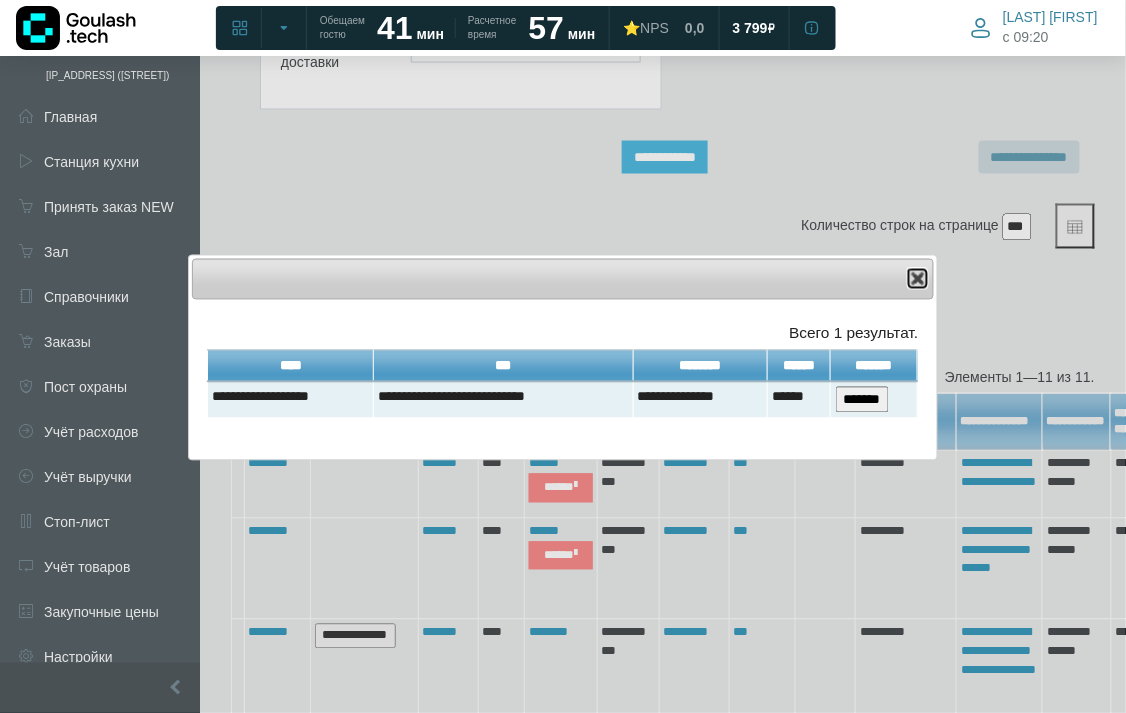 click at bounding box center (918, 279) 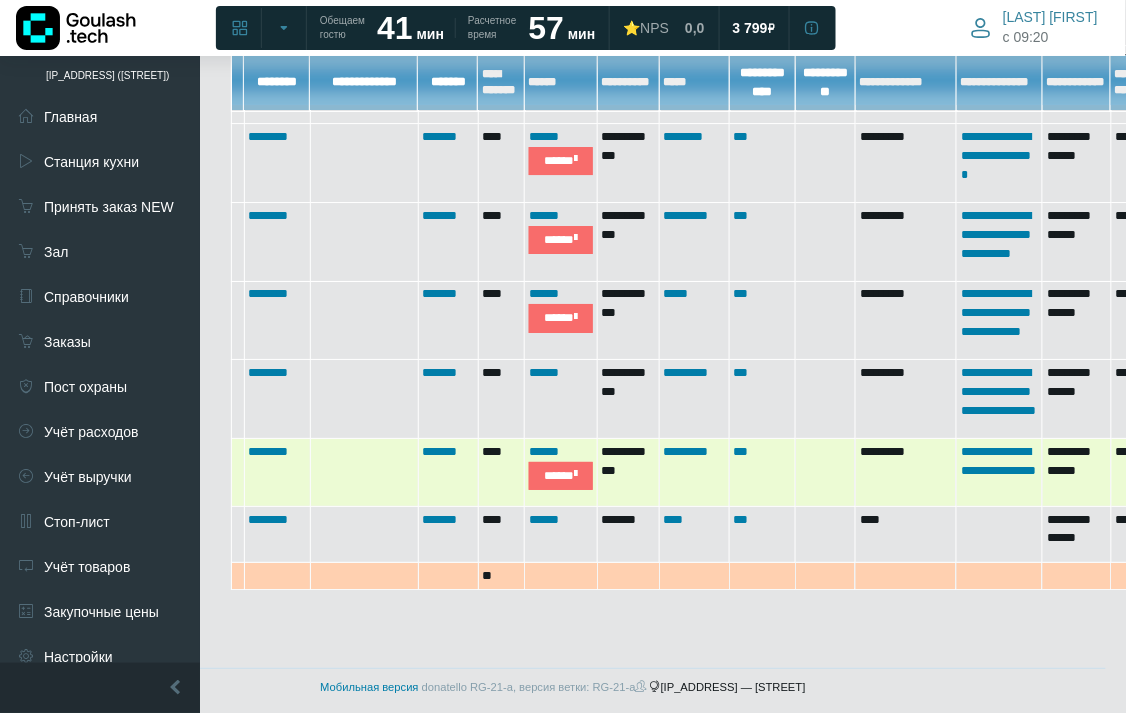 scroll, scrollTop: 887, scrollLeft: 0, axis: vertical 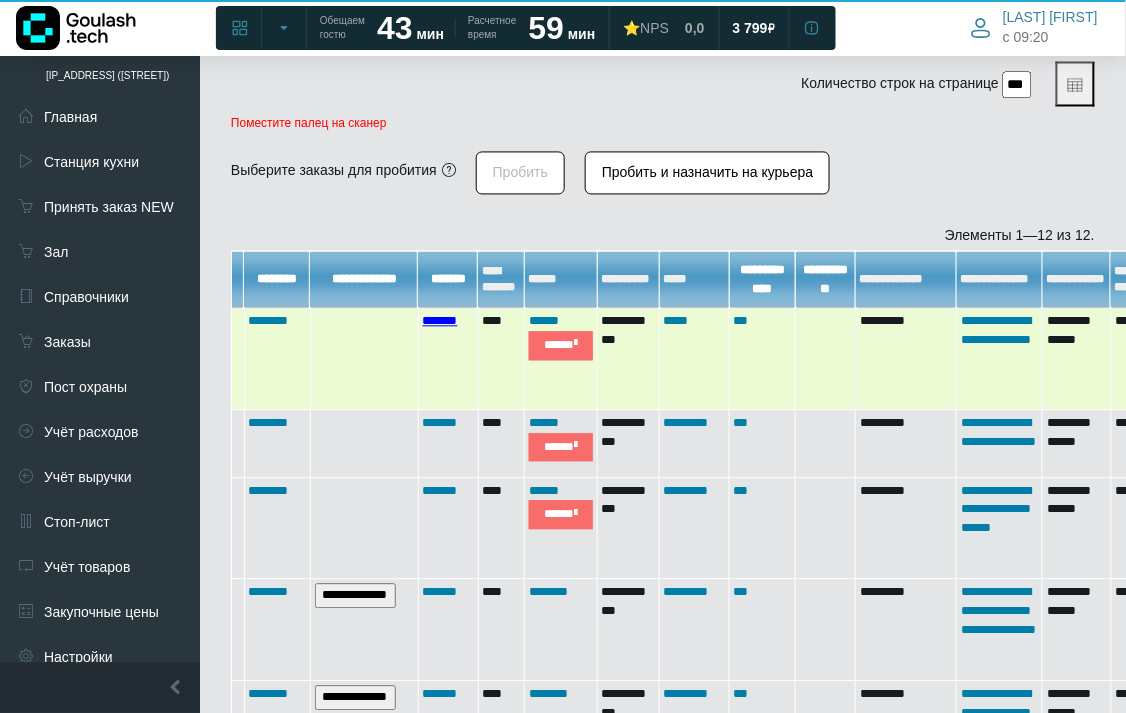 click on "*******" at bounding box center (440, 321) 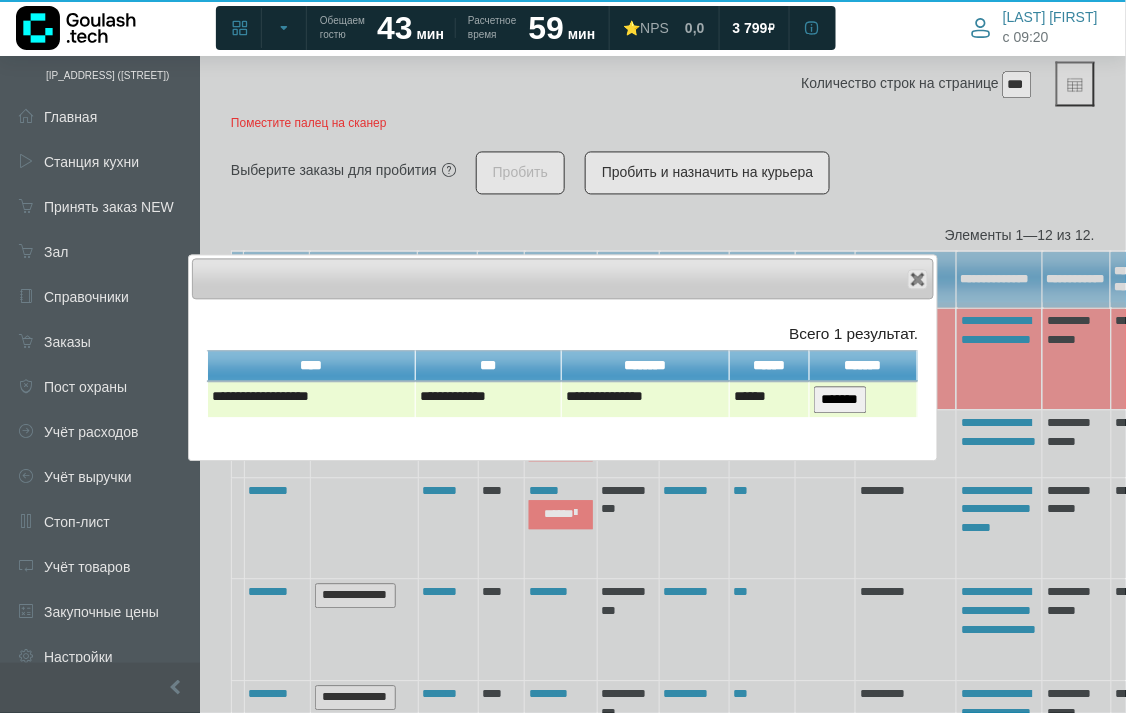 click on "*******" at bounding box center [840, 400] 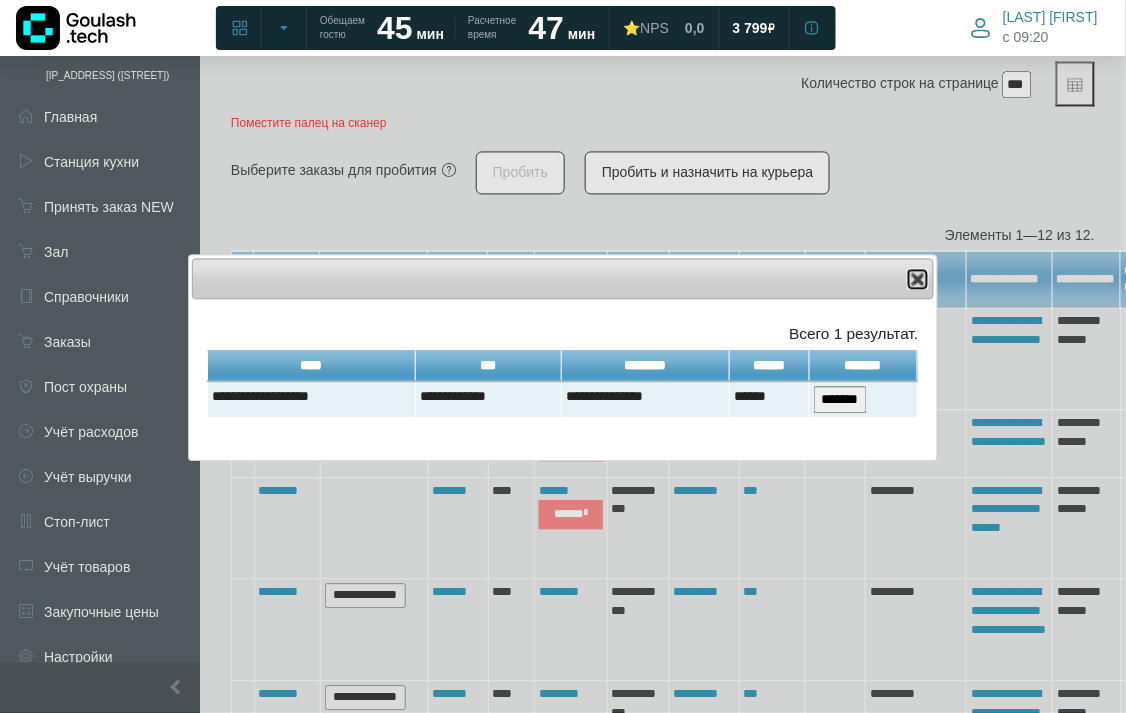 click at bounding box center [918, 280] 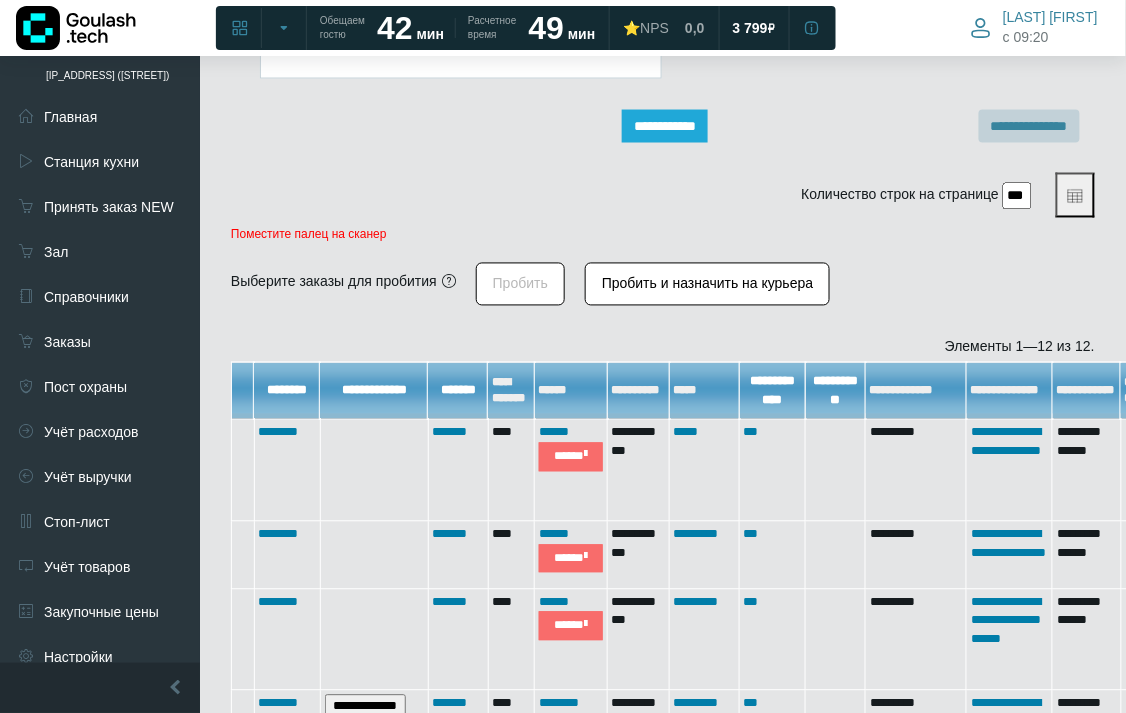scroll, scrollTop: 807, scrollLeft: 0, axis: vertical 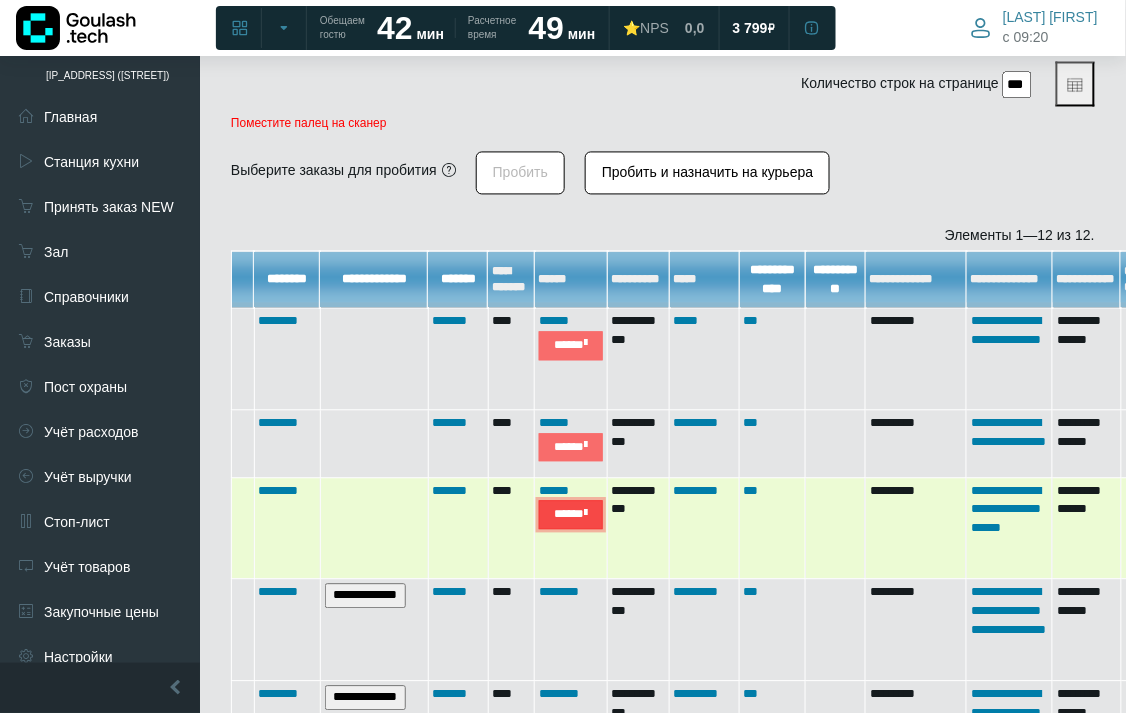 click on "*****" at bounding box center [571, 515] 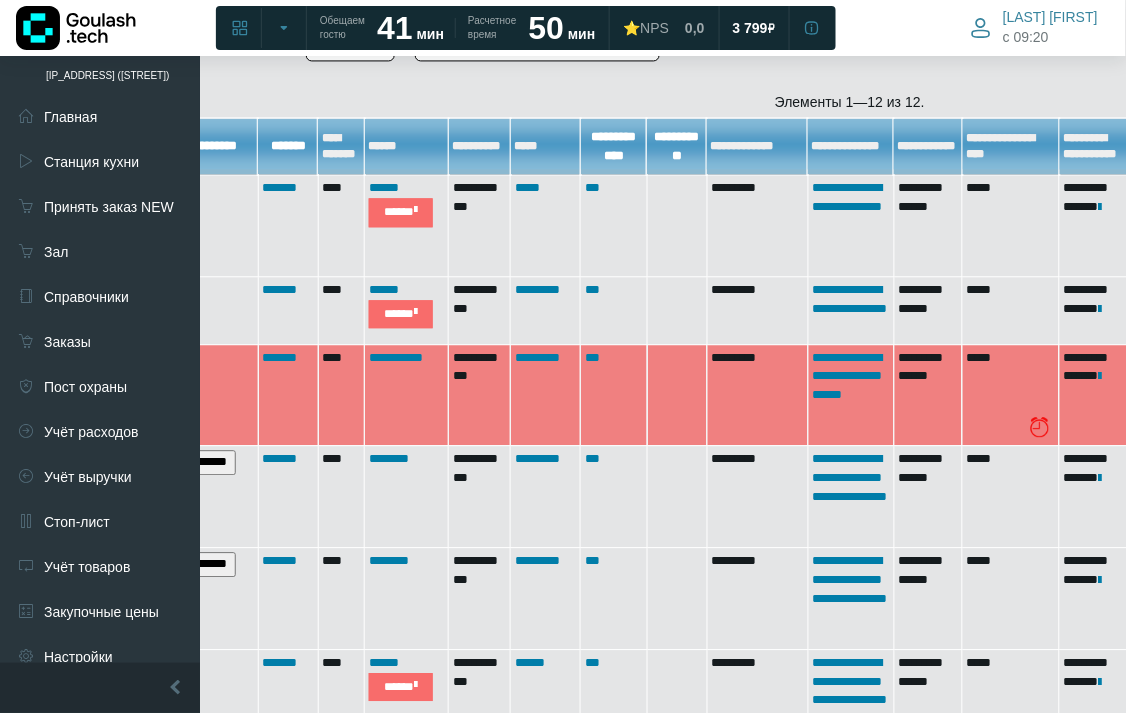 scroll, scrollTop: 941, scrollLeft: 161, axis: both 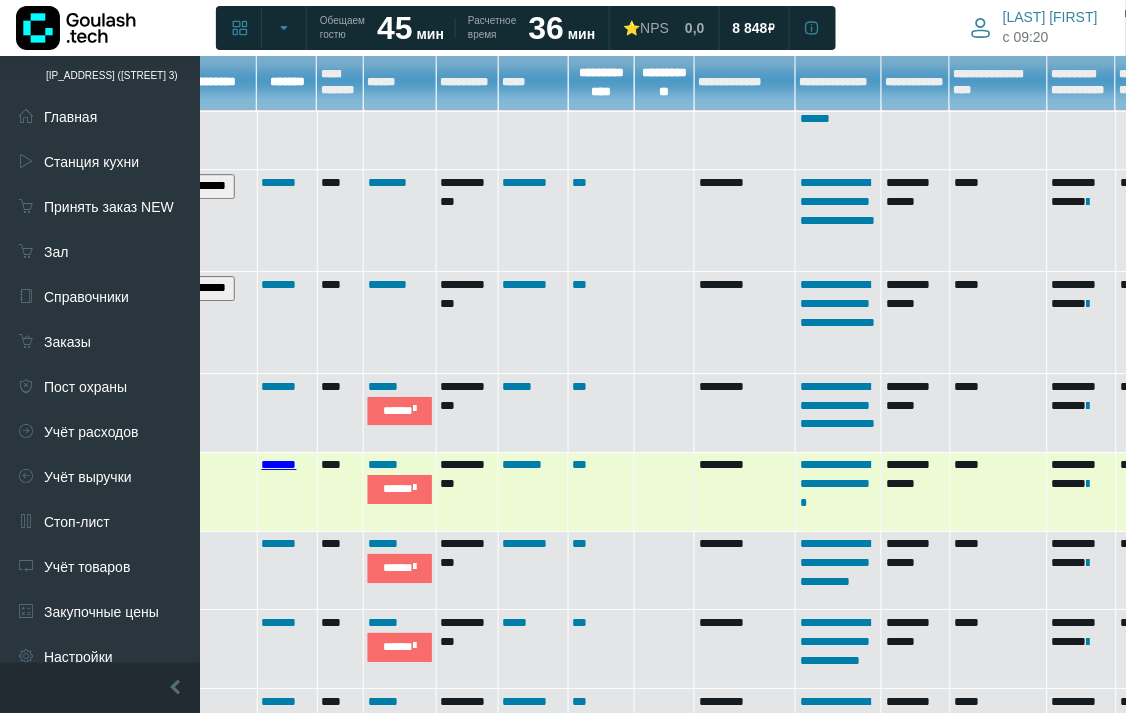 click on "*******" at bounding box center [279, 464] 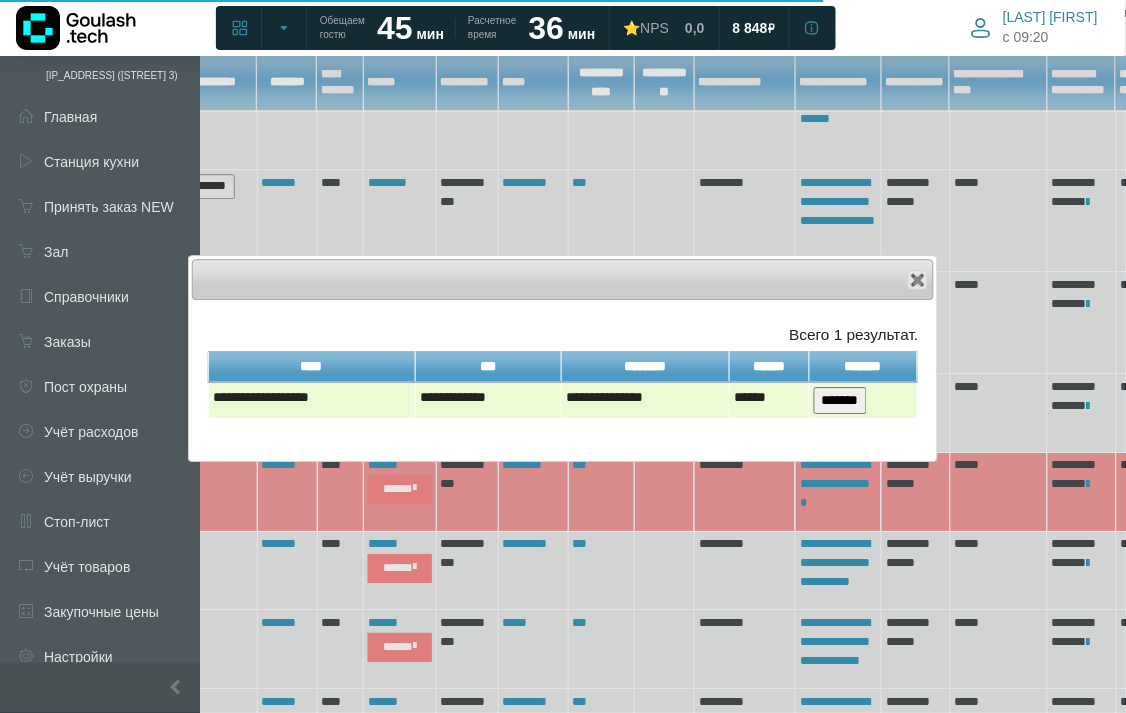 click on "*******" at bounding box center (840, 400) 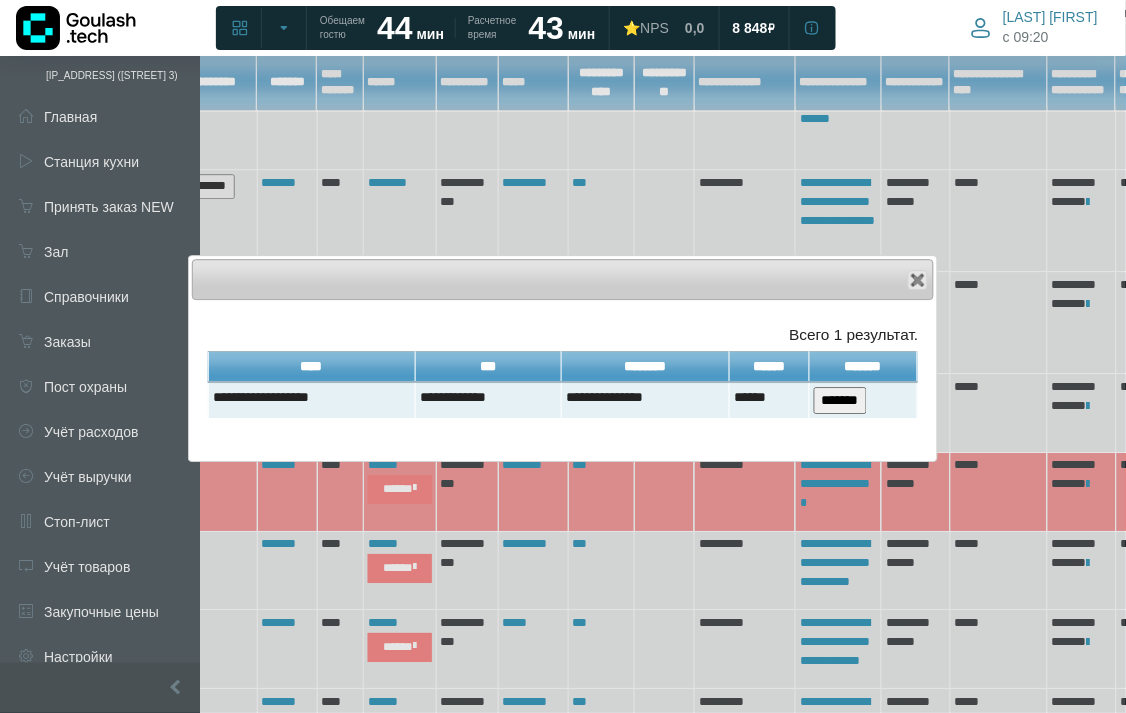 click on "Close" at bounding box center (563, 279) 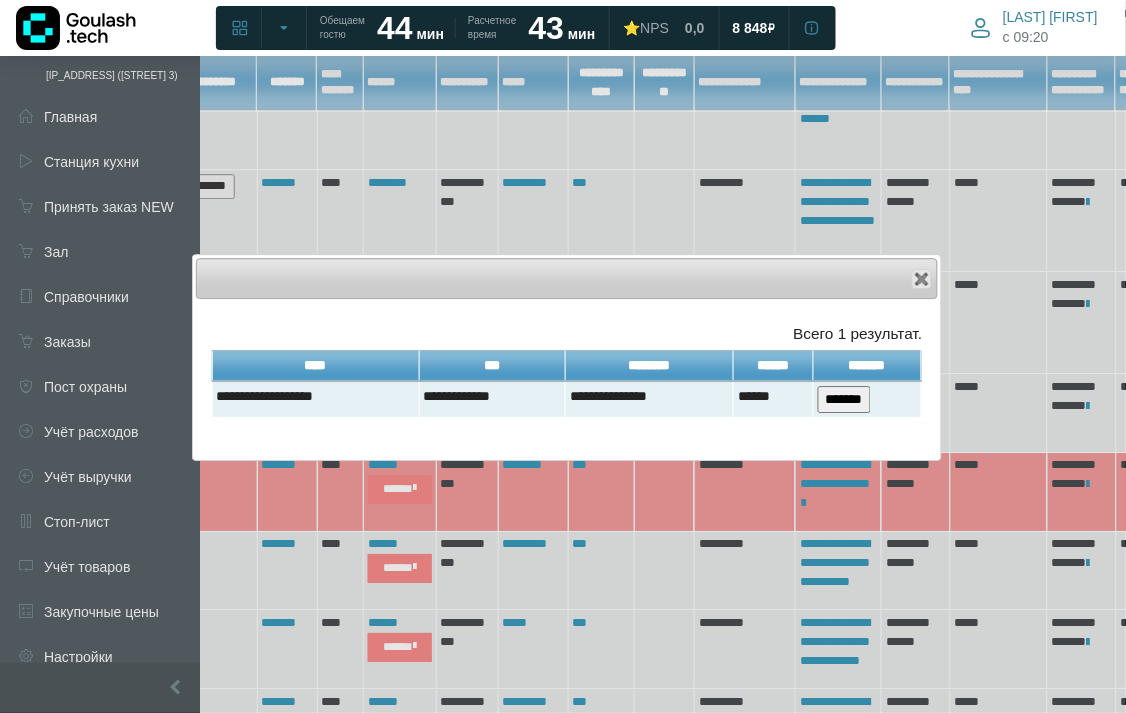 click on "Close" at bounding box center [567, 278] 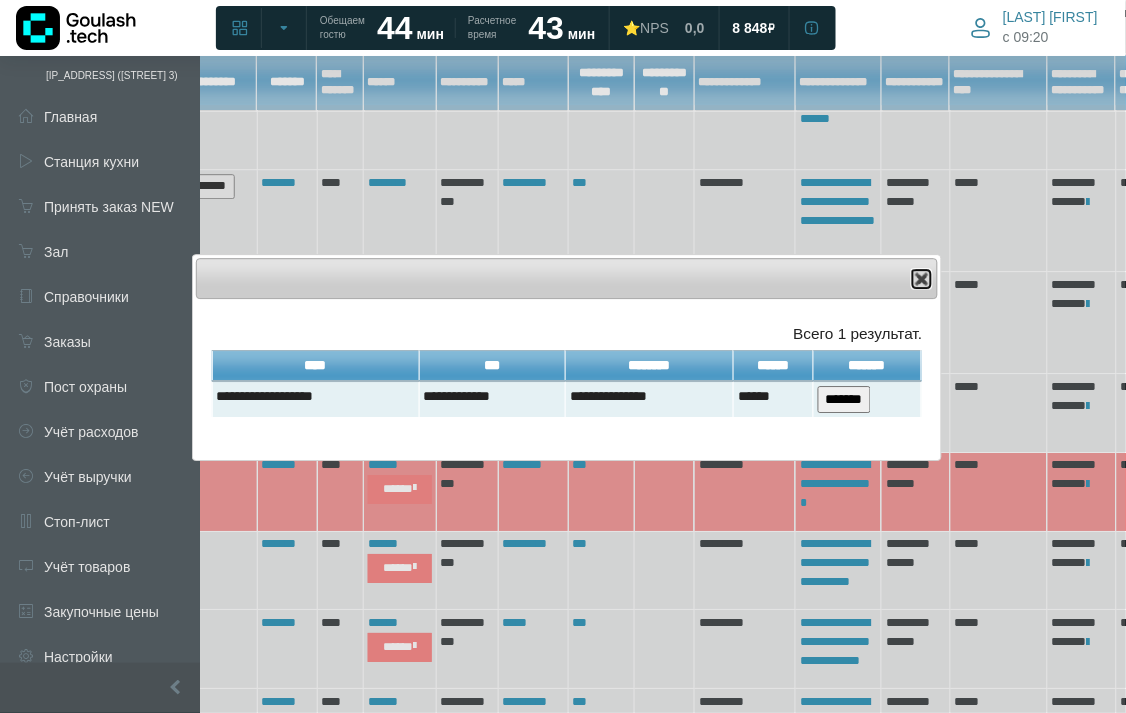 click at bounding box center [922, 279] 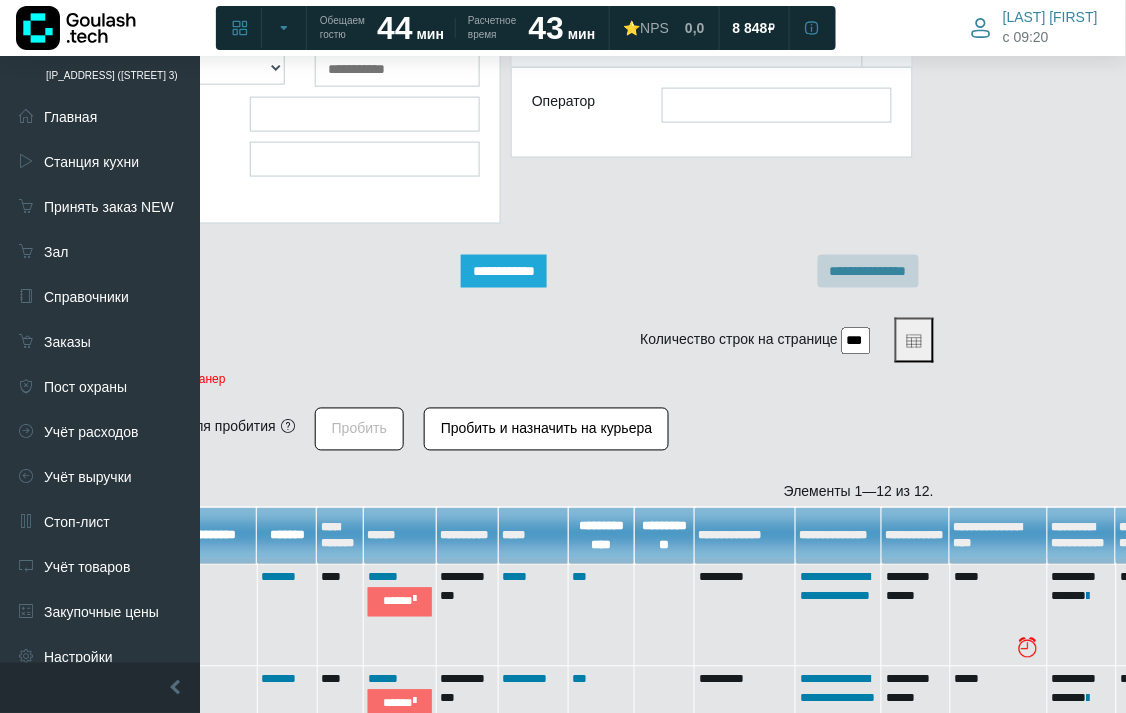 scroll, scrollTop: 0, scrollLeft: 0, axis: both 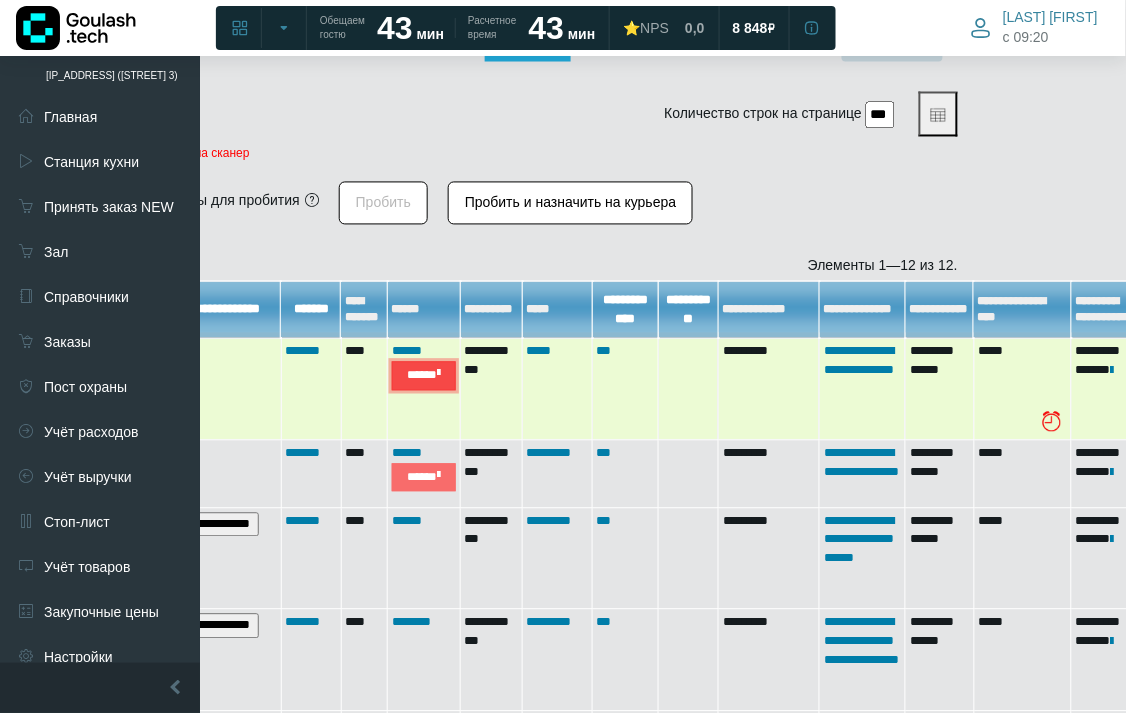 click on "*****" at bounding box center [424, 376] 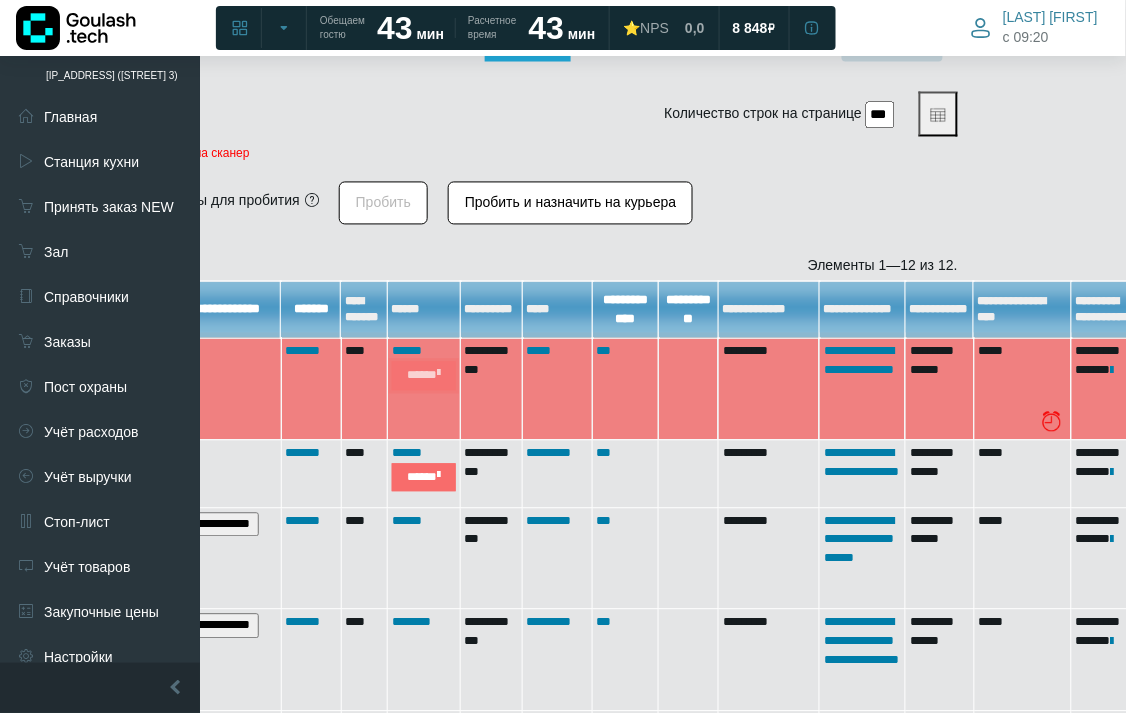 scroll, scrollTop: 555, scrollLeft: 137, axis: both 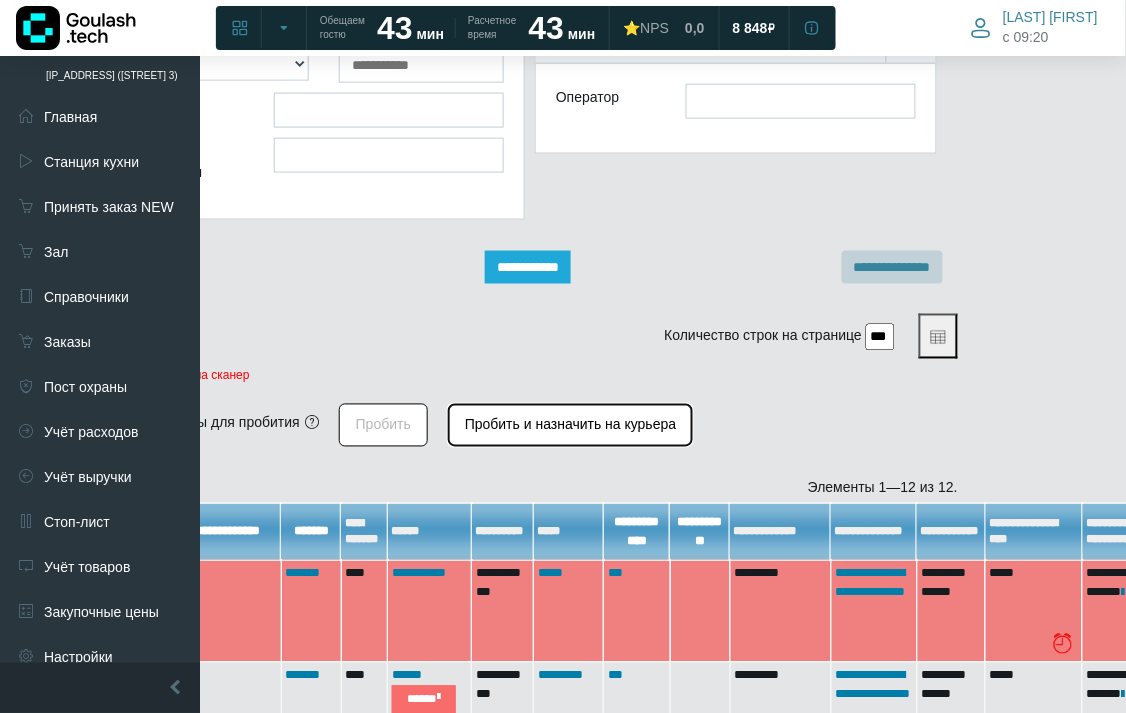 click on "Пробить и назначить на курьера" at bounding box center [570, 425] 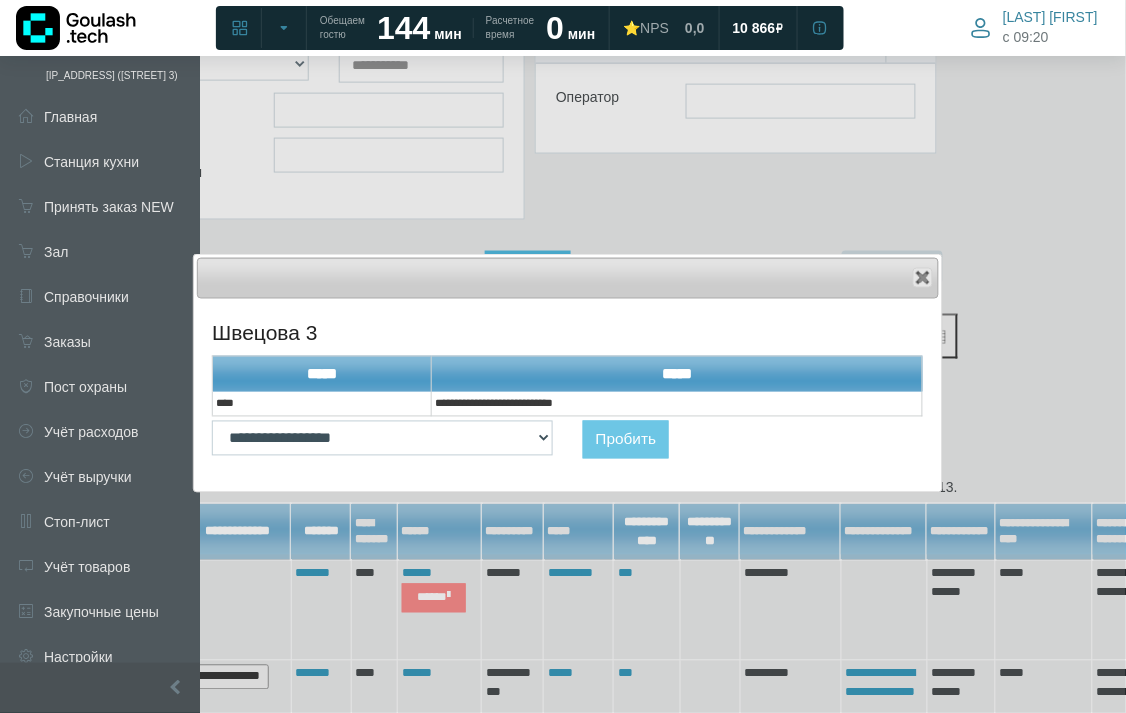 click on "**********" at bounding box center [567, 393] 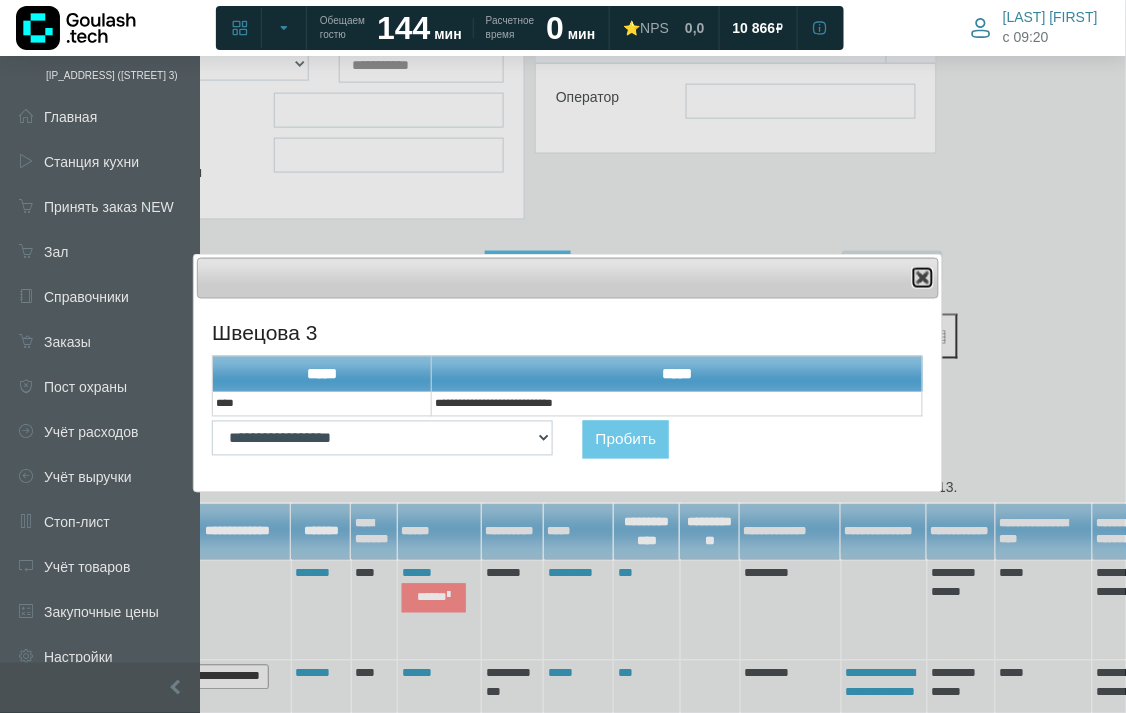 click at bounding box center [923, 278] 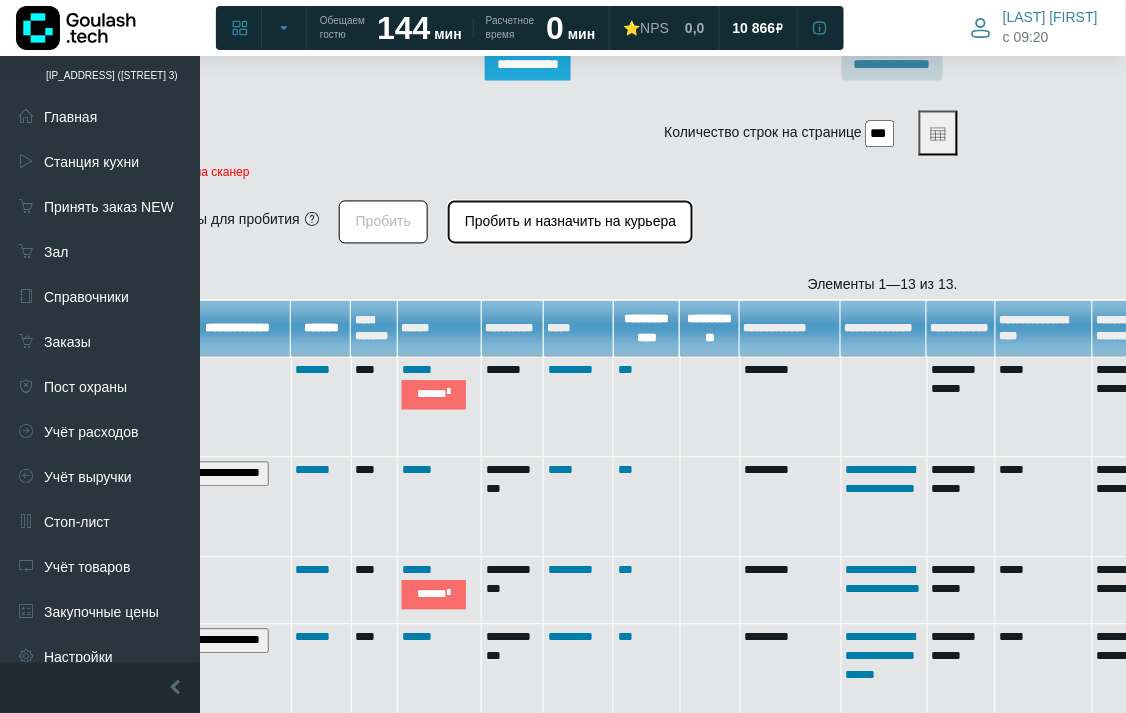 scroll, scrollTop: 760, scrollLeft: 137, axis: both 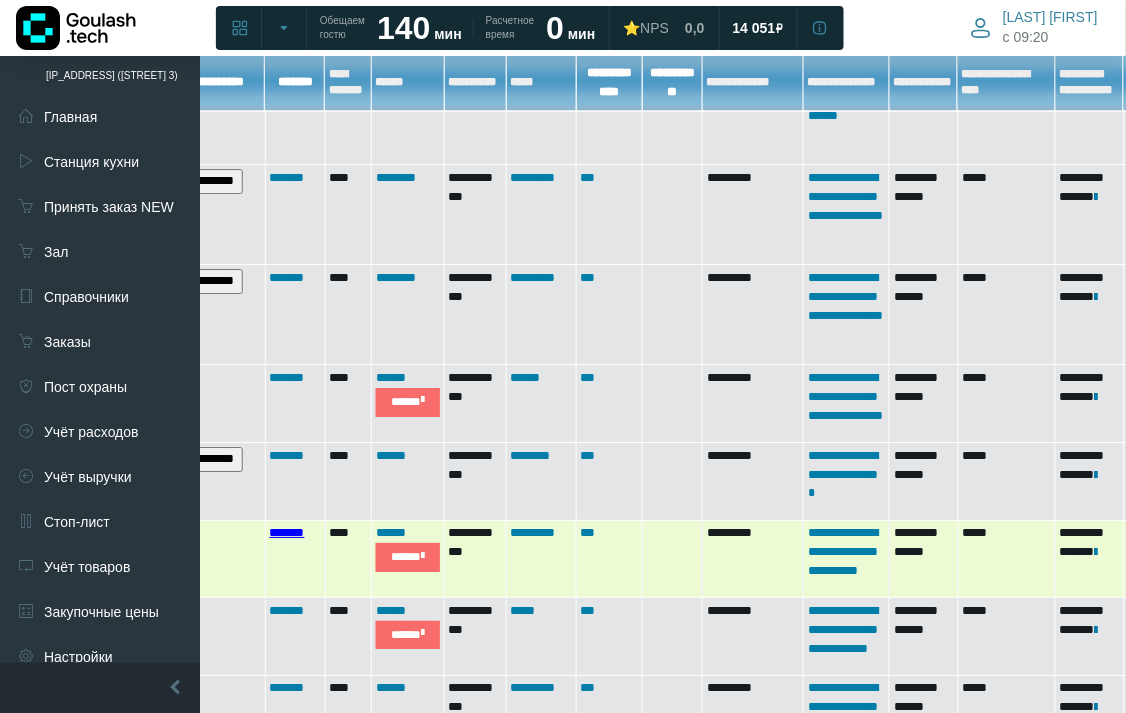 click on "*******" at bounding box center (287, 532) 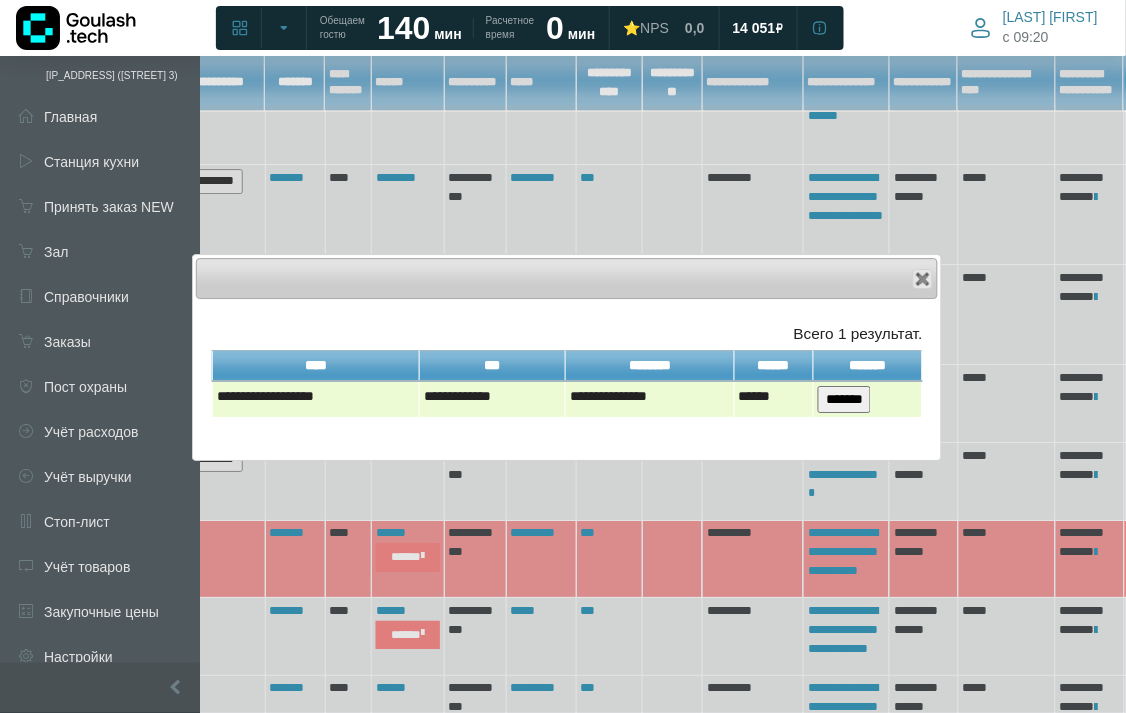 click on "*******" at bounding box center (844, 399) 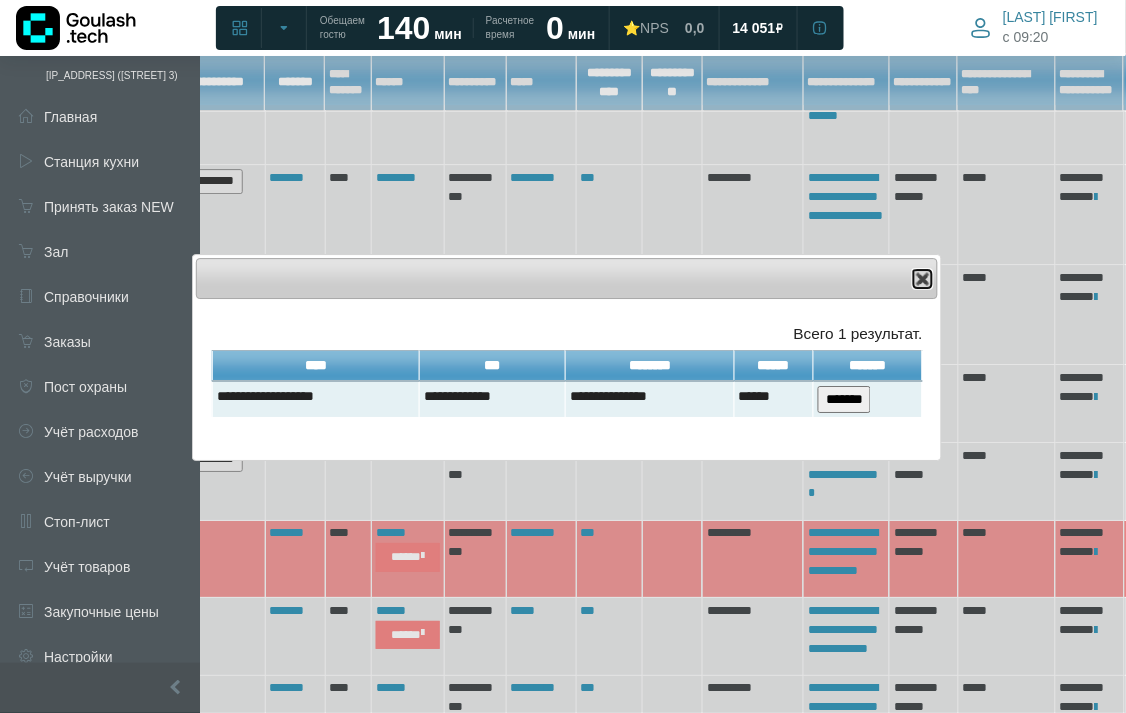 click at bounding box center (923, 279) 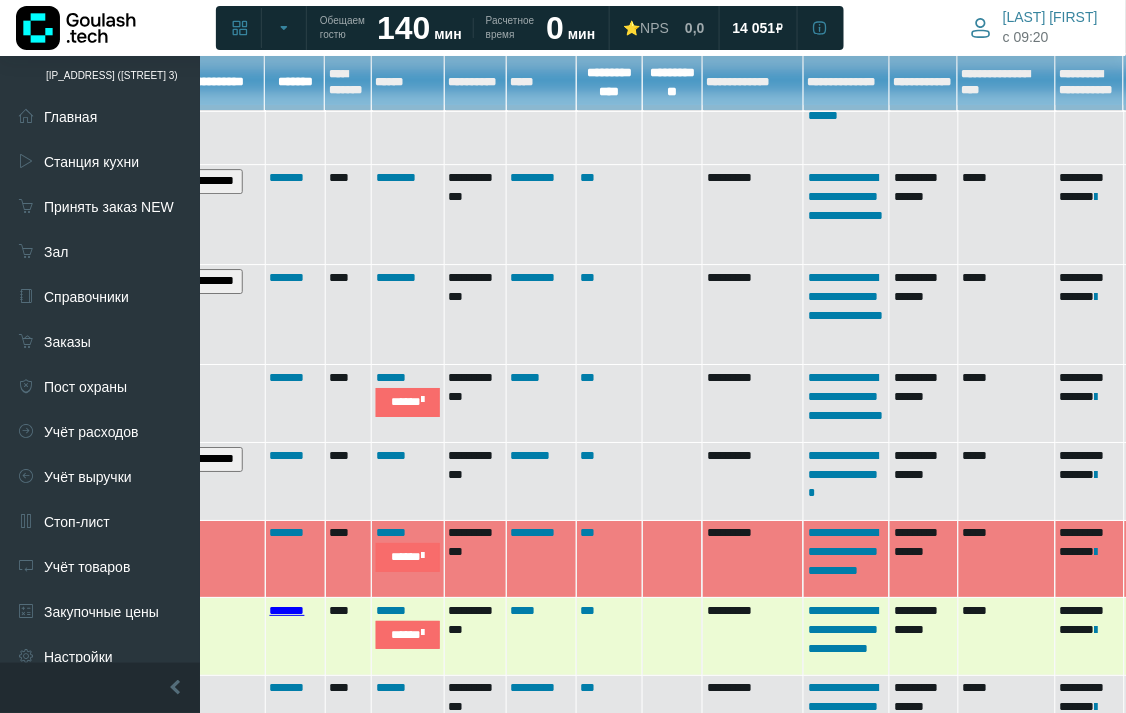 click on "*******" at bounding box center [295, 637] 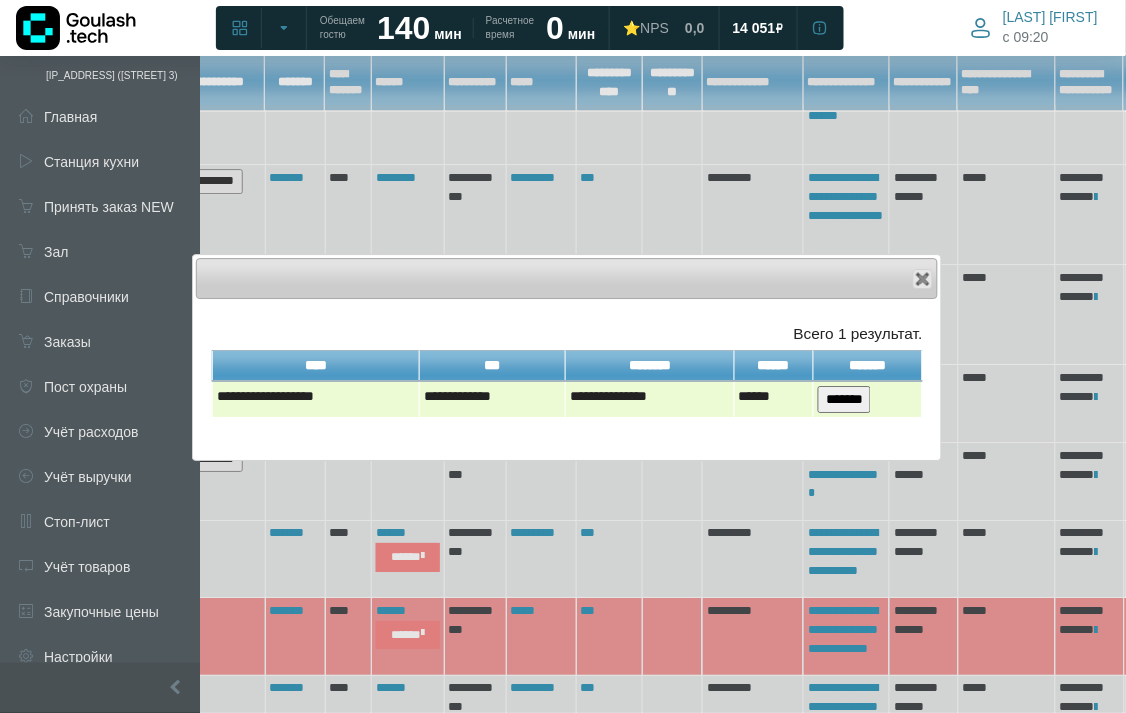 click on "*******" at bounding box center [844, 399] 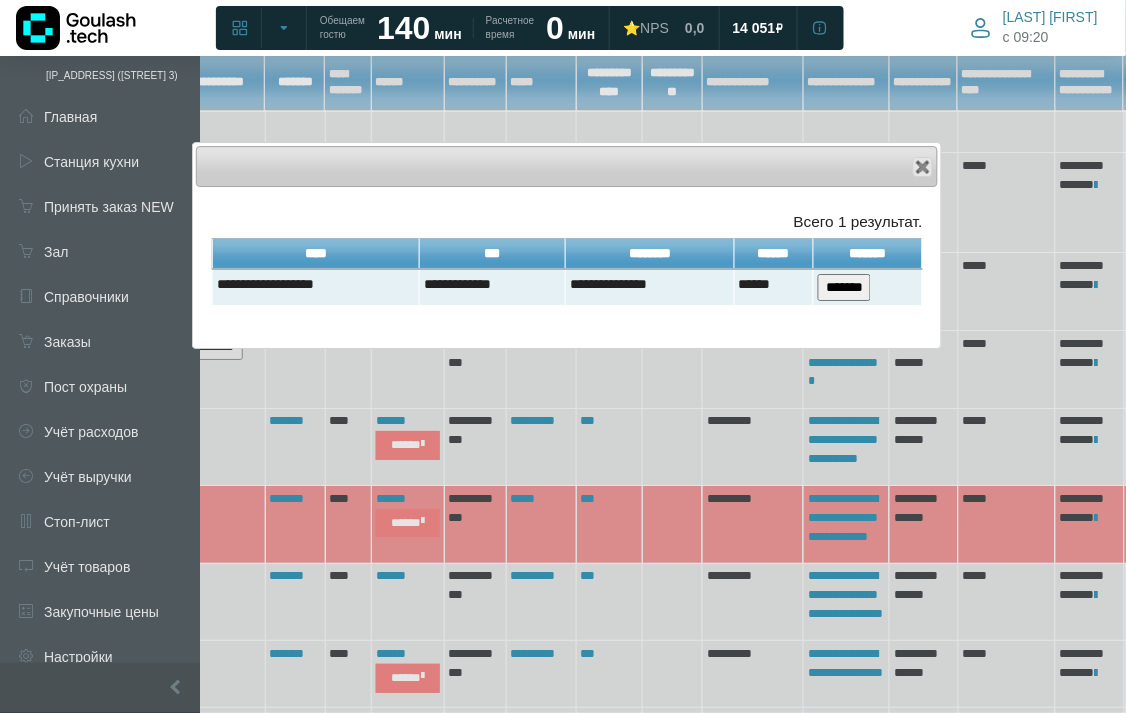 scroll, scrollTop: 1541, scrollLeft: 163, axis: both 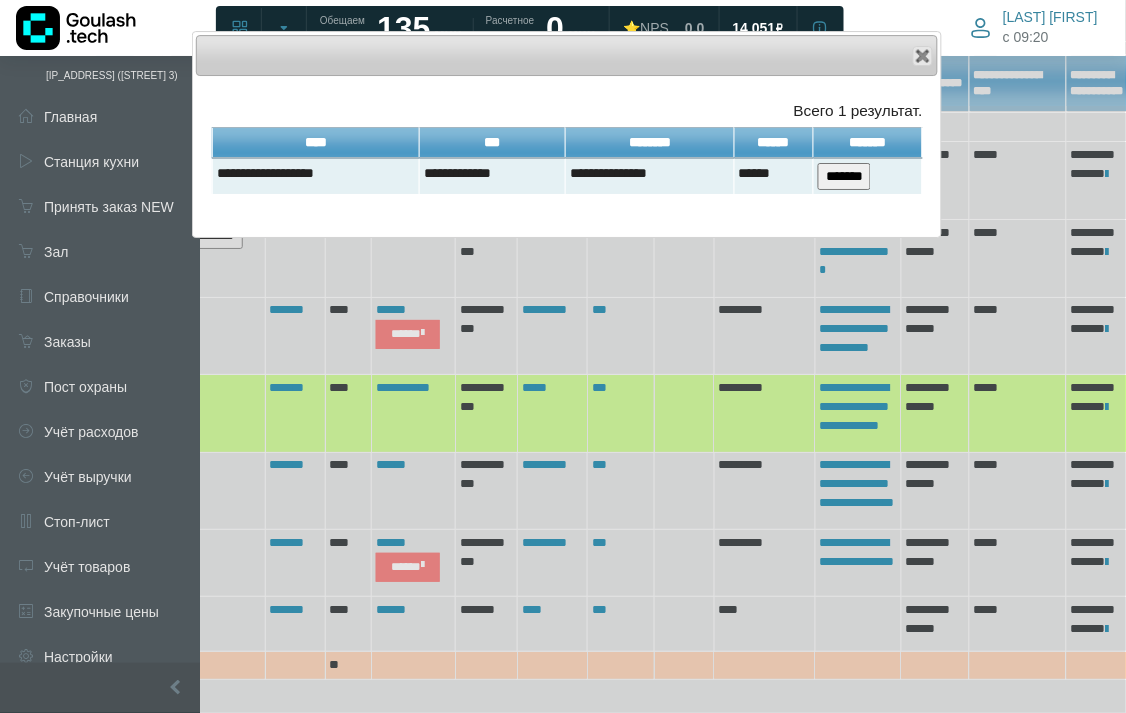 click on "Close" at bounding box center (567, 55) 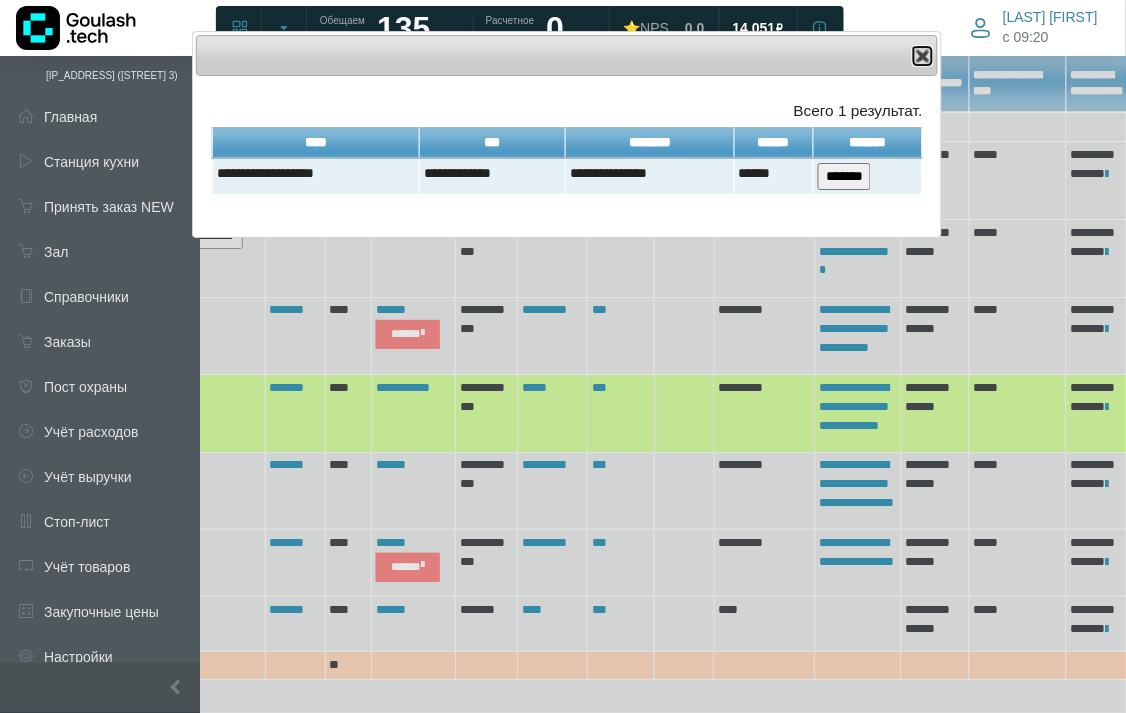 click at bounding box center [923, 56] 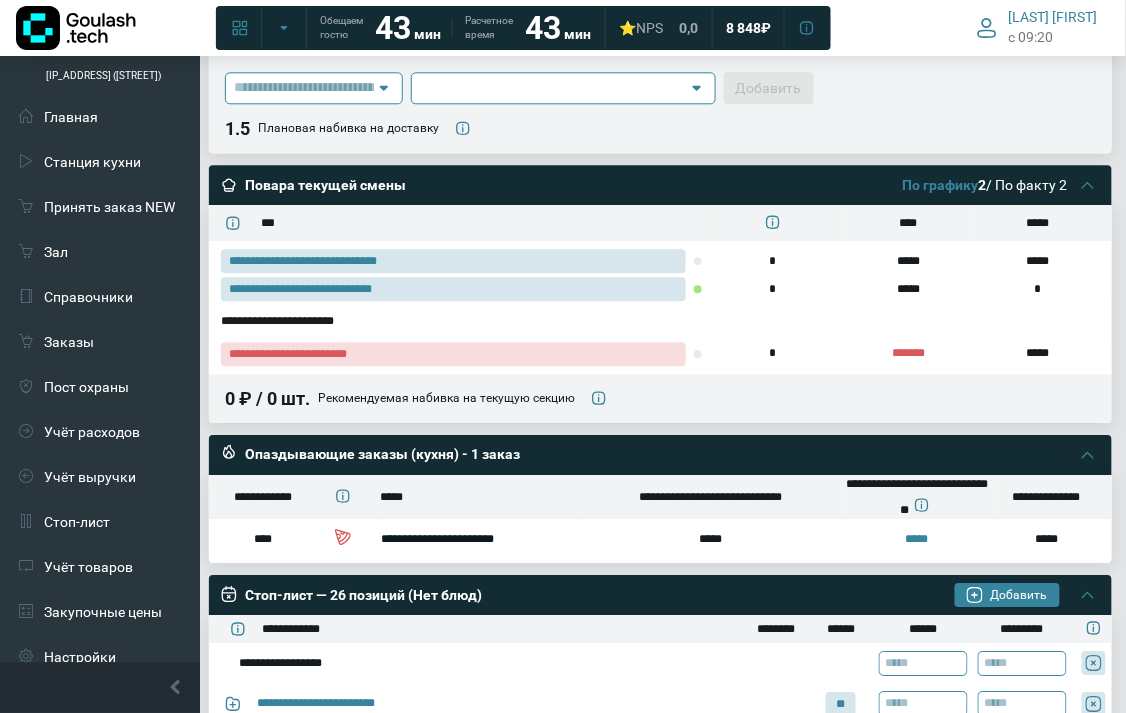 scroll, scrollTop: 837, scrollLeft: 2, axis: both 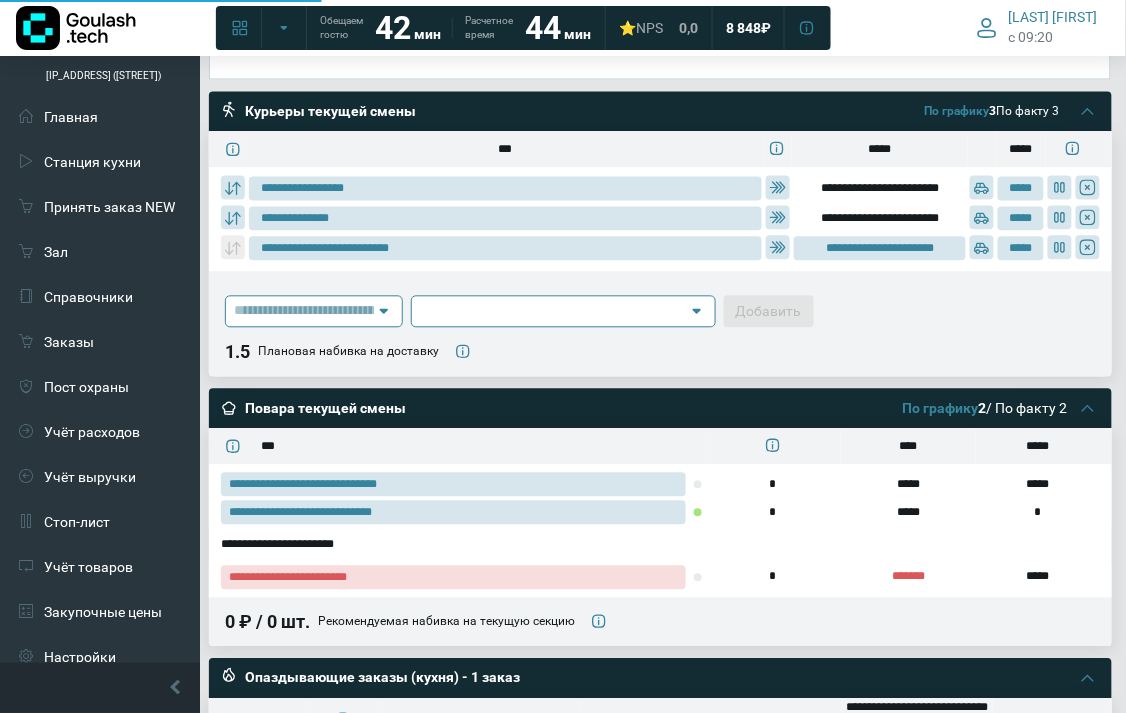type on "**********" 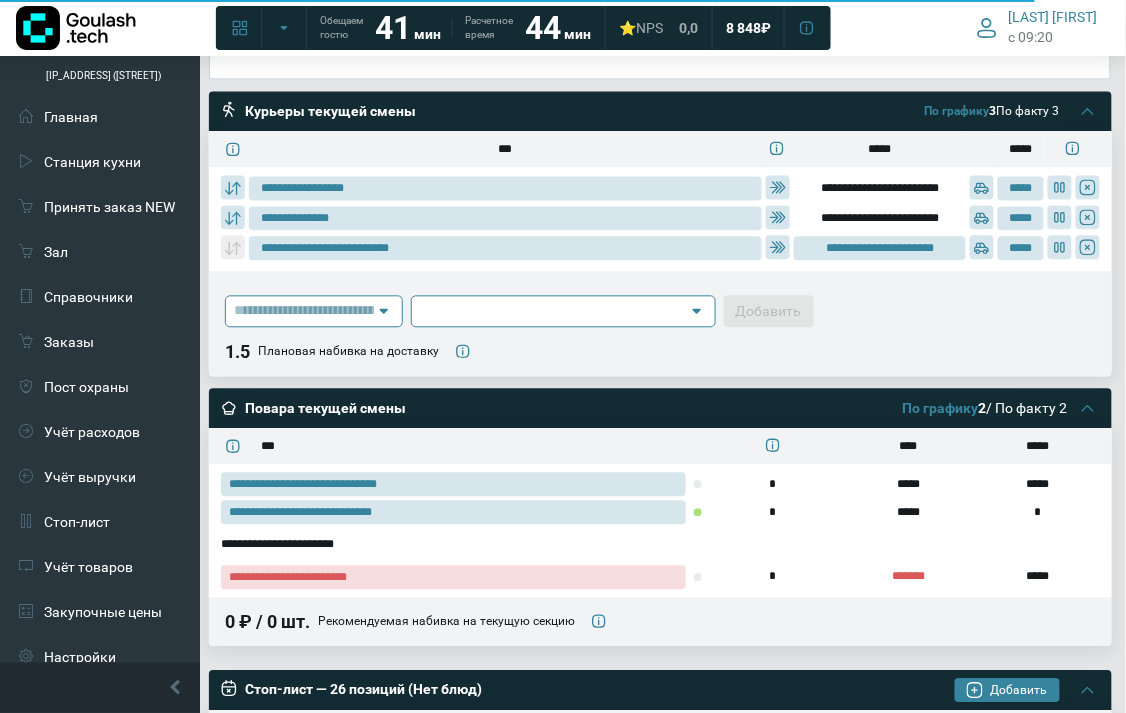 type on "**********" 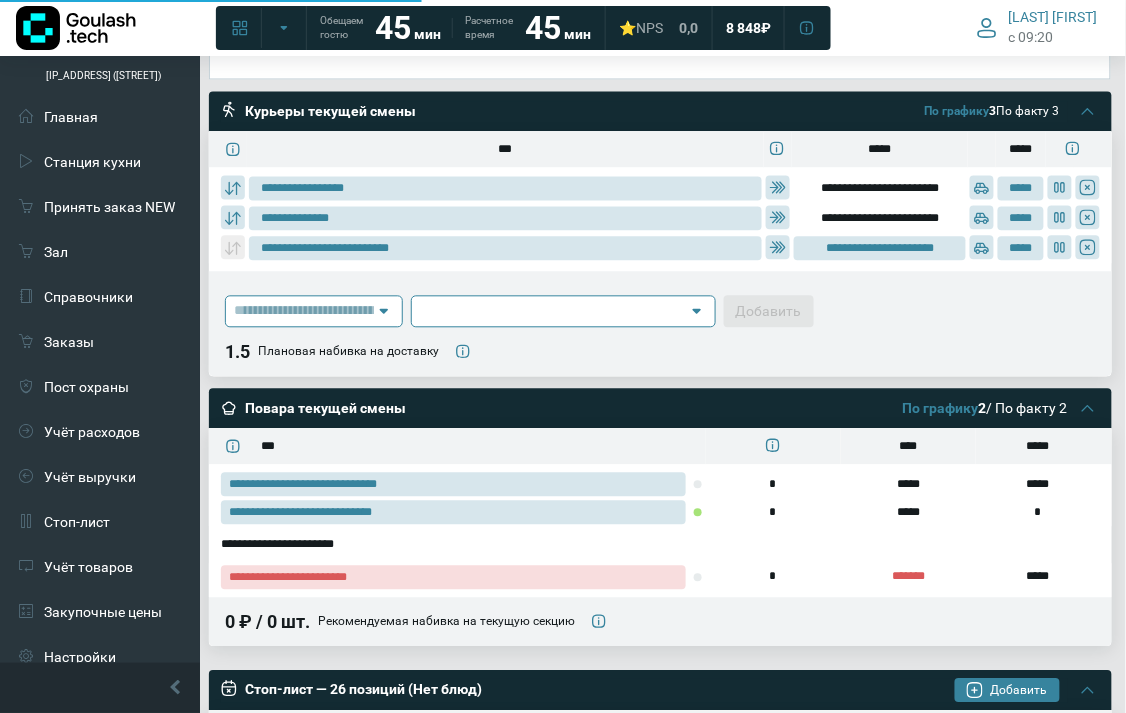 type on "**********" 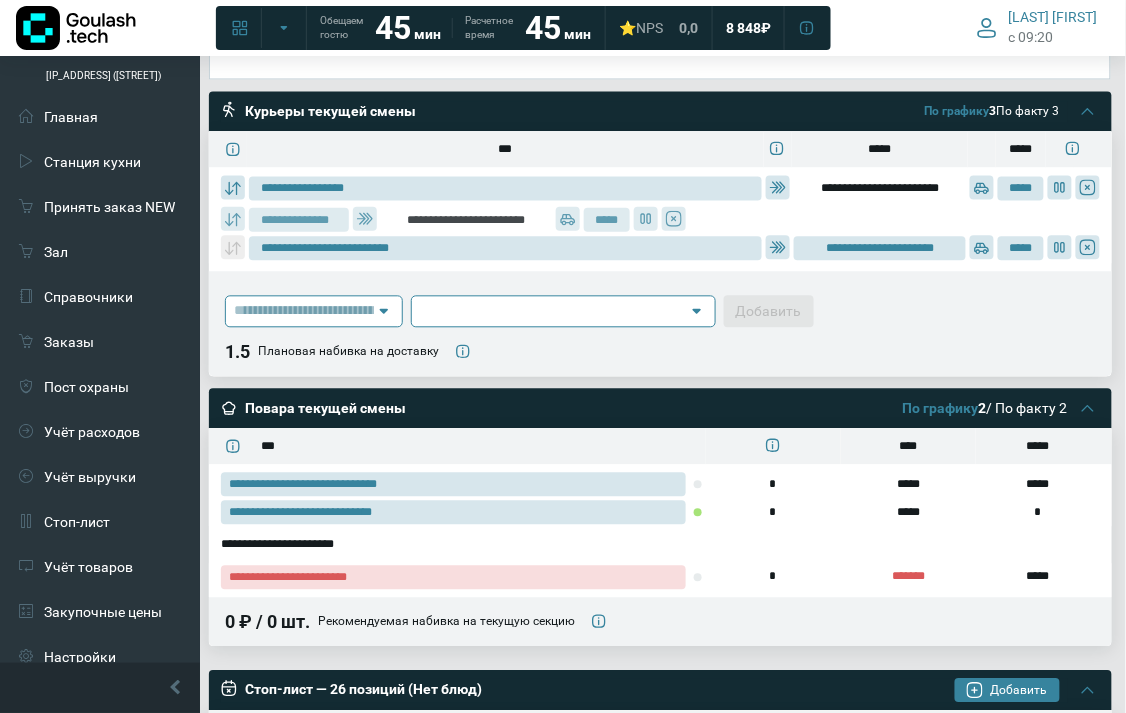 type 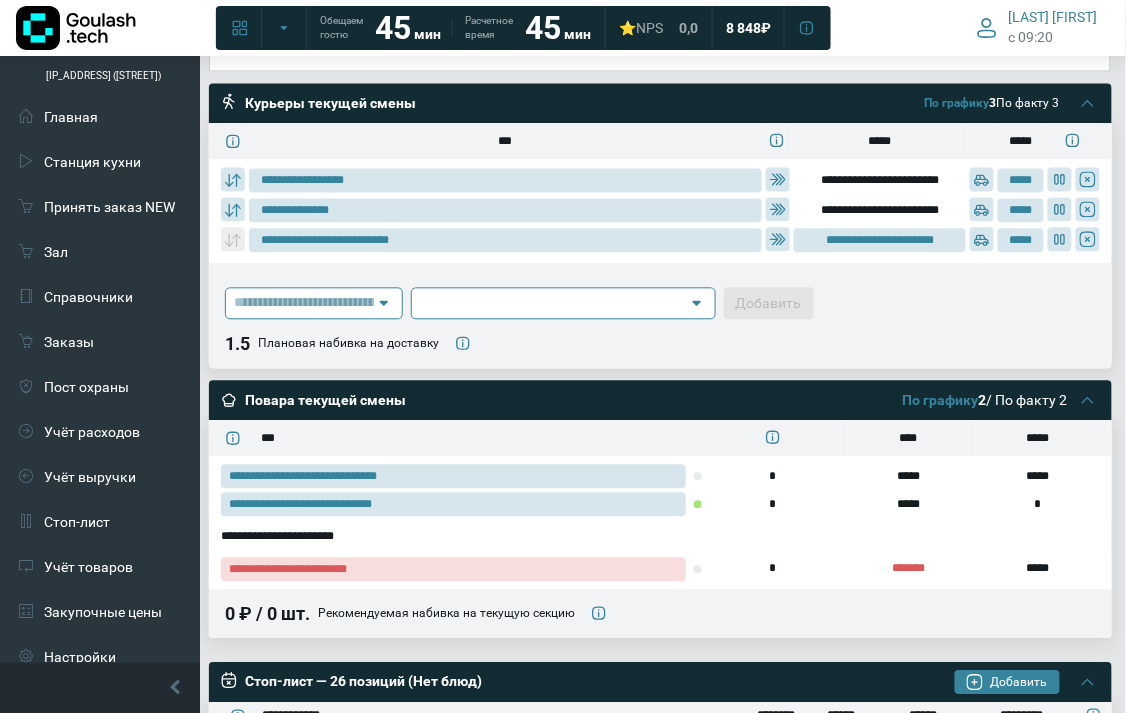scroll, scrollTop: 864, scrollLeft: 2, axis: both 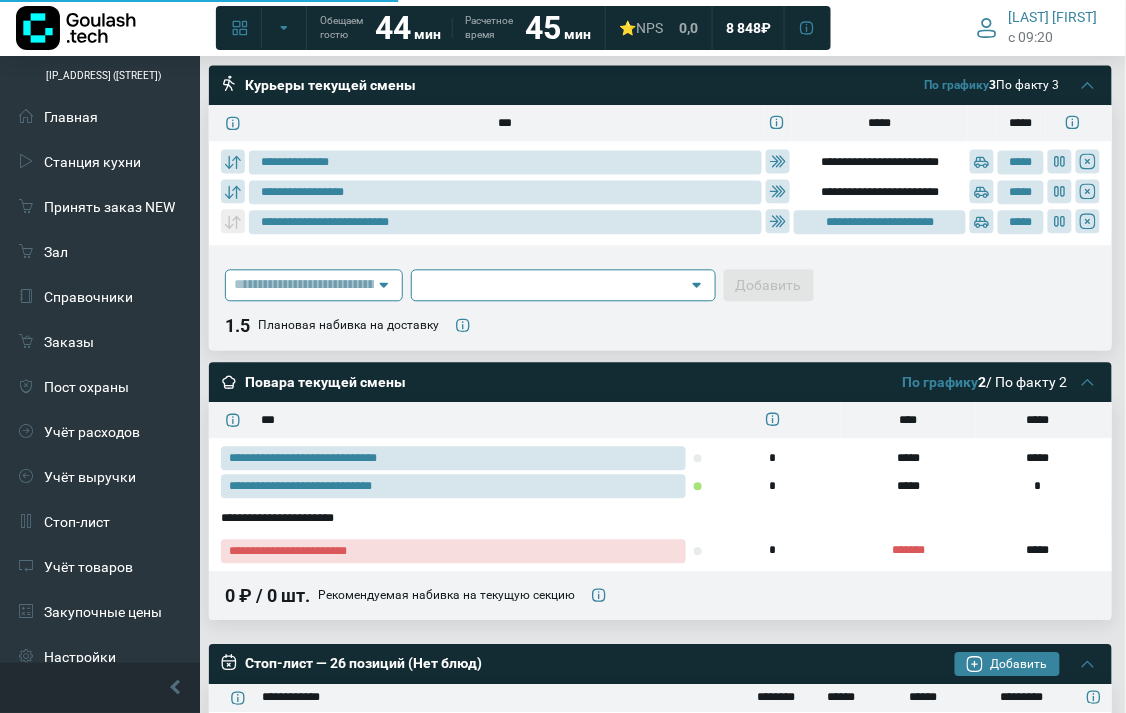 type on "**********" 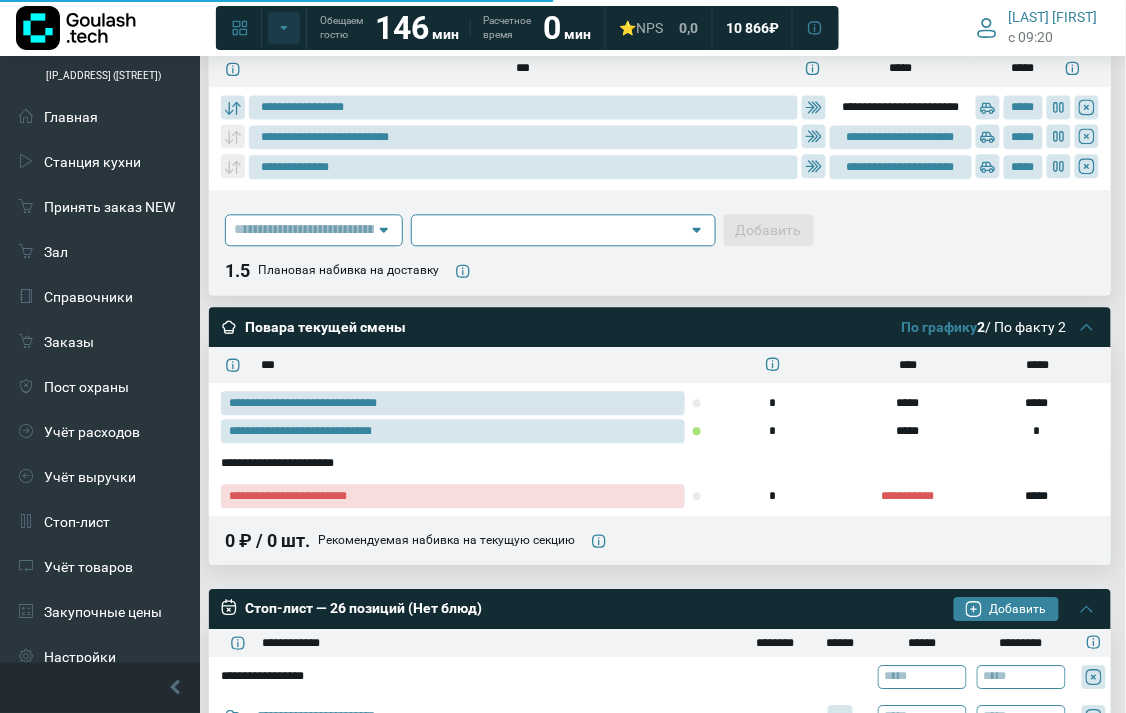 scroll, scrollTop: 864, scrollLeft: 2, axis: both 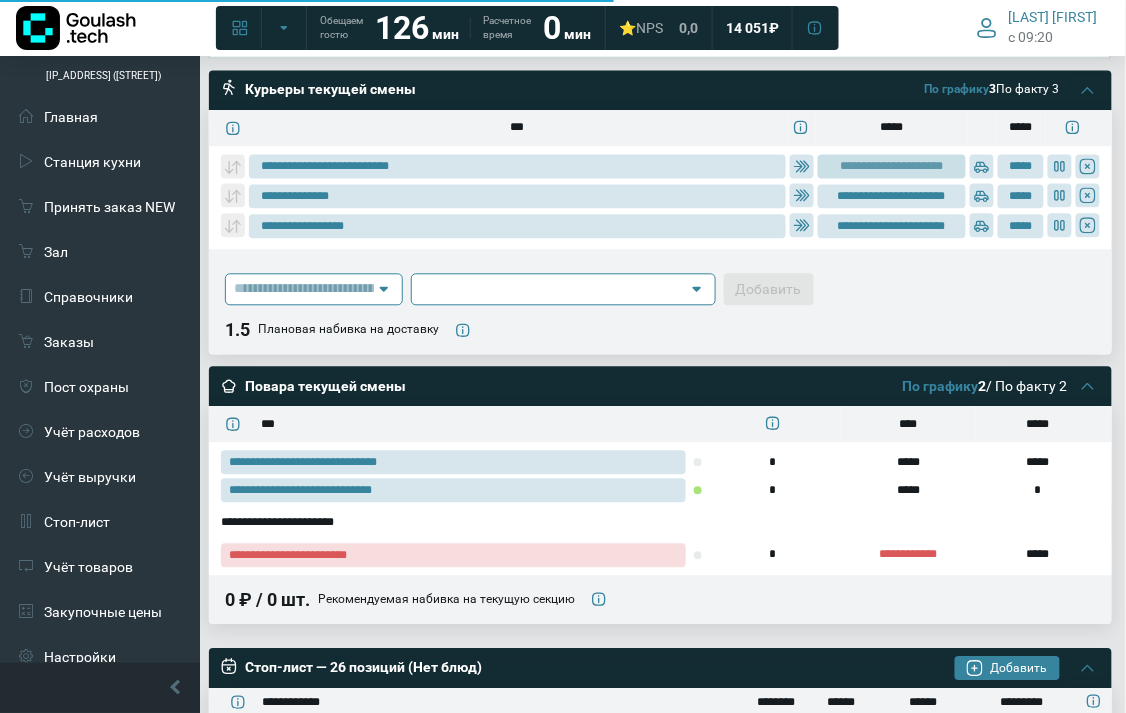 click on "**********" at bounding box center (892, 166) 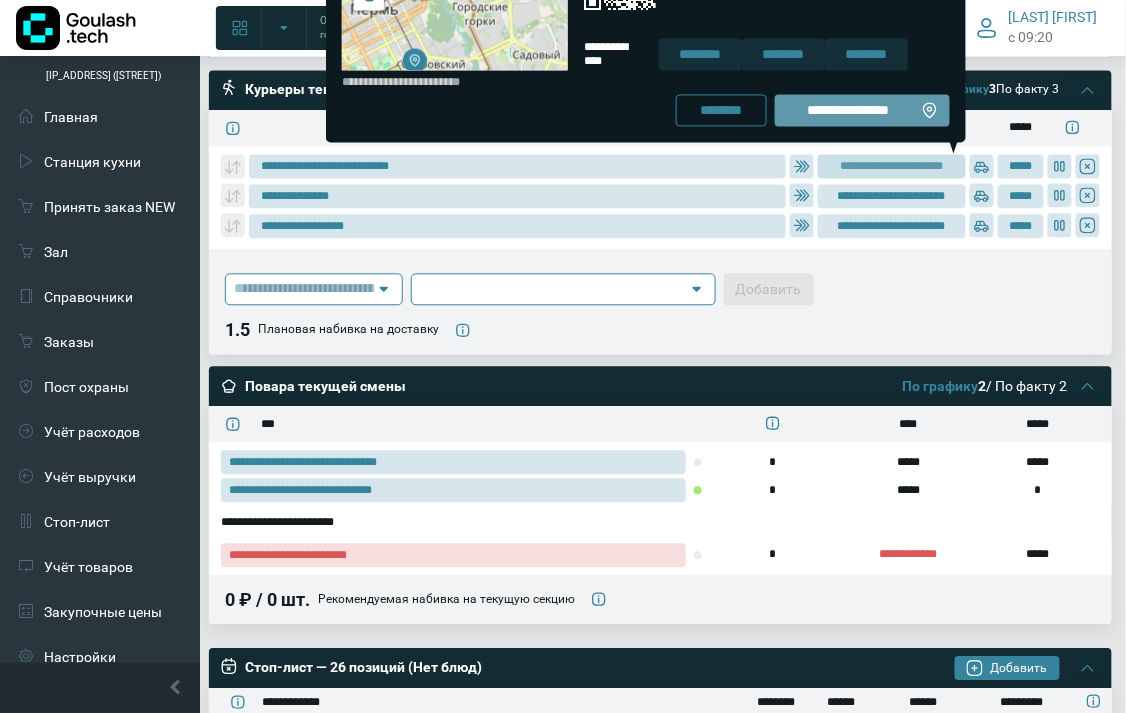 click on "**********" at bounding box center [848, 110] 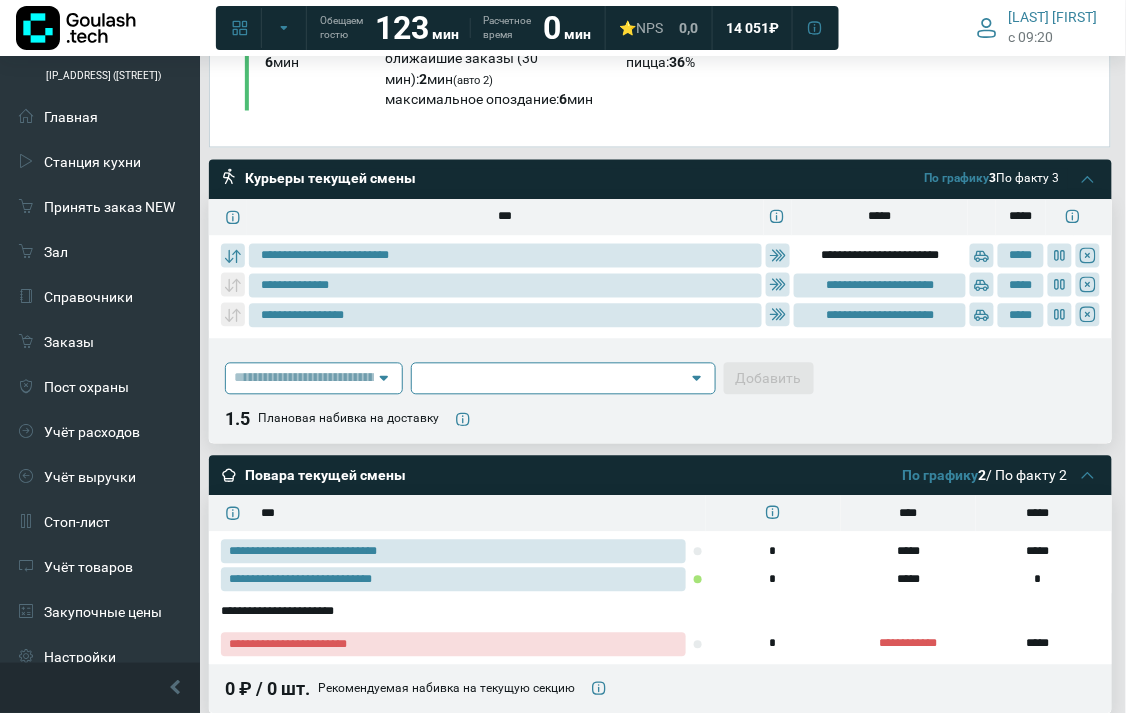 scroll, scrollTop: 642, scrollLeft: 2, axis: both 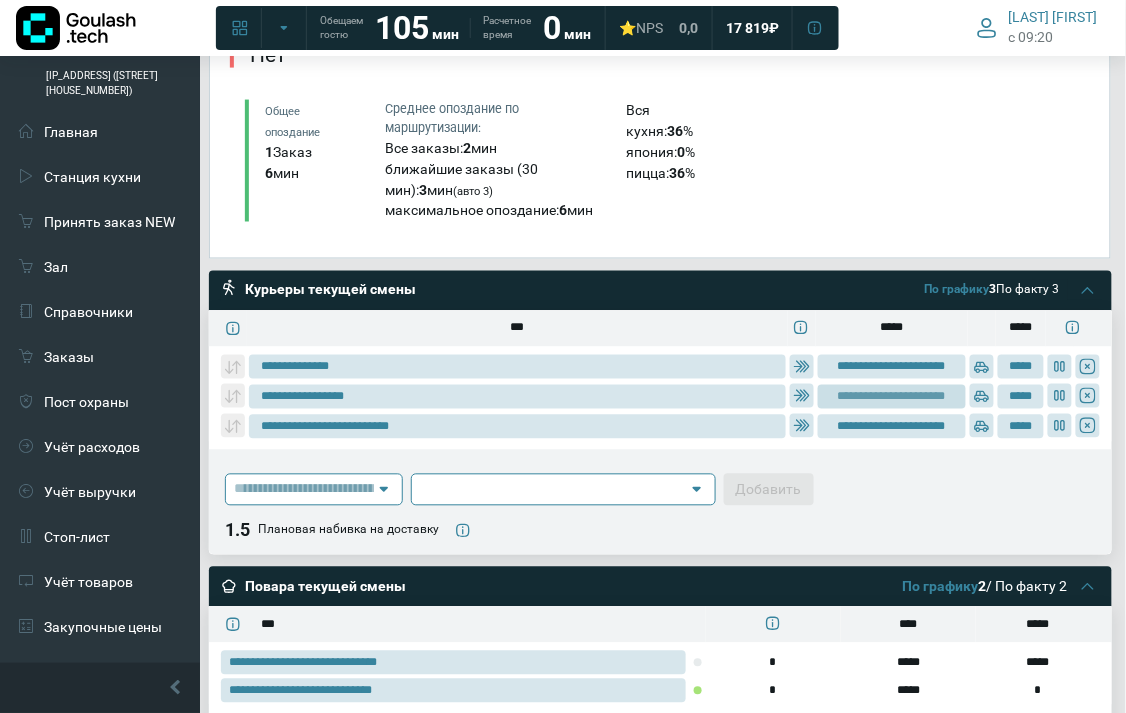 click on "**********" 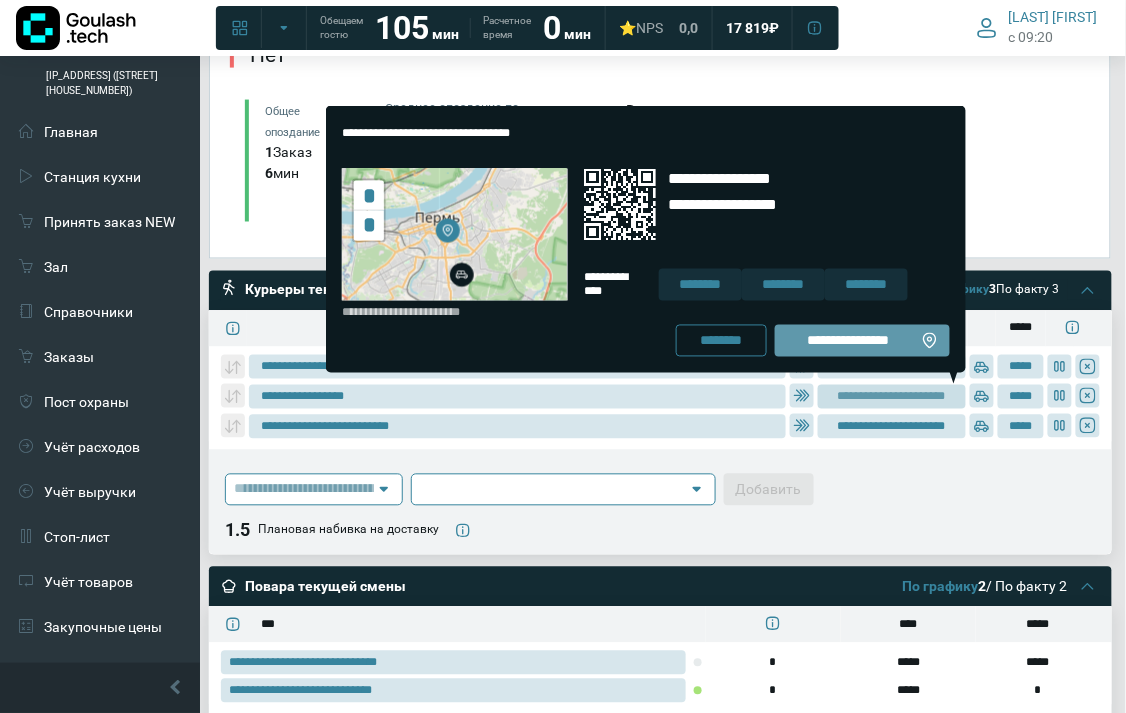 click on "**********" 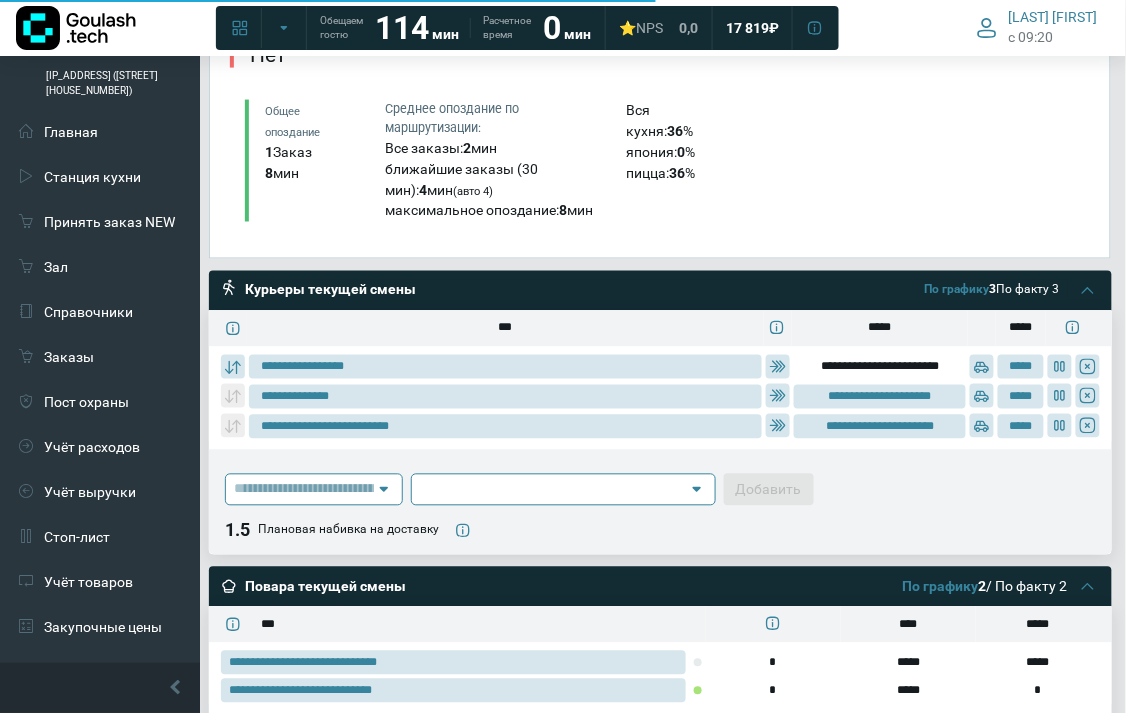 click on "**********" 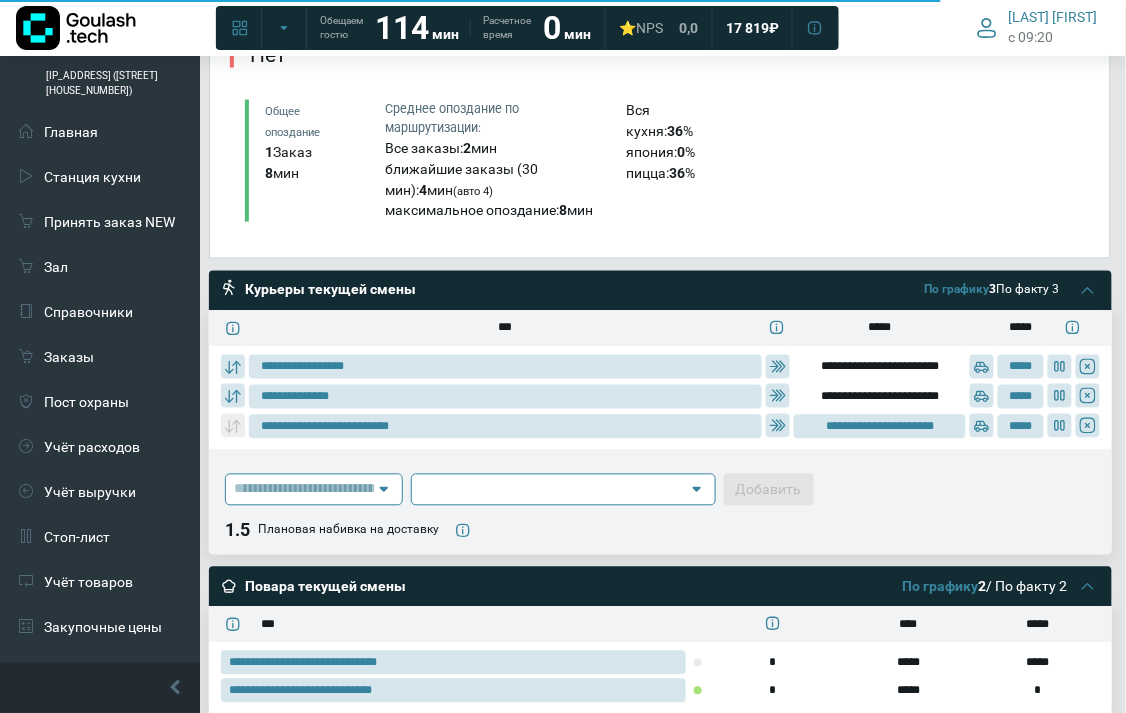 click on "**********" 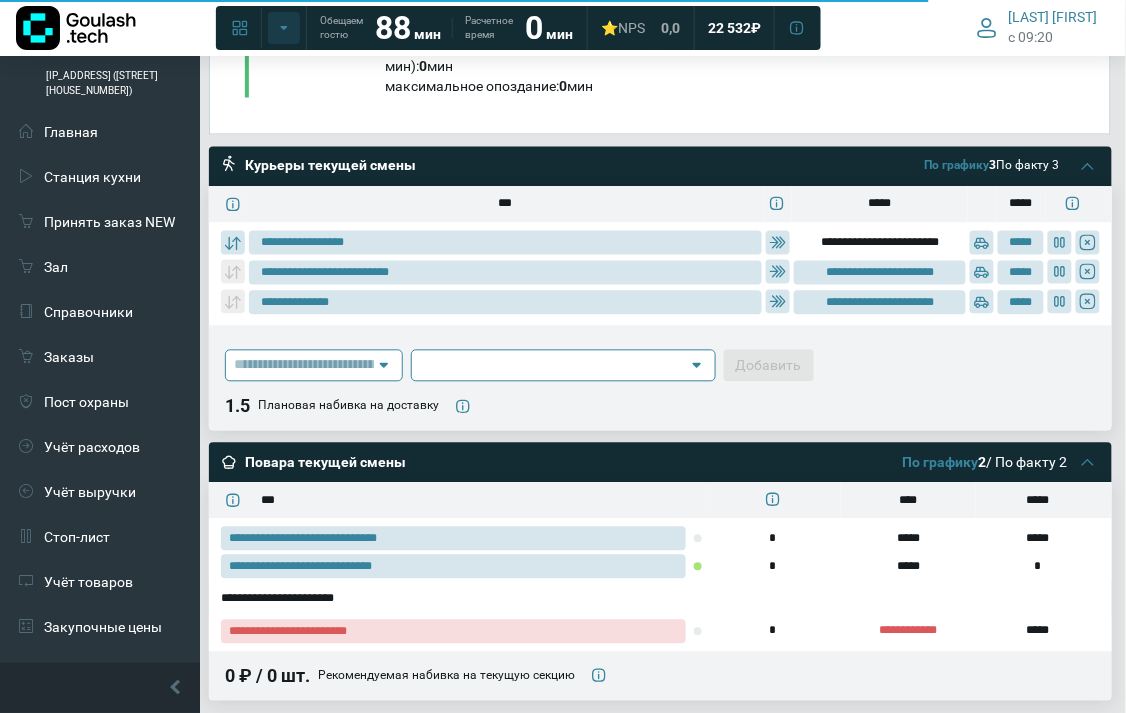 scroll, scrollTop: 765, scrollLeft: 2, axis: both 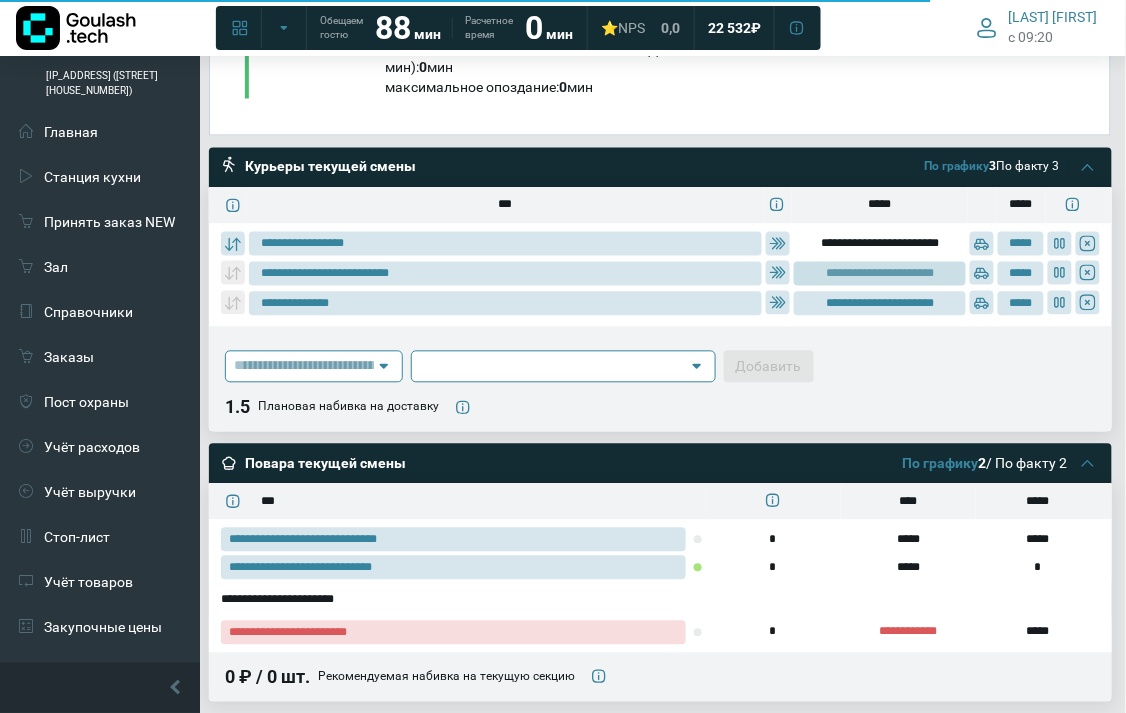 click on "**********" 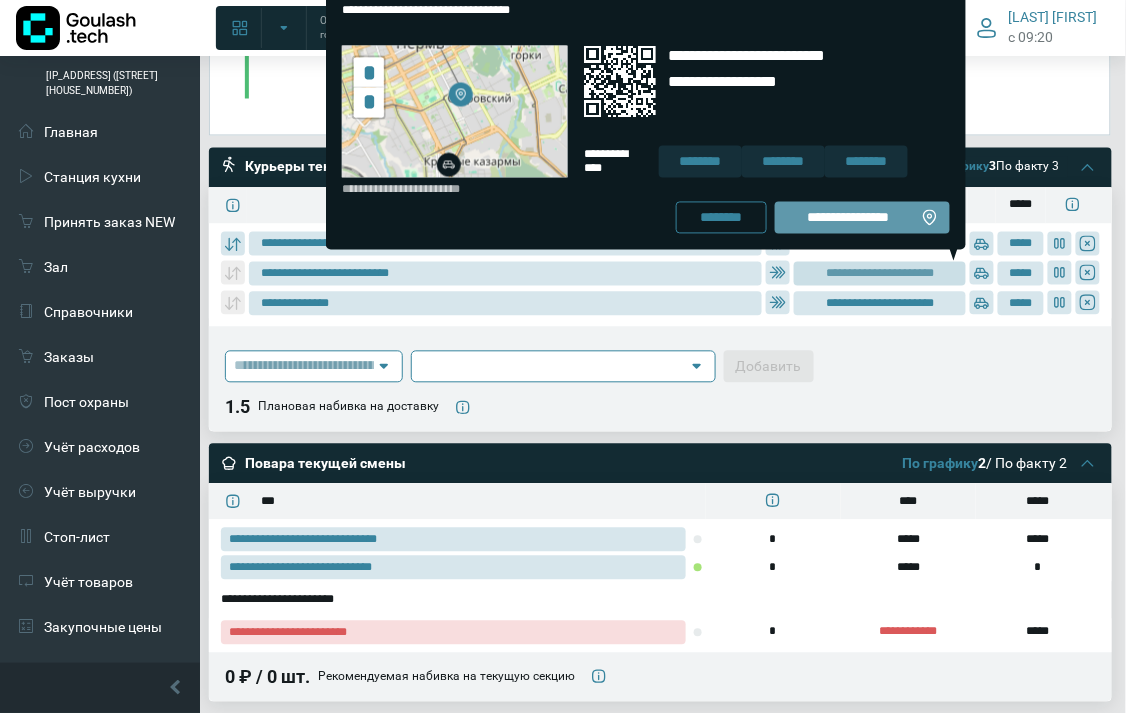 click on "**********" 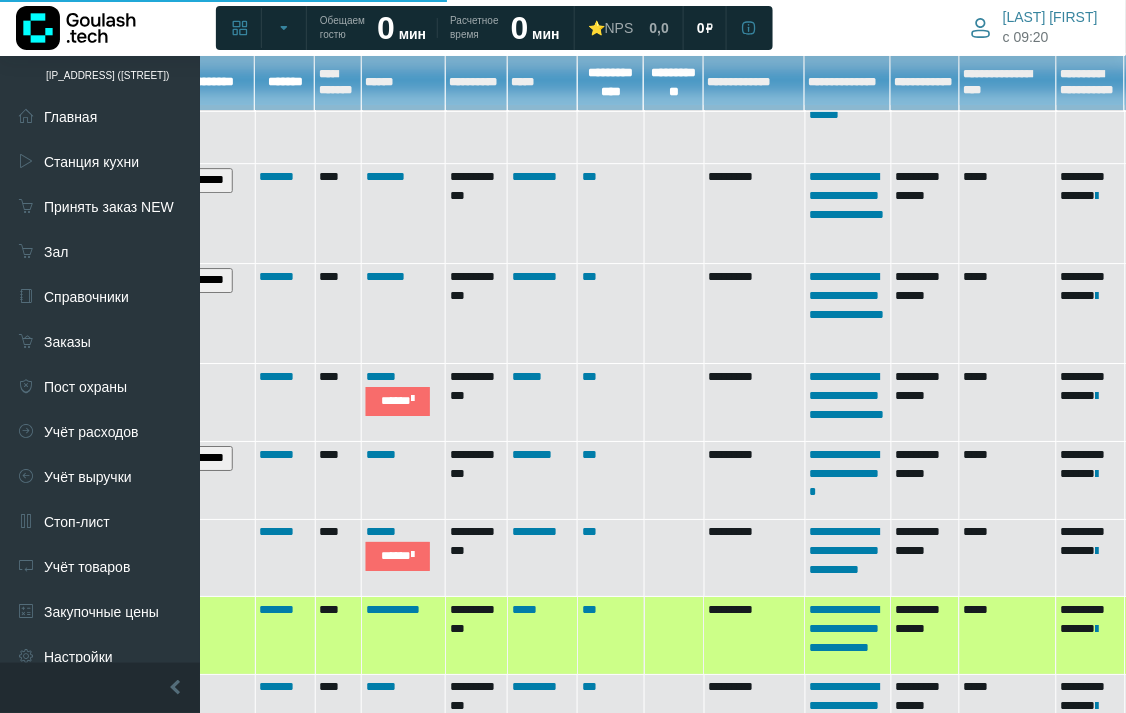 scroll, scrollTop: 962, scrollLeft: 163, axis: both 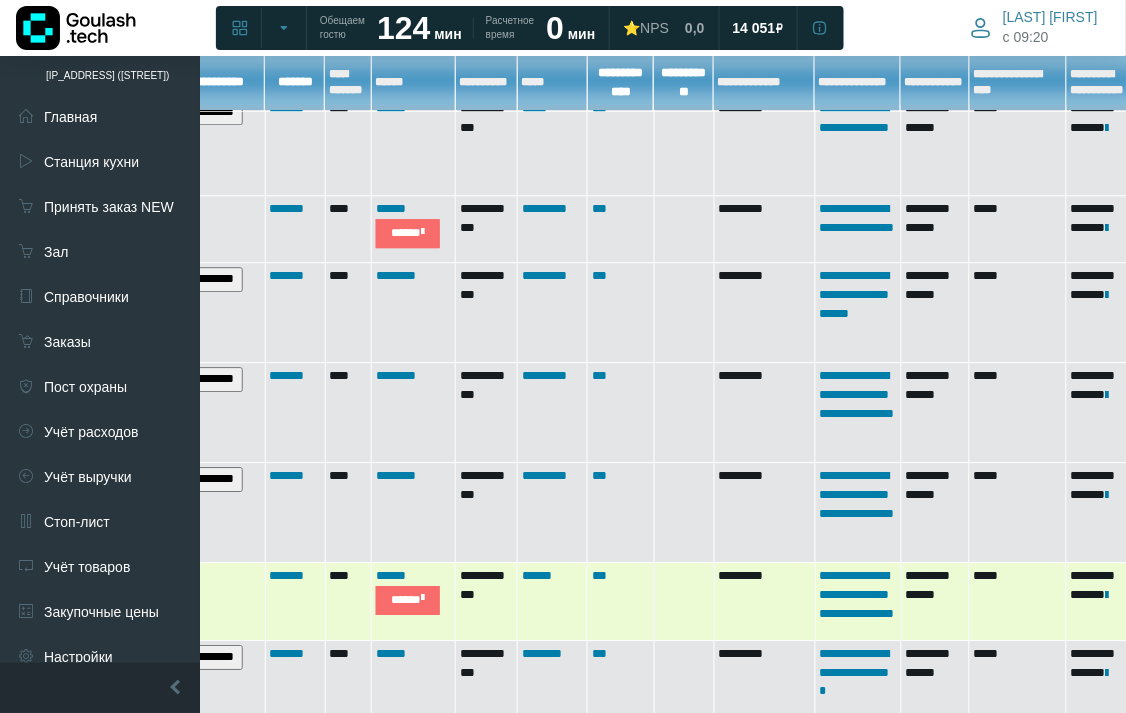 click on "*********" at bounding box center (741, 575) 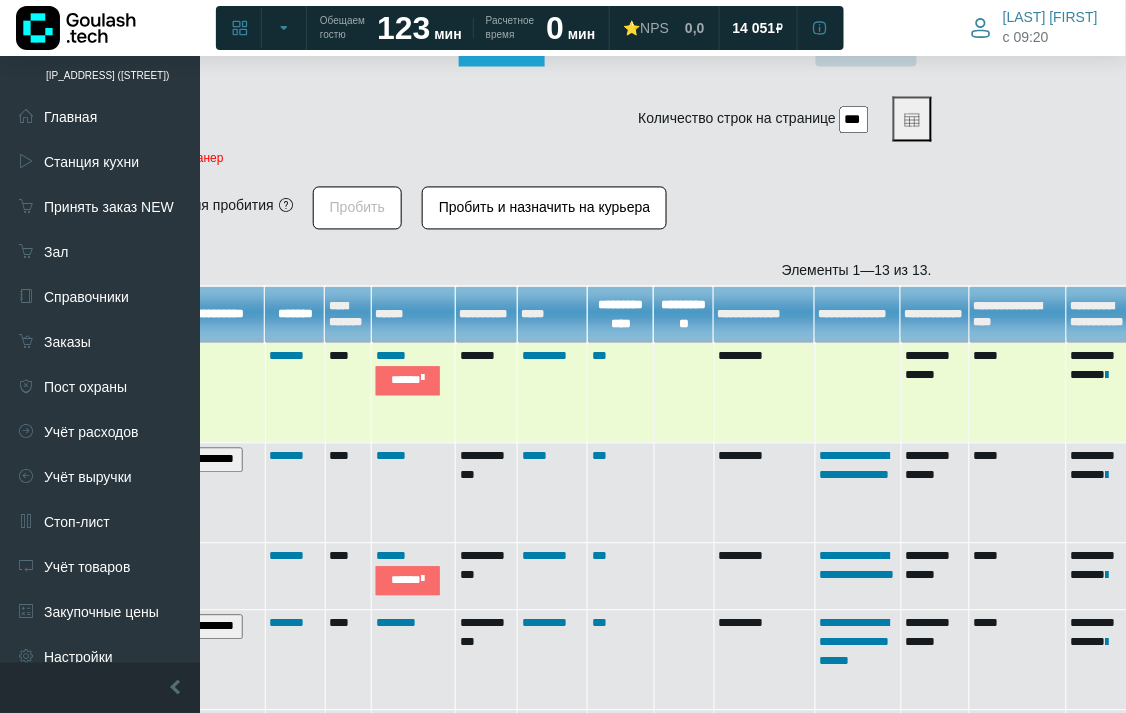 scroll, scrollTop: 883, scrollLeft: 163, axis: both 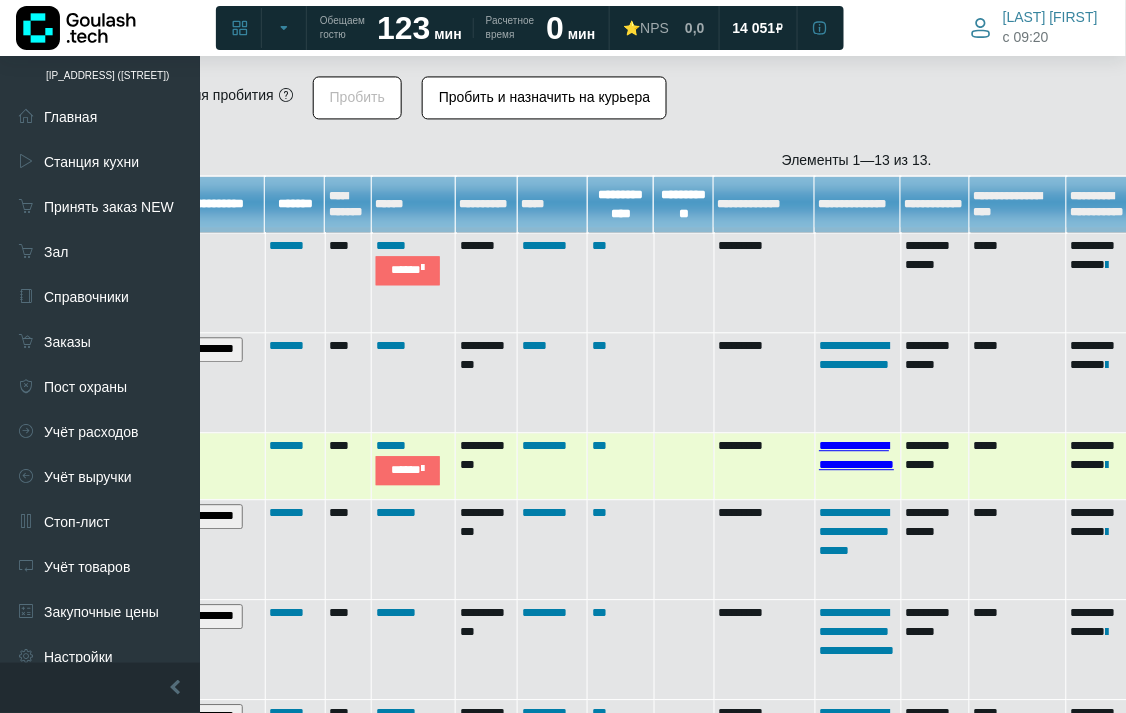 click on "**********" at bounding box center (856, 455) 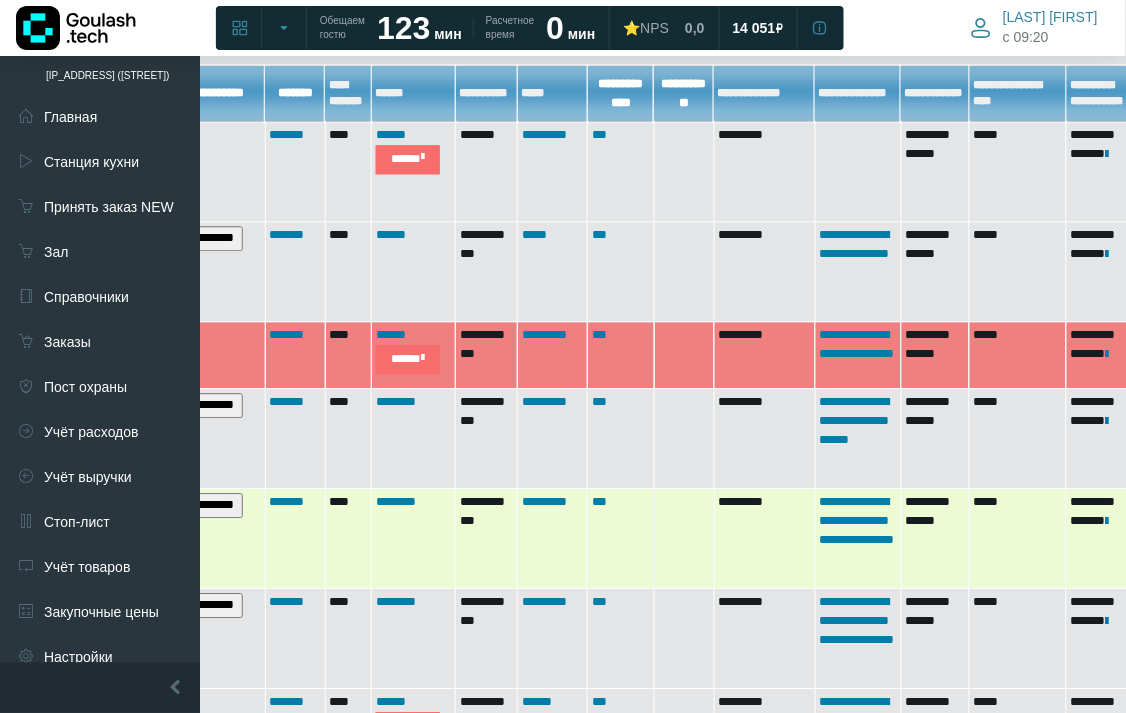 scroll, scrollTop: 1216, scrollLeft: 163, axis: both 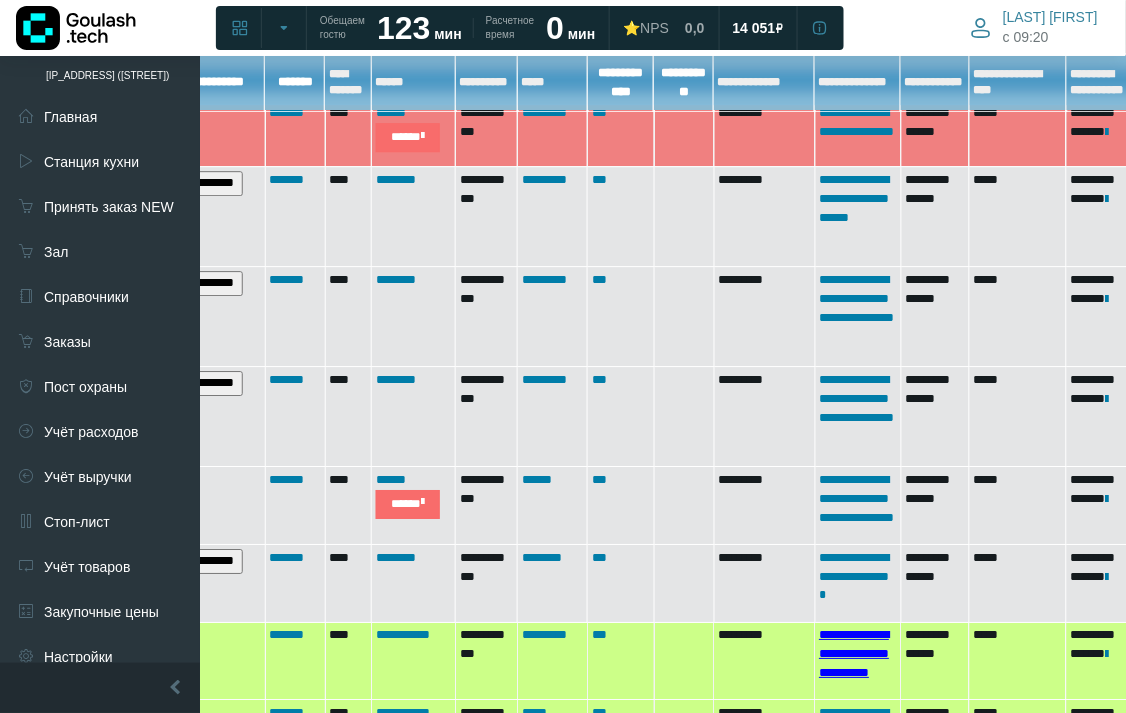click on "**********" at bounding box center (854, 653) 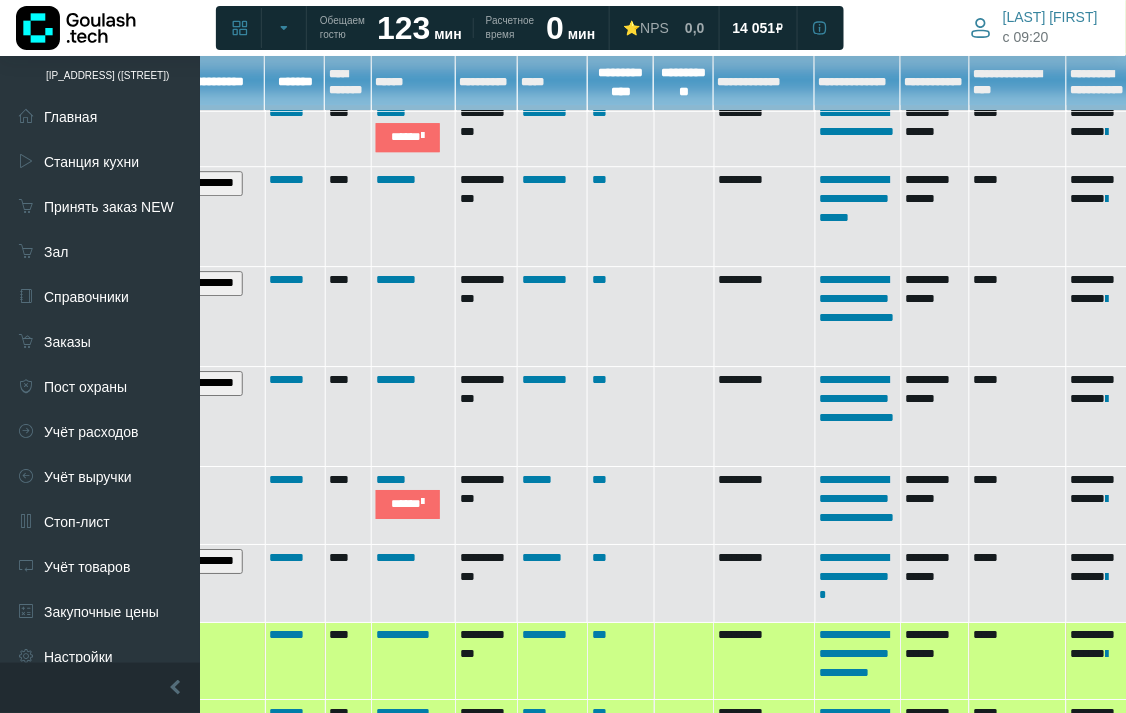 scroll, scrollTop: 1105, scrollLeft: 163, axis: both 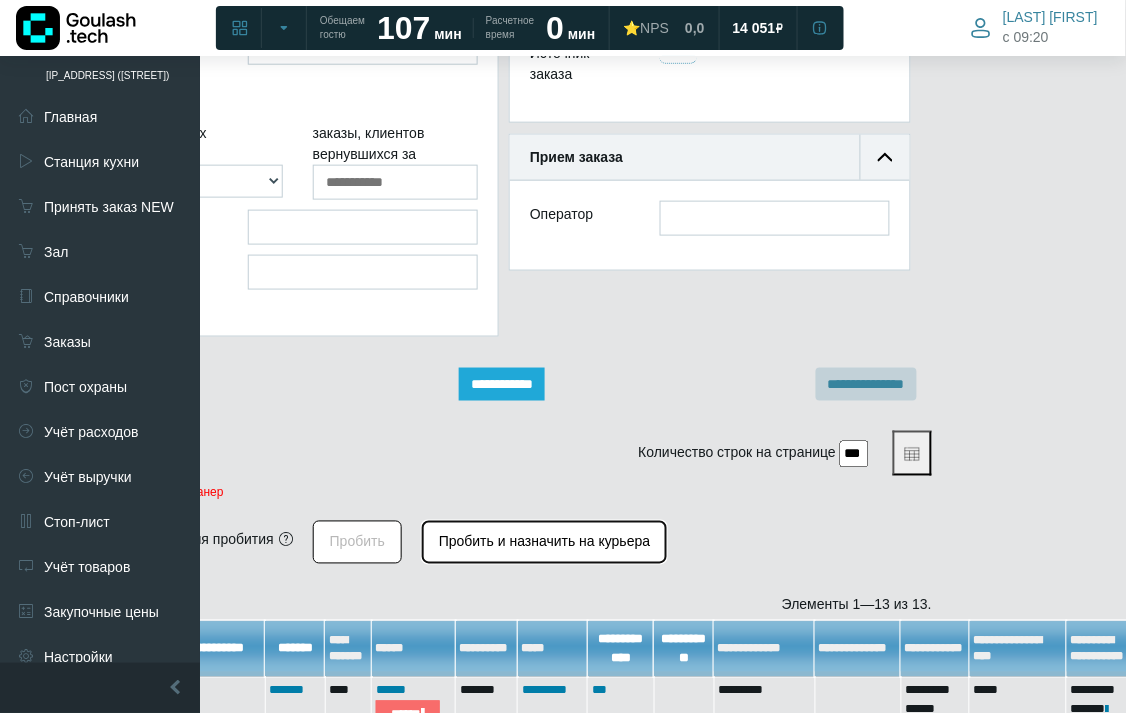 click on "Пробить и назначить на курьера" at bounding box center [544, 542] 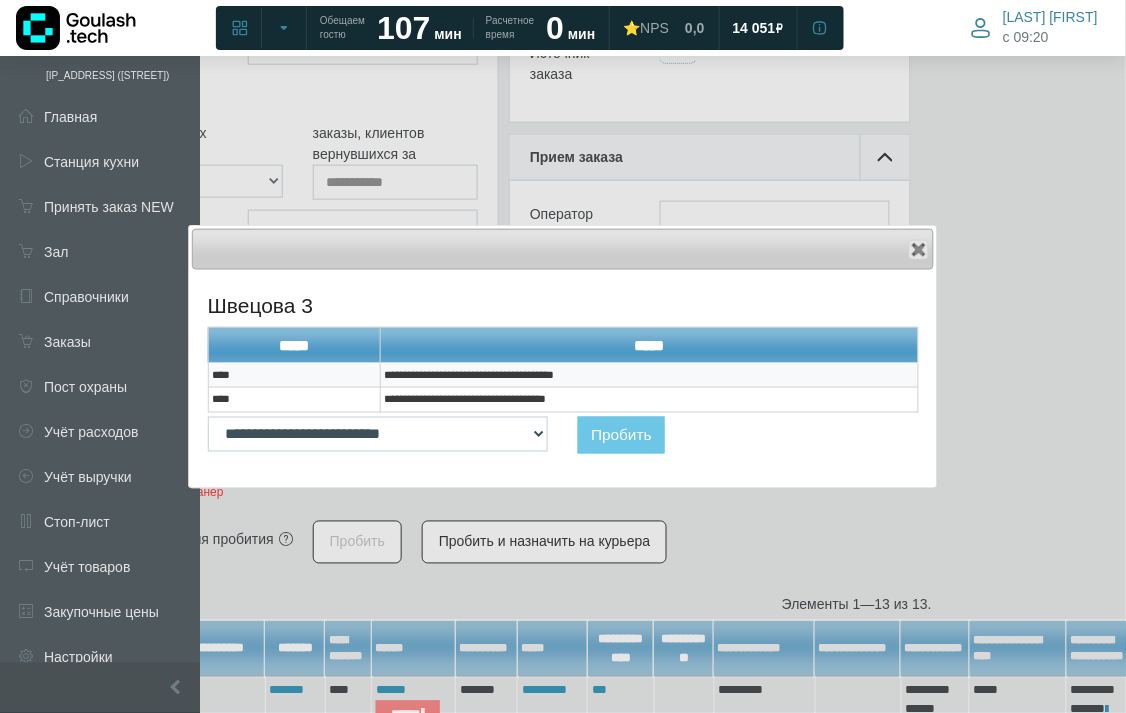 click on "**********" at bounding box center (649, 375) 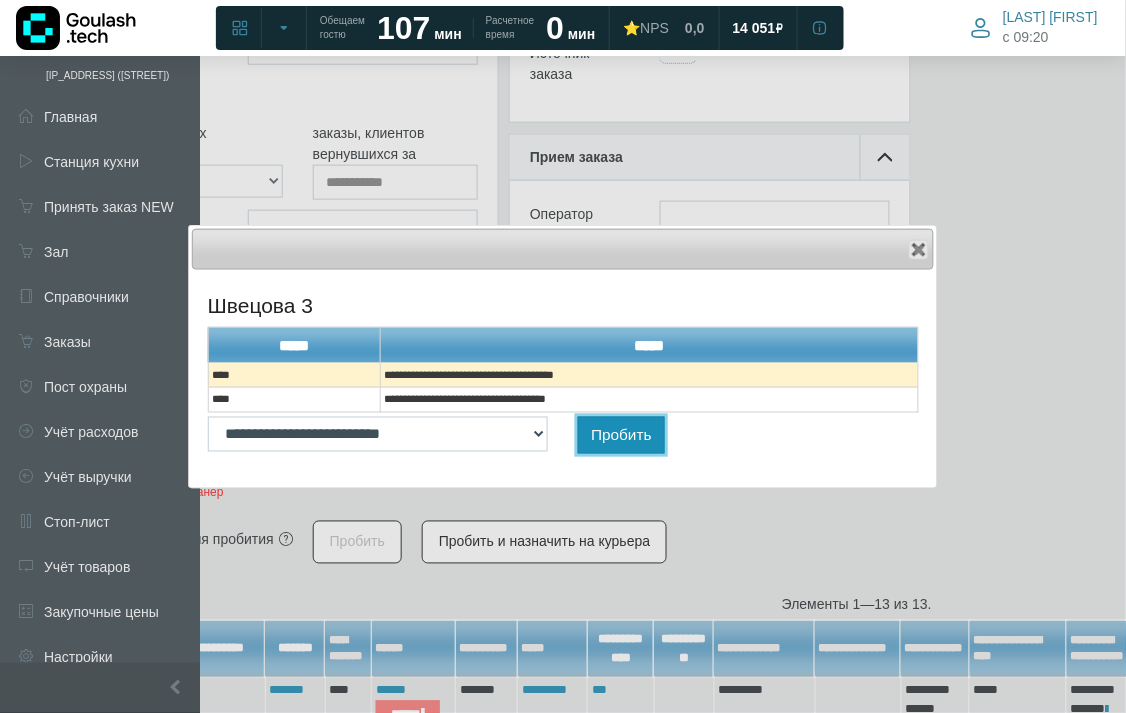 click on "Пробить" at bounding box center (621, 435) 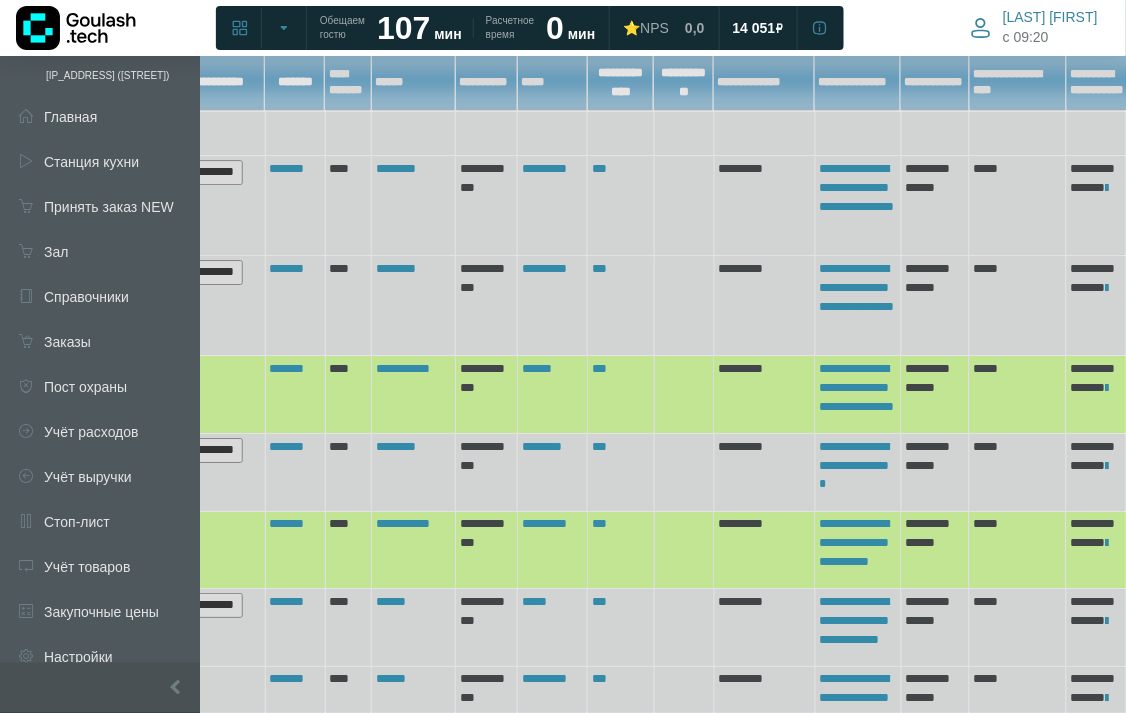 scroll, scrollTop: 1438, scrollLeft: 163, axis: both 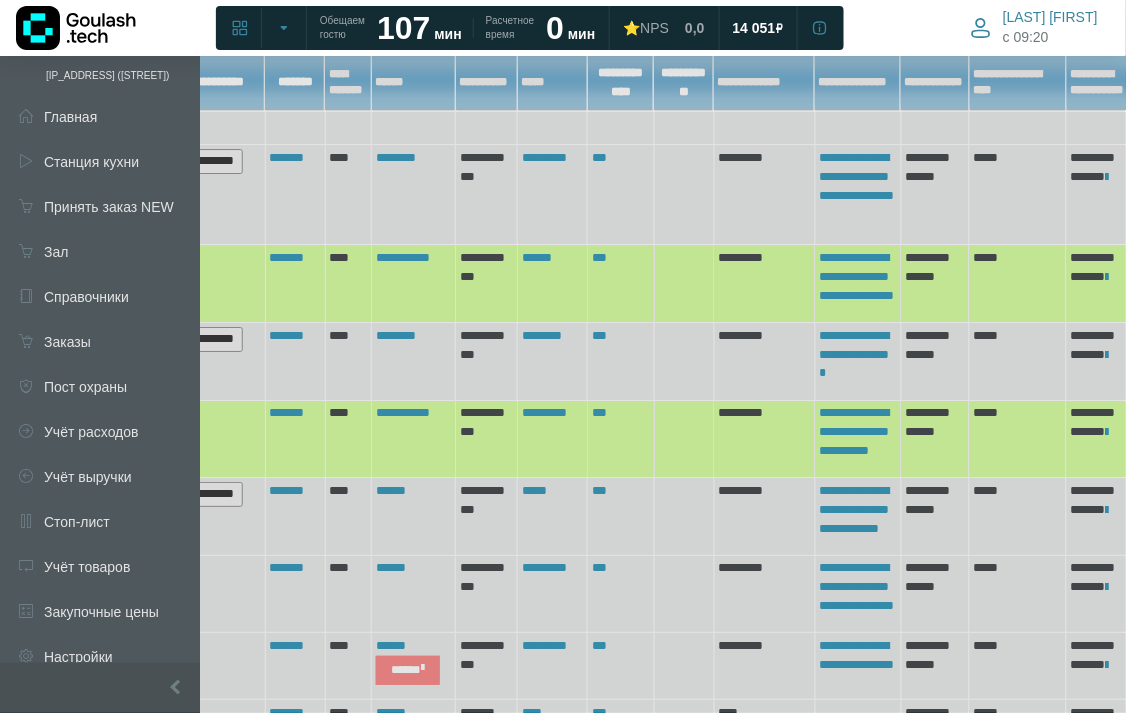 click at bounding box center (563, 356) 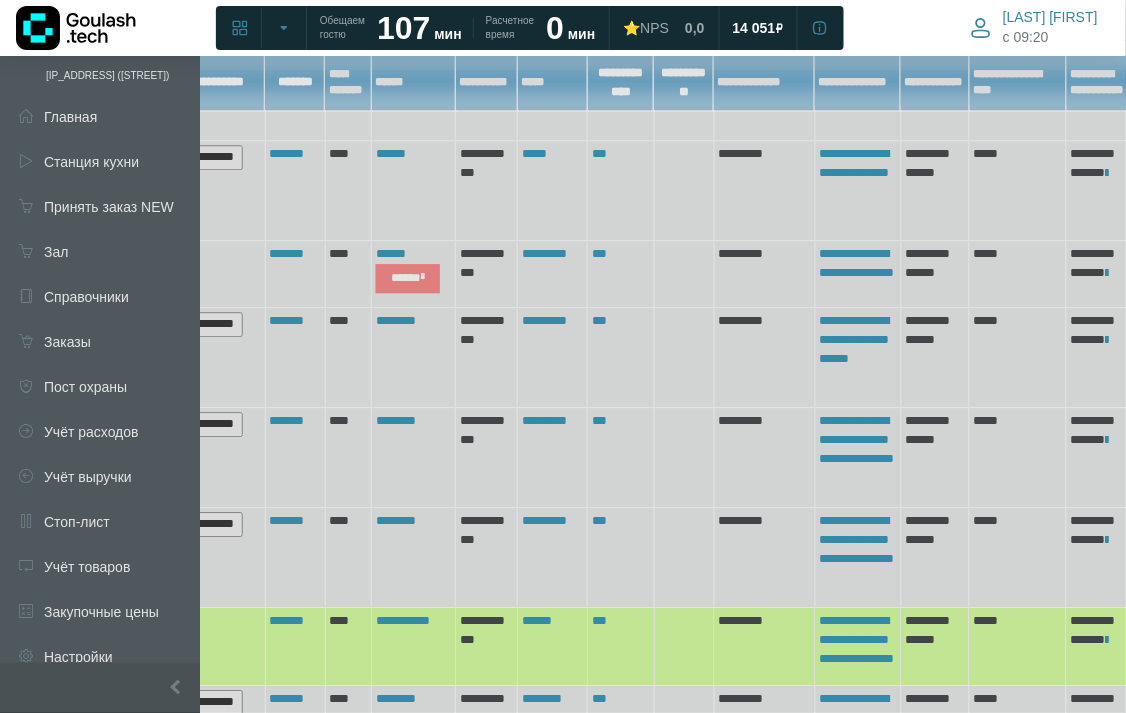 scroll, scrollTop: 297, scrollLeft: 163, axis: both 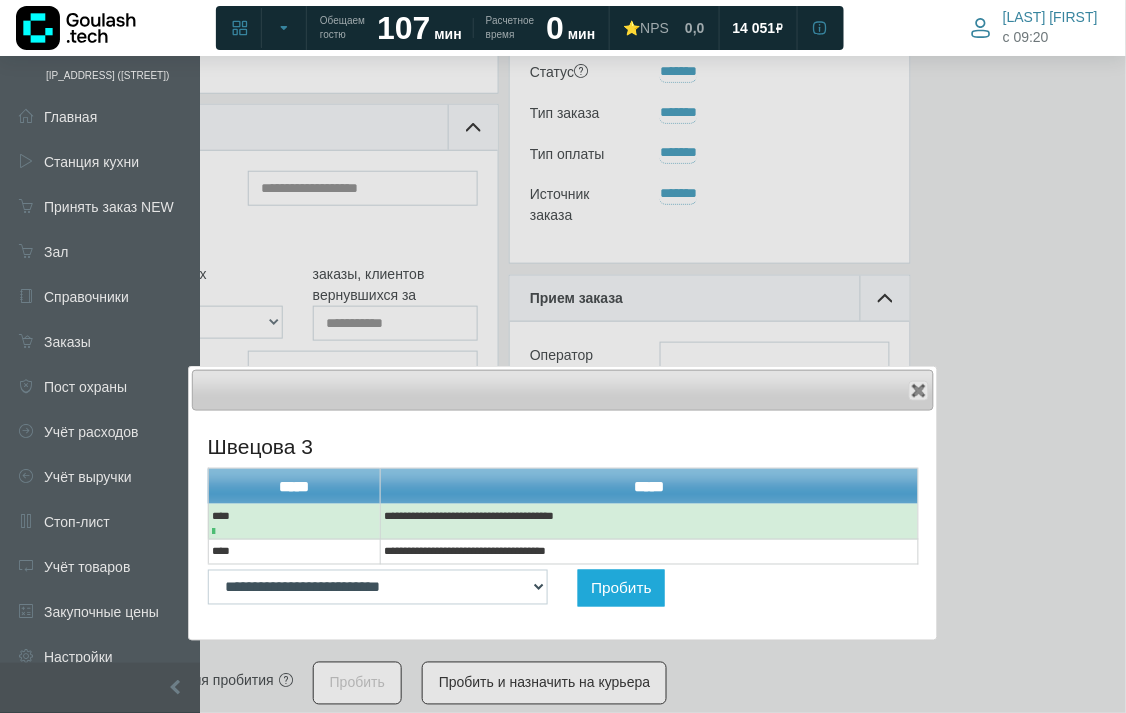 click on "Close" at bounding box center [563, 390] 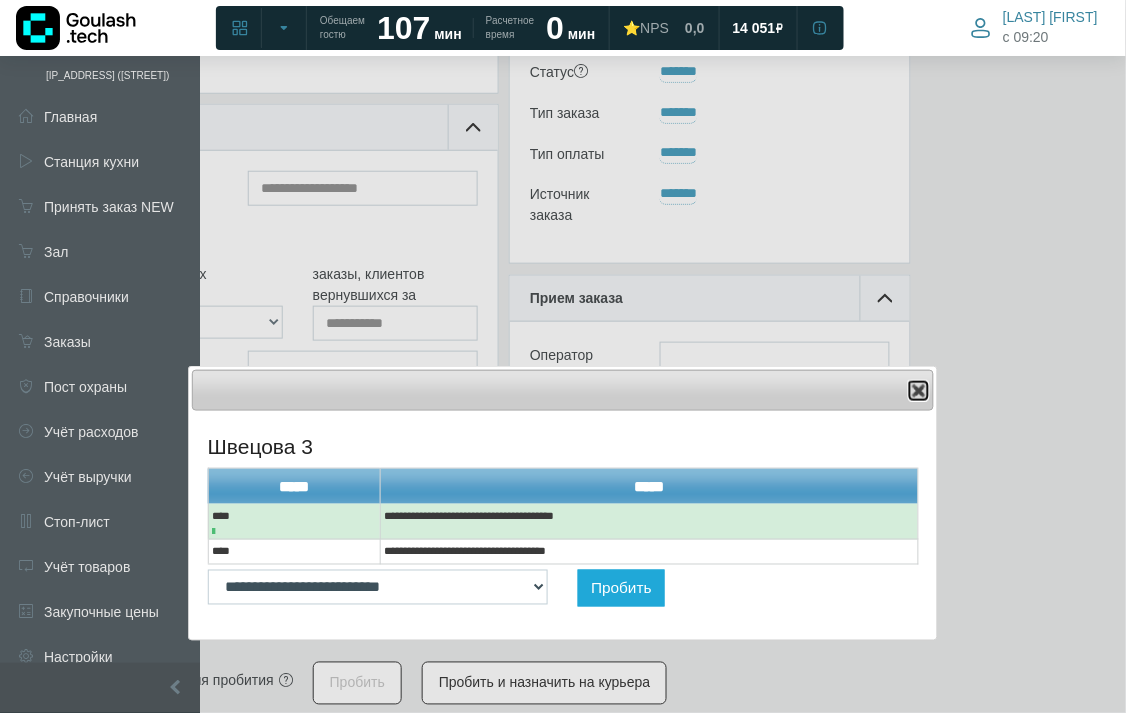 click at bounding box center [919, 391] 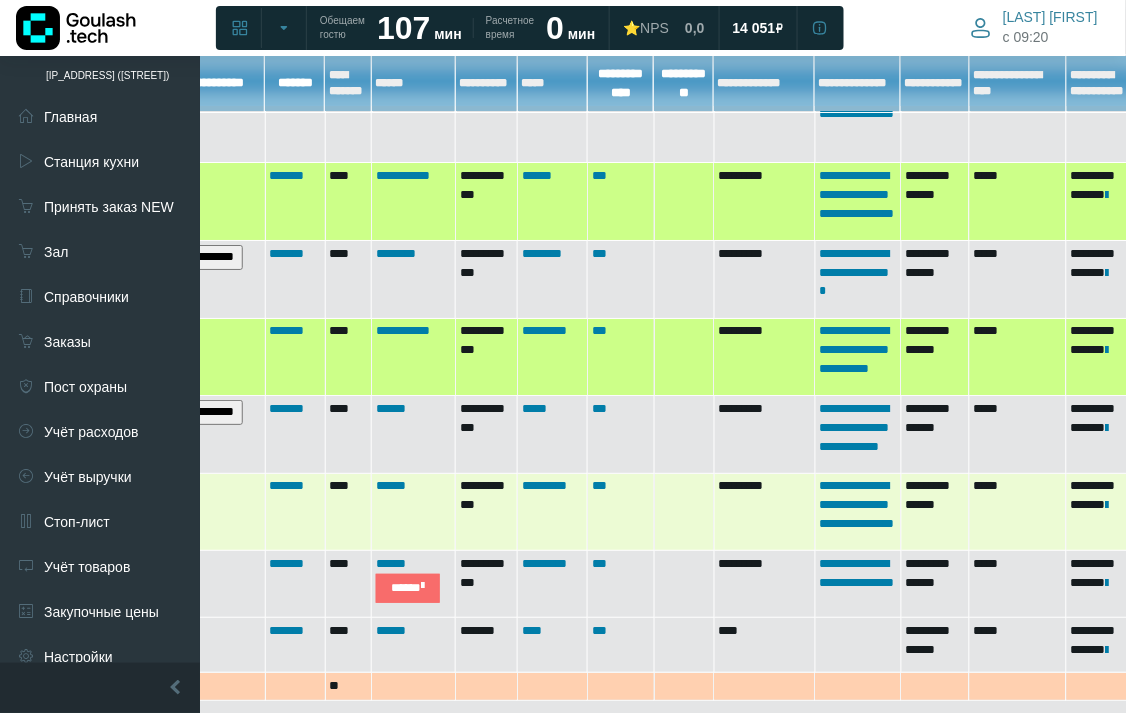scroll, scrollTop: 1408, scrollLeft: 163, axis: both 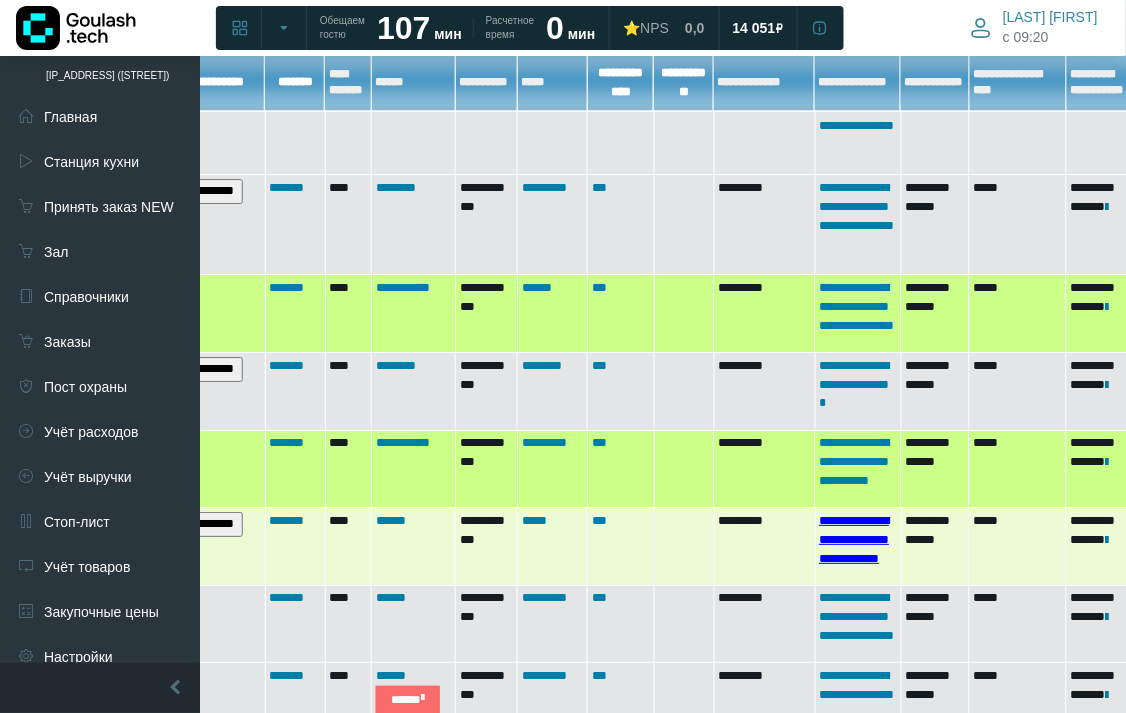 click on "**********" at bounding box center (854, 539) 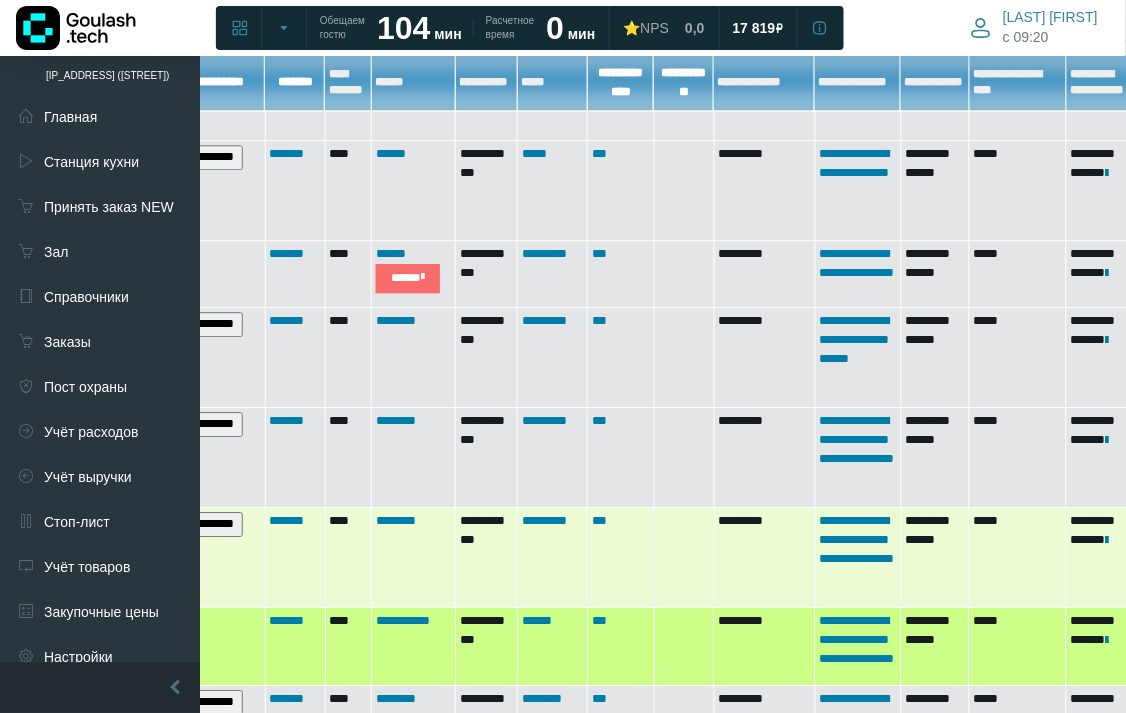 scroll, scrollTop: 1297, scrollLeft: 163, axis: both 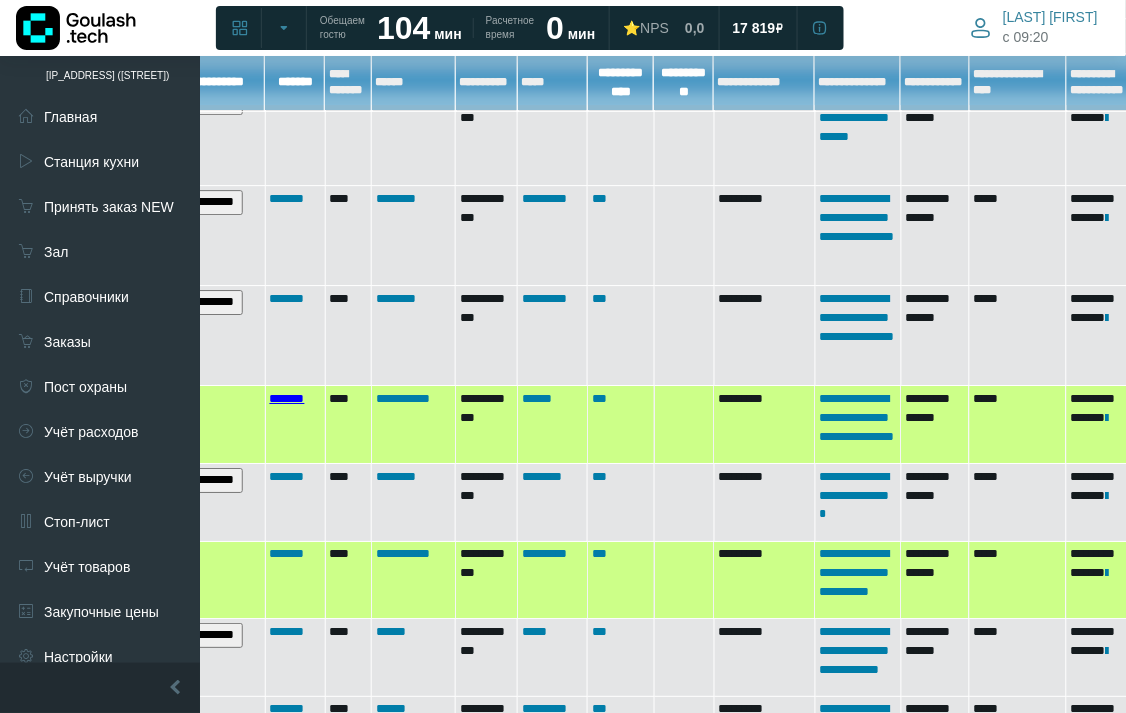 click on "*******" at bounding box center [287, 398] 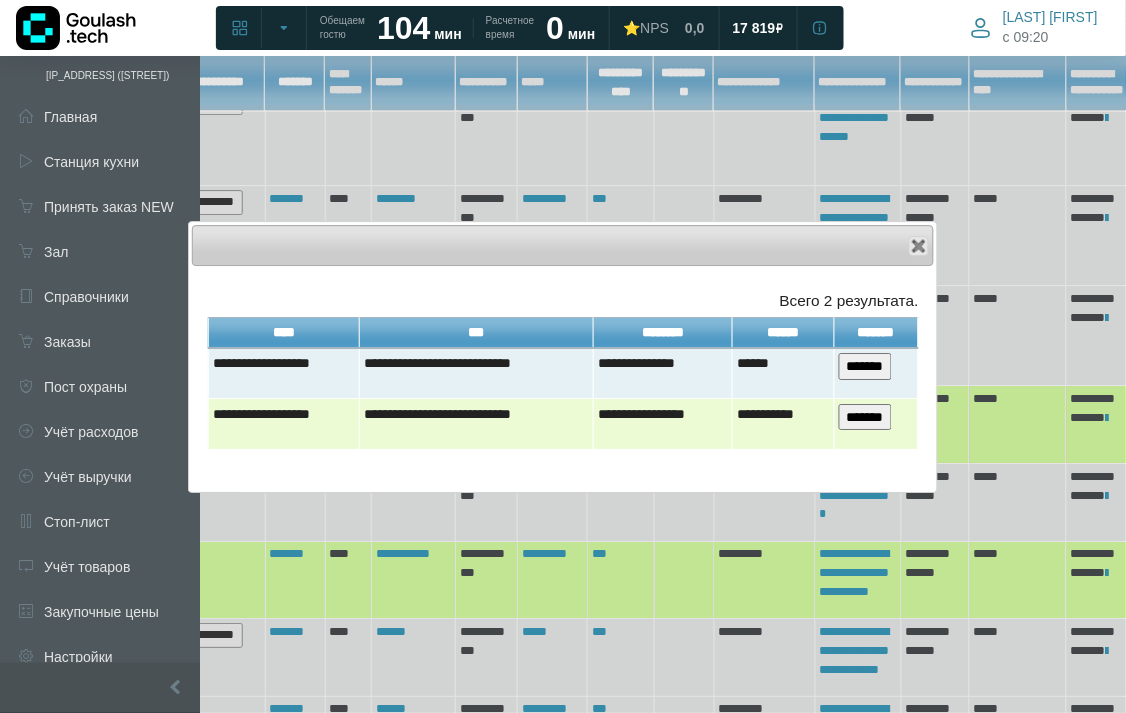 click on "*******" at bounding box center (876, 424) 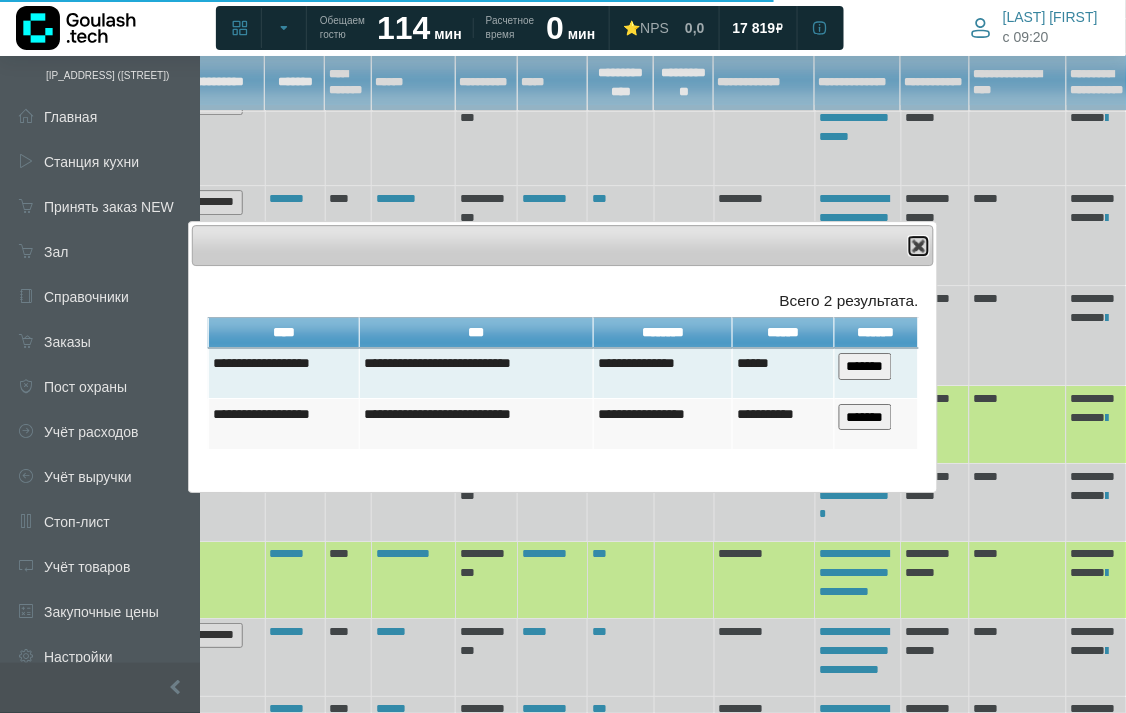 drag, startPoint x: 915, startPoint y: 242, endPoint x: 753, endPoint y: 6, distance: 286.25165 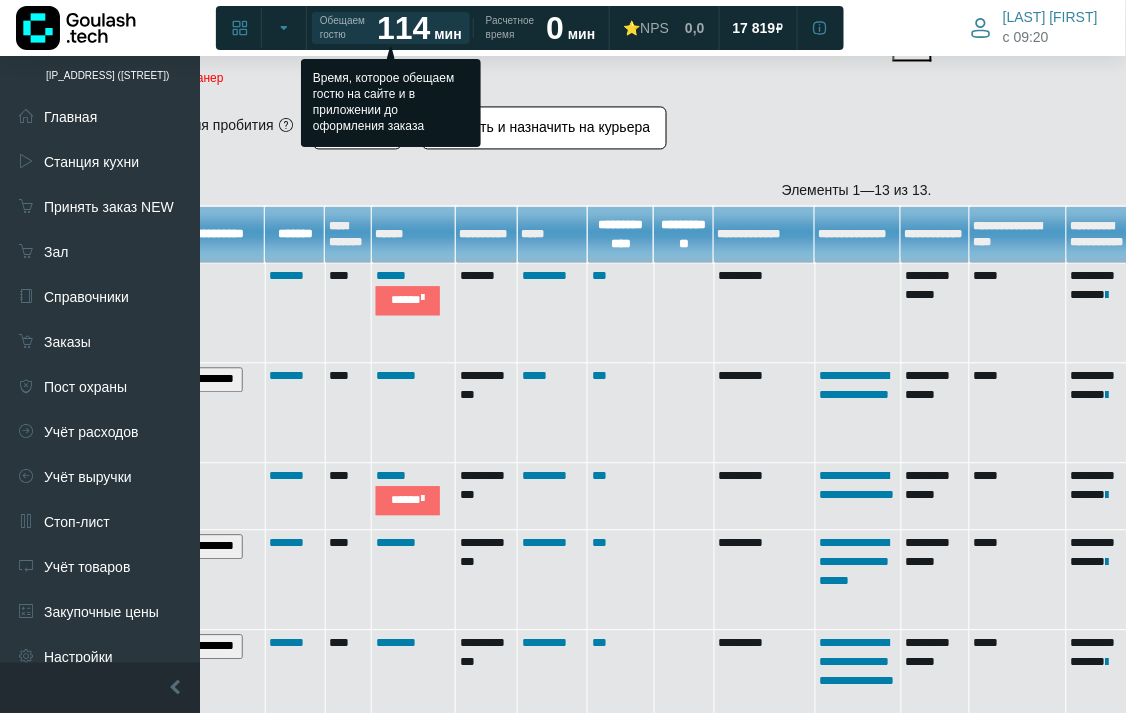 scroll, scrollTop: 742, scrollLeft: 163, axis: both 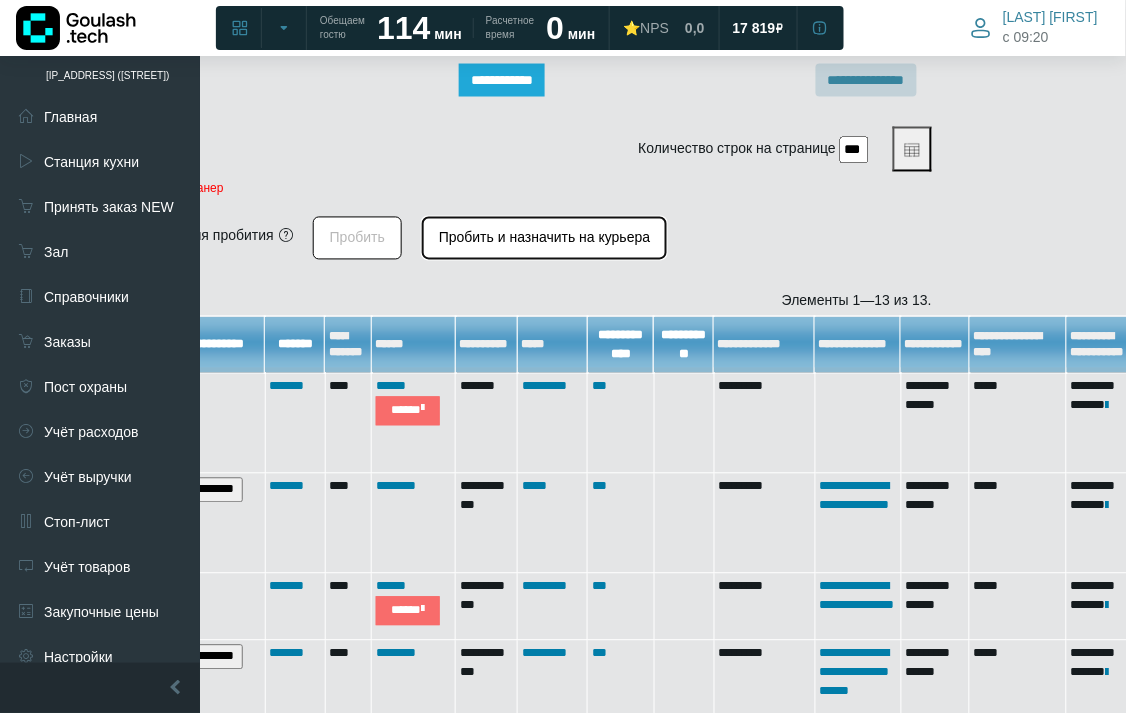 click on "Пробить и назначить на курьера" at bounding box center [544, 238] 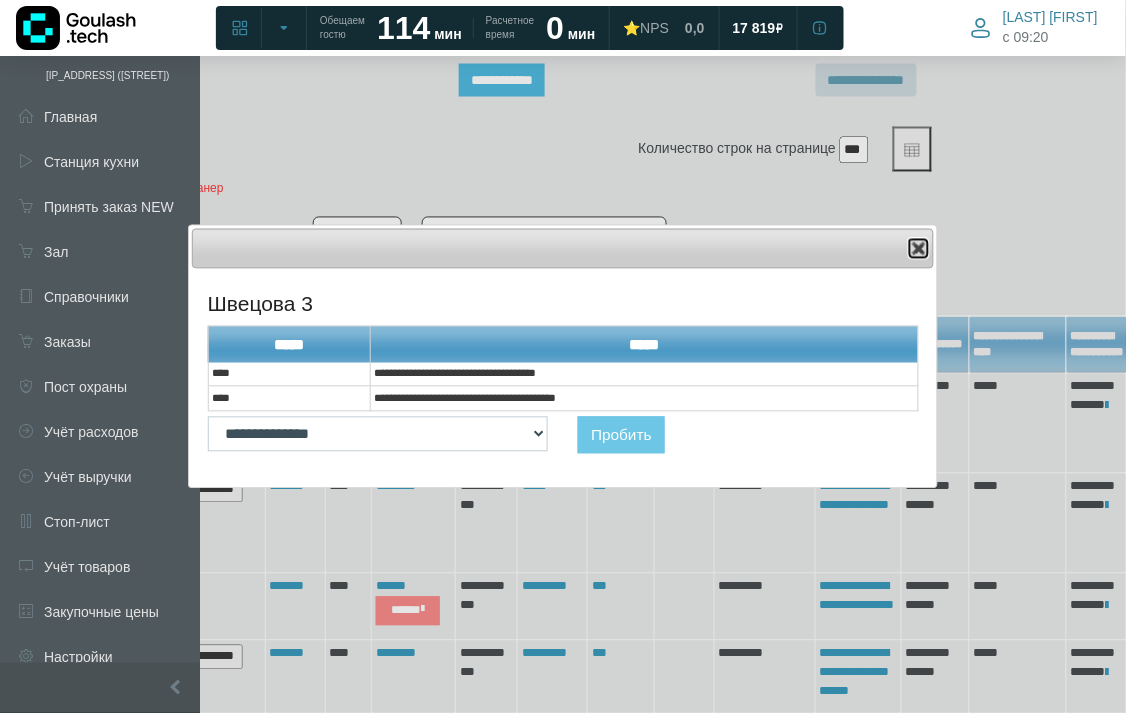 click at bounding box center (919, 249) 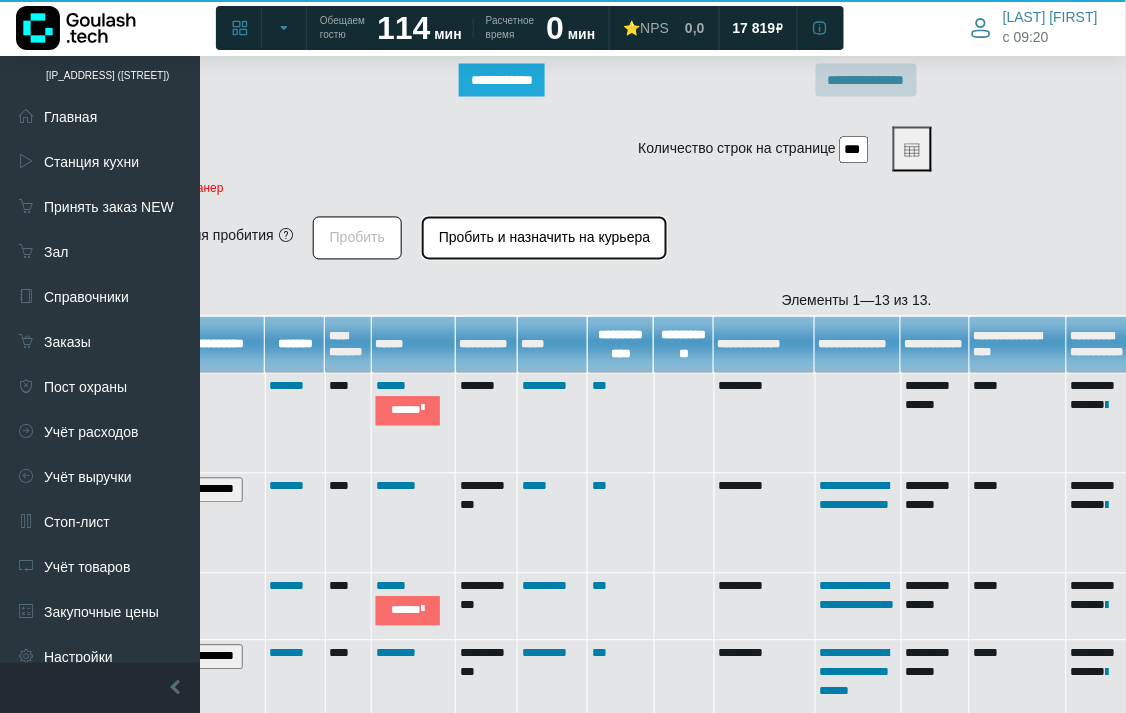 click on "Пробить и назначить на курьера" at bounding box center (544, 238) 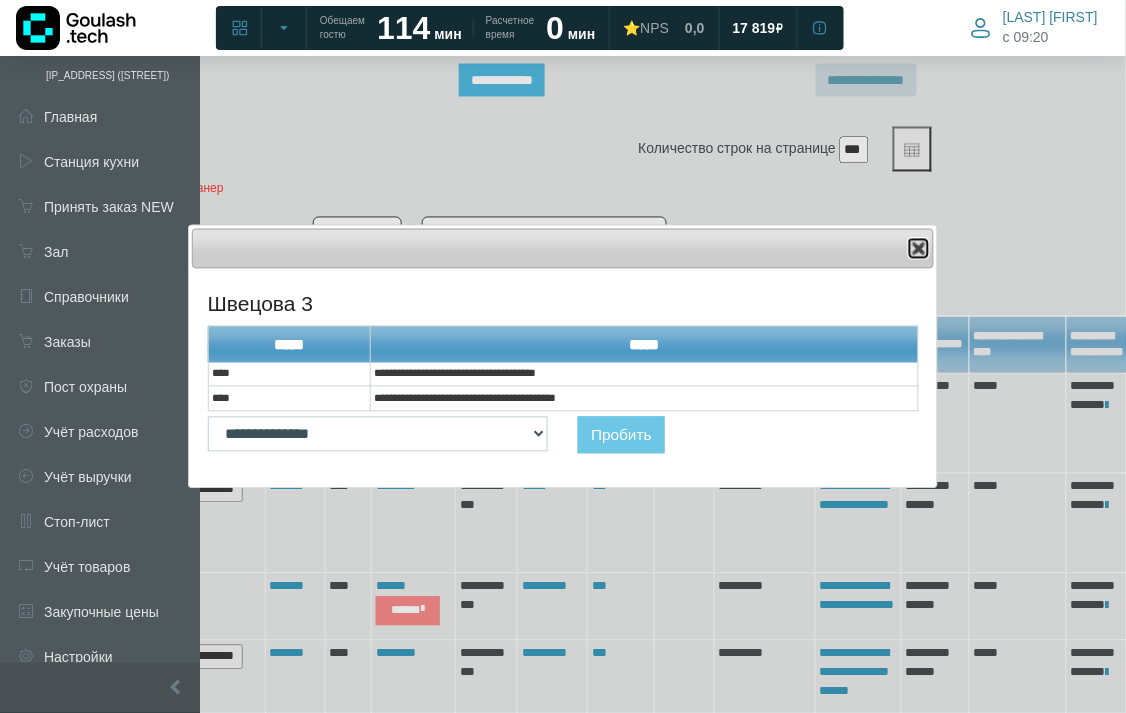 click at bounding box center (919, 249) 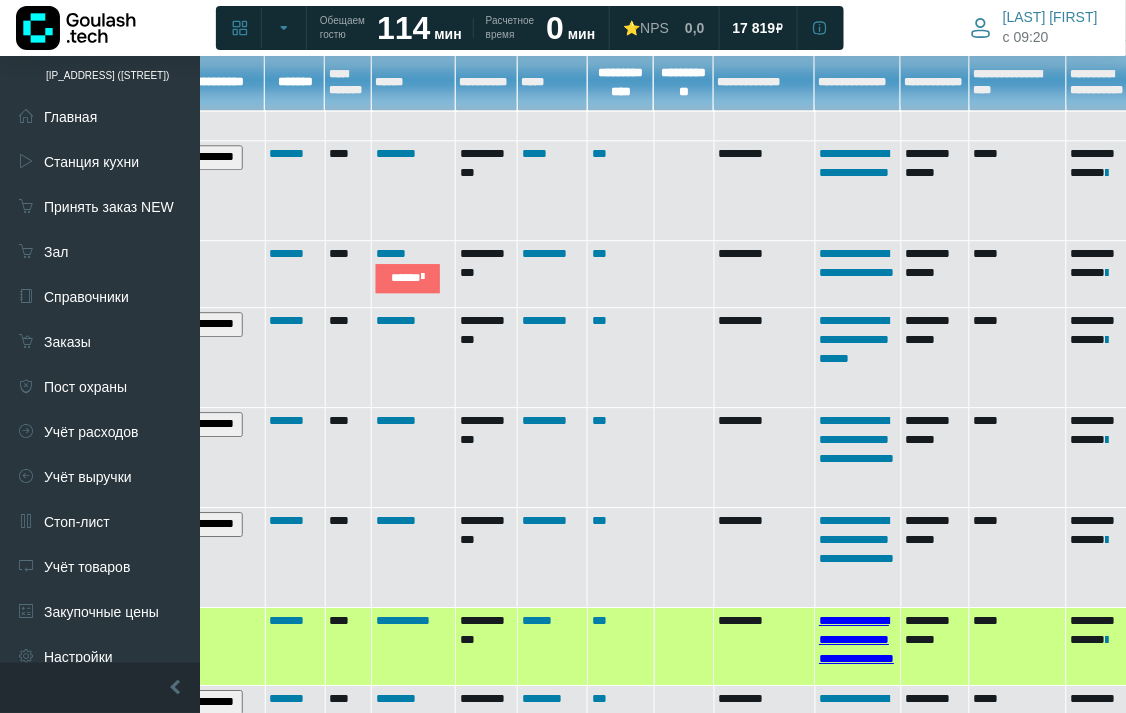 scroll, scrollTop: 1186, scrollLeft: 163, axis: both 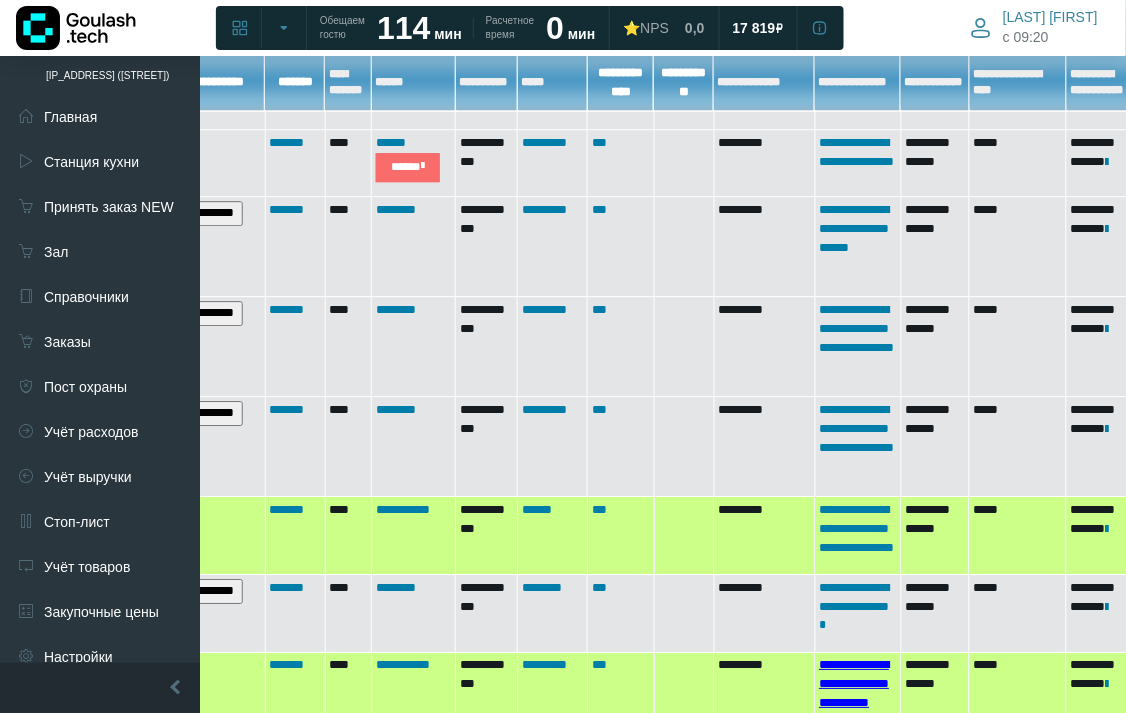 click on "**********" at bounding box center (854, 683) 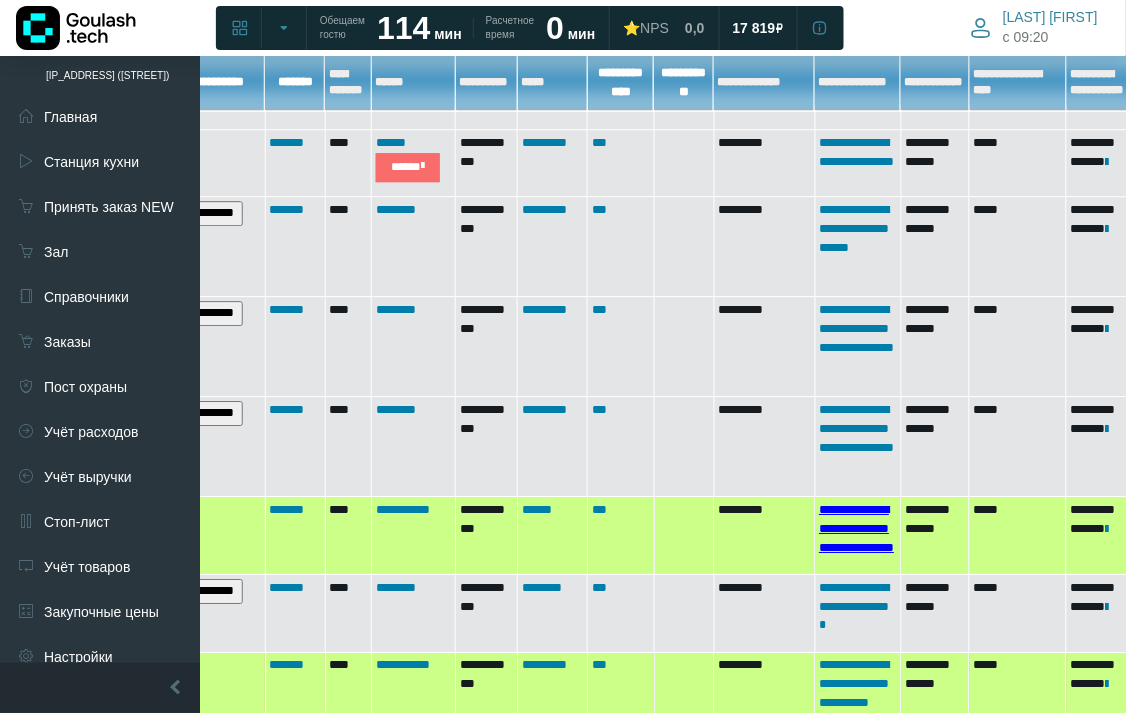 click on "**********" at bounding box center [858, 536] 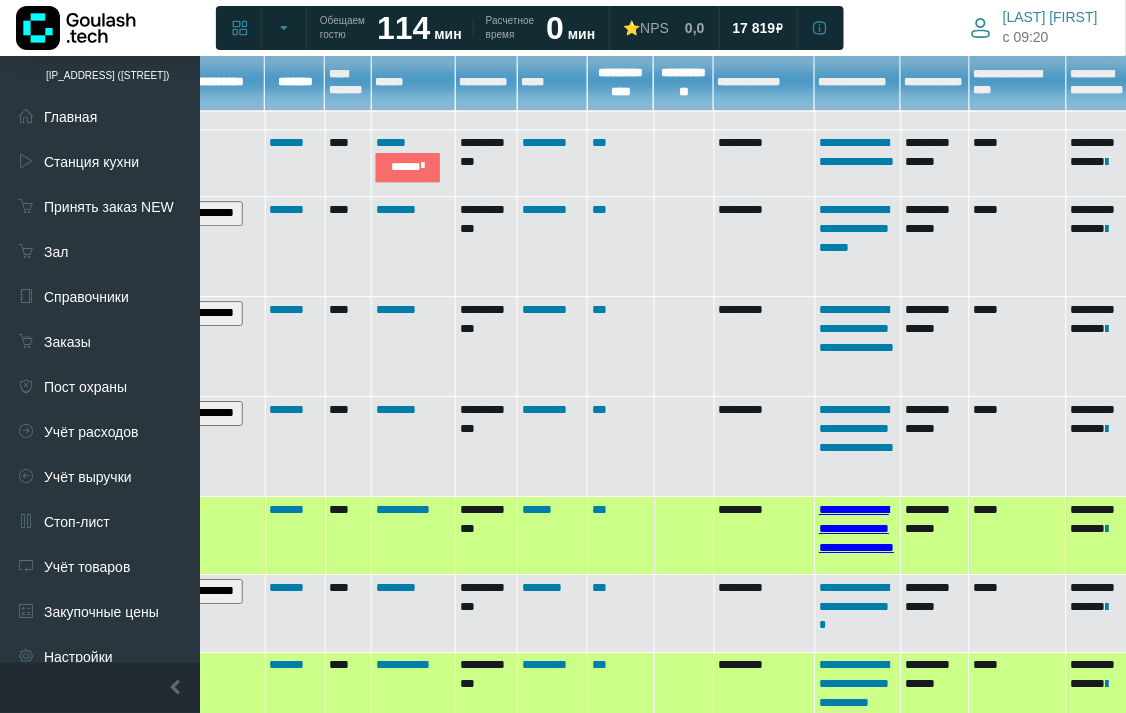 click on "**********" at bounding box center [856, 528] 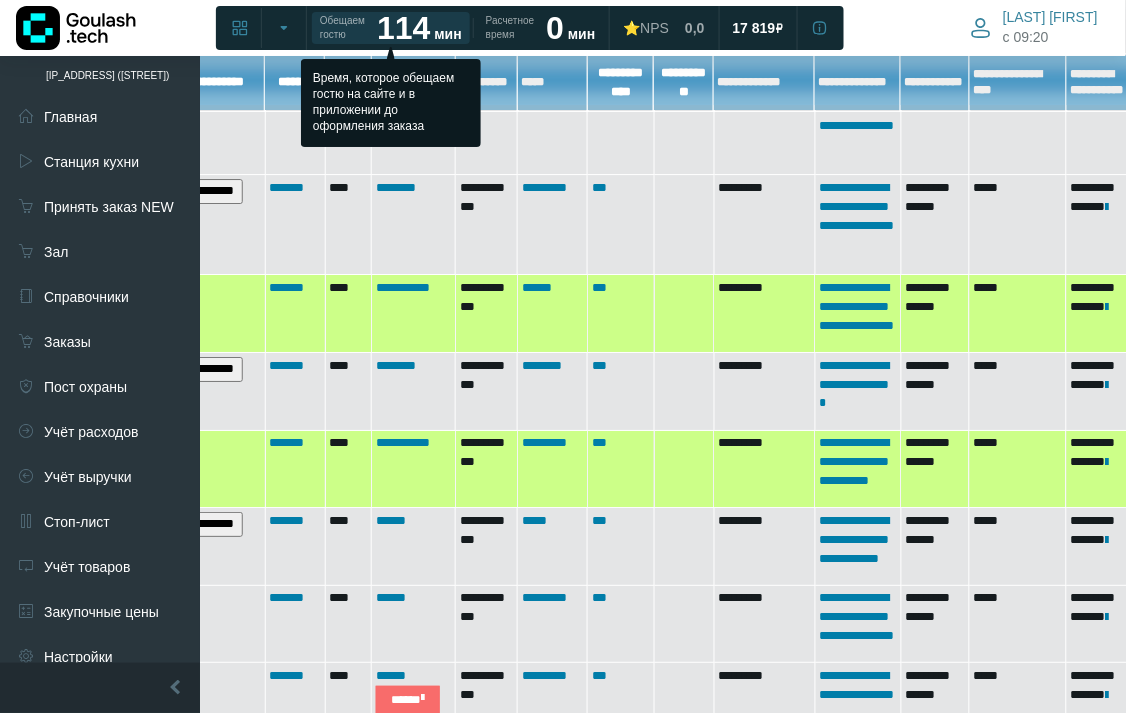 scroll, scrollTop: 0, scrollLeft: 0, axis: both 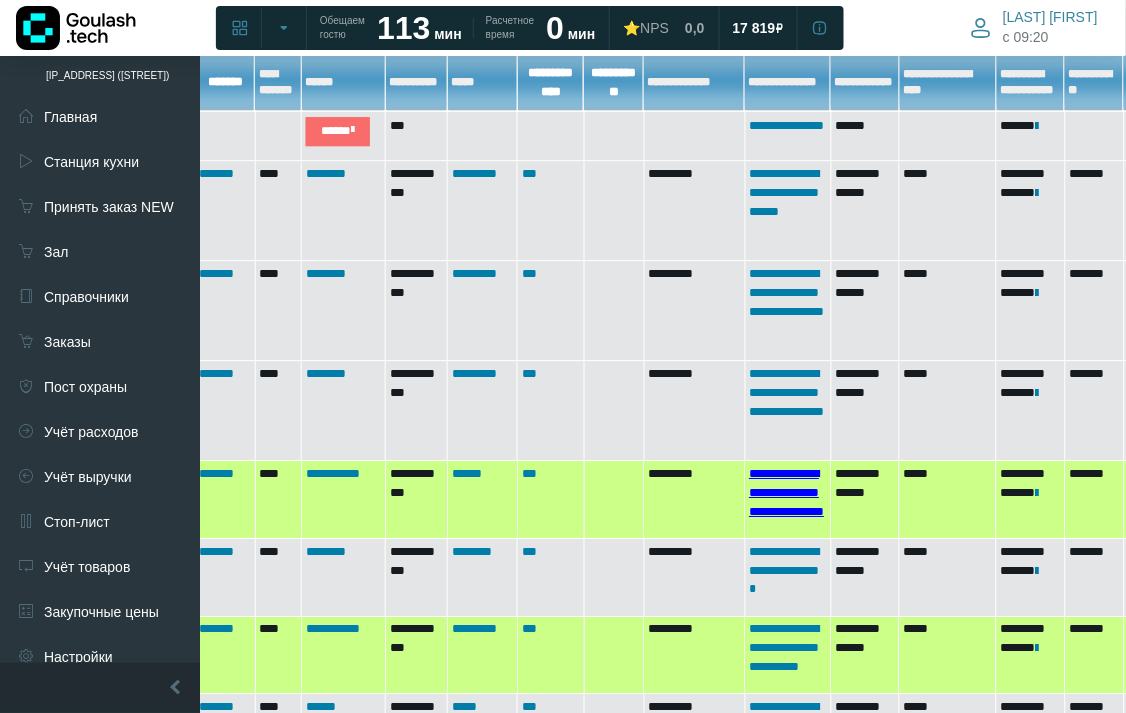 click on "**********" at bounding box center [786, 492] 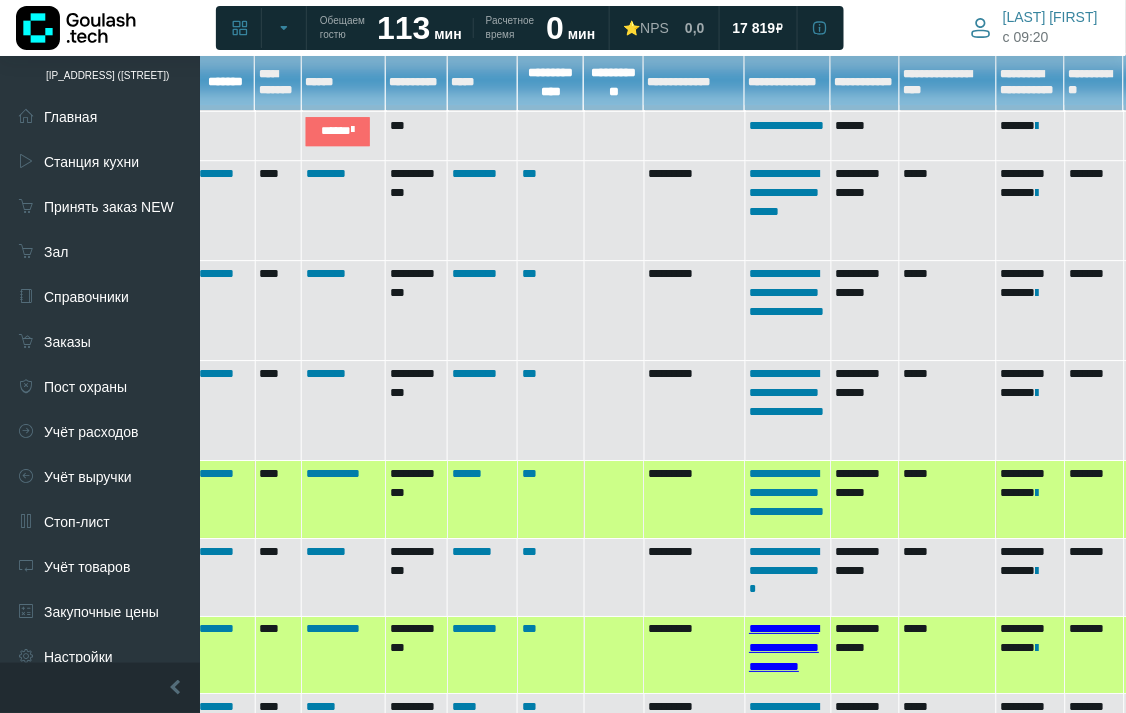 click on "**********" at bounding box center [784, 647] 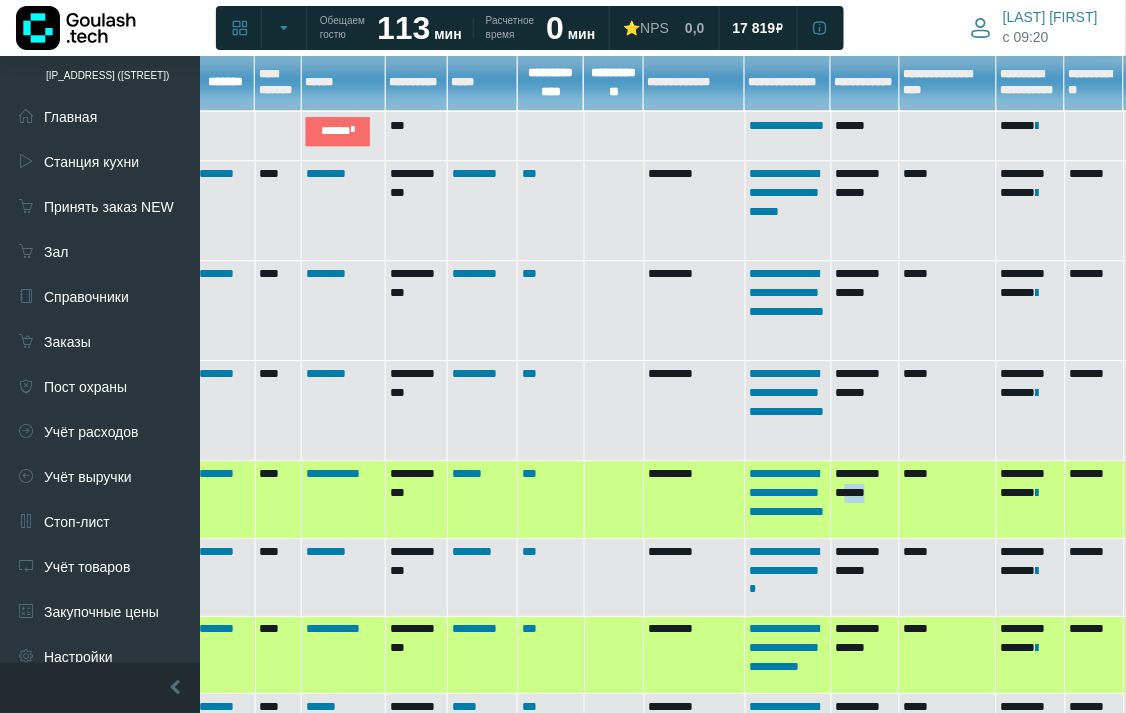 drag, startPoint x: 874, startPoint y: 485, endPoint x: 840, endPoint y: 483, distance: 34.058773 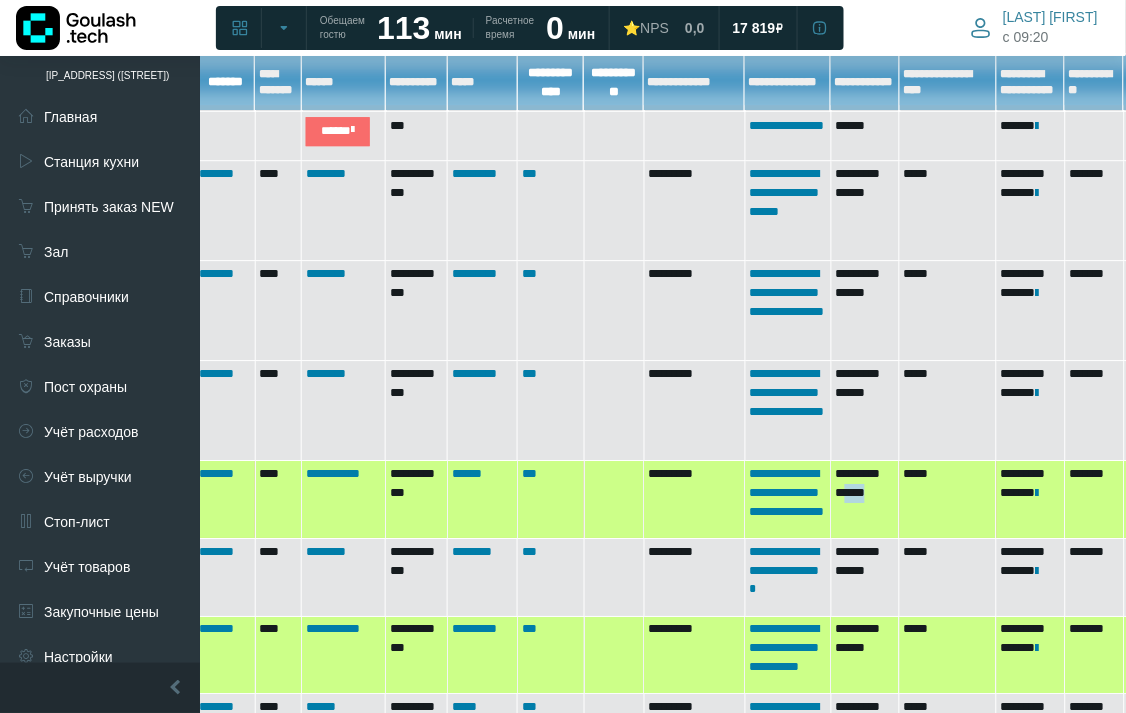 click on "**********" at bounding box center [865, 500] 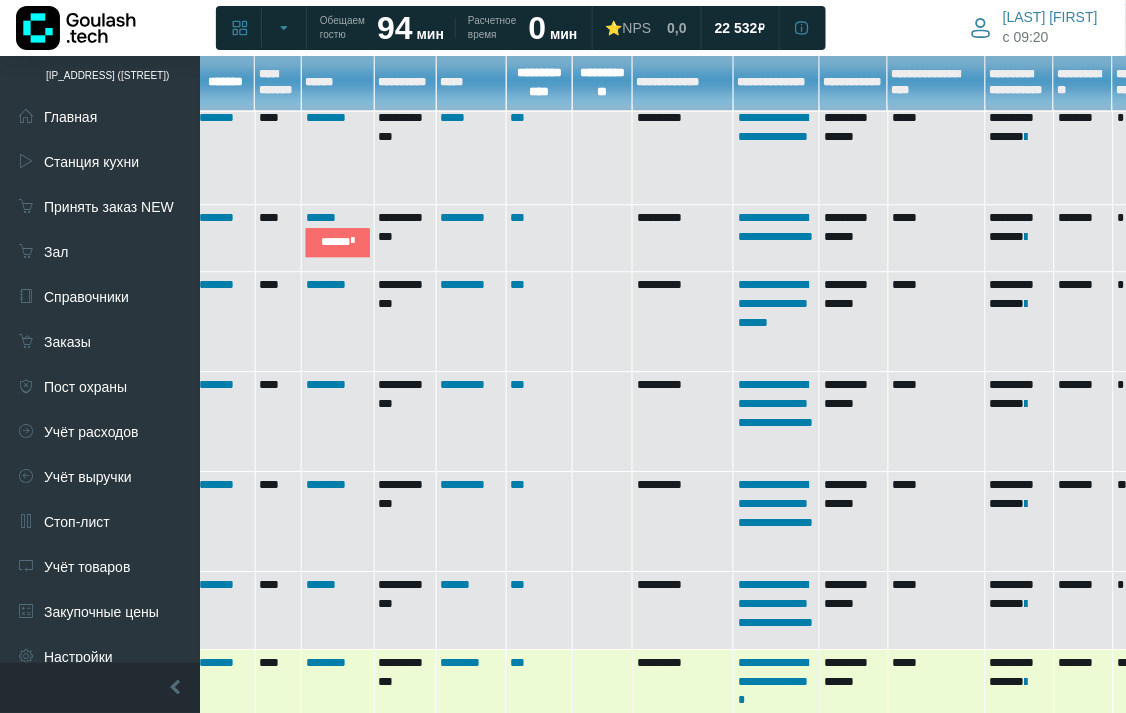 scroll, scrollTop: 1222, scrollLeft: 233, axis: both 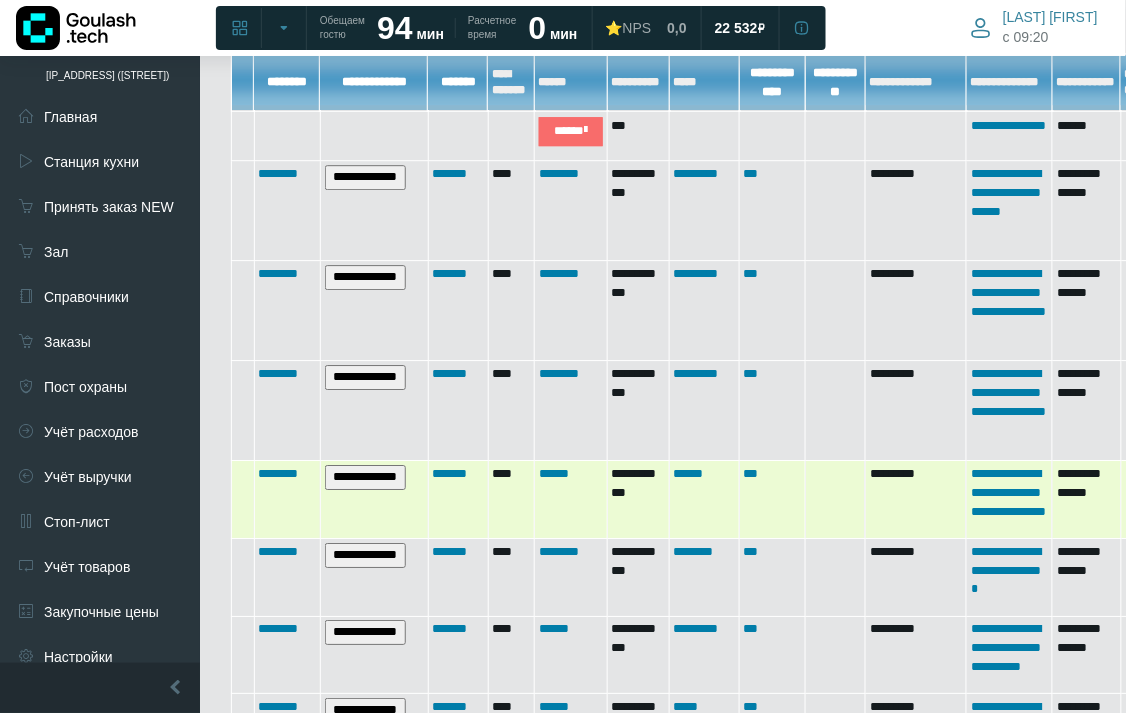 click on "**********" at bounding box center (365, 477) 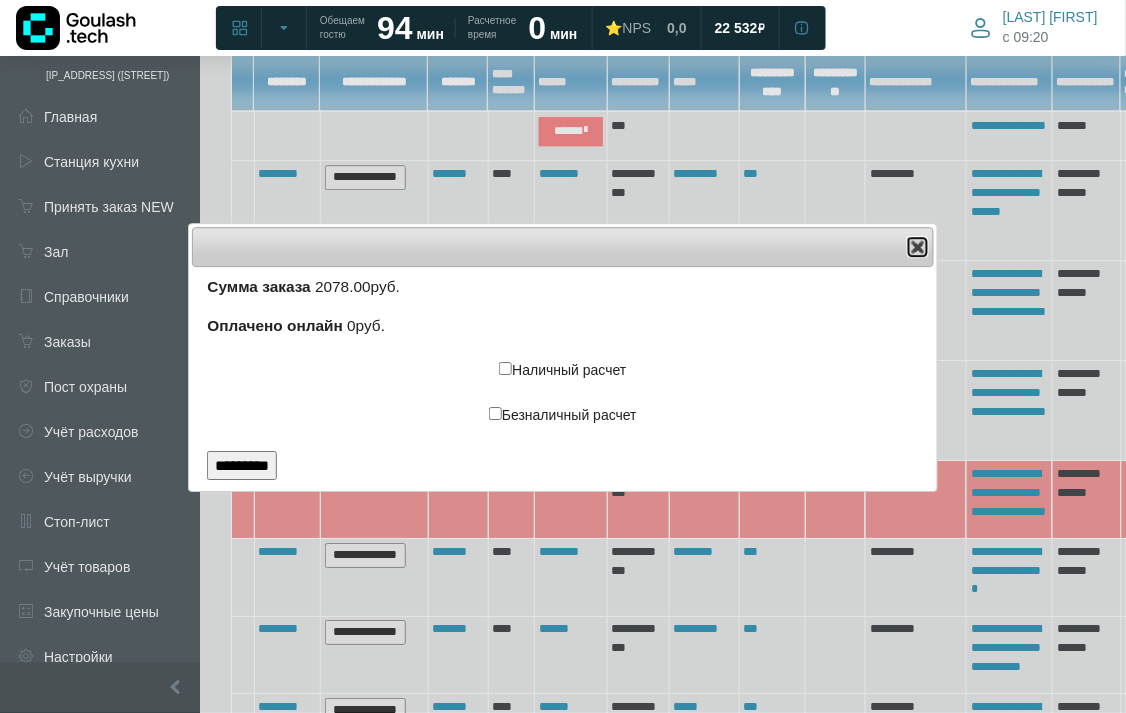 click at bounding box center (918, 247) 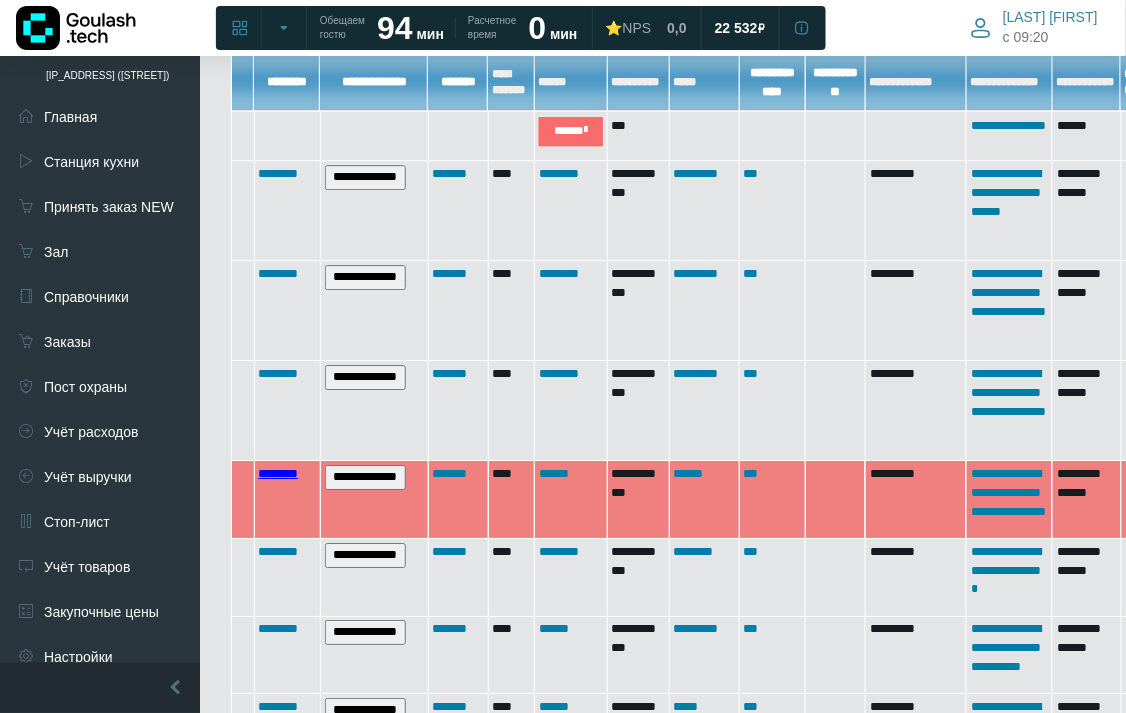 click on "********" at bounding box center [278, 473] 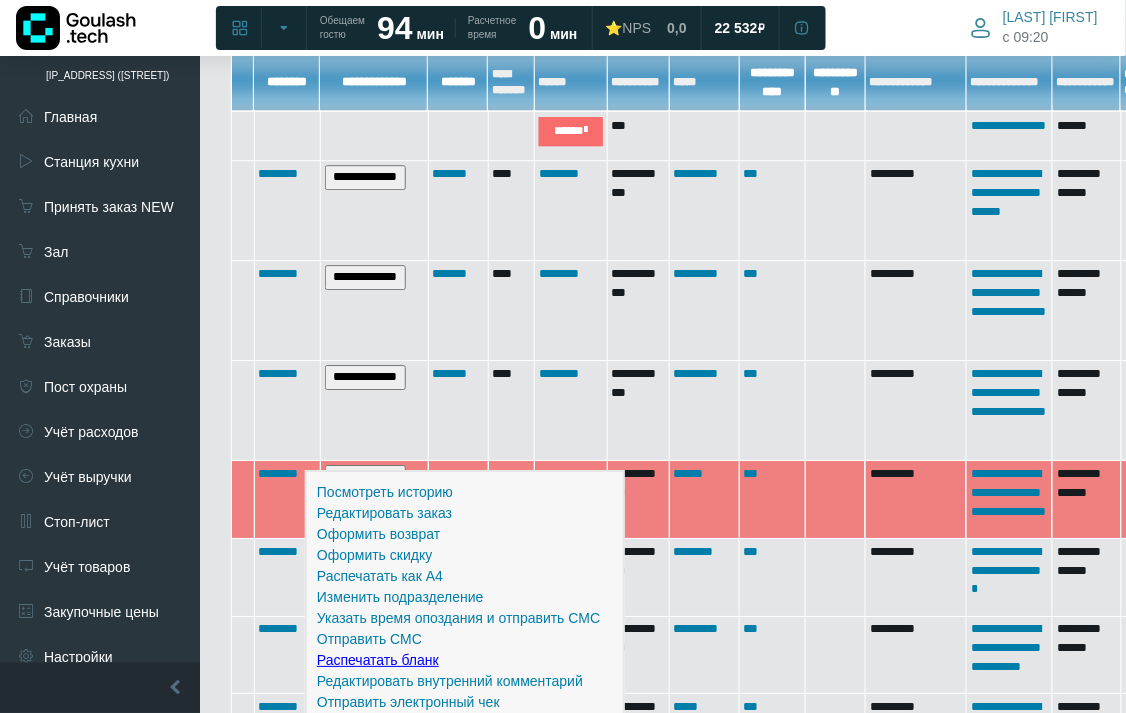 click on "Распечатать бланк" at bounding box center [378, 660] 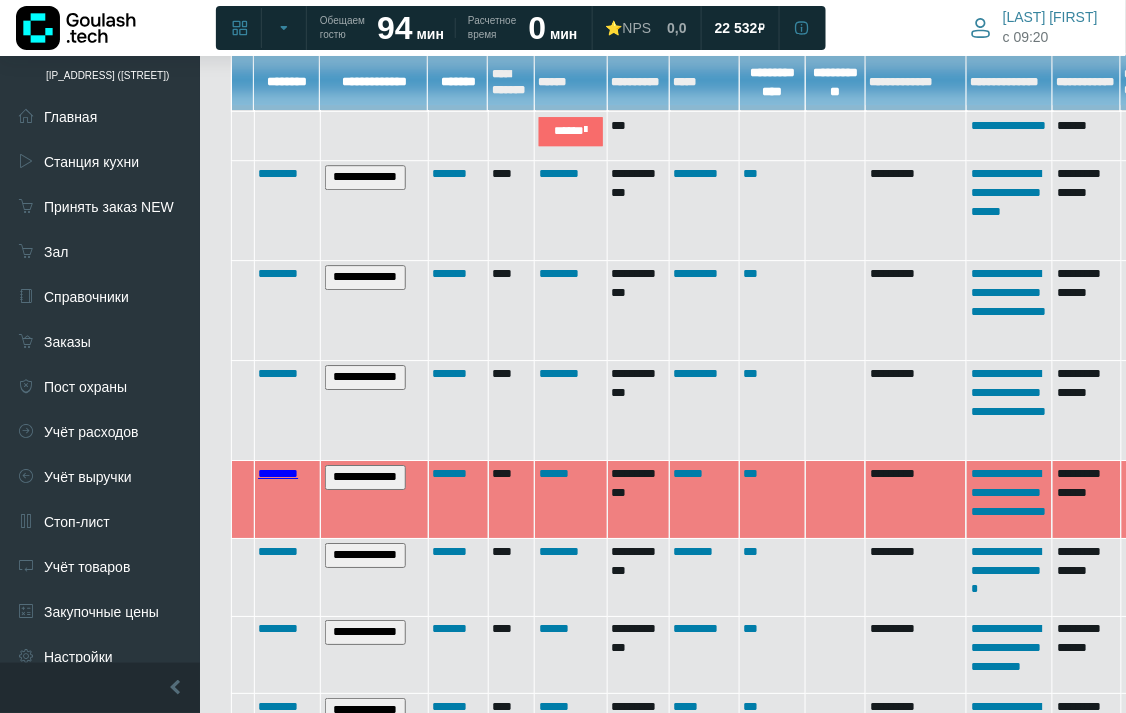click on "********" at bounding box center (278, 473) 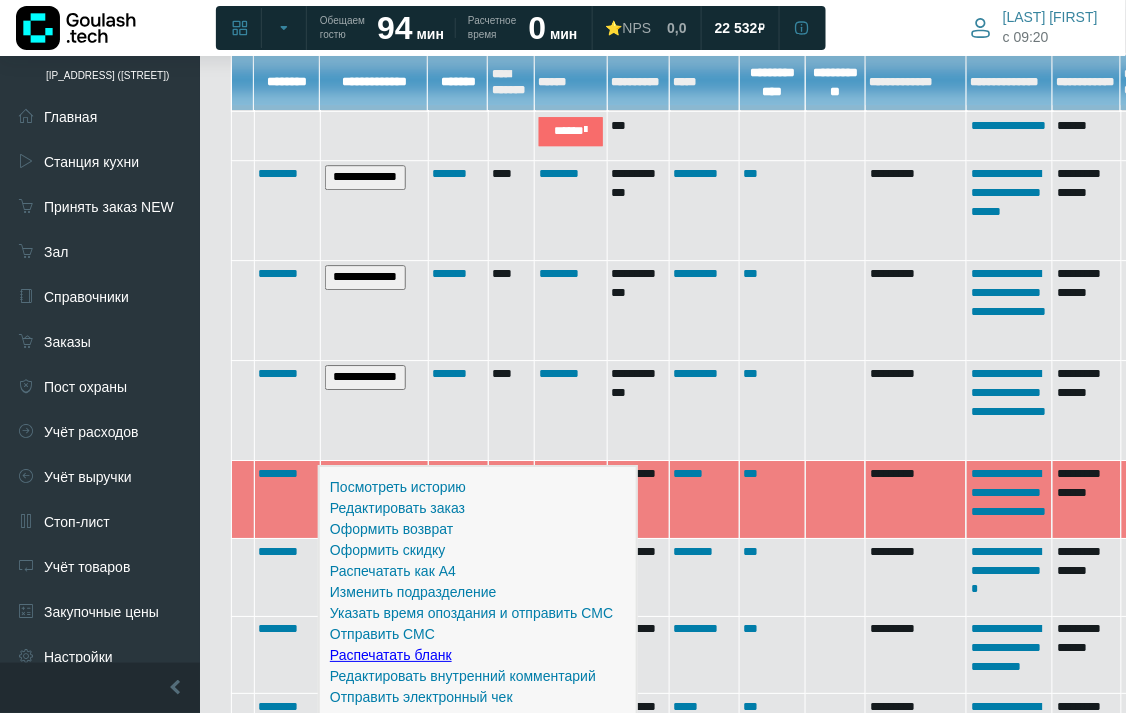 click on "Распечатать бланк" at bounding box center (391, 655) 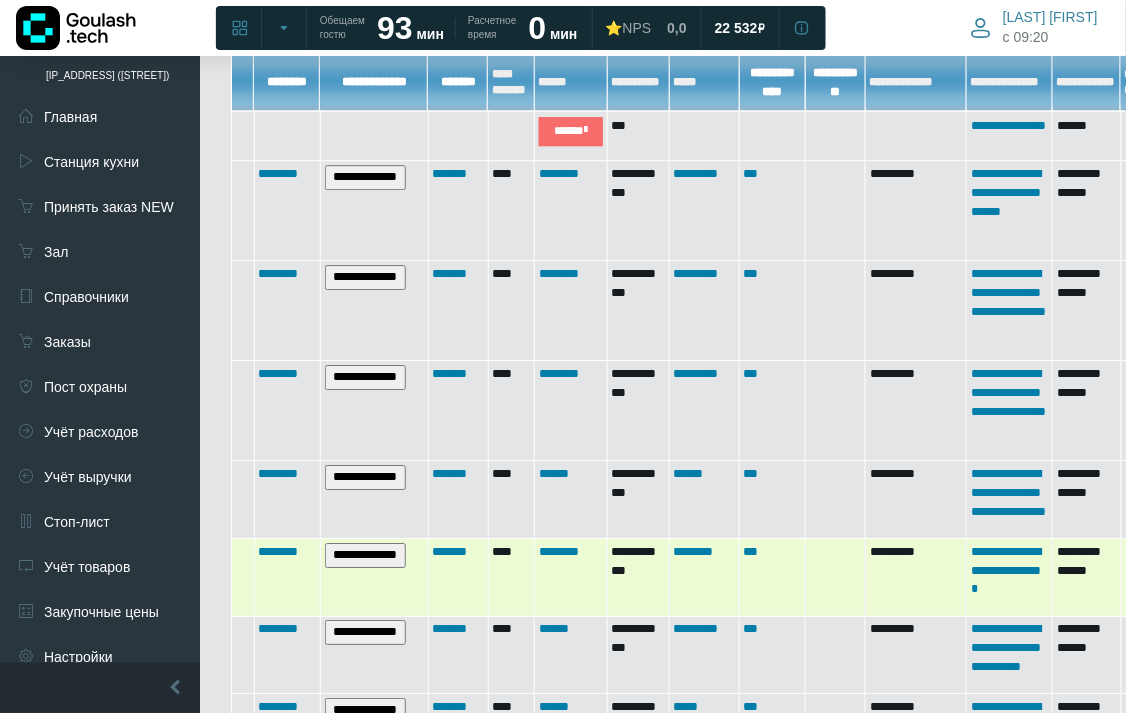 scroll, scrollTop: 1333, scrollLeft: 0, axis: vertical 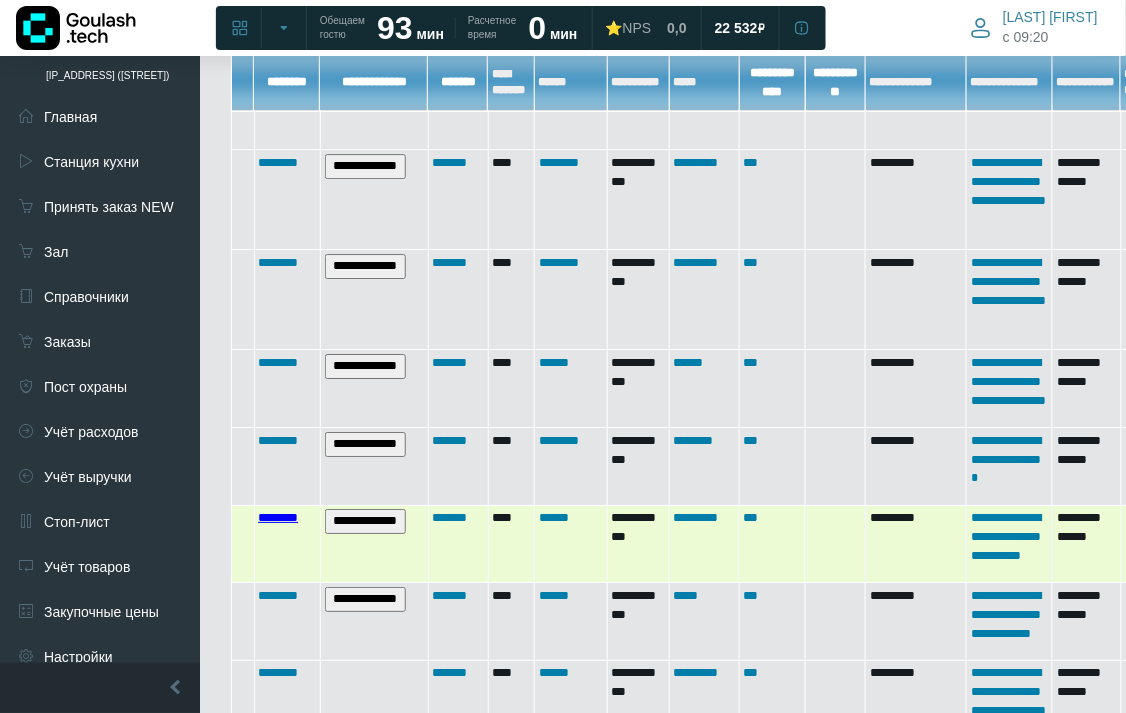 click on "********" at bounding box center (278, 517) 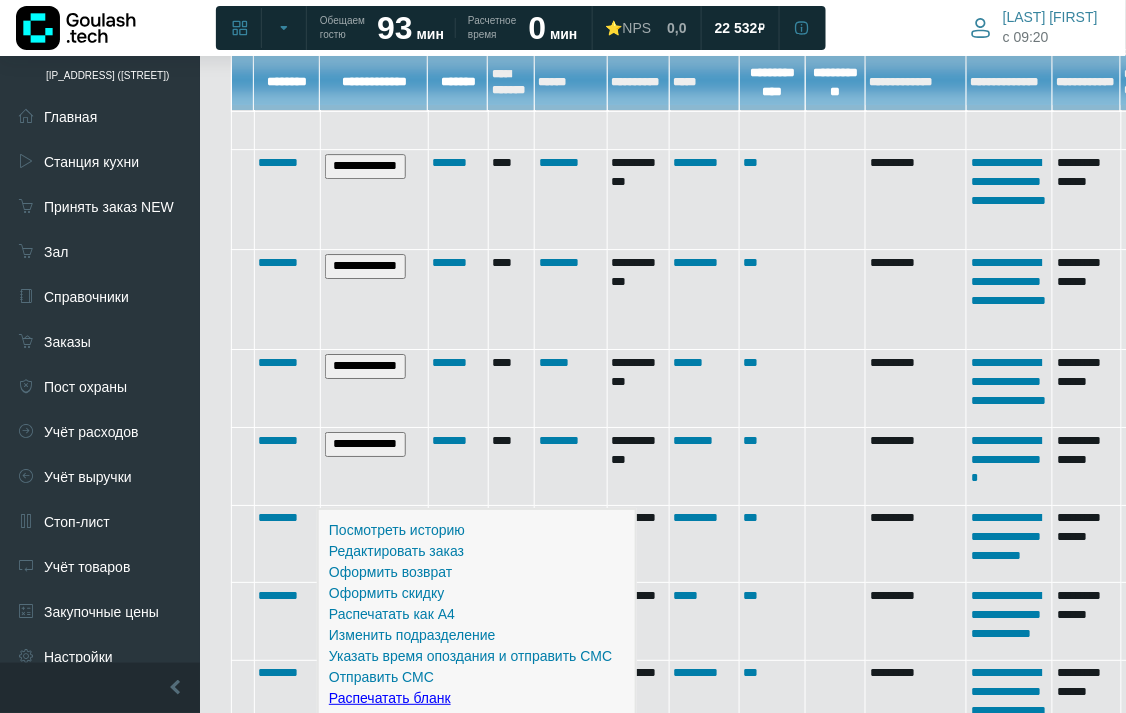 click on "Распечатать бланк" at bounding box center [390, 698] 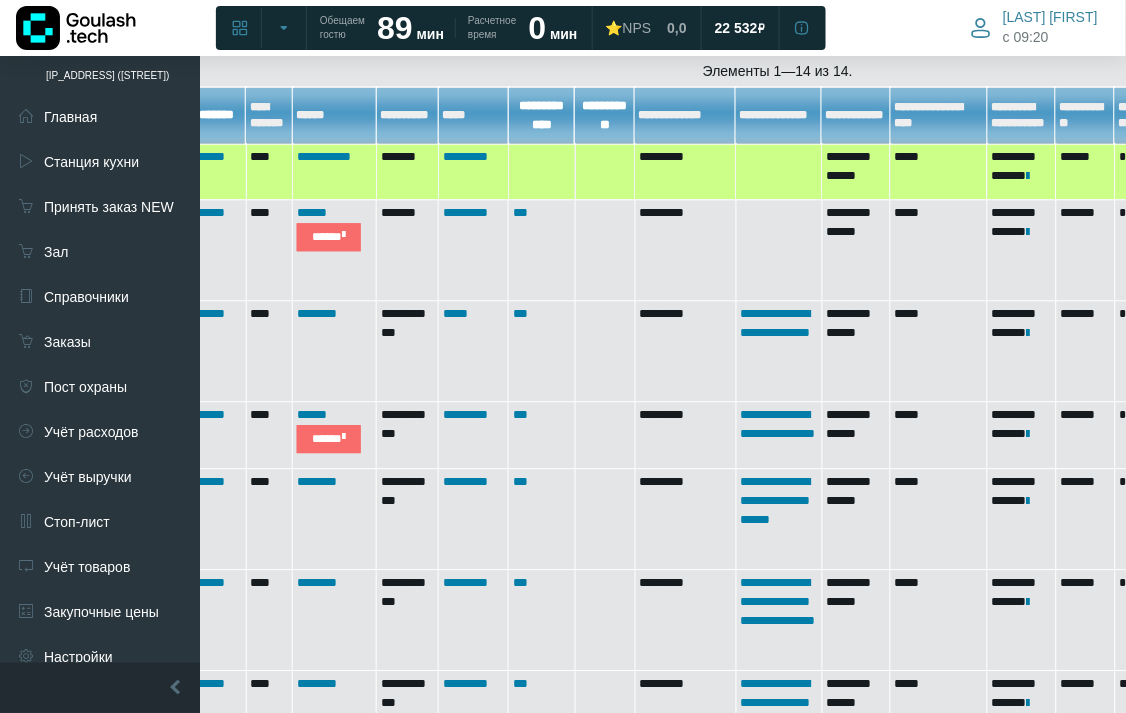 scroll, scrollTop: 970, scrollLeft: 242, axis: both 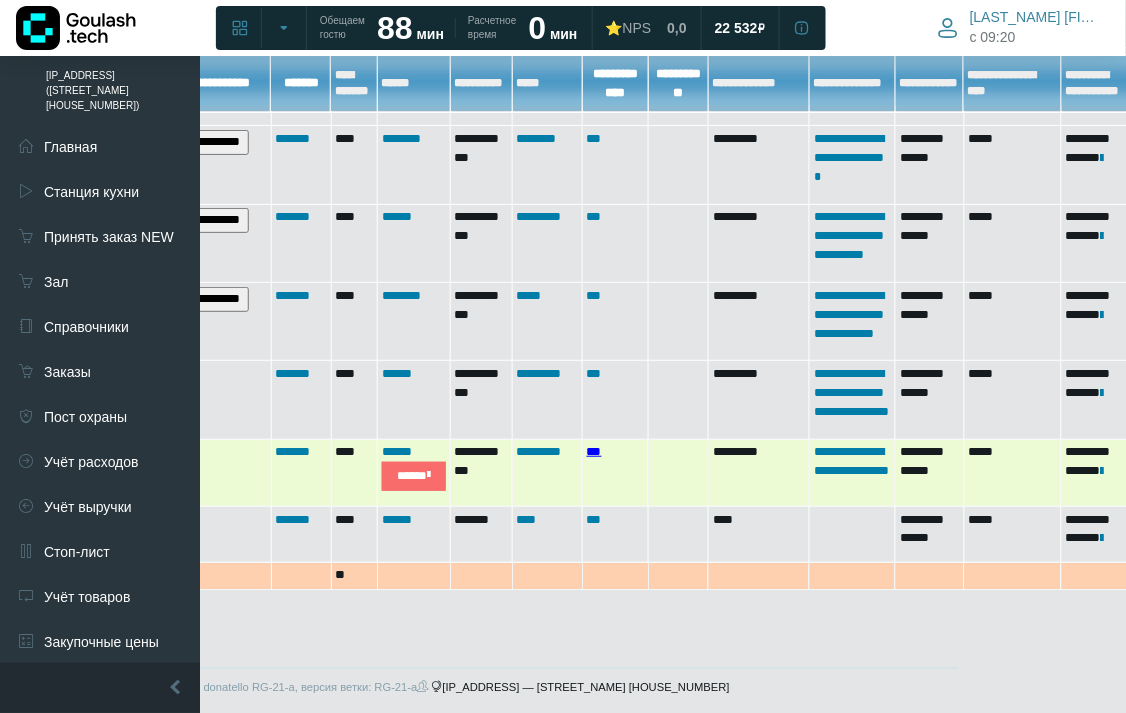click on "***" at bounding box center (594, 451) 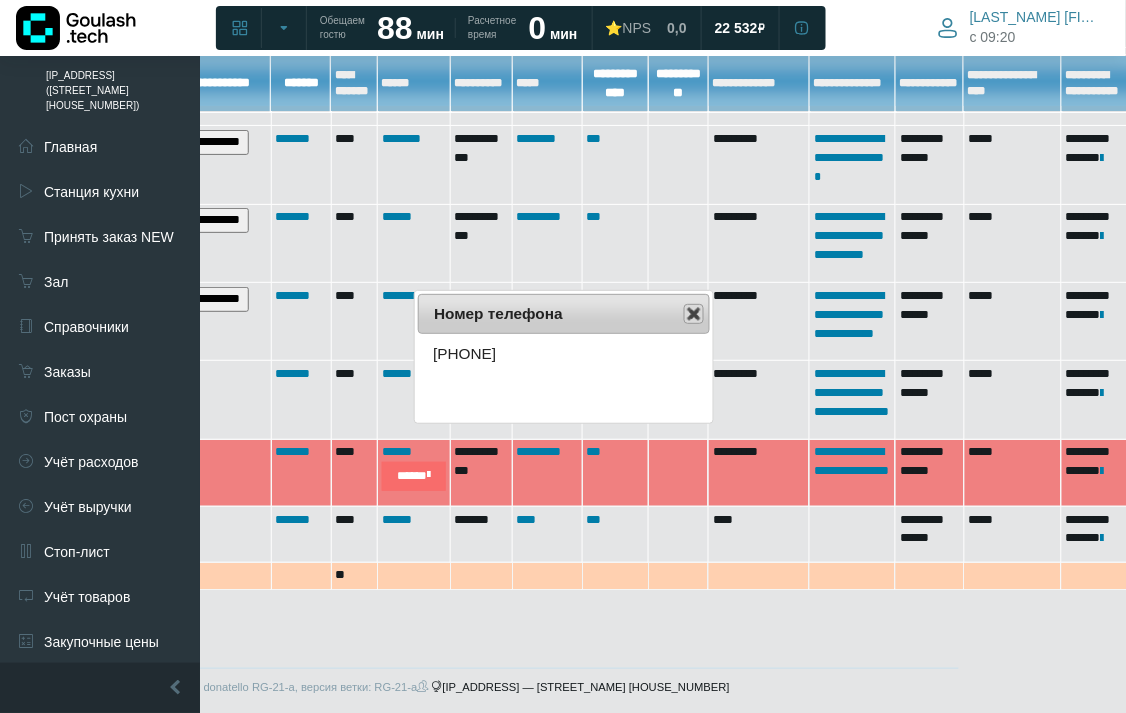 click at bounding box center [694, 314] 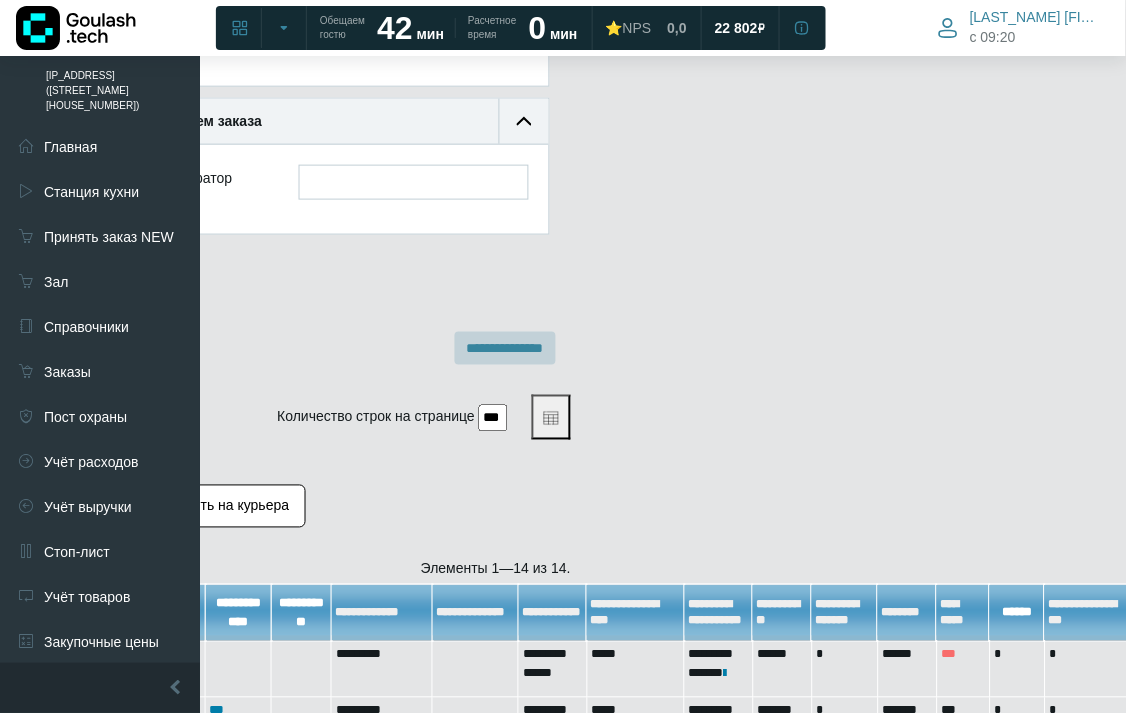 scroll, scrollTop: 696, scrollLeft: 524, axis: both 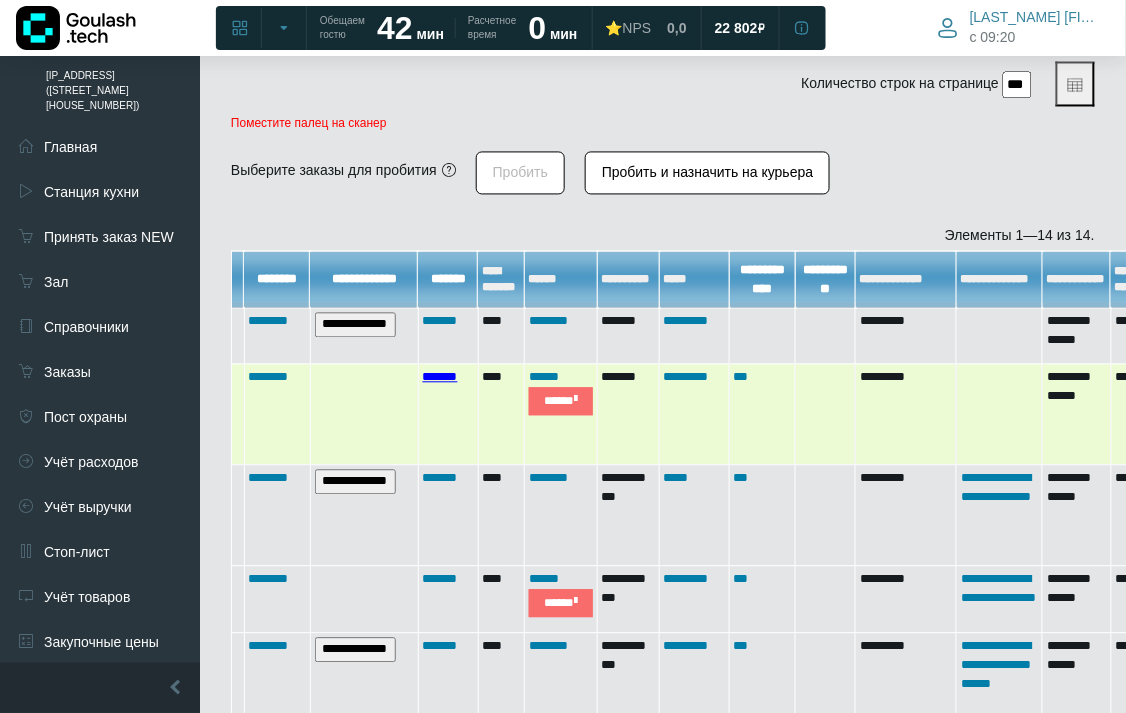 click on "*******" at bounding box center [440, 377] 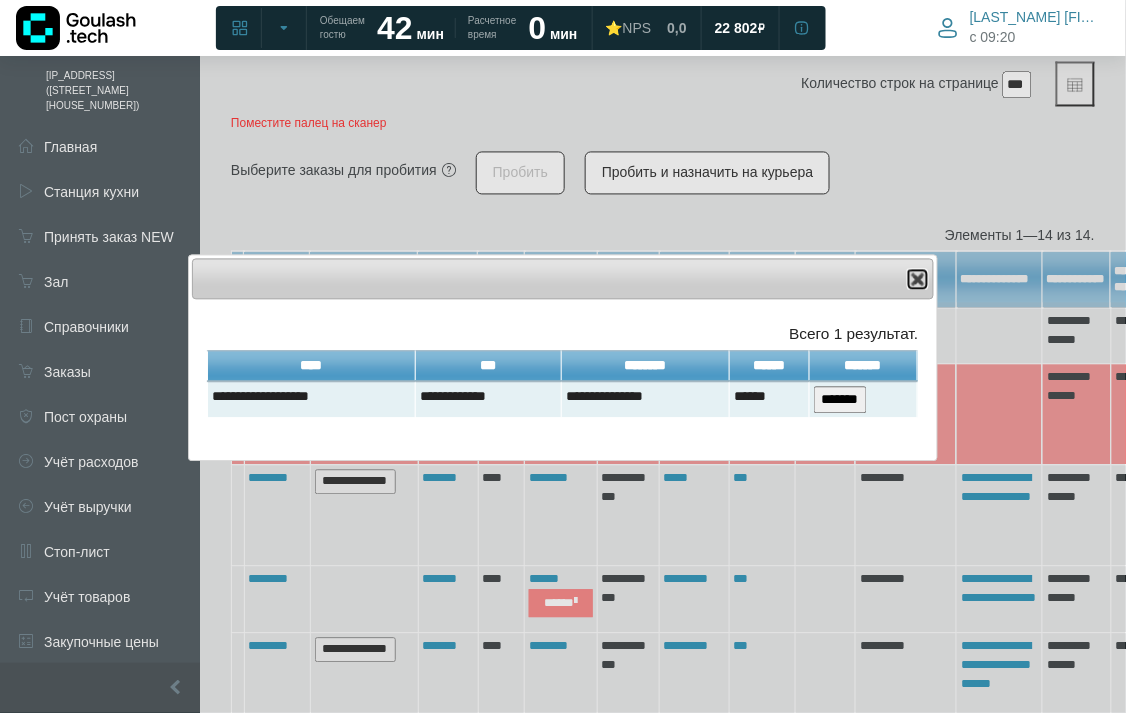 click on "Close" at bounding box center (918, 280) 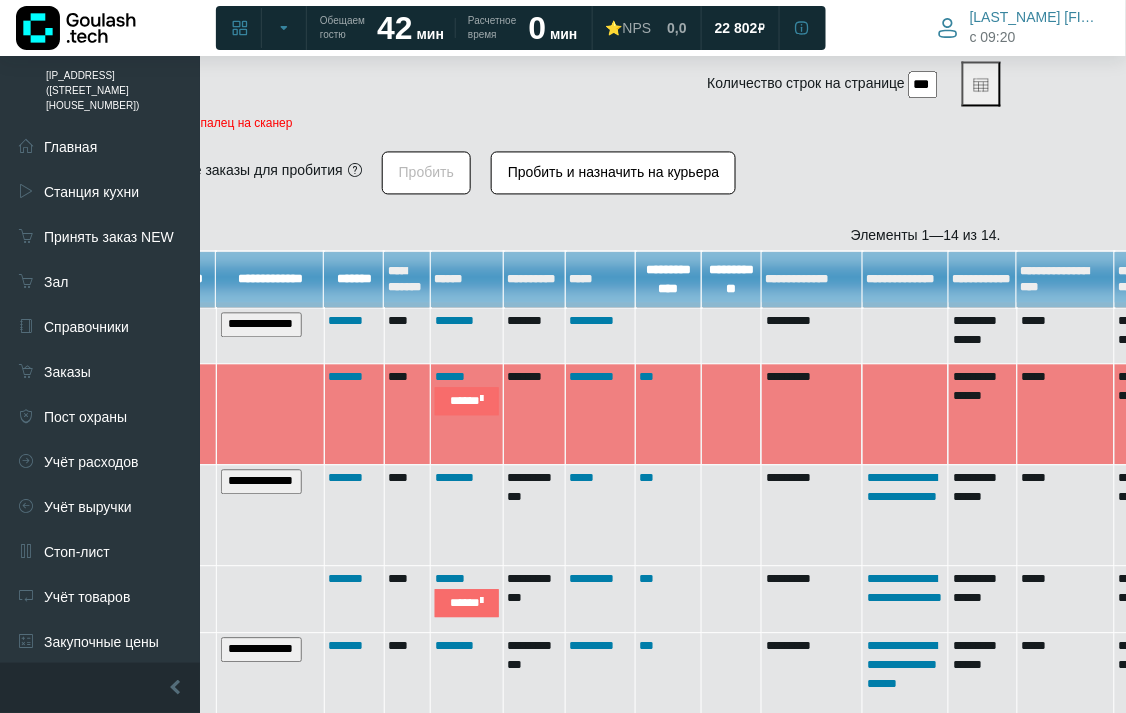 scroll, scrollTop: 807, scrollLeft: 0, axis: vertical 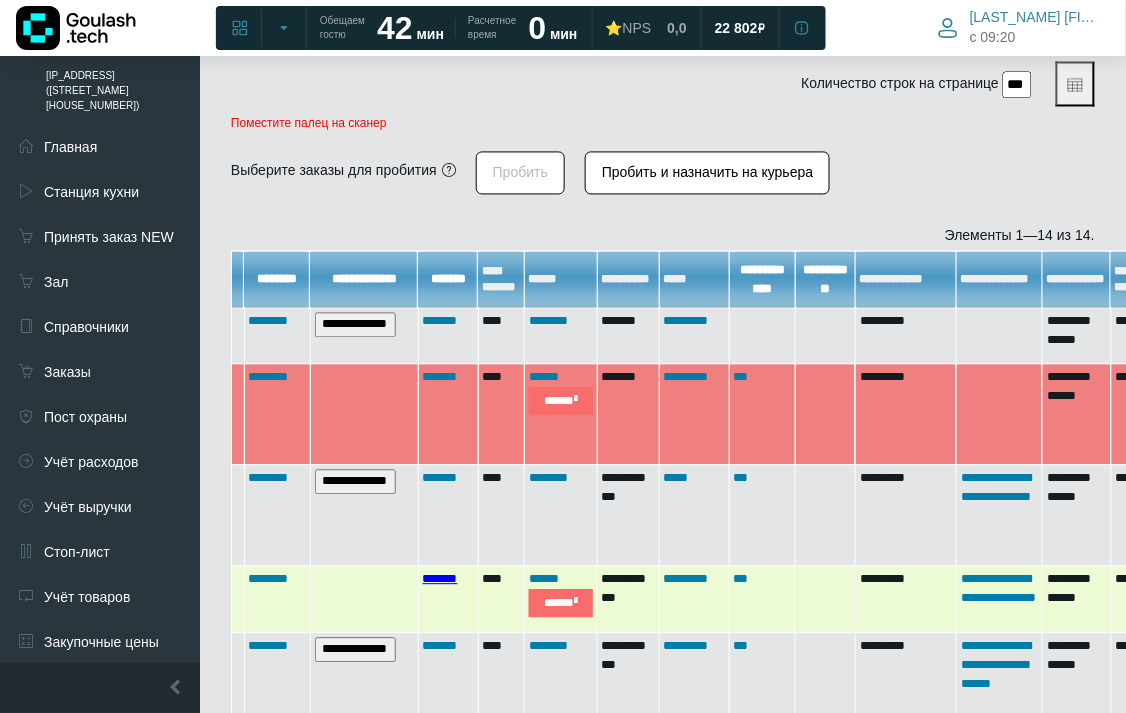 click on "*******" at bounding box center (440, 579) 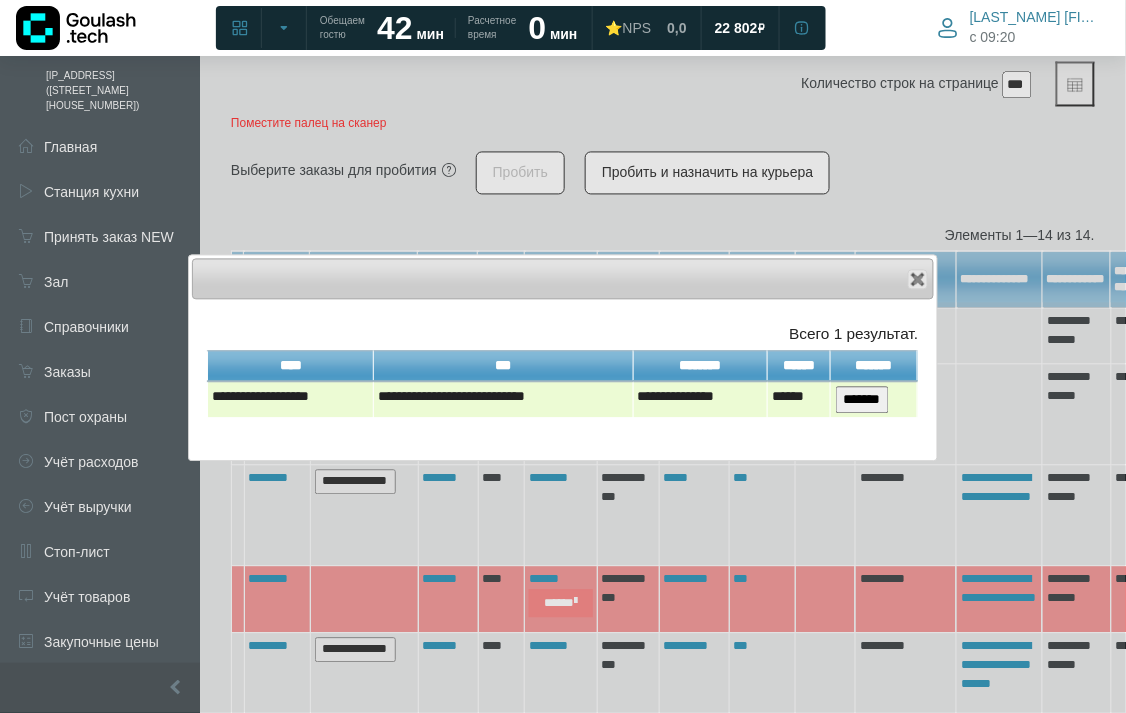 click on "*******" at bounding box center [862, 400] 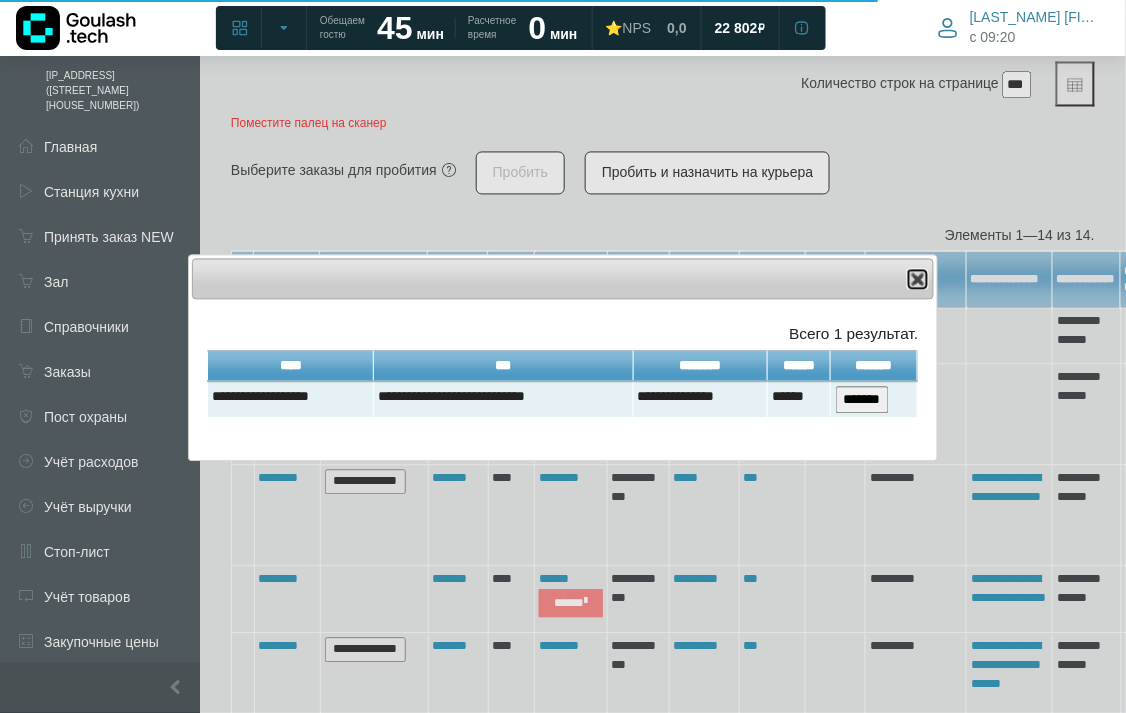 click at bounding box center [918, 280] 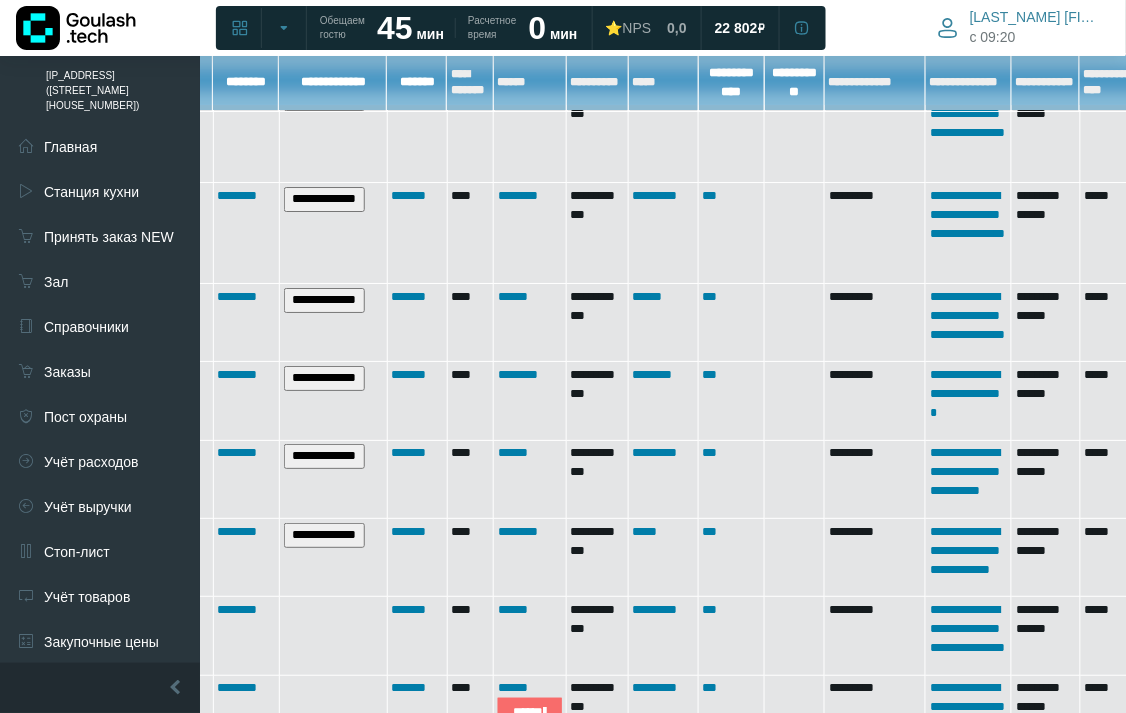 scroll, scrollTop: 1471, scrollLeft: 41, axis: both 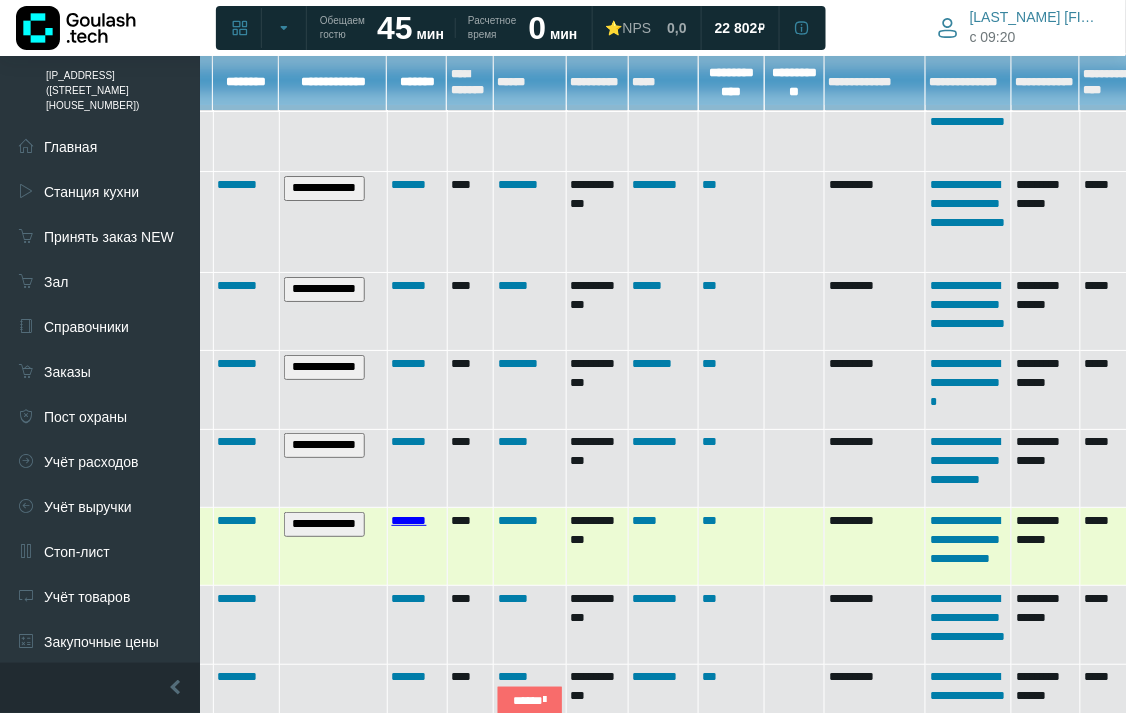click on "*******" at bounding box center [409, 520] 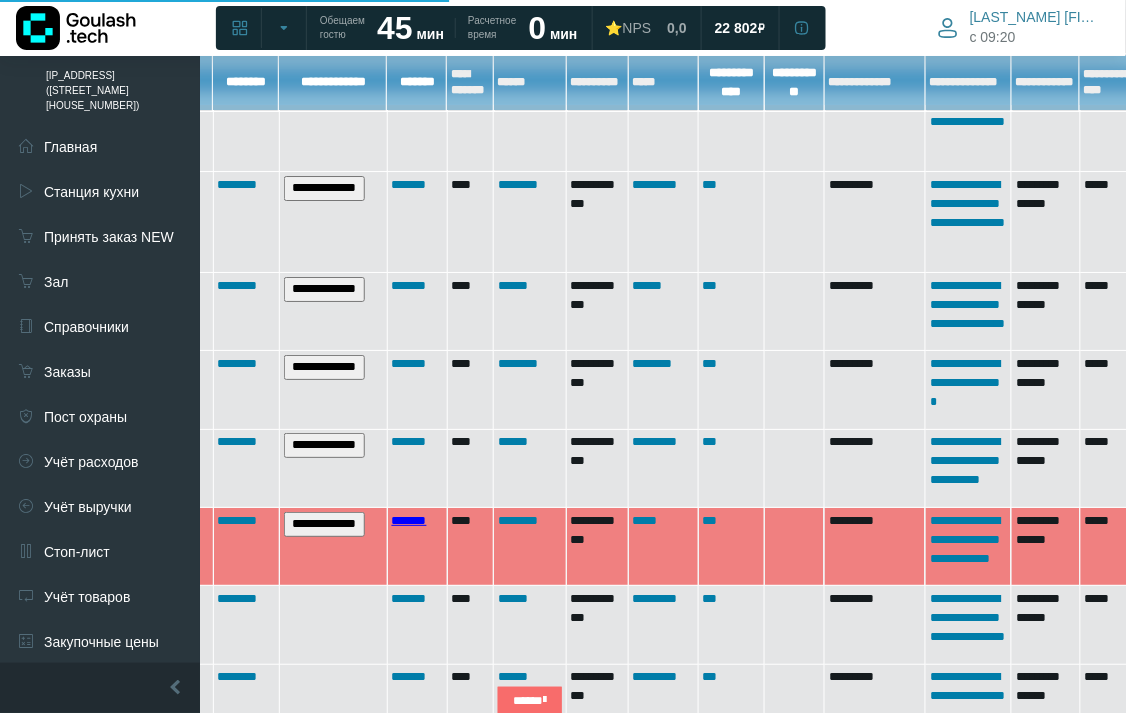 click on "*******" at bounding box center (409, 520) 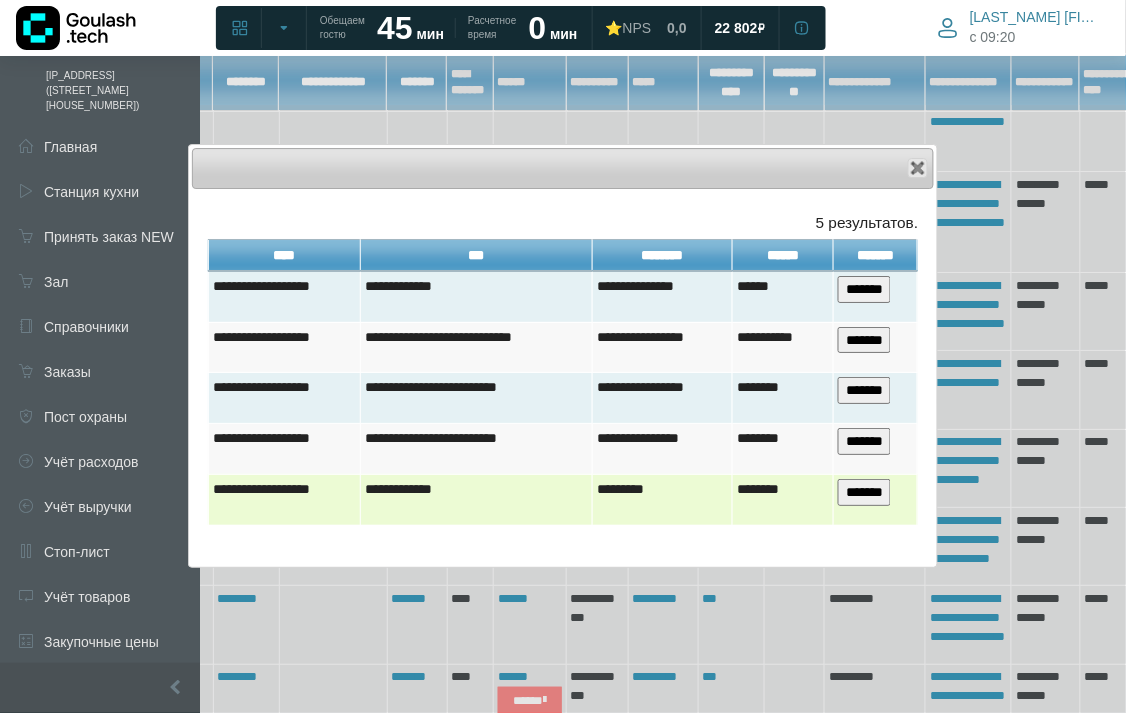 click on "*******" at bounding box center (864, 492) 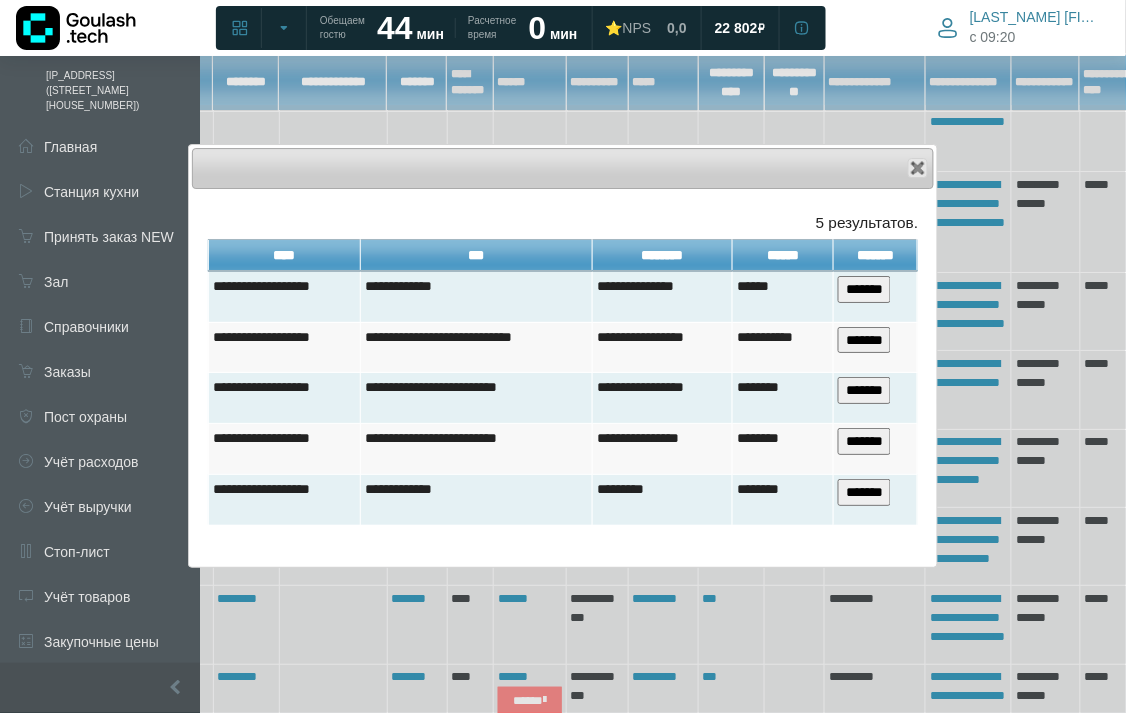 click on "Close" at bounding box center [563, 168] 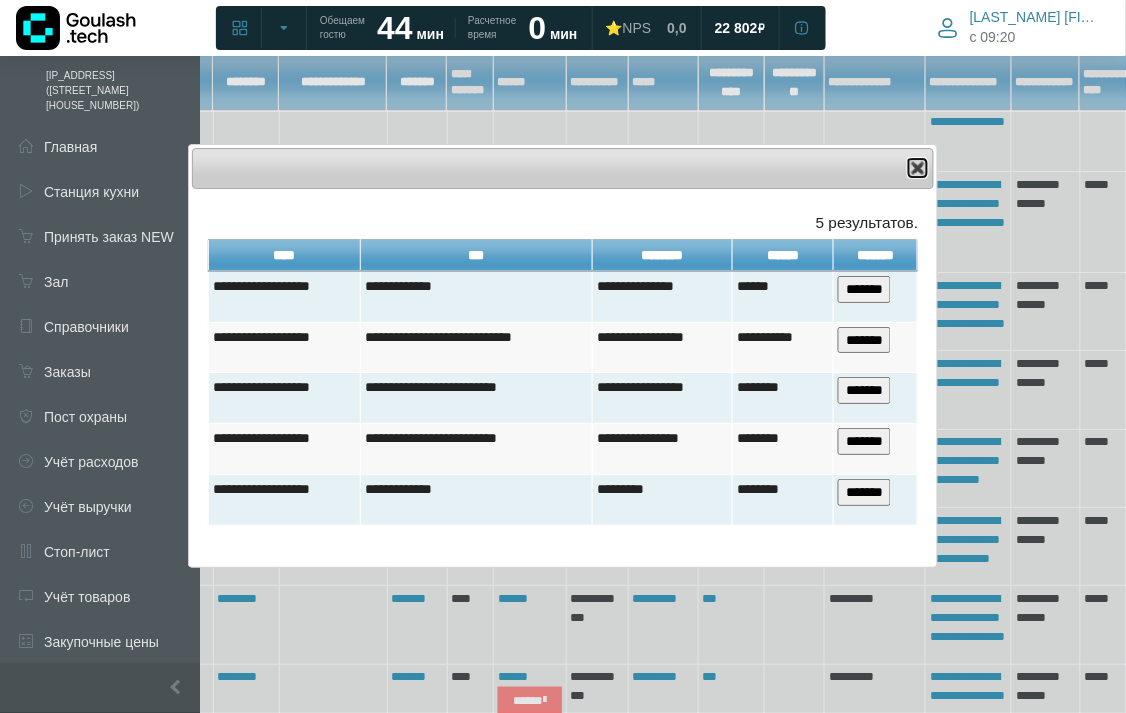 click at bounding box center [918, 168] 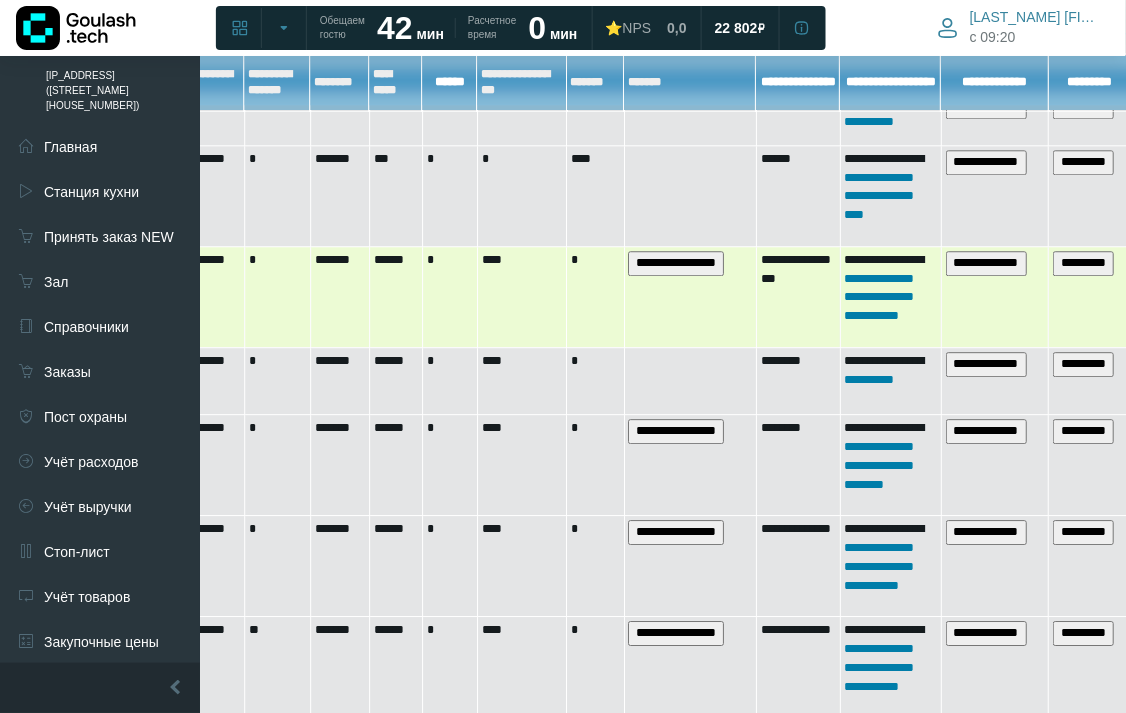 scroll, scrollTop: 582, scrollLeft: 1102, axis: both 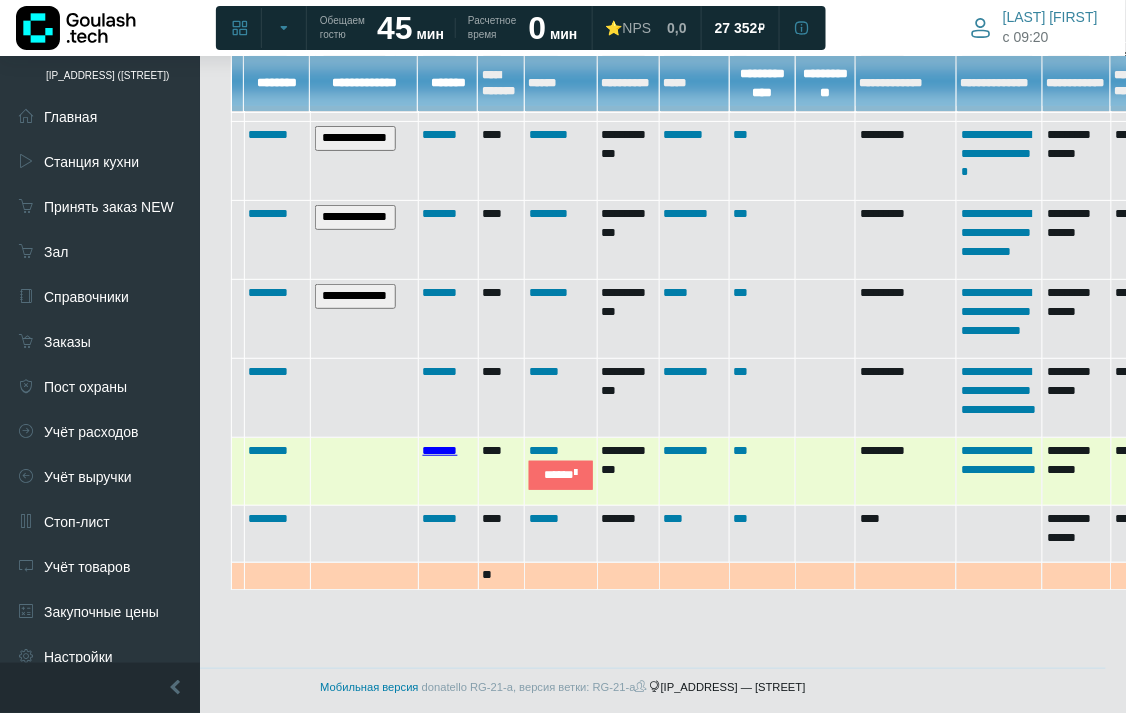 click on "*******" at bounding box center (440, 450) 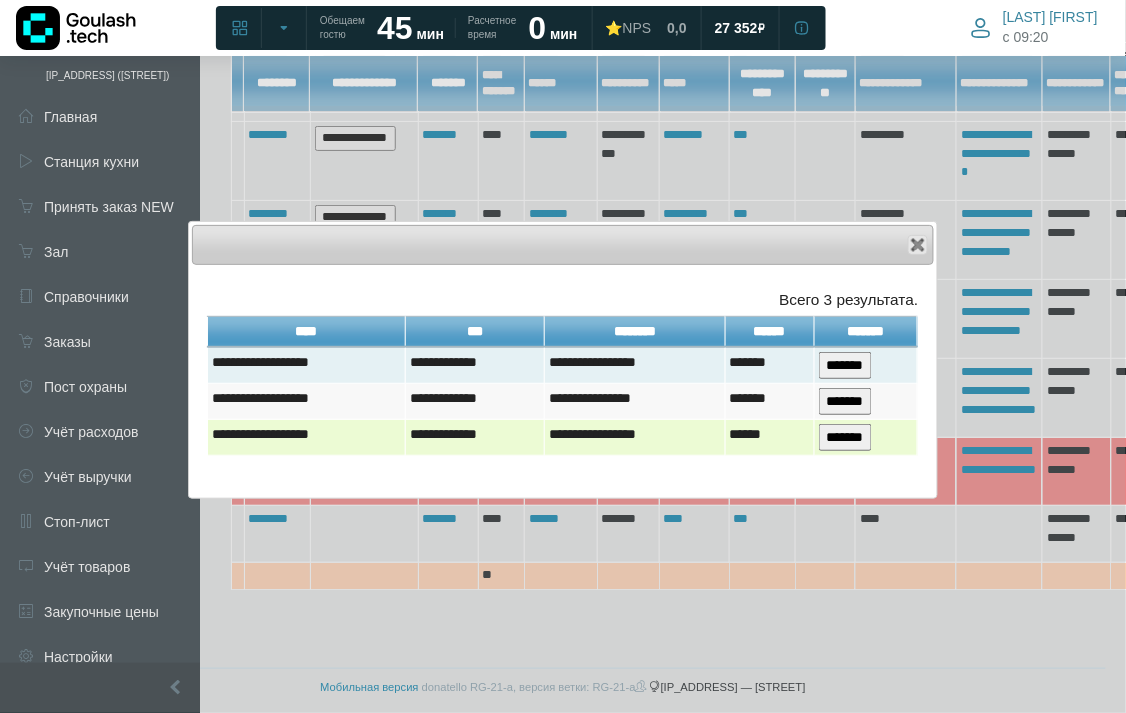 click on "*******" at bounding box center [845, 437] 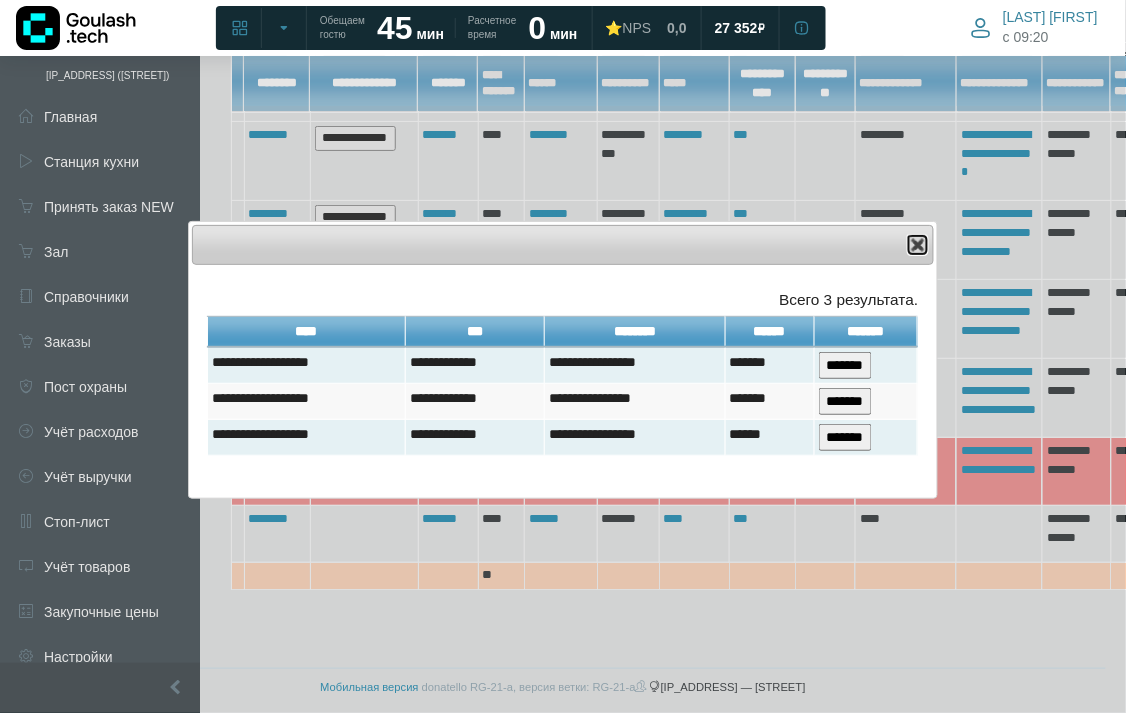 click at bounding box center (918, 245) 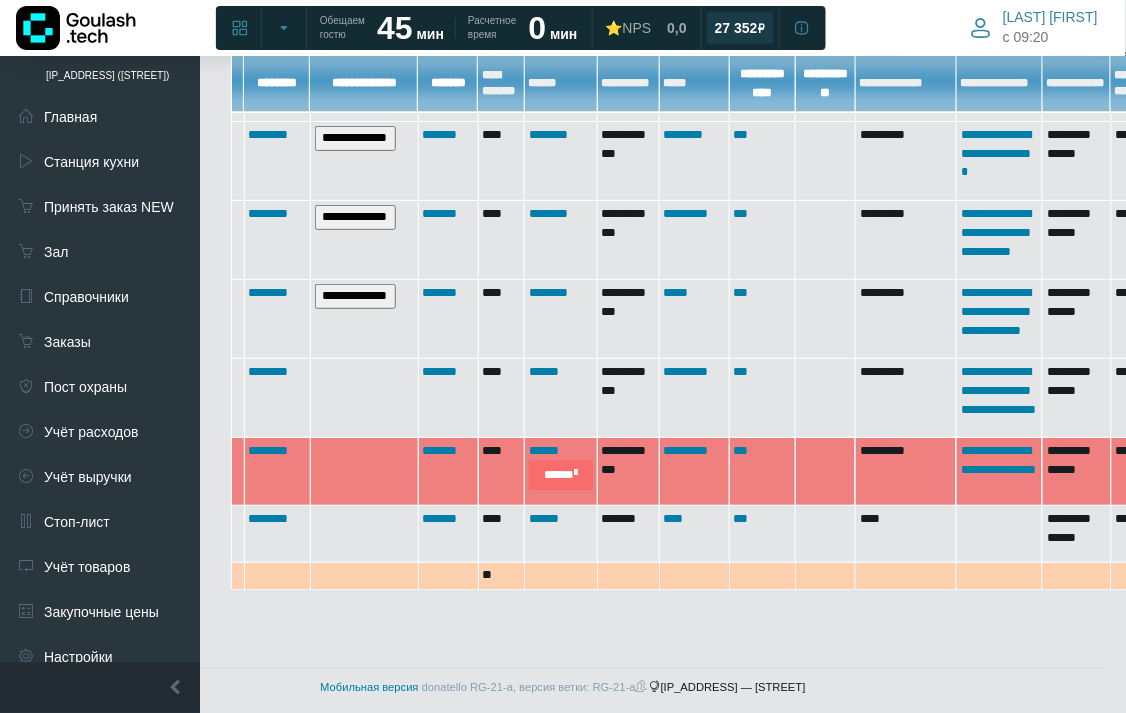 scroll, scrollTop: 1474, scrollLeft: 0, axis: vertical 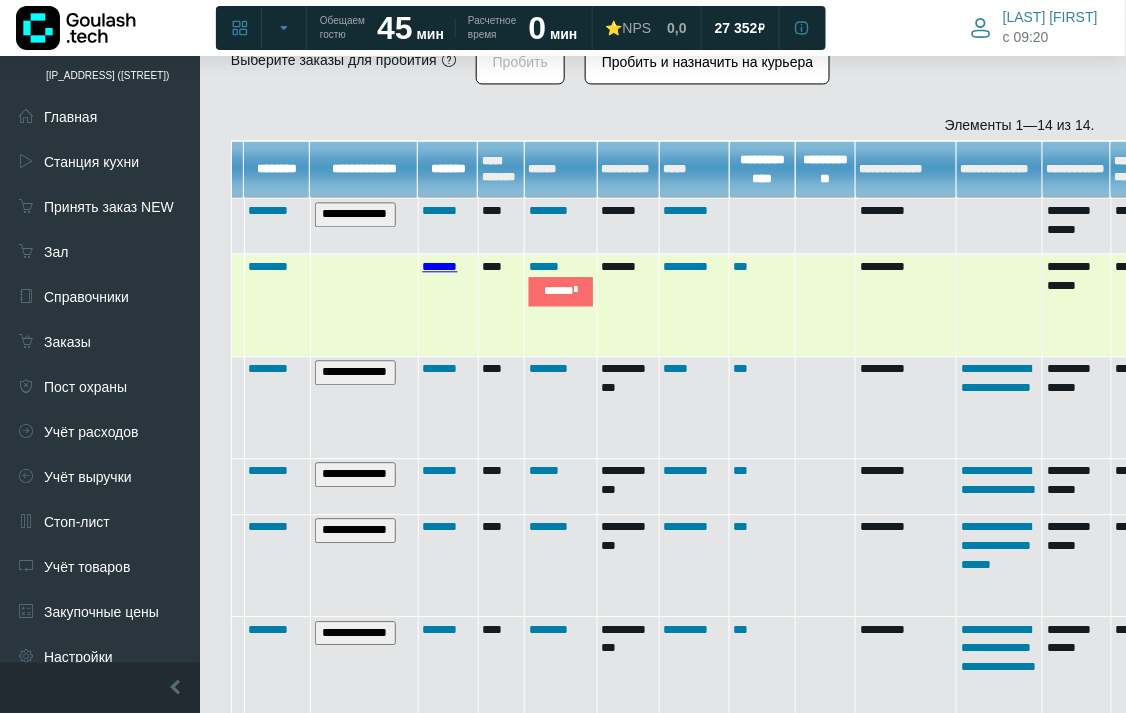 click on "*******" at bounding box center (440, 266) 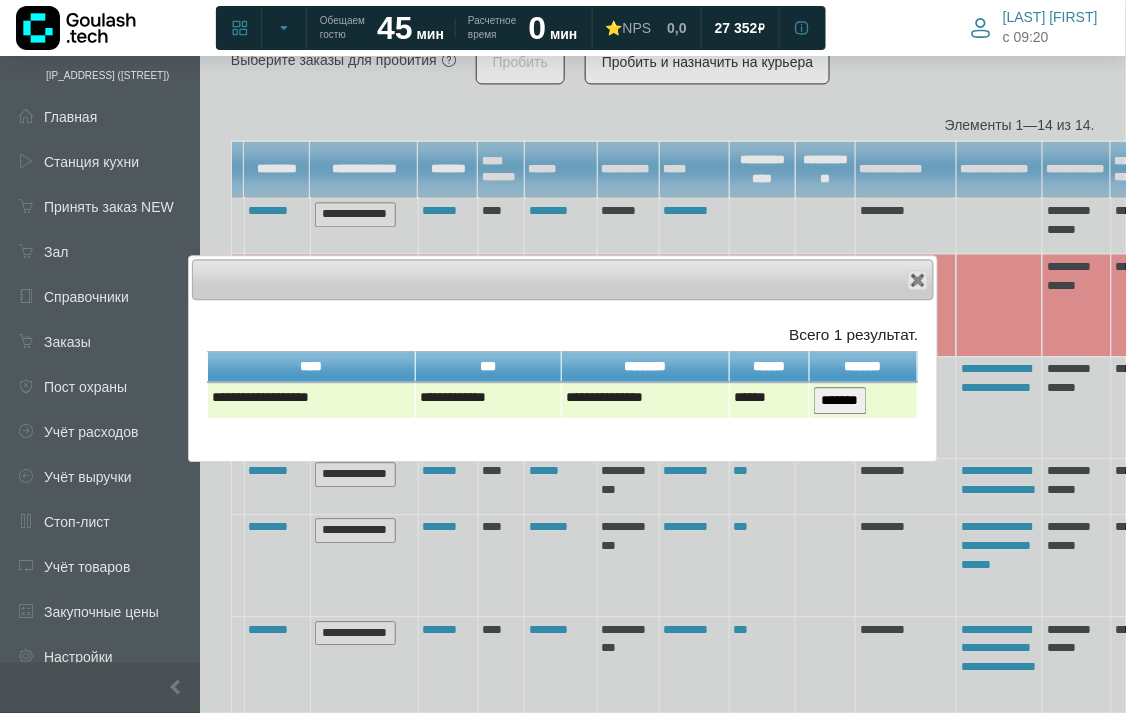 click on "*******" at bounding box center (863, 400) 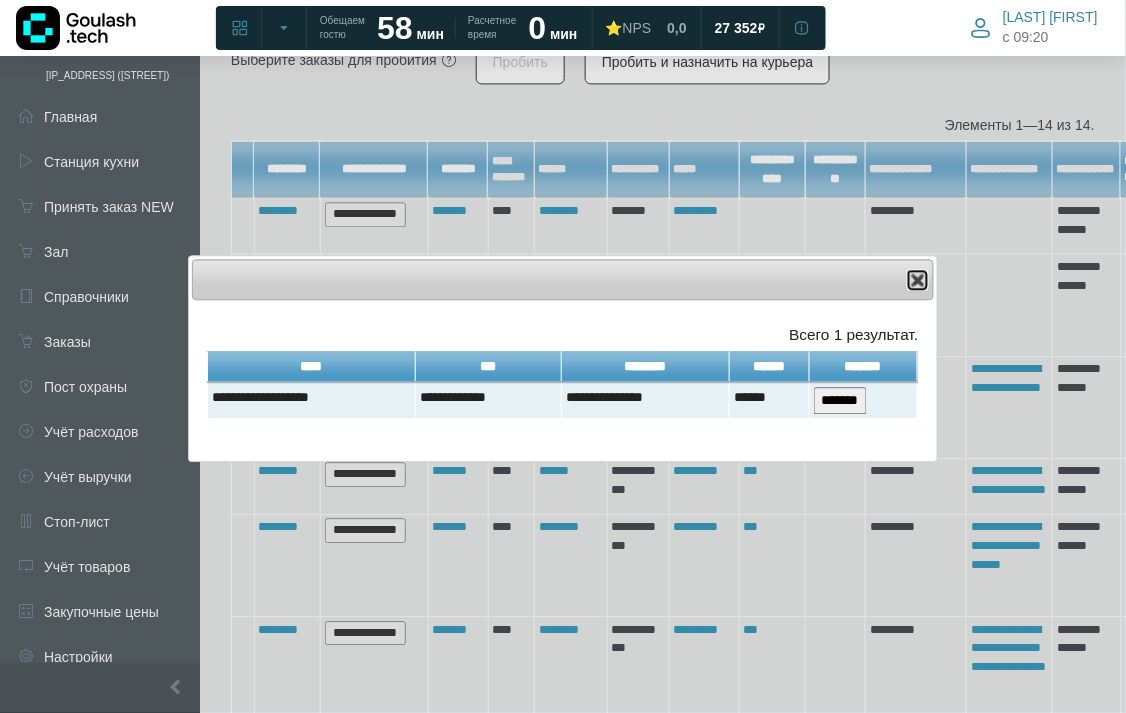 click at bounding box center [918, 280] 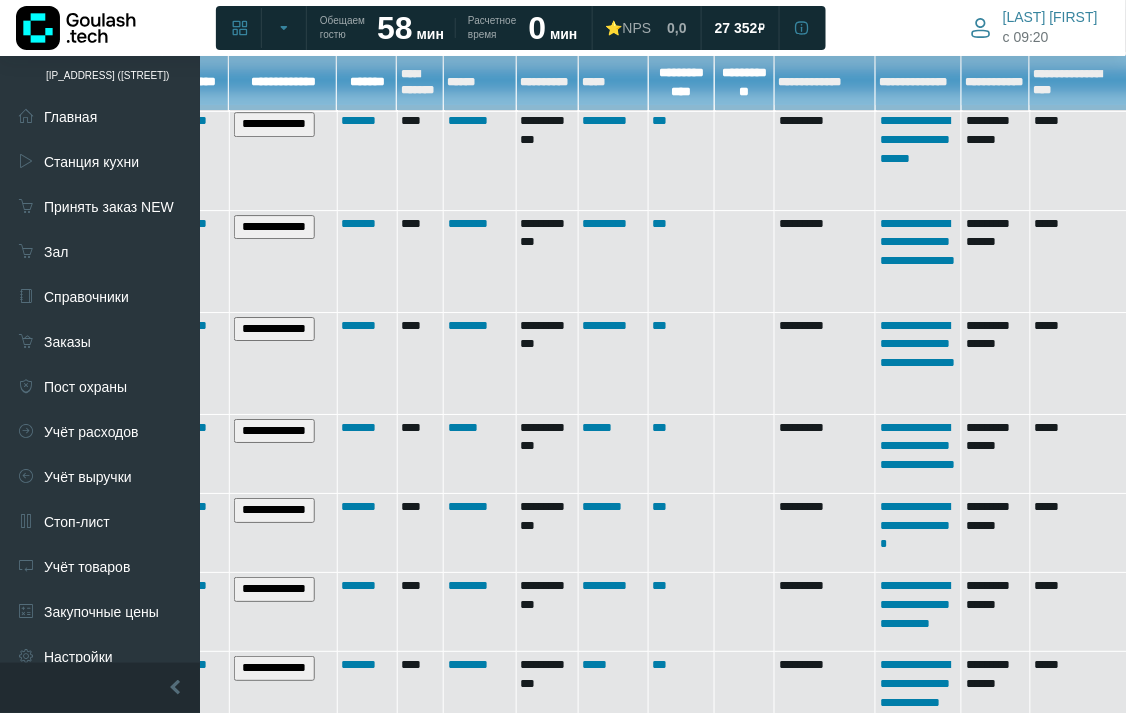 scroll, scrollTop: 1328, scrollLeft: 91, axis: both 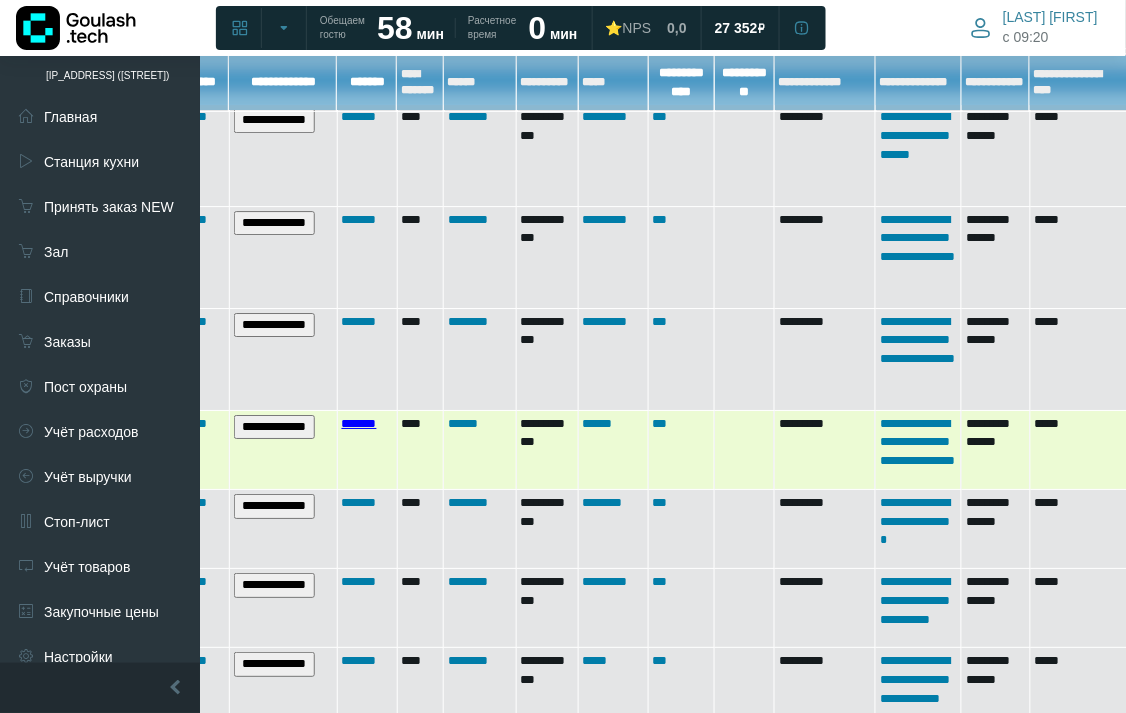 click on "*******" at bounding box center [359, 423] 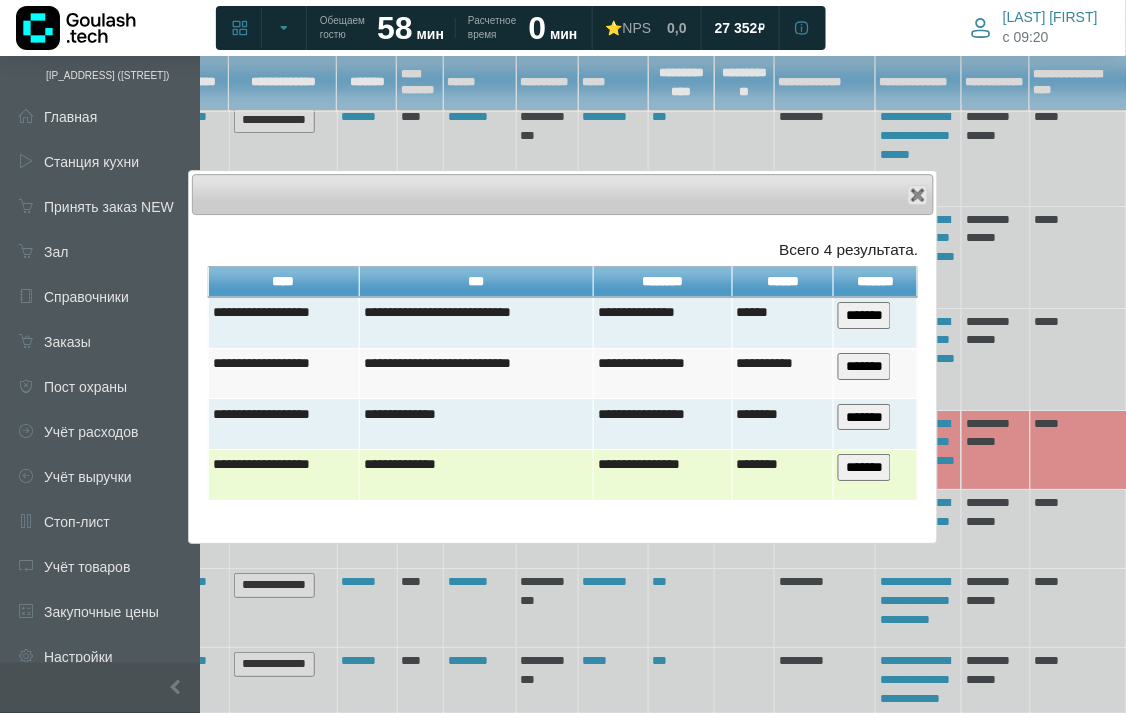click on "*******" at bounding box center (864, 467) 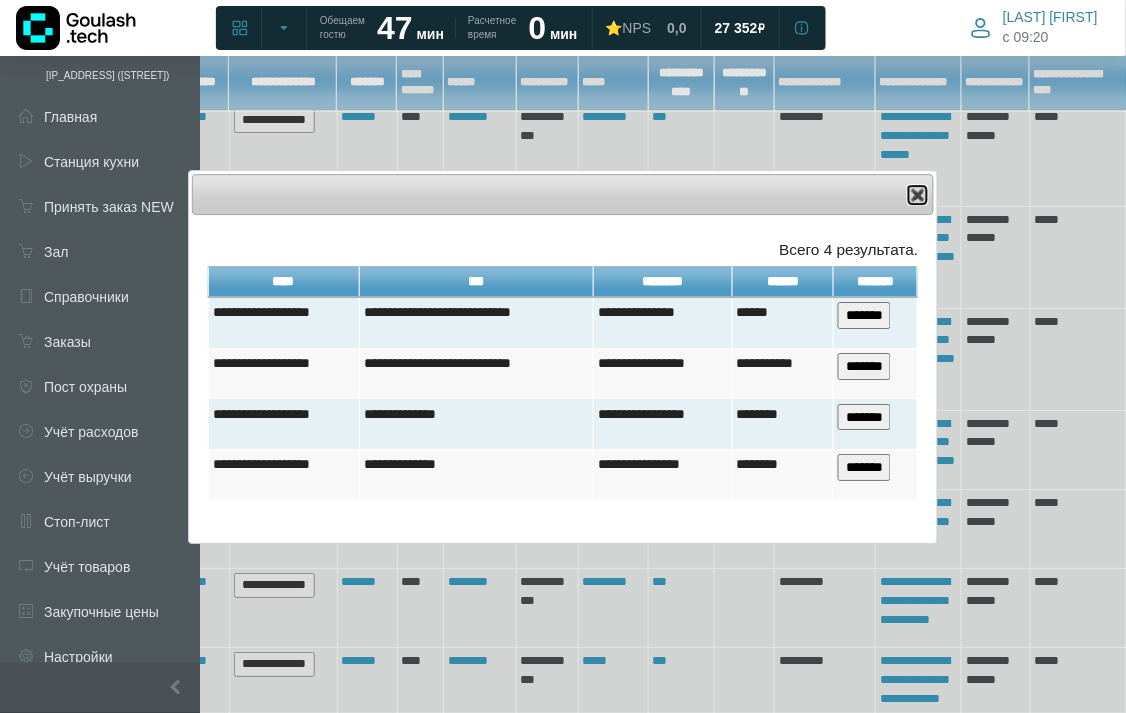 click on "Close" at bounding box center (918, 195) 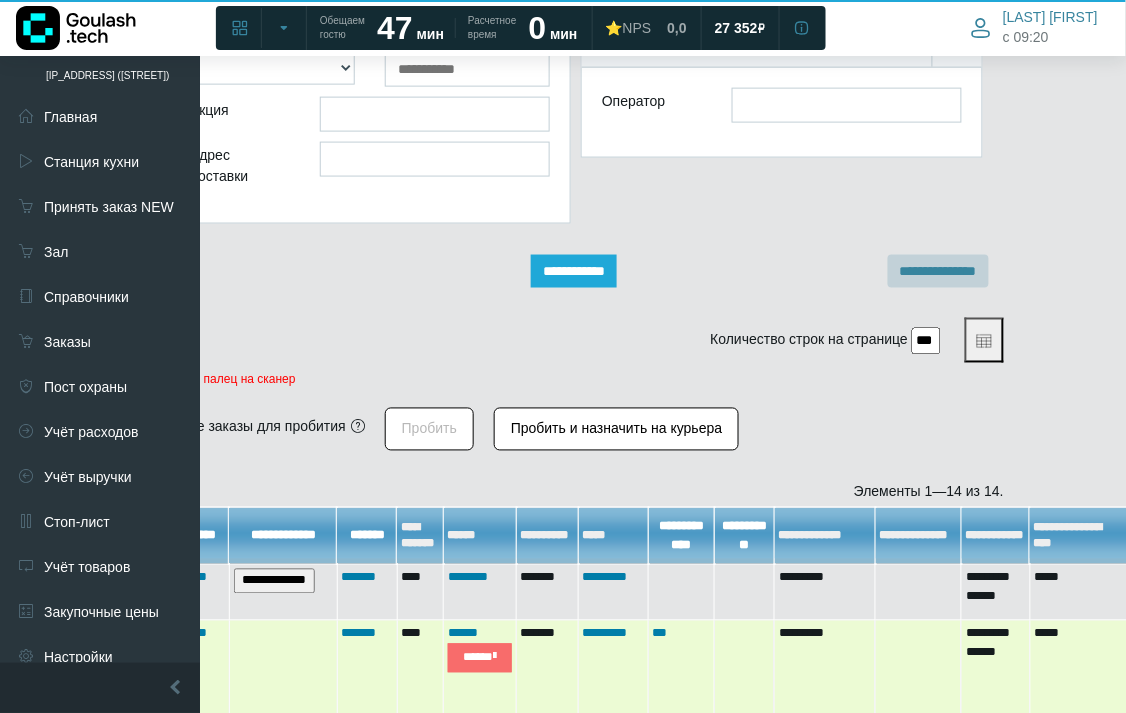scroll, scrollTop: 773, scrollLeft: 91, axis: both 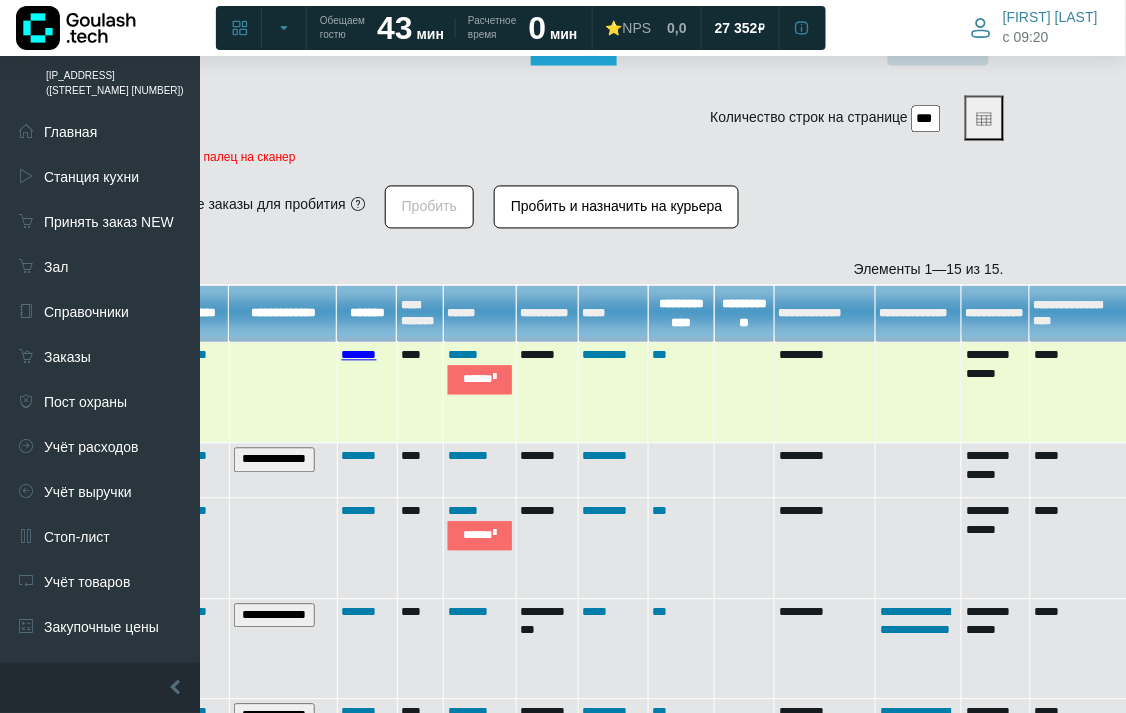 click on "*******" at bounding box center [359, 355] 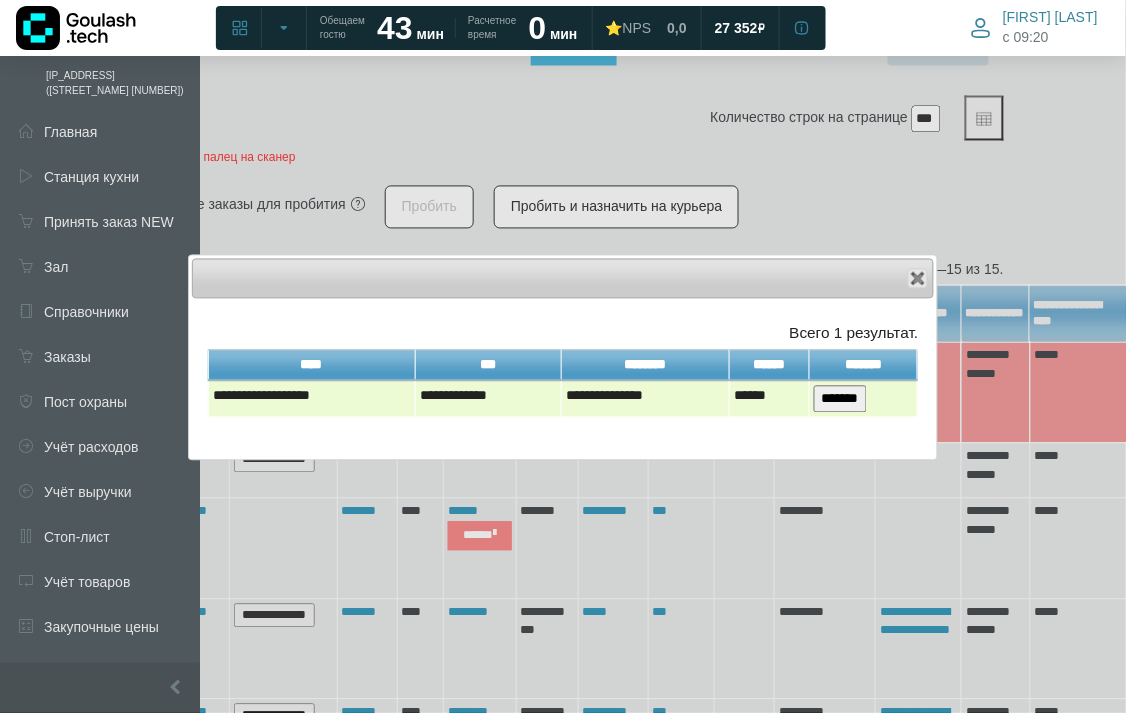 click on "*******" at bounding box center (840, 399) 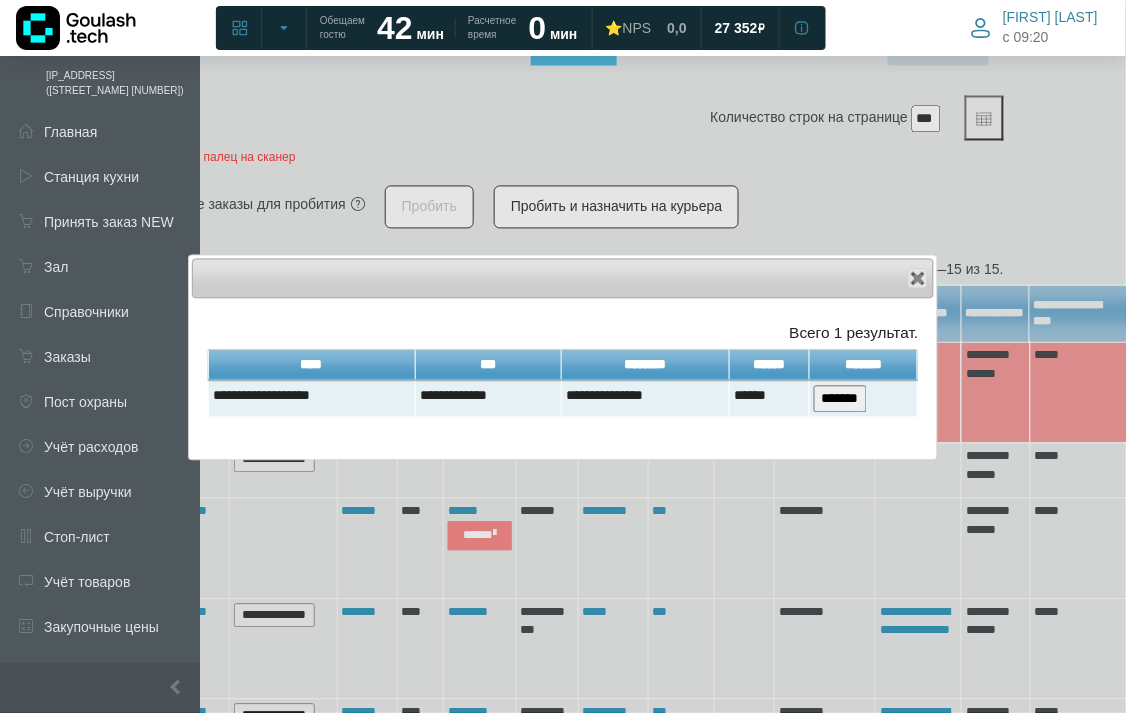 click on "Close" at bounding box center (563, 279) 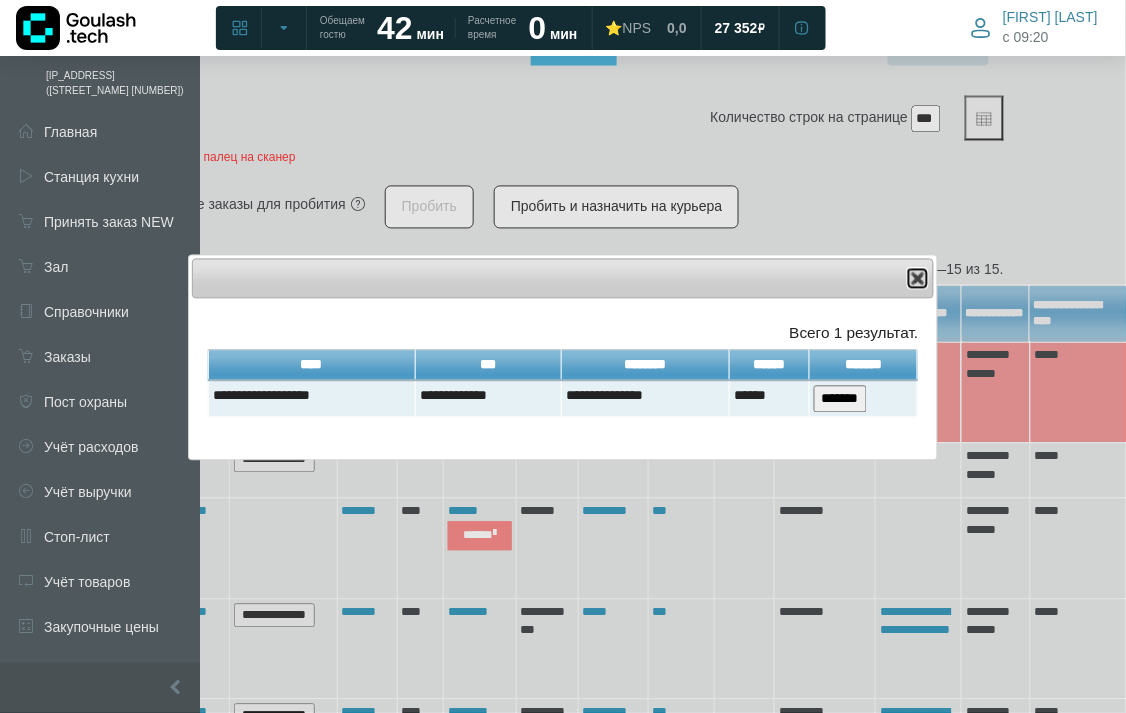 click at bounding box center [918, 279] 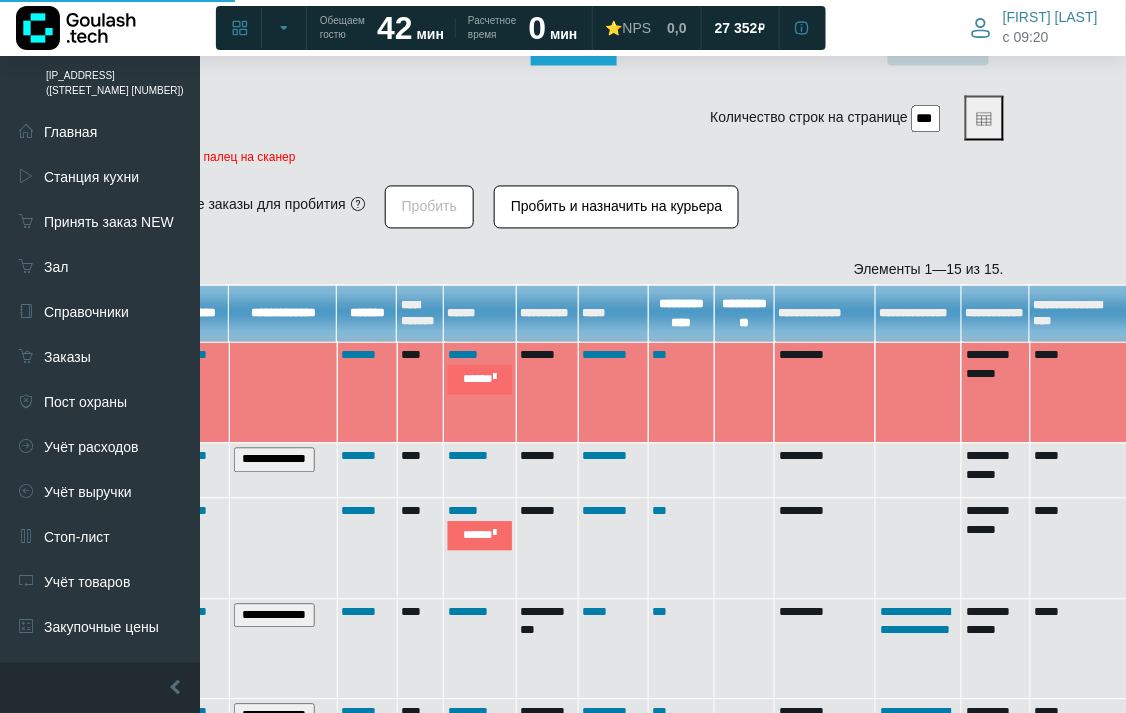 scroll, scrollTop: 995, scrollLeft: 91, axis: both 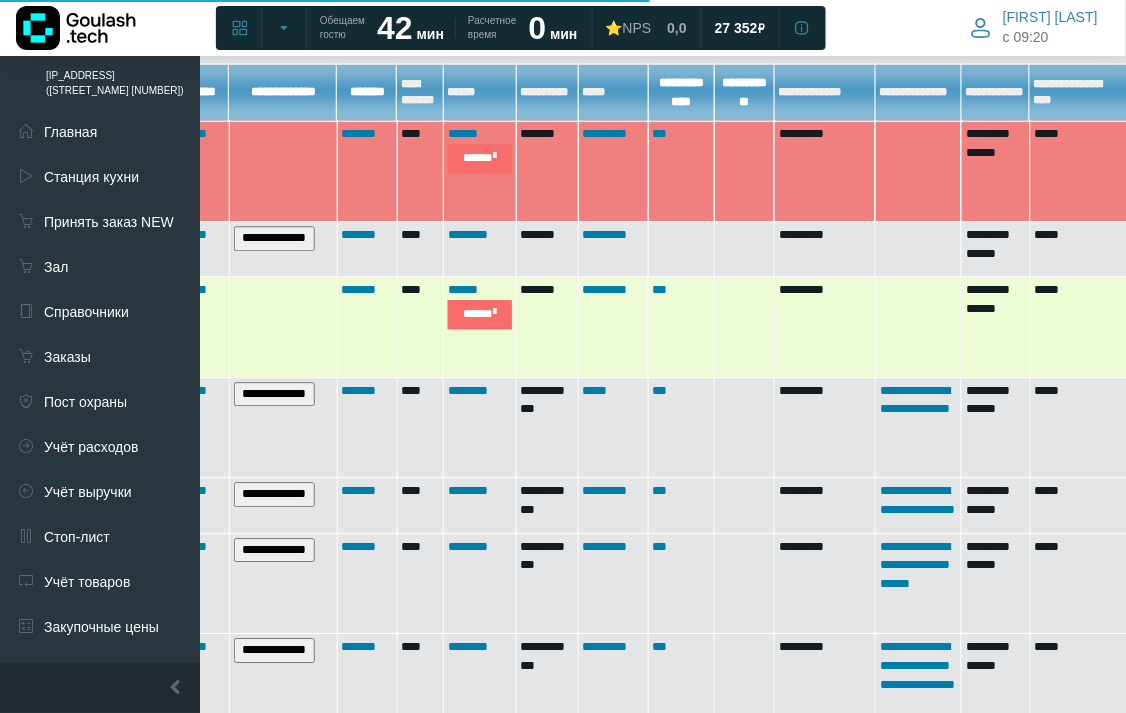 click on "*******" at bounding box center (367, 327) 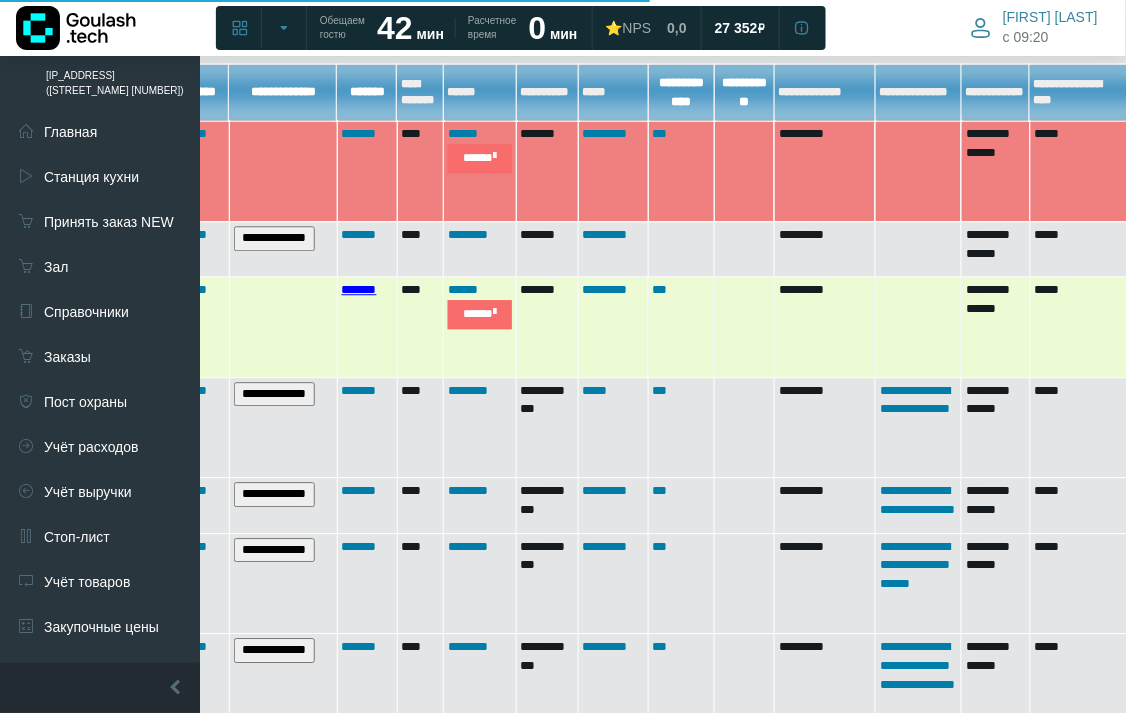 click on "Дашборд текущей смены
[STREET_NAME] [NUMBER]" at bounding box center (472, 253) 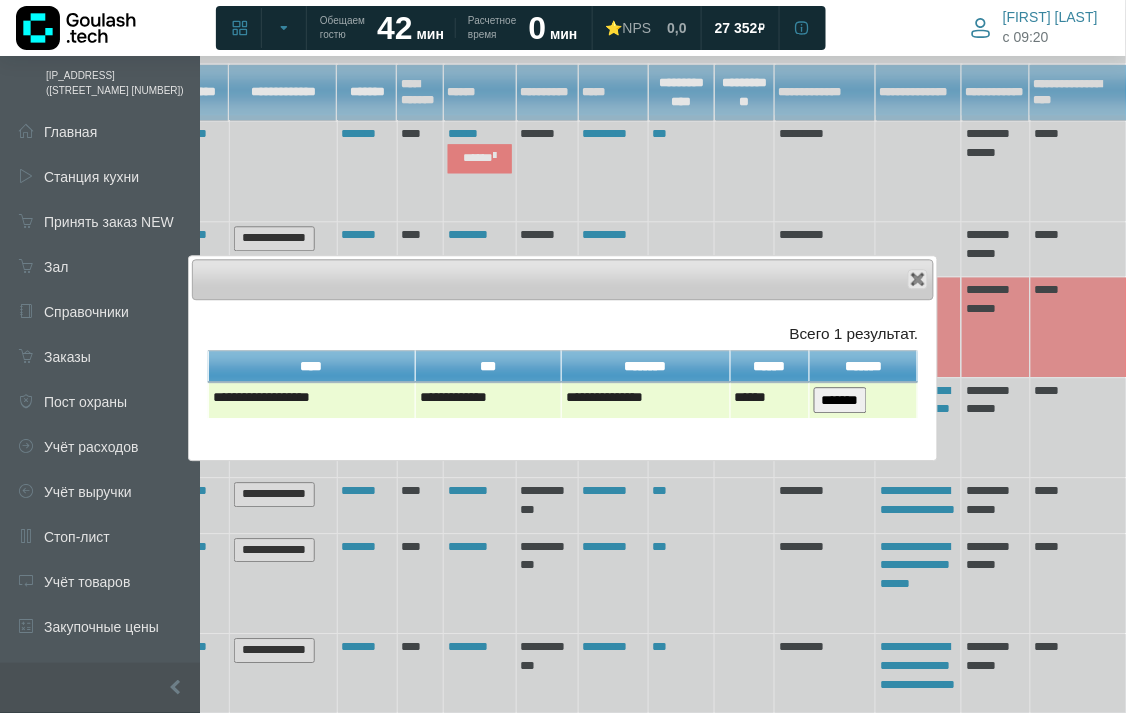 click on "*******" at bounding box center (840, 400) 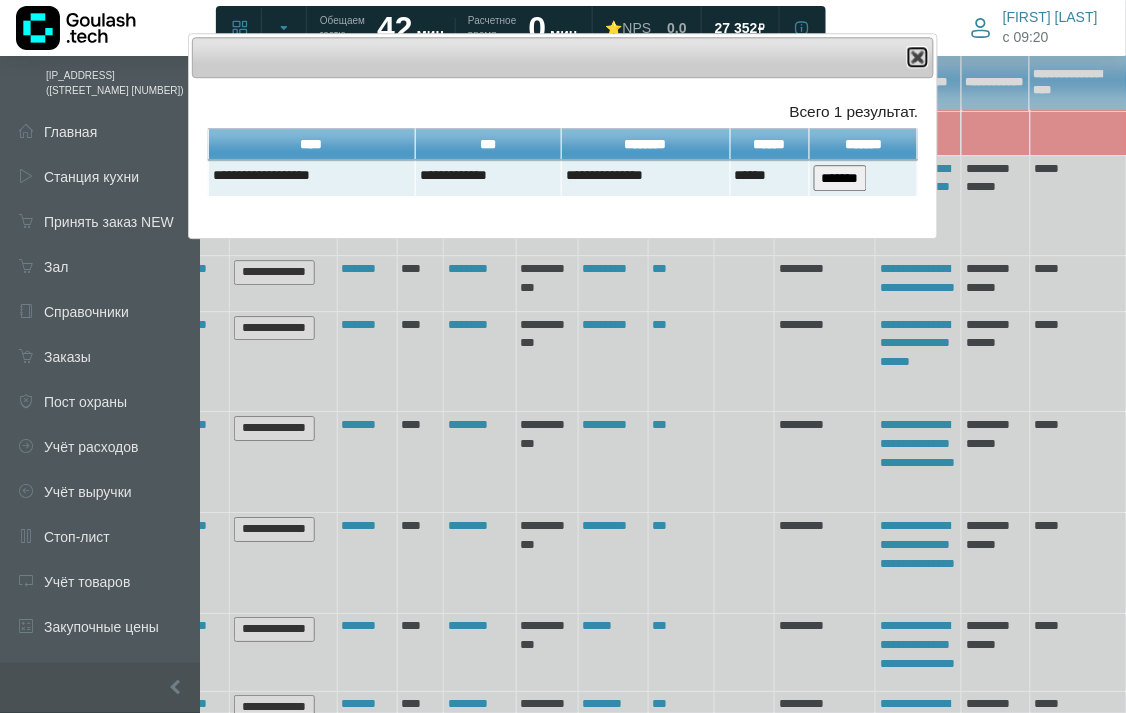 click at bounding box center (918, 57) 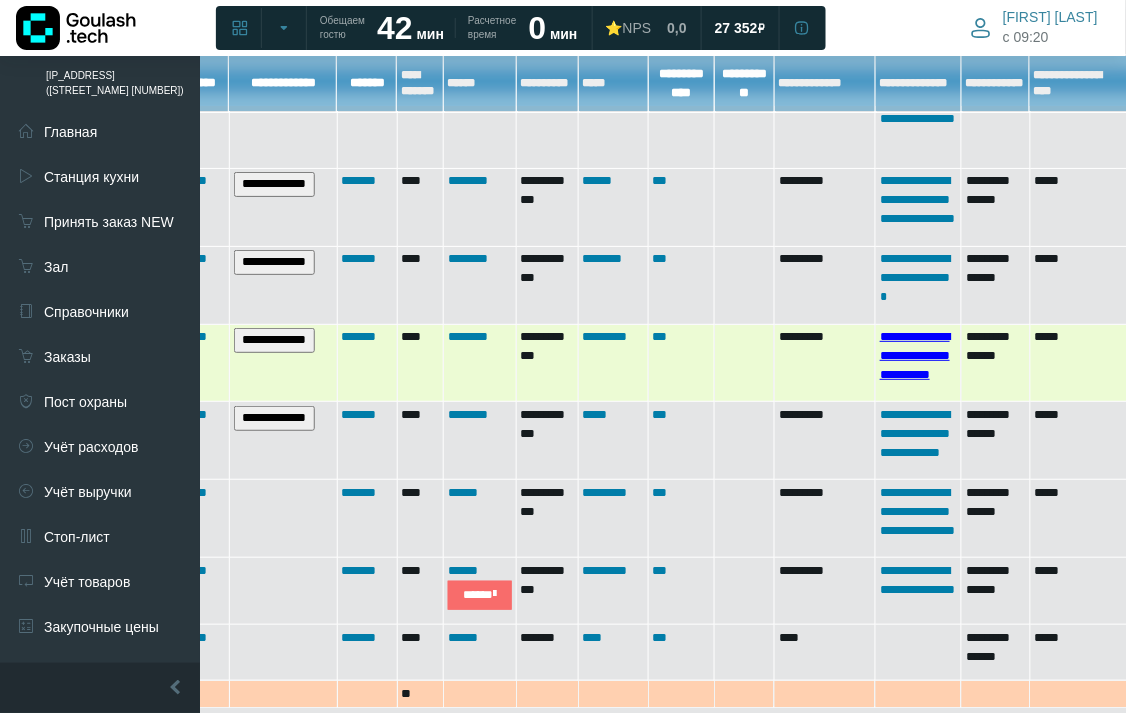 scroll, scrollTop: 1780, scrollLeft: 91, axis: both 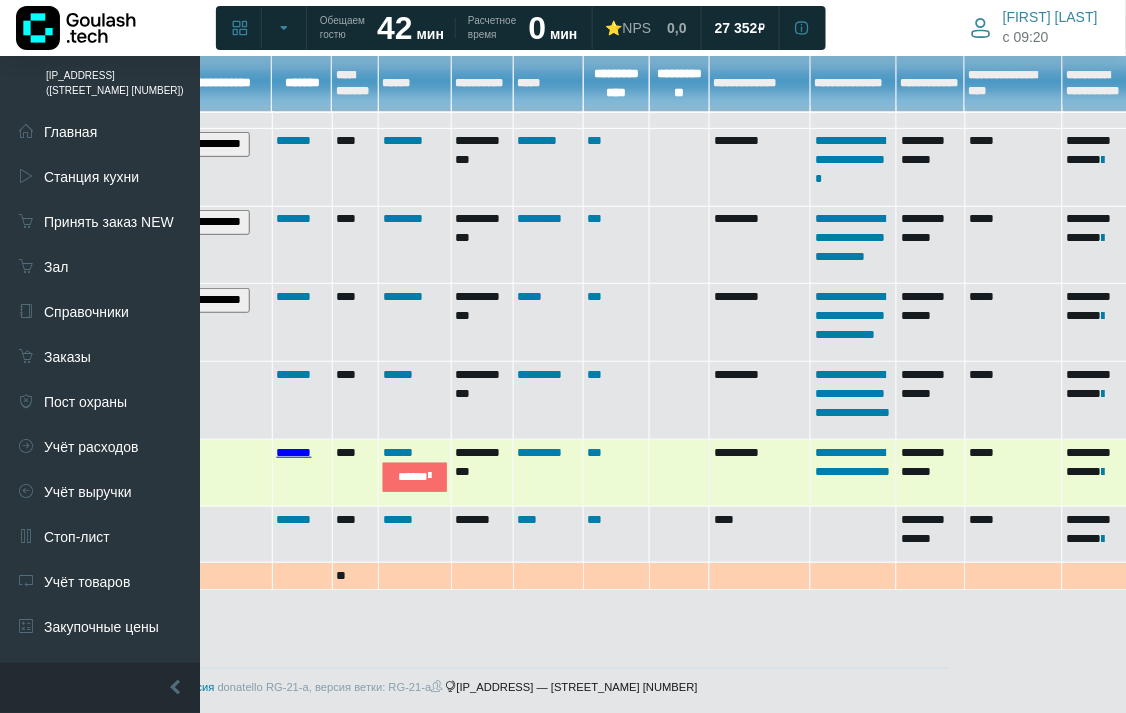 click on "*******" at bounding box center (294, 452) 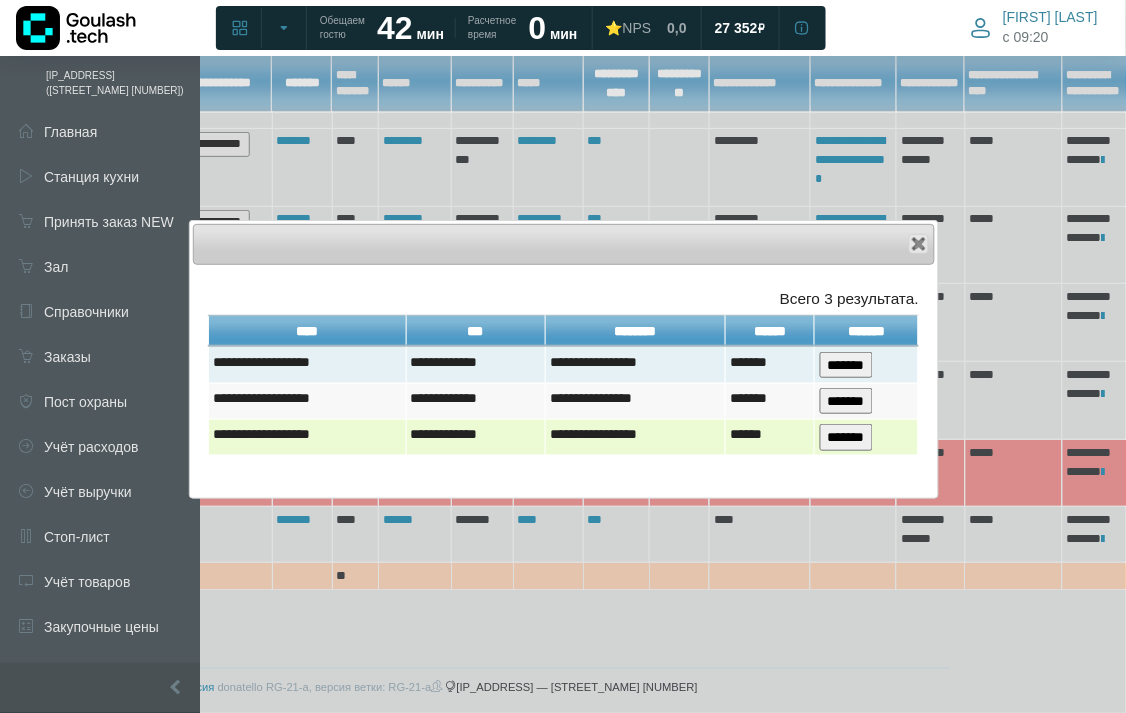click on "*******" at bounding box center [846, 437] 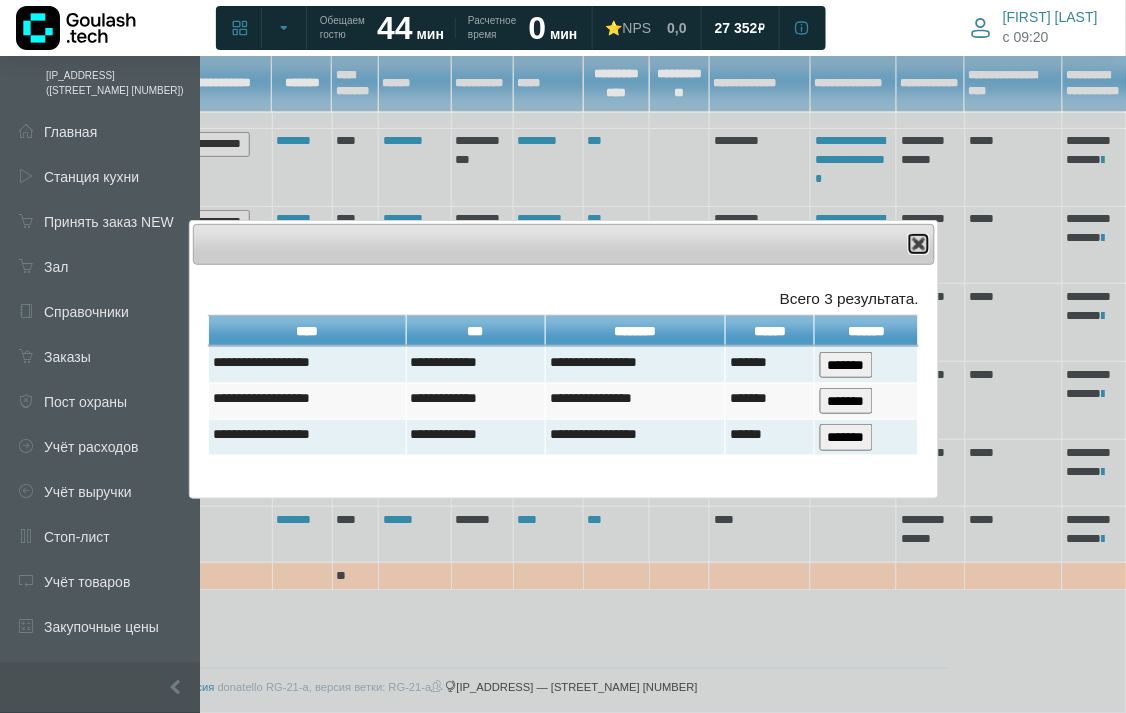 click on "Close" at bounding box center [919, 244] 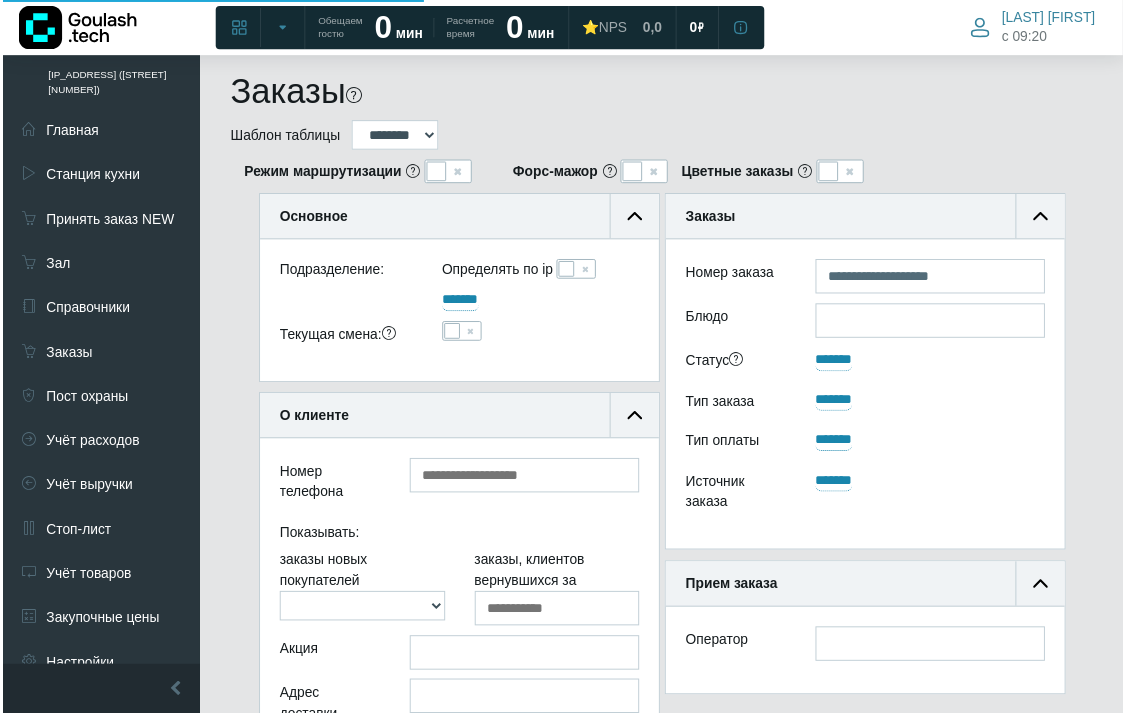 scroll, scrollTop: 0, scrollLeft: 0, axis: both 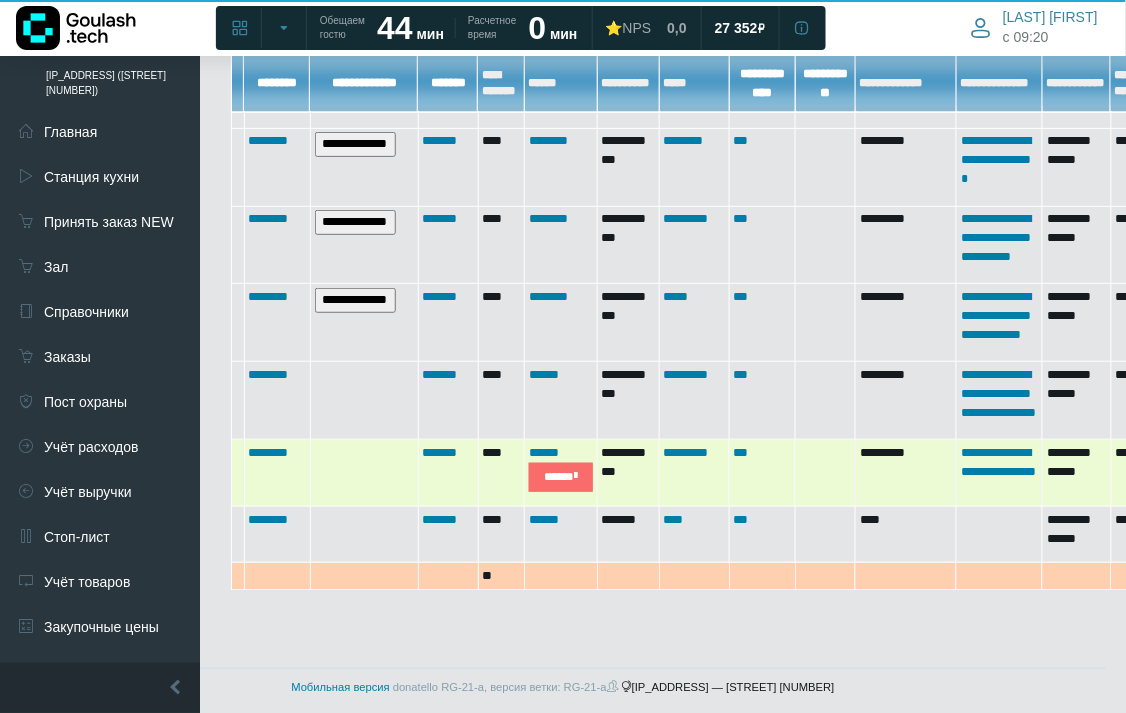 click on "*******" at bounding box center (448, 473) 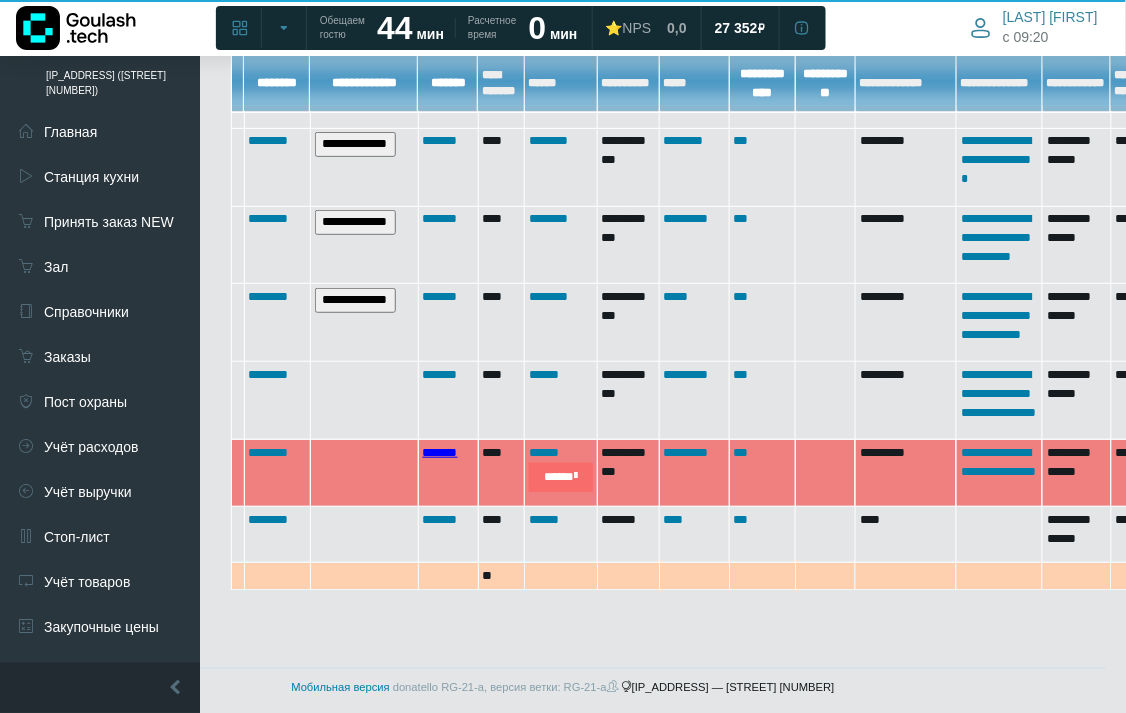 click on "*******" at bounding box center [440, 452] 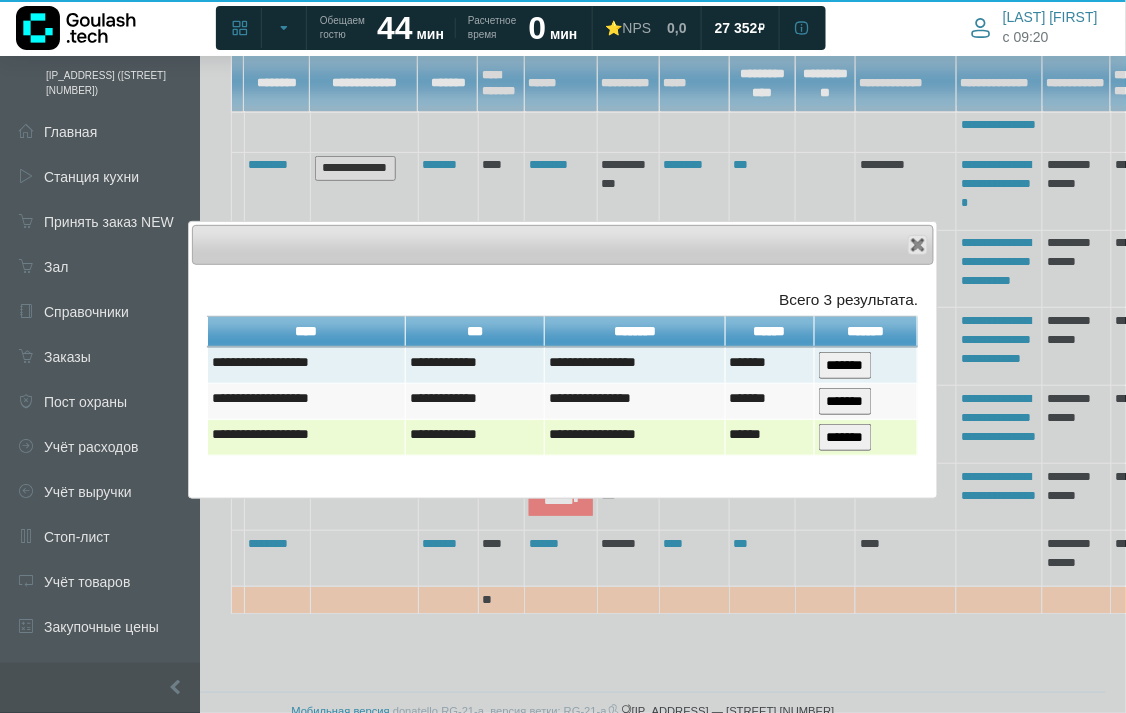 click on "**********" at bounding box center (562, 380) 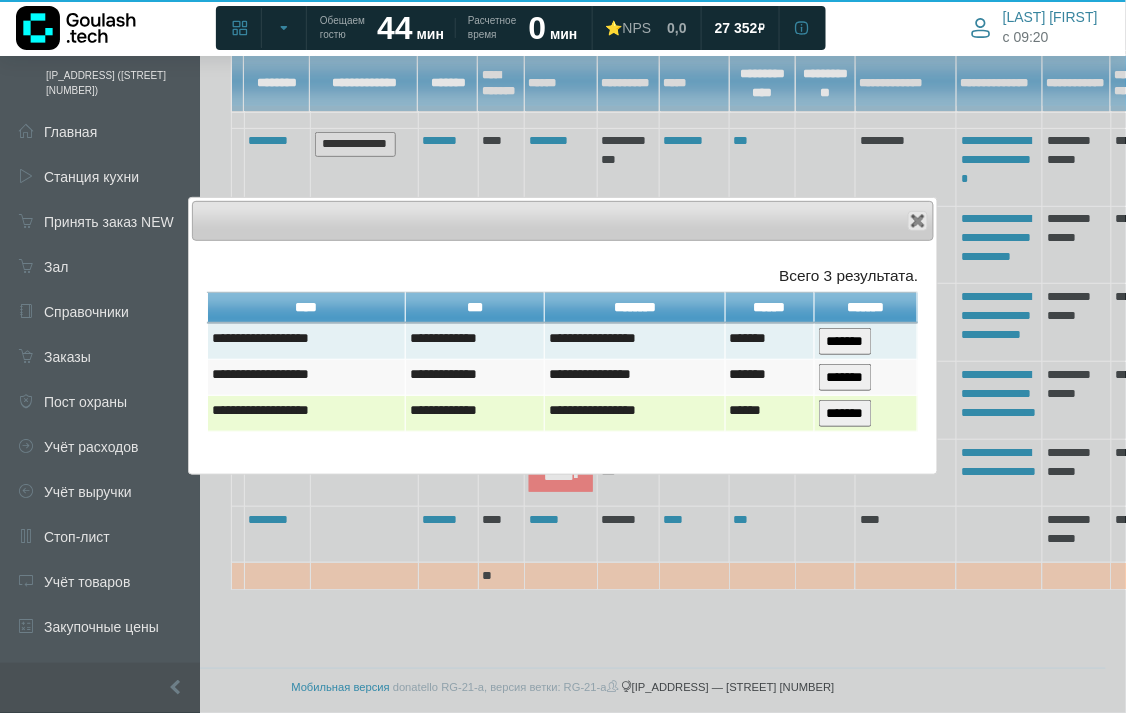 click on "*******" at bounding box center (845, 413) 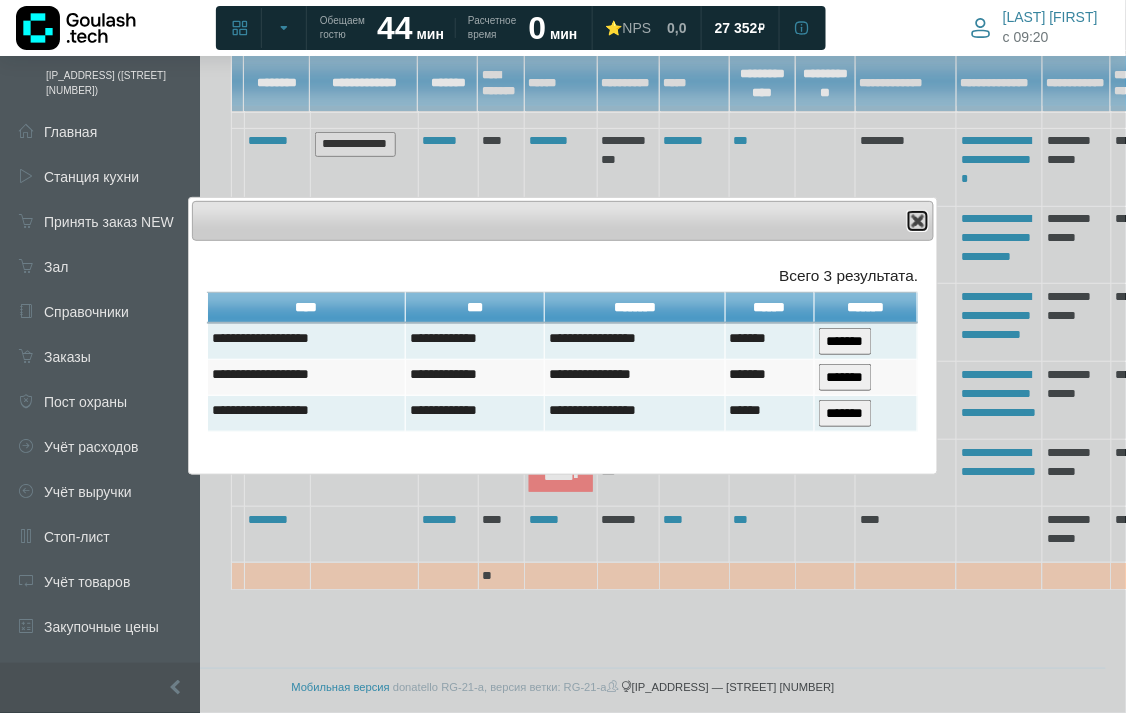 click on "Close" at bounding box center (918, 221) 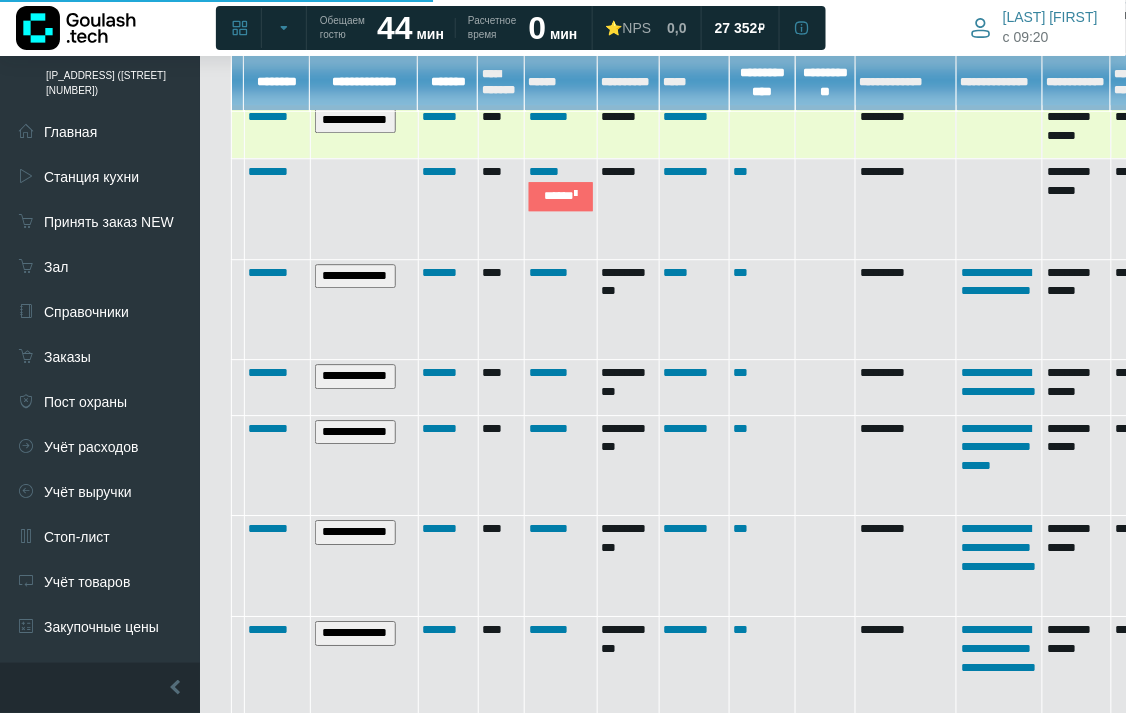 scroll, scrollTop: 891, scrollLeft: 0, axis: vertical 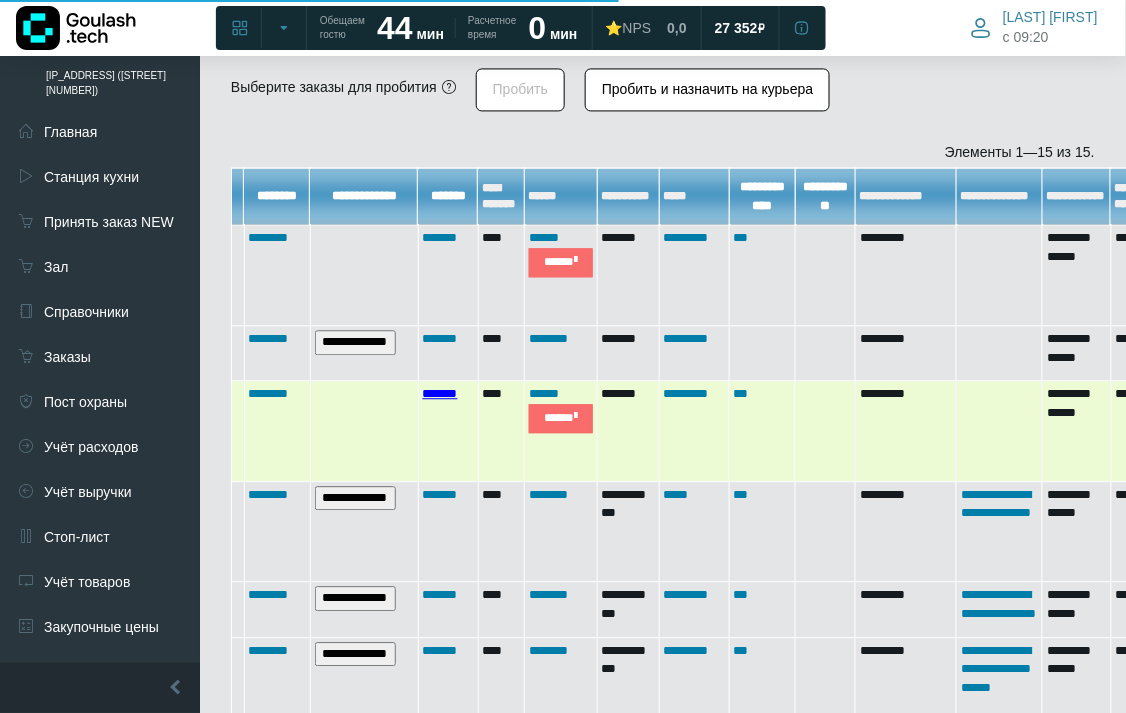 click on "*******" at bounding box center (440, 393) 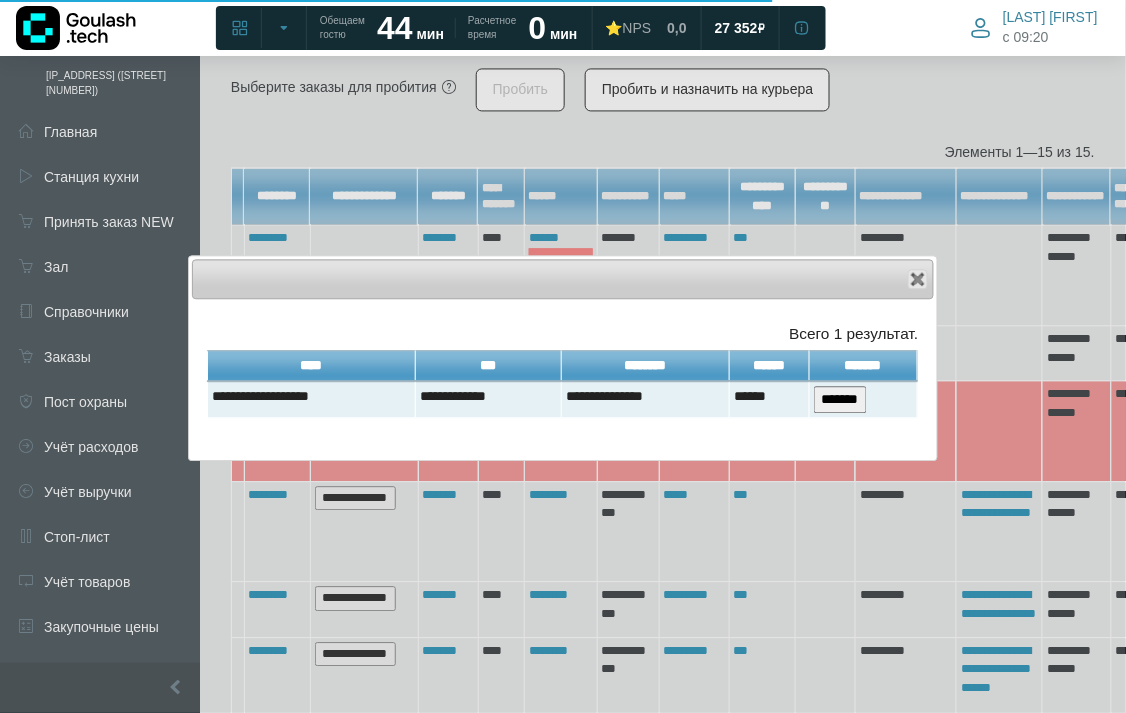 click on "*******" at bounding box center [863, 365] 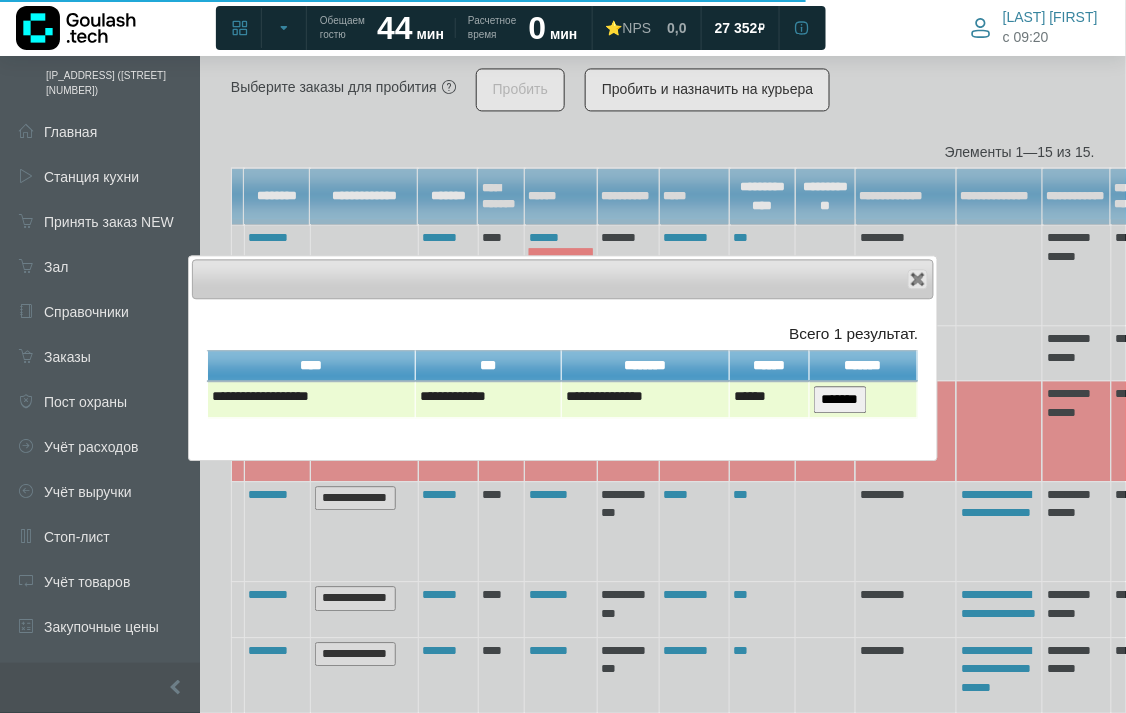 click on "*******" at bounding box center [840, 399] 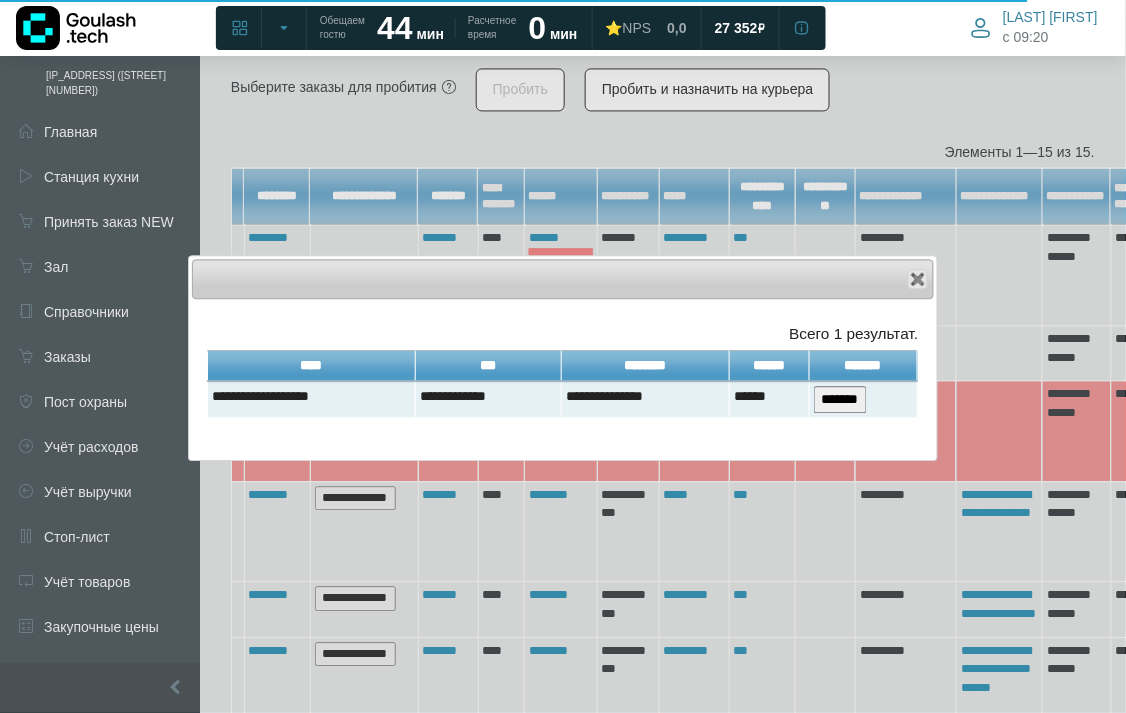 click on "Close" at bounding box center [563, 279] 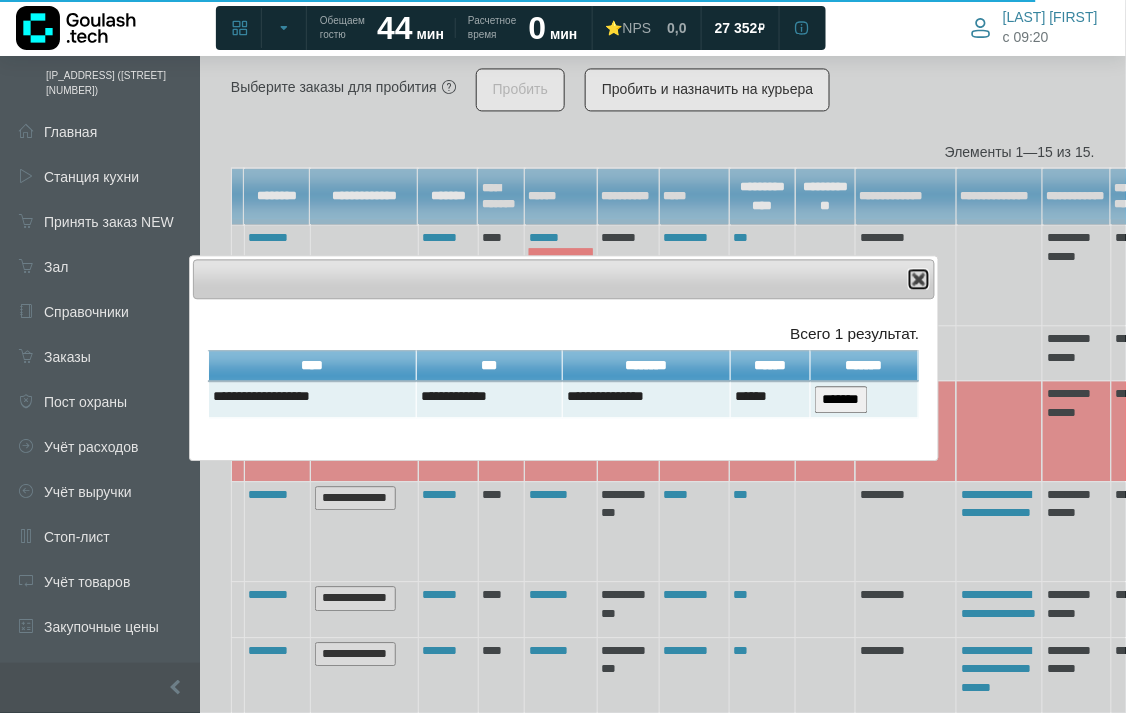 click at bounding box center [919, 279] 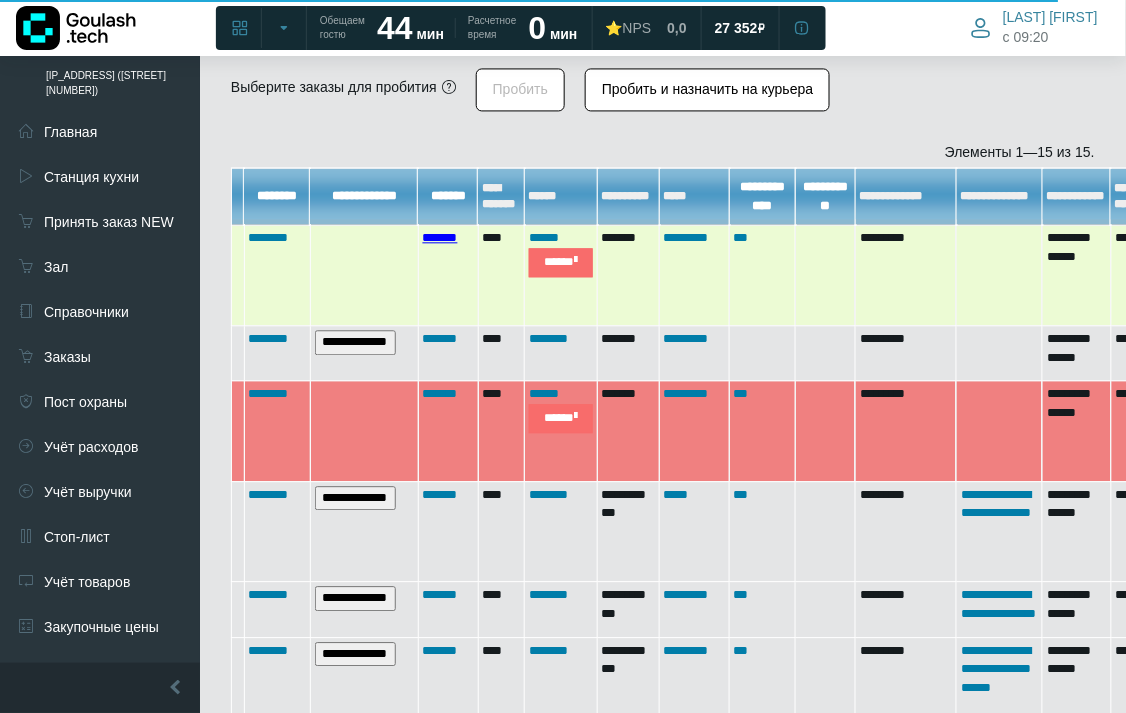 click on "*******" at bounding box center (440, 237) 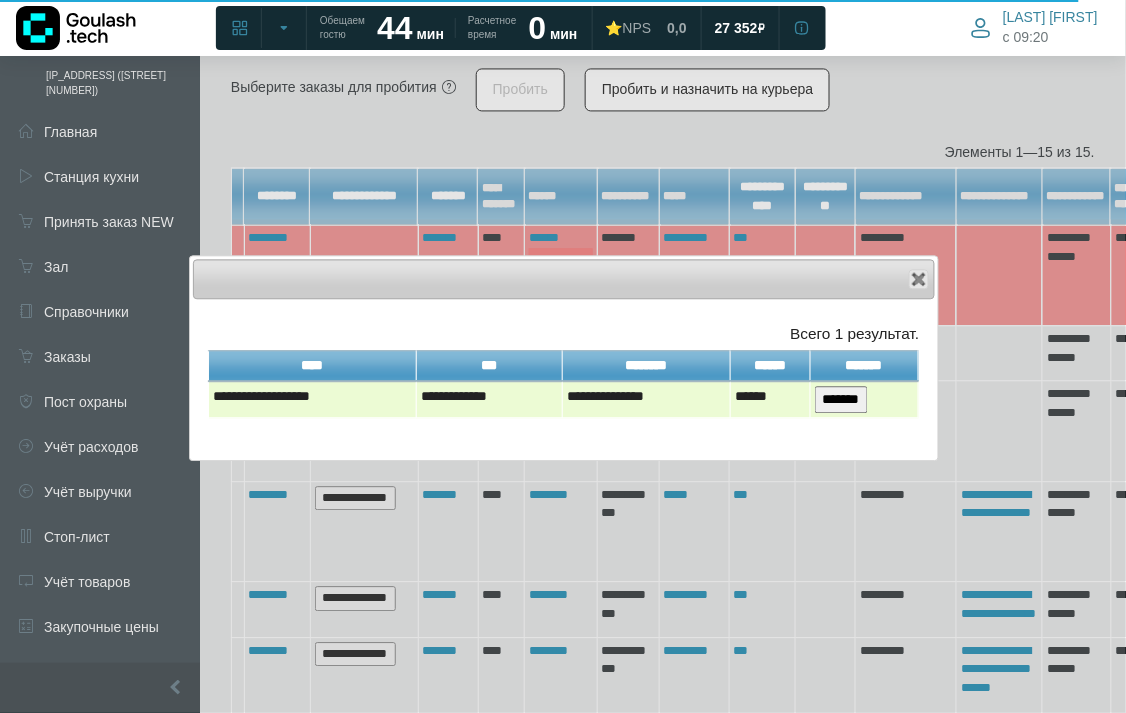click on "*******" at bounding box center (841, 399) 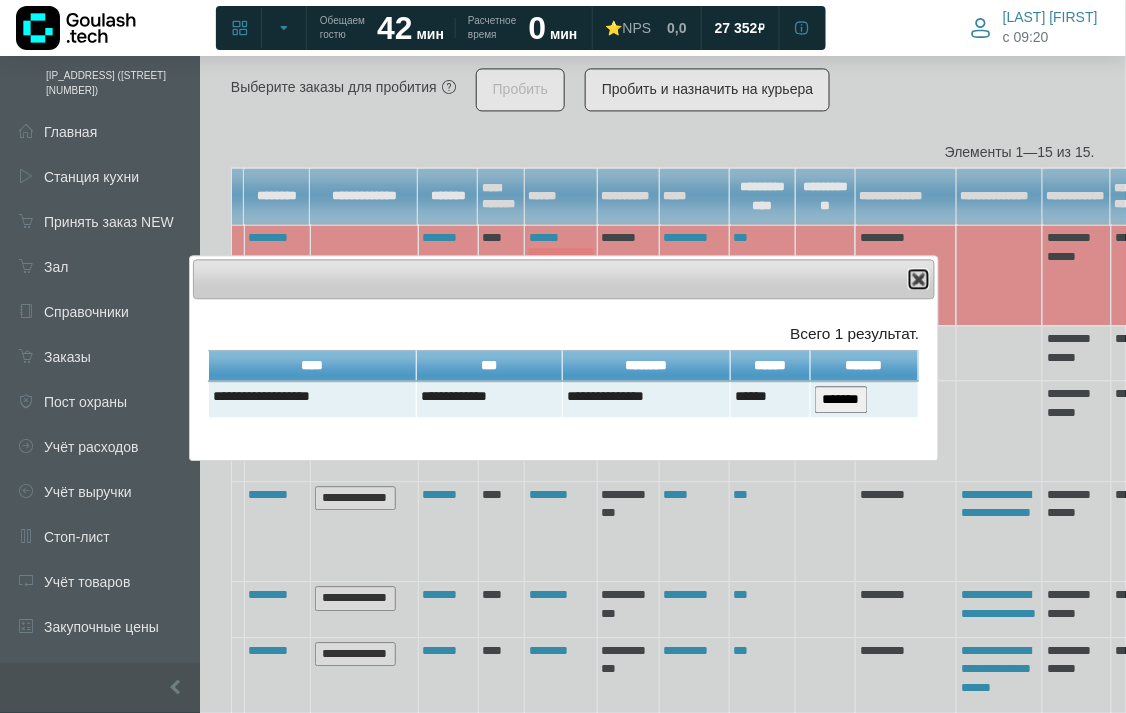 click at bounding box center (919, 279) 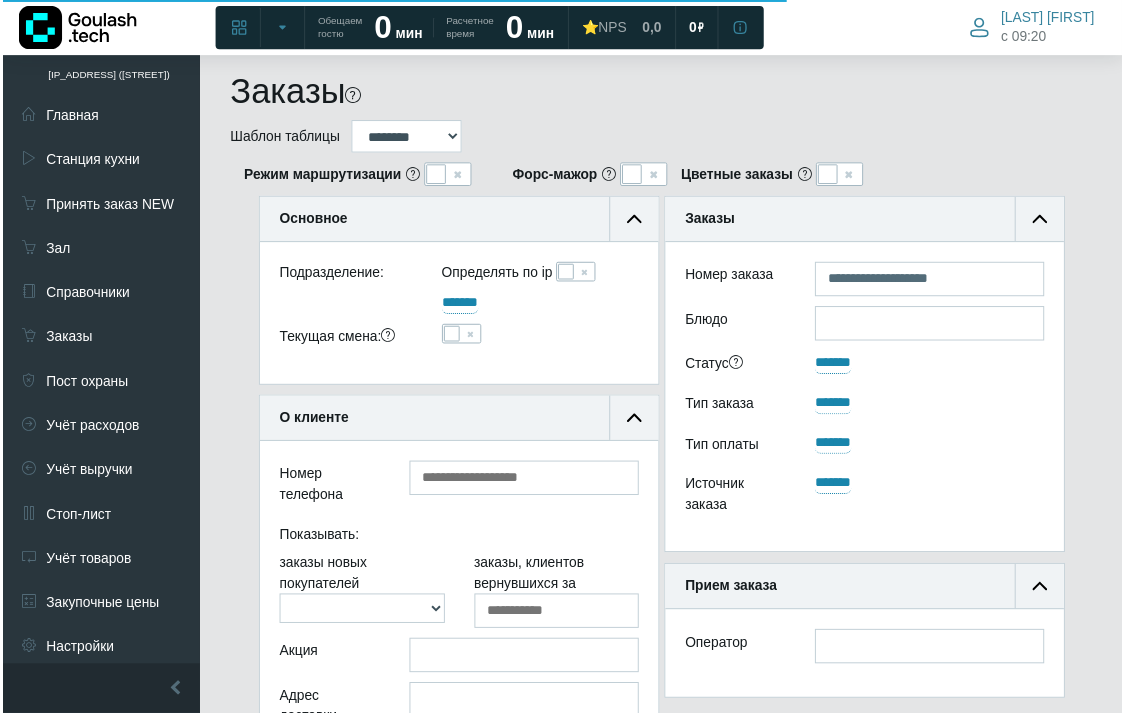 scroll, scrollTop: 891, scrollLeft: 0, axis: vertical 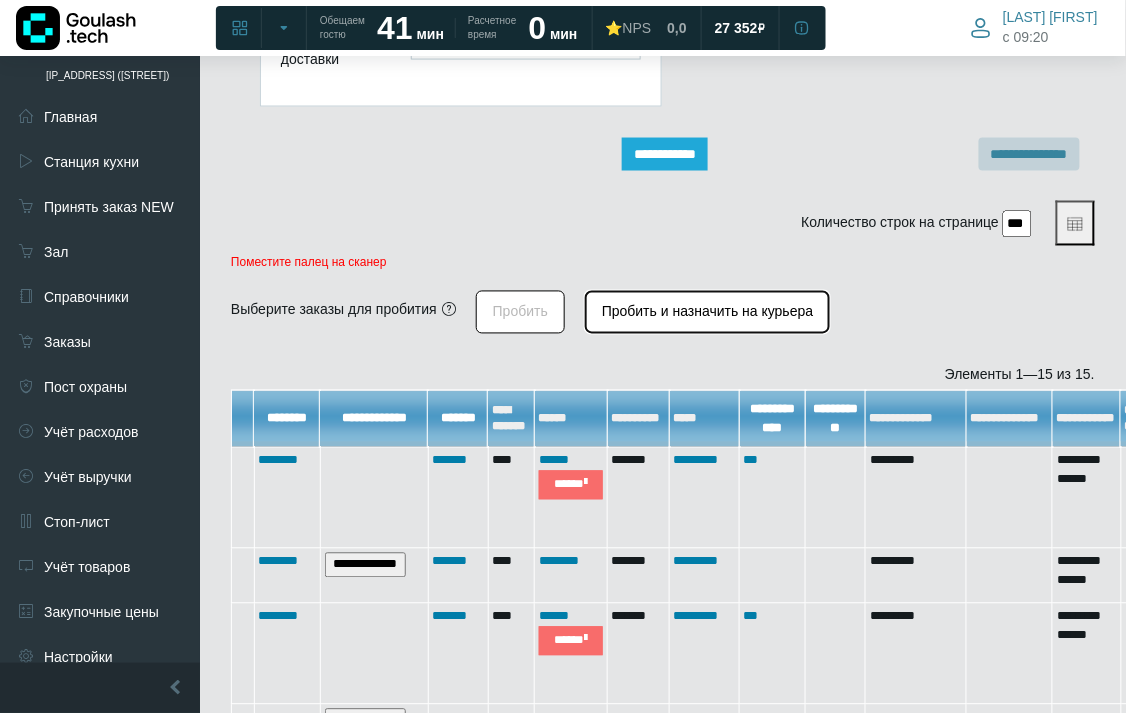 click on "Пробить и назначить на курьера" at bounding box center (707, 312) 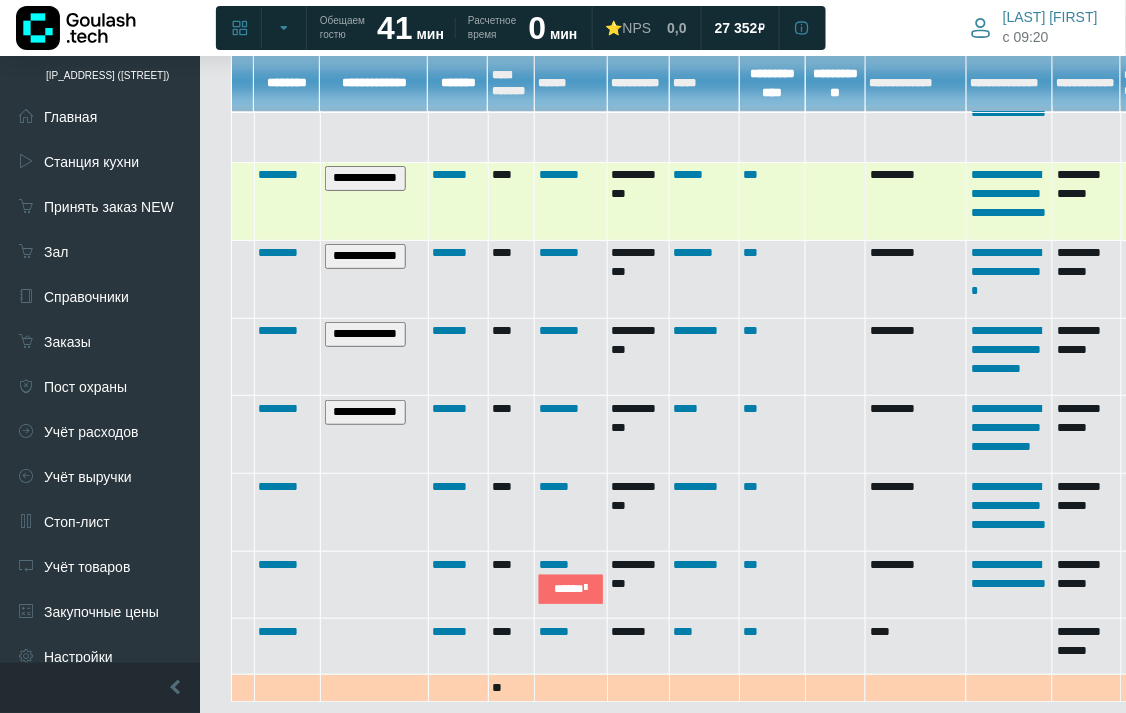 scroll, scrollTop: 1780, scrollLeft: 0, axis: vertical 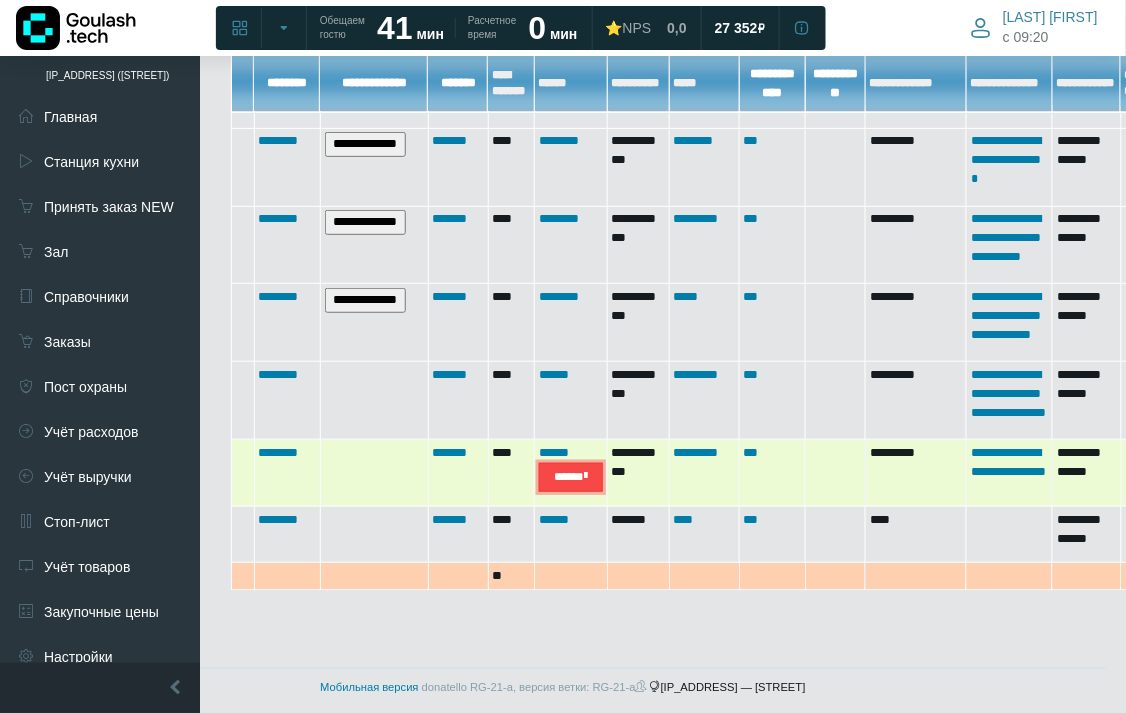 click on "*****" at bounding box center (571, 477) 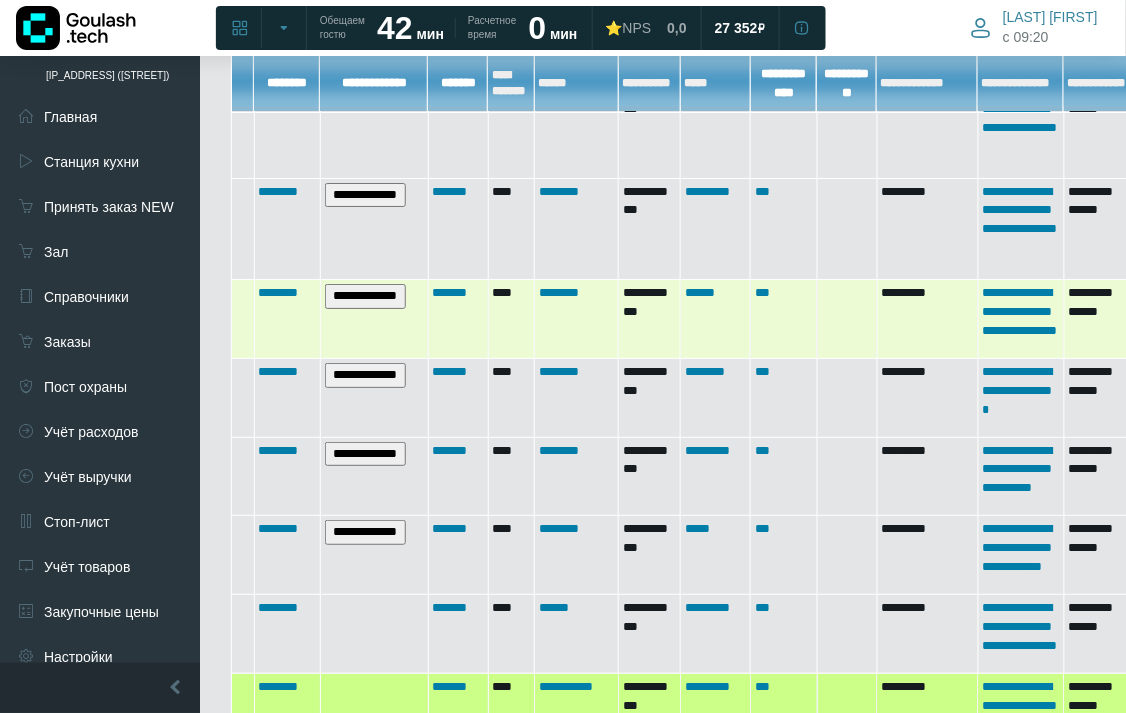 scroll, scrollTop: 1780, scrollLeft: 0, axis: vertical 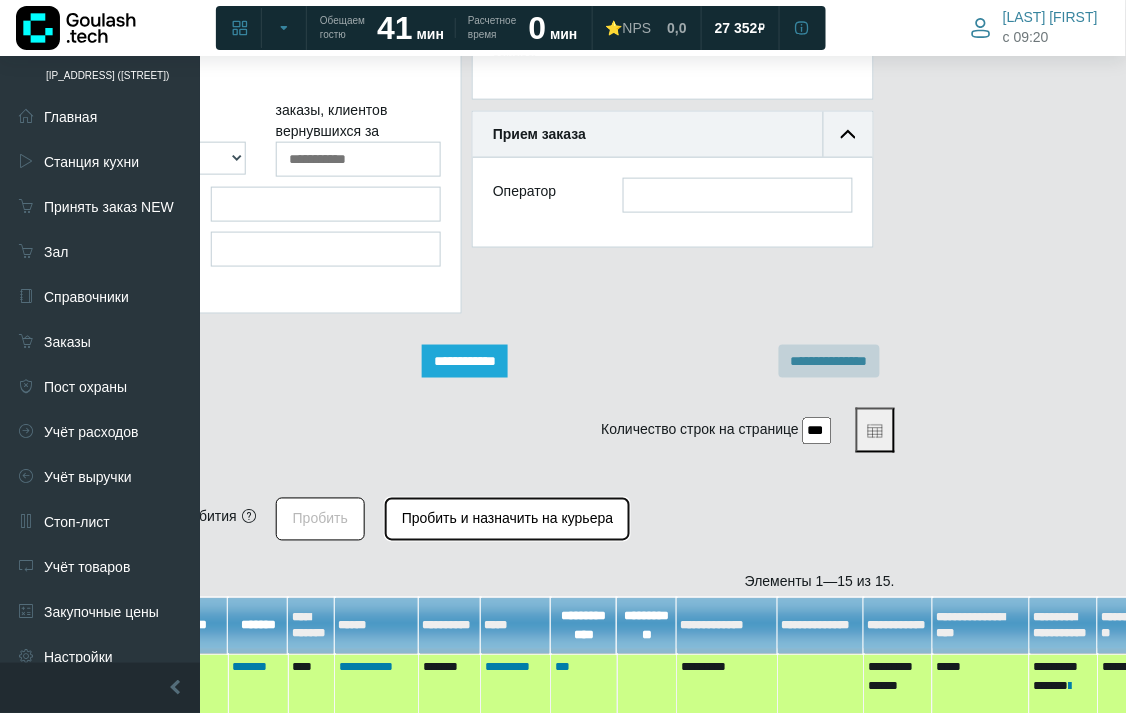 click on "Пробить и назначить на курьера" at bounding box center (507, 519) 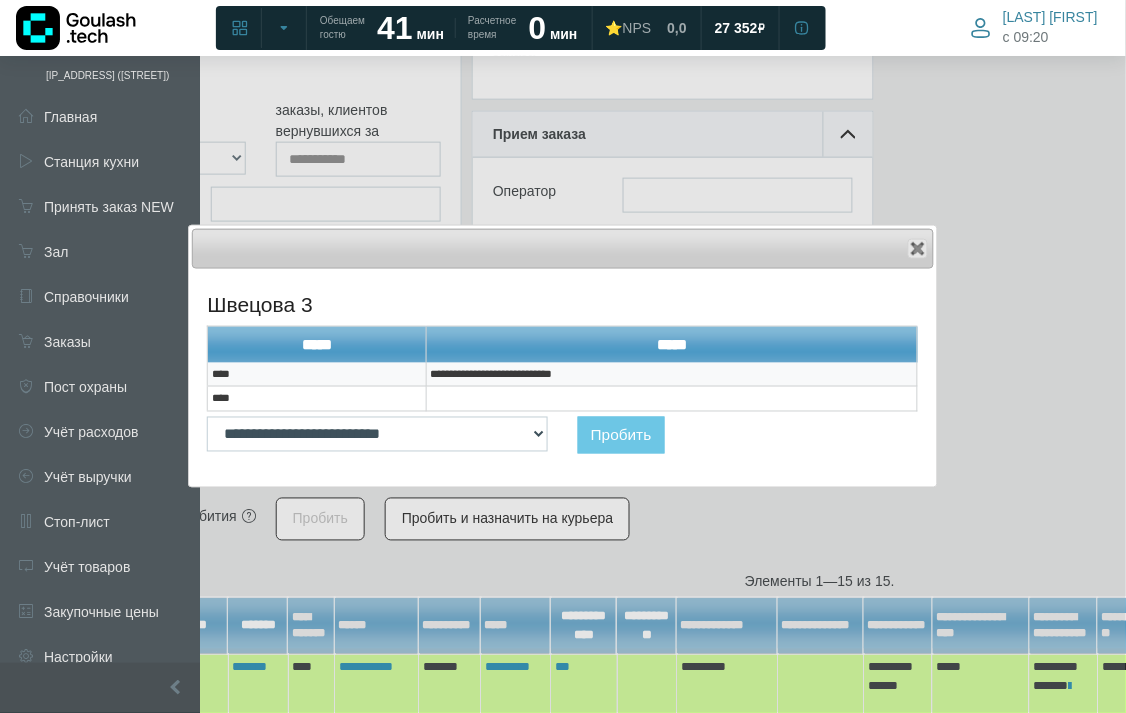 click on "**********" at bounding box center [671, 375] 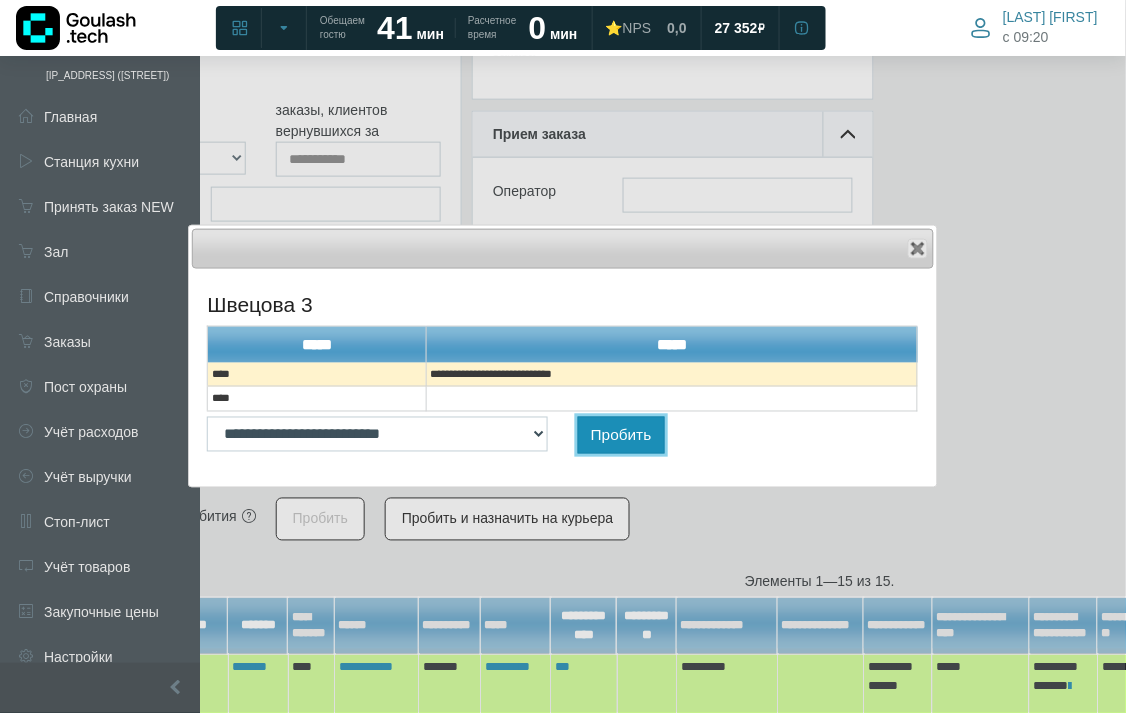 click on "Пробить" at bounding box center (621, 435) 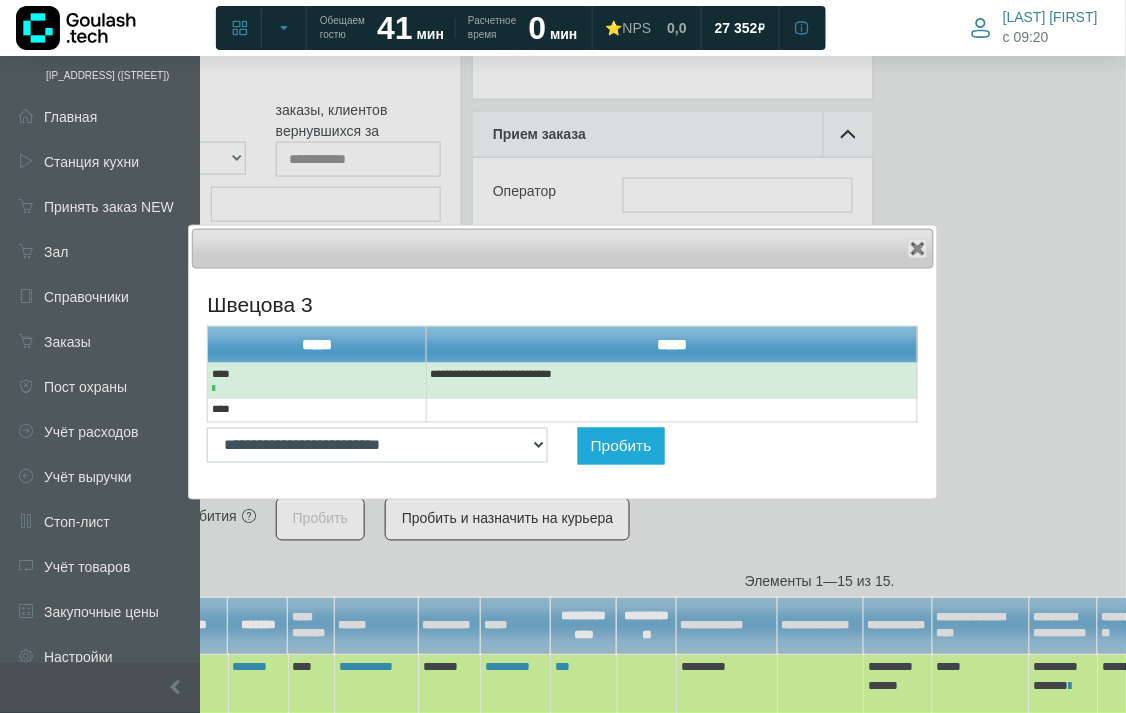 click on "Close" at bounding box center [563, 249] 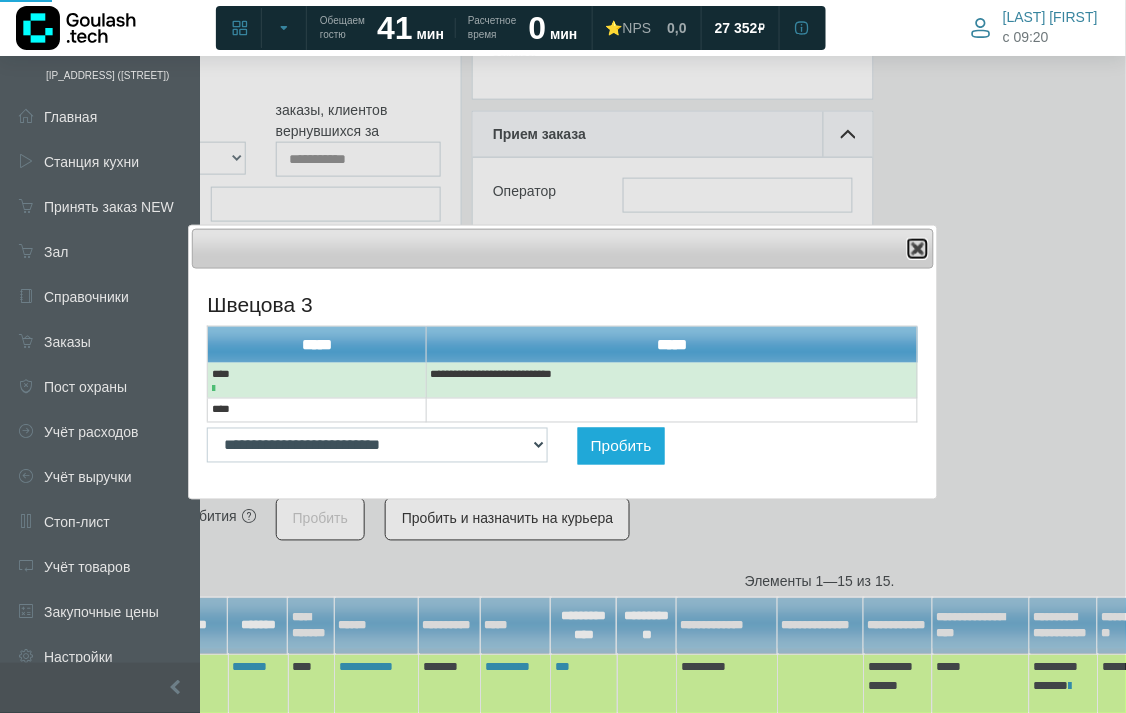 click at bounding box center (918, 249) 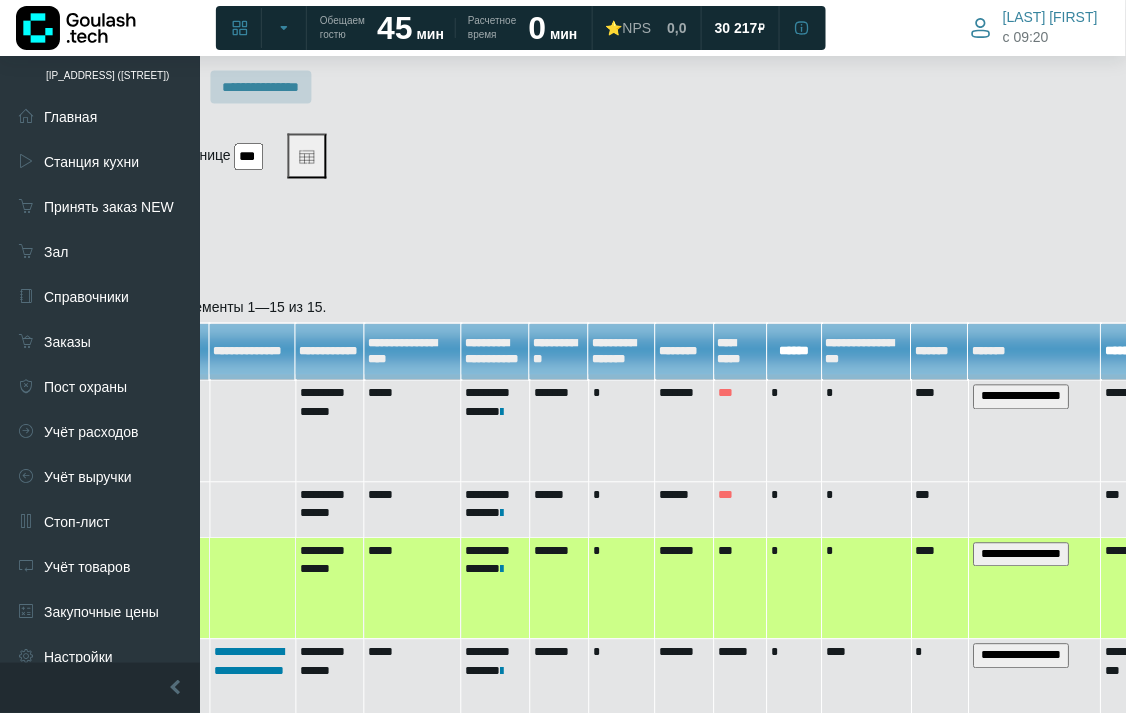 scroll, scrollTop: 735, scrollLeft: 748, axis: both 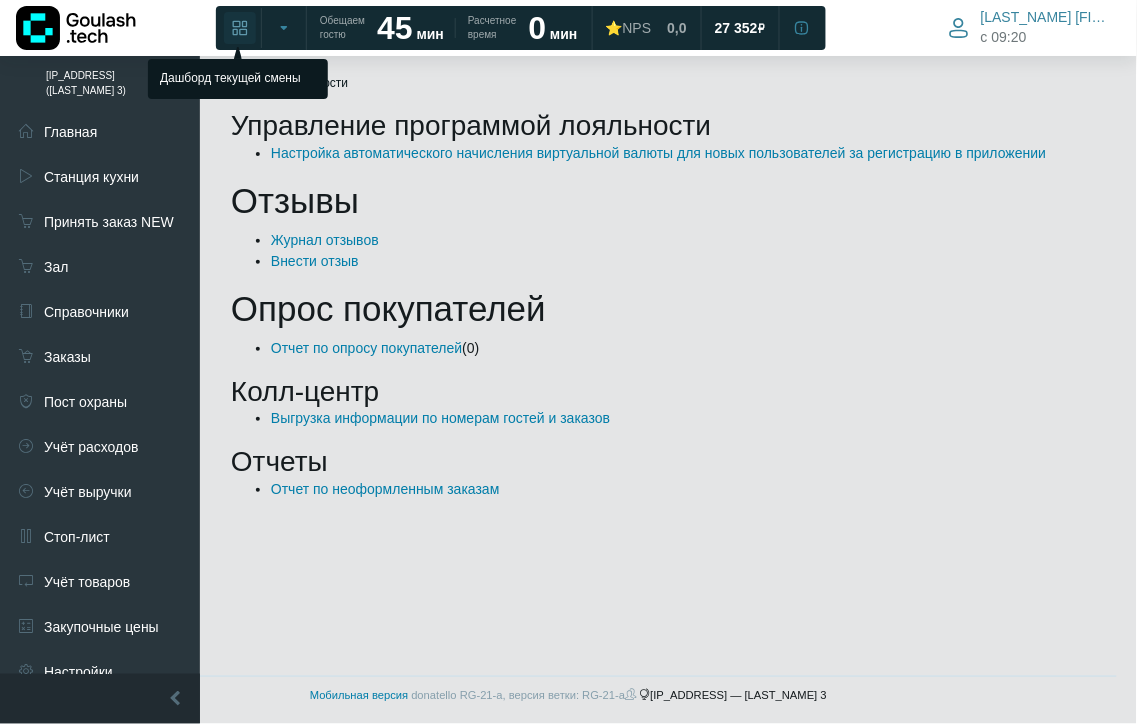 click 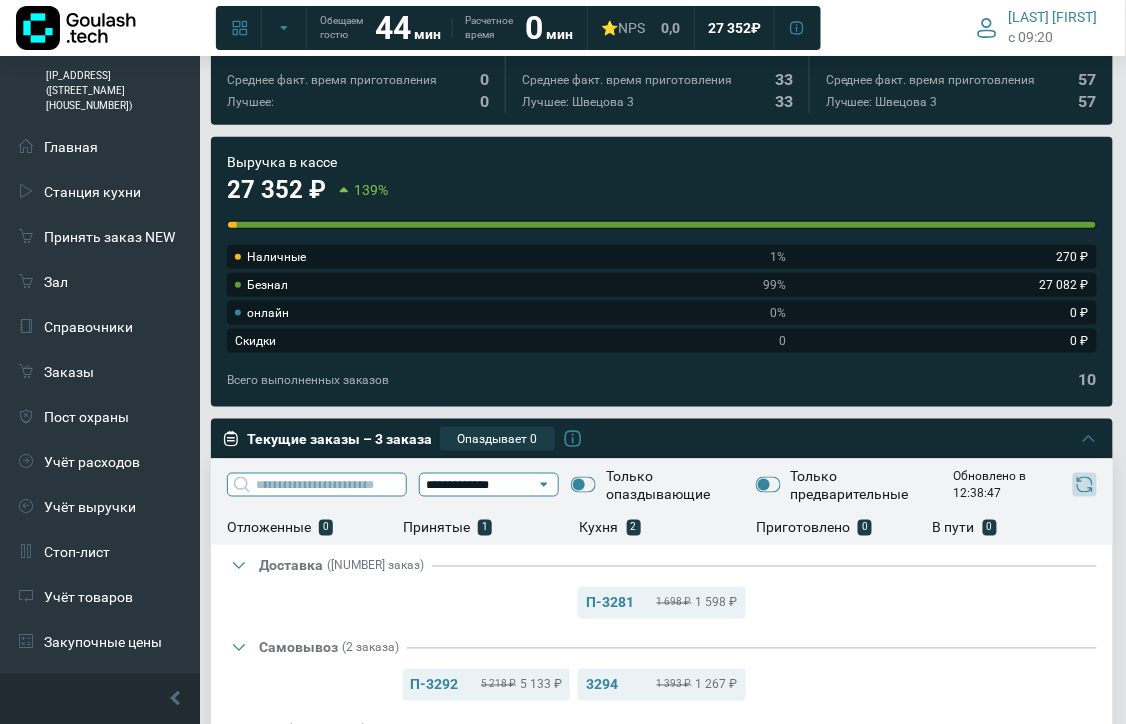 scroll, scrollTop: 0, scrollLeft: 0, axis: both 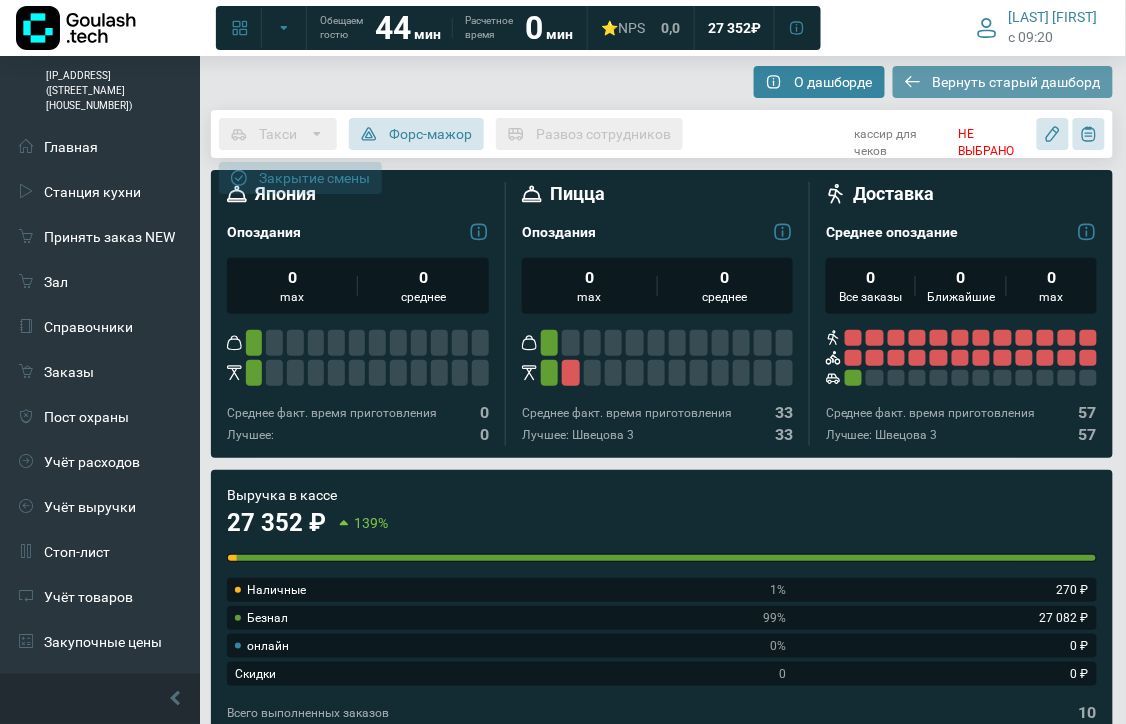 click on "Вернуть старый дашборд" at bounding box center (1017, 82) 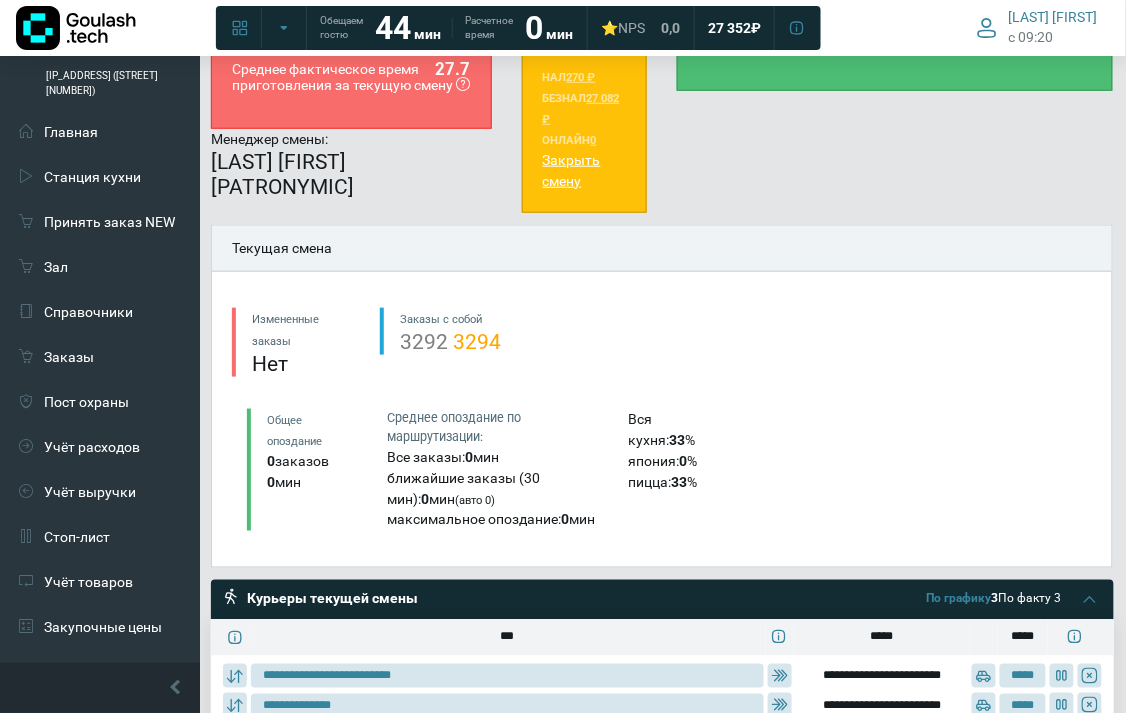 scroll, scrollTop: 666, scrollLeft: 0, axis: vertical 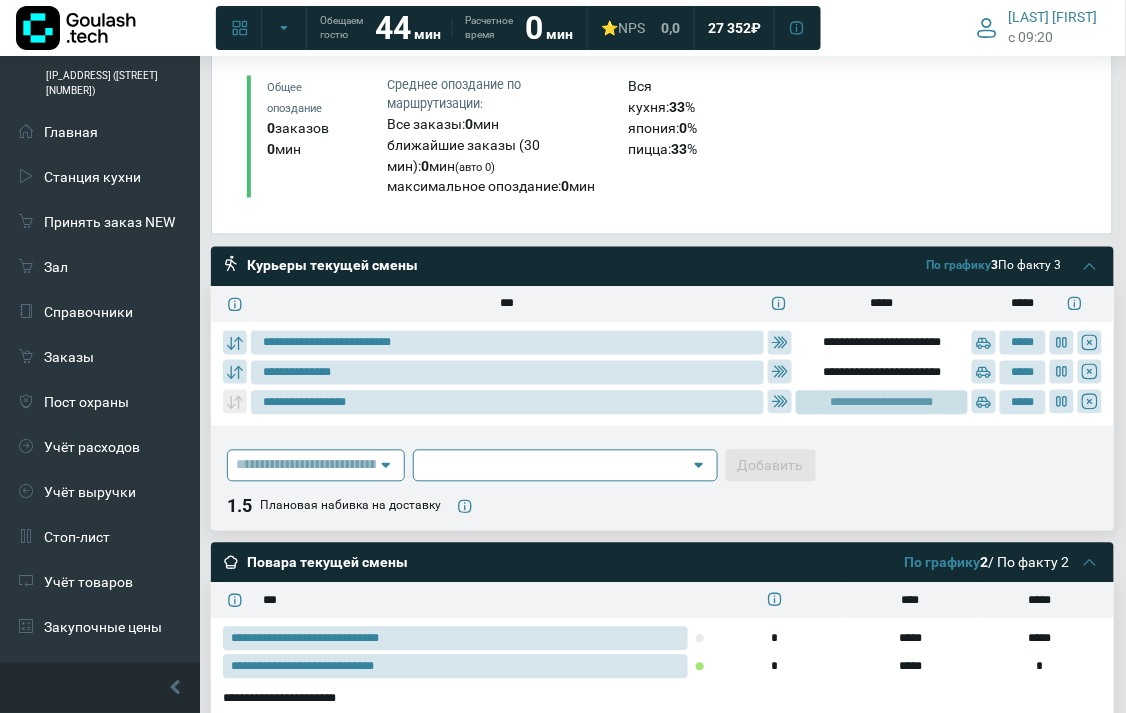 click on "**********" at bounding box center (882, 403) 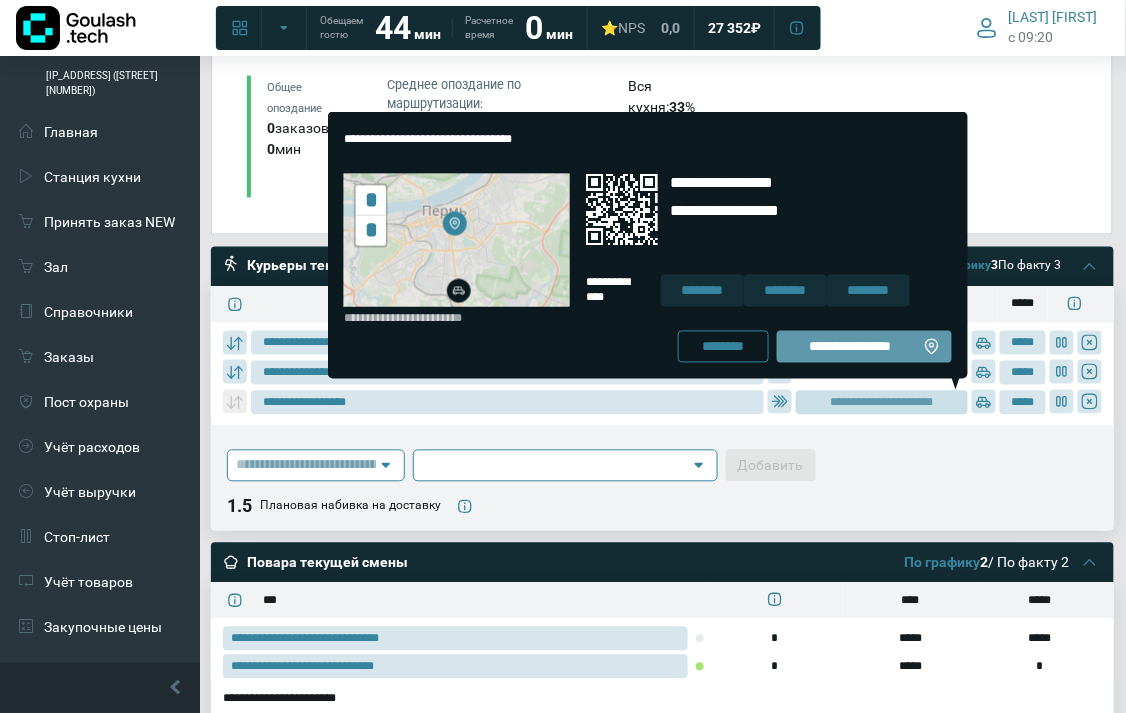 click on "**********" at bounding box center (850, 347) 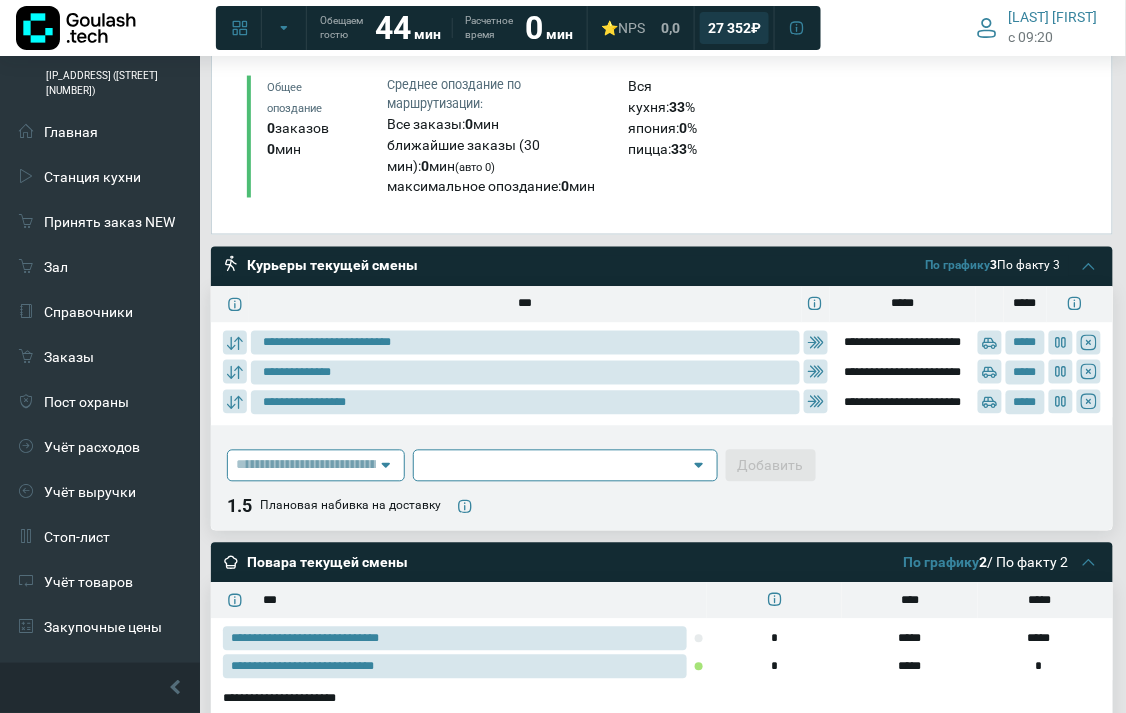 type on "**********" 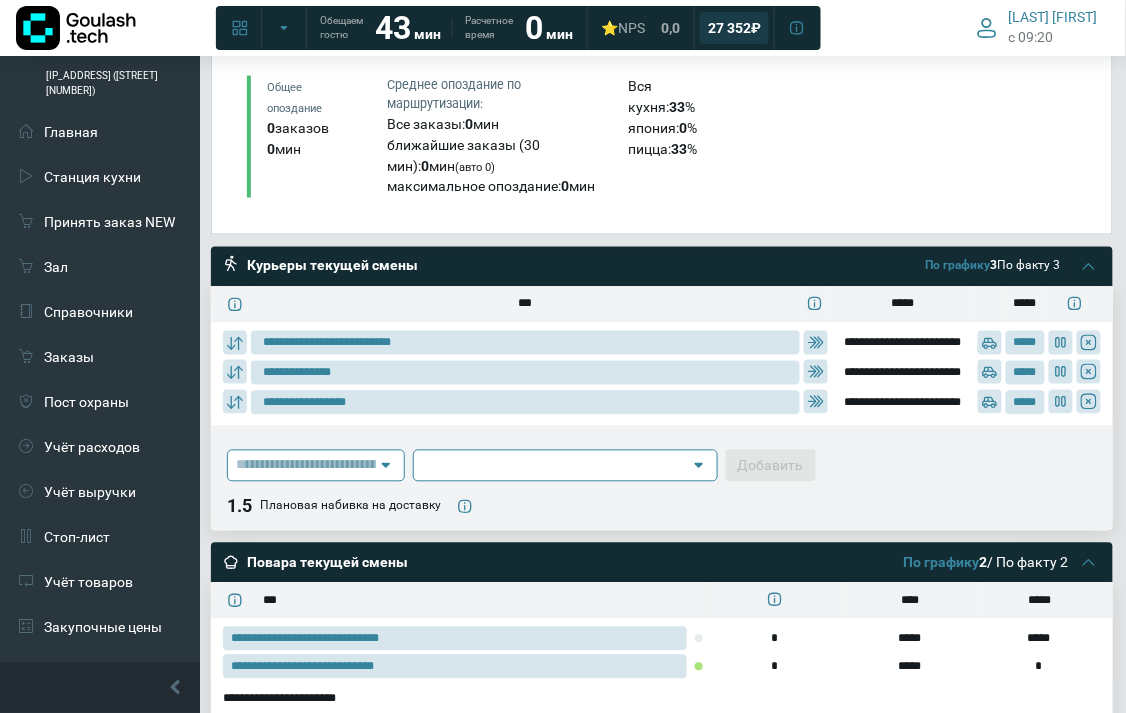 type on "**********" 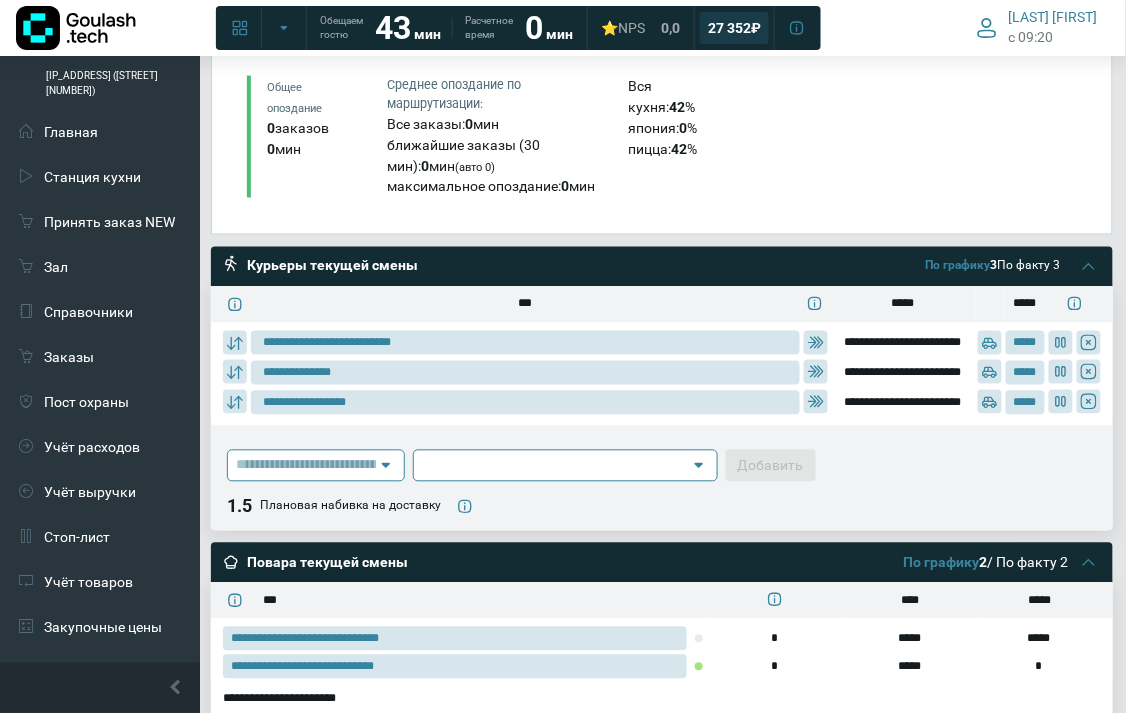 type on "**********" 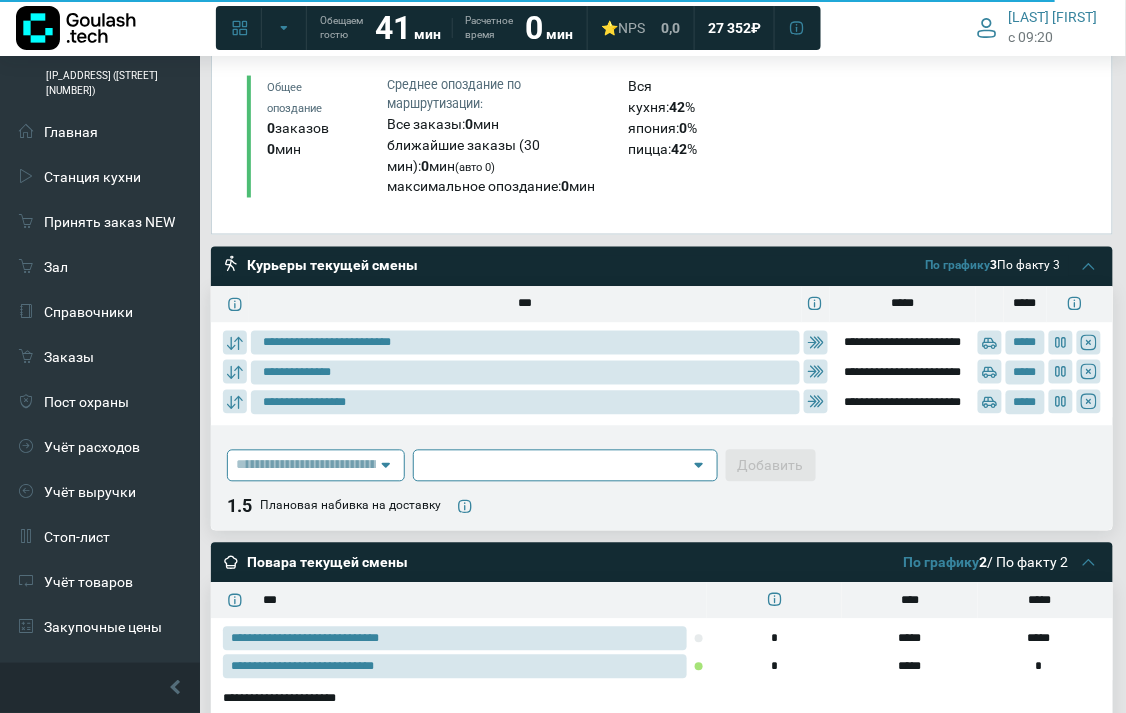type on "**********" 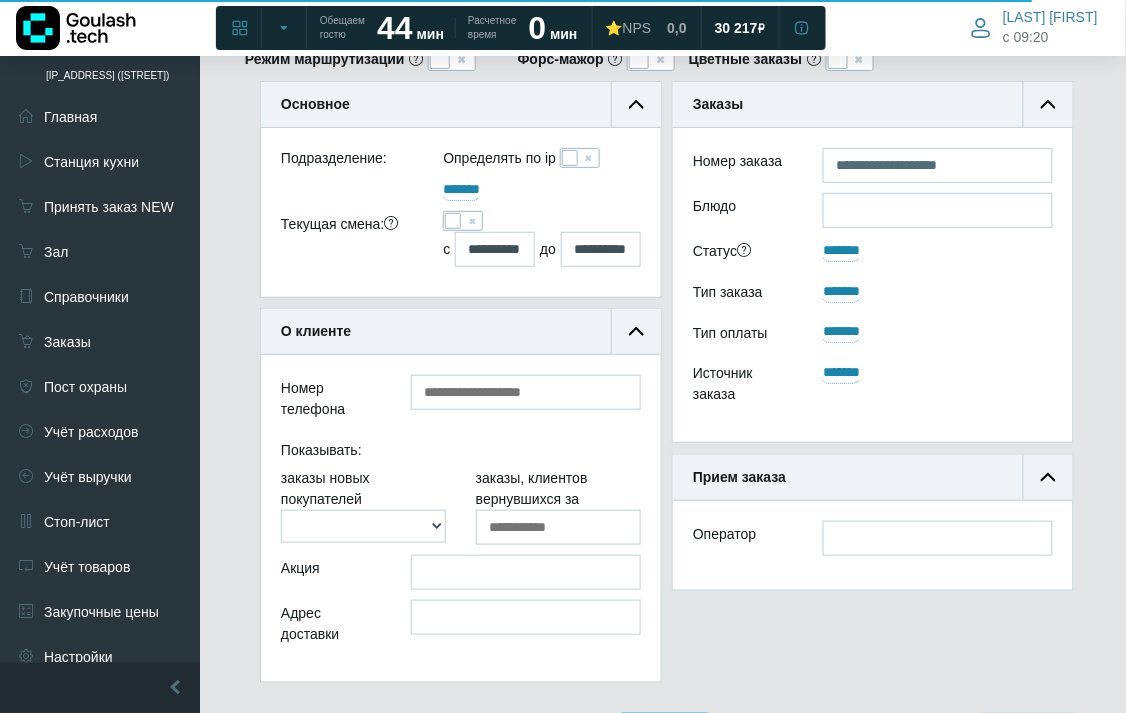 scroll, scrollTop: 300, scrollLeft: 0, axis: vertical 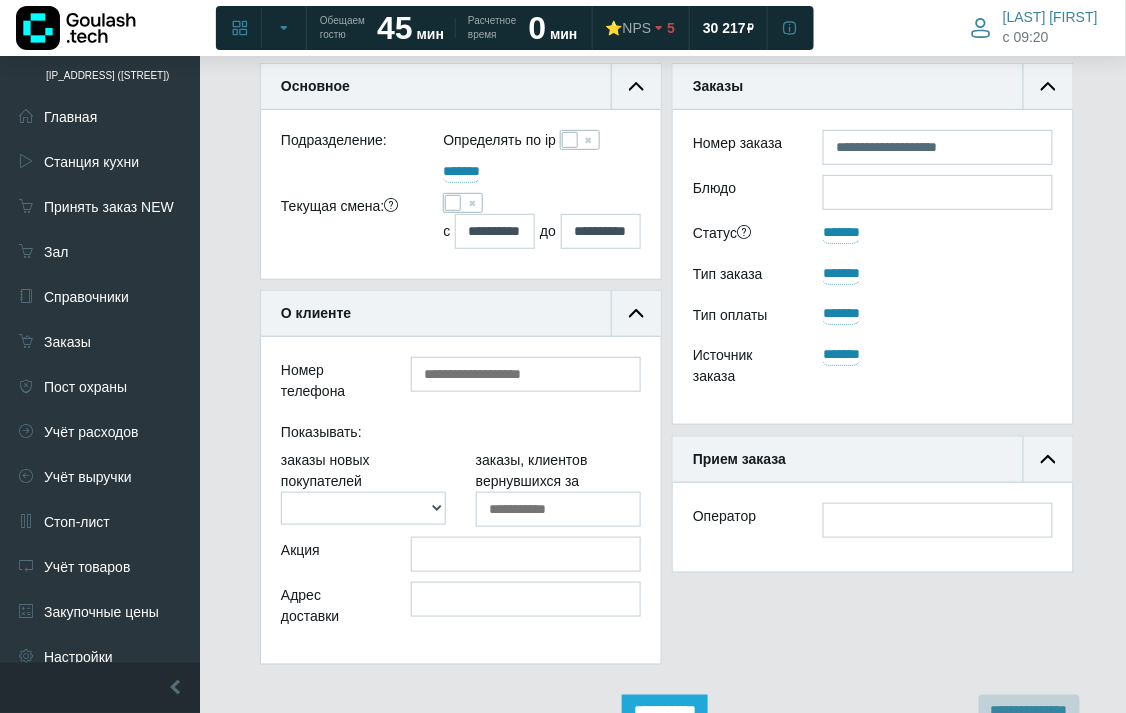 click at bounding box center [463, 203] 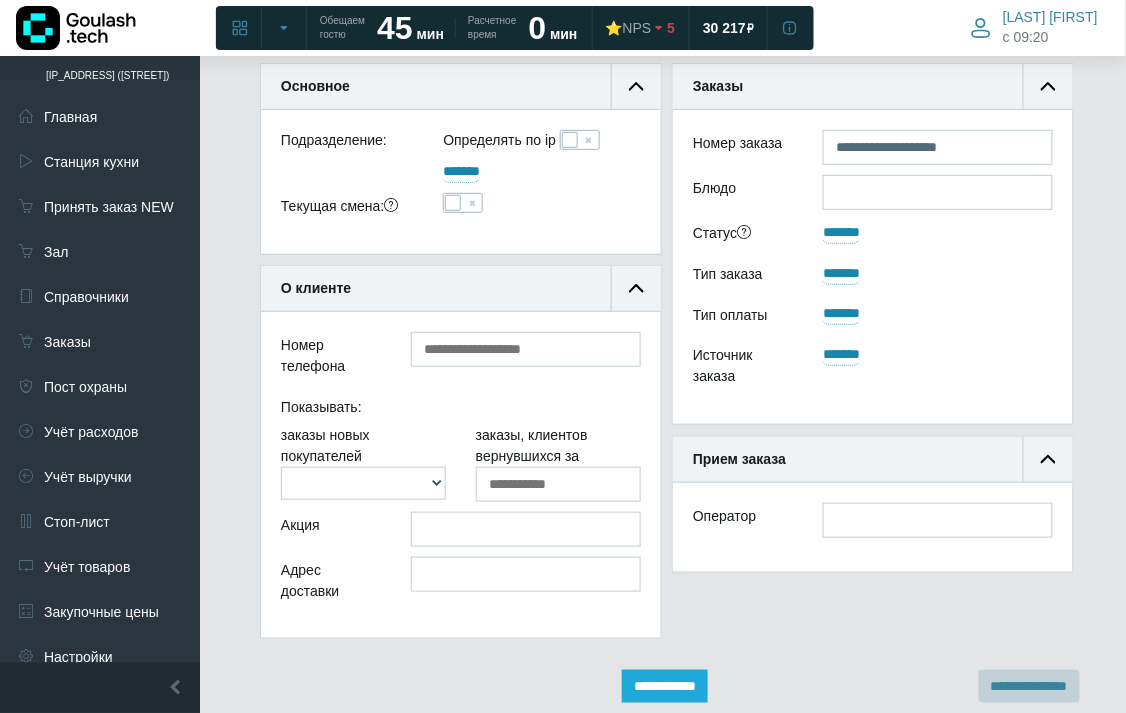 scroll, scrollTop: 188, scrollLeft: 400, axis: both 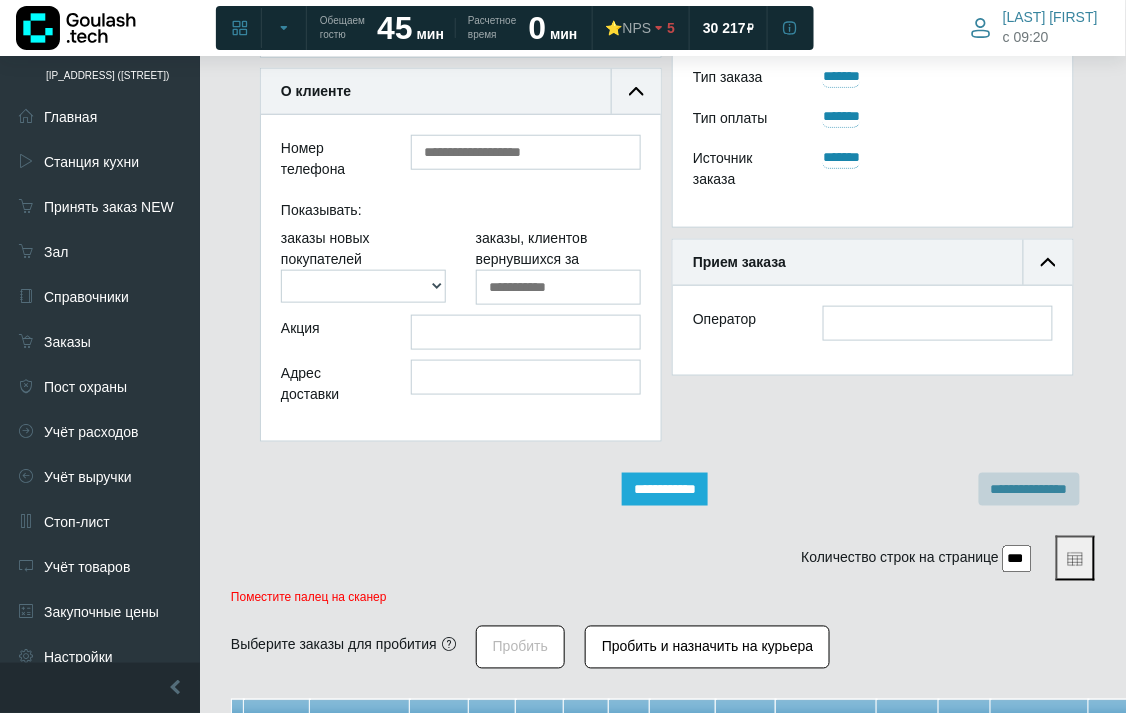 click on "**********" at bounding box center [665, 489] 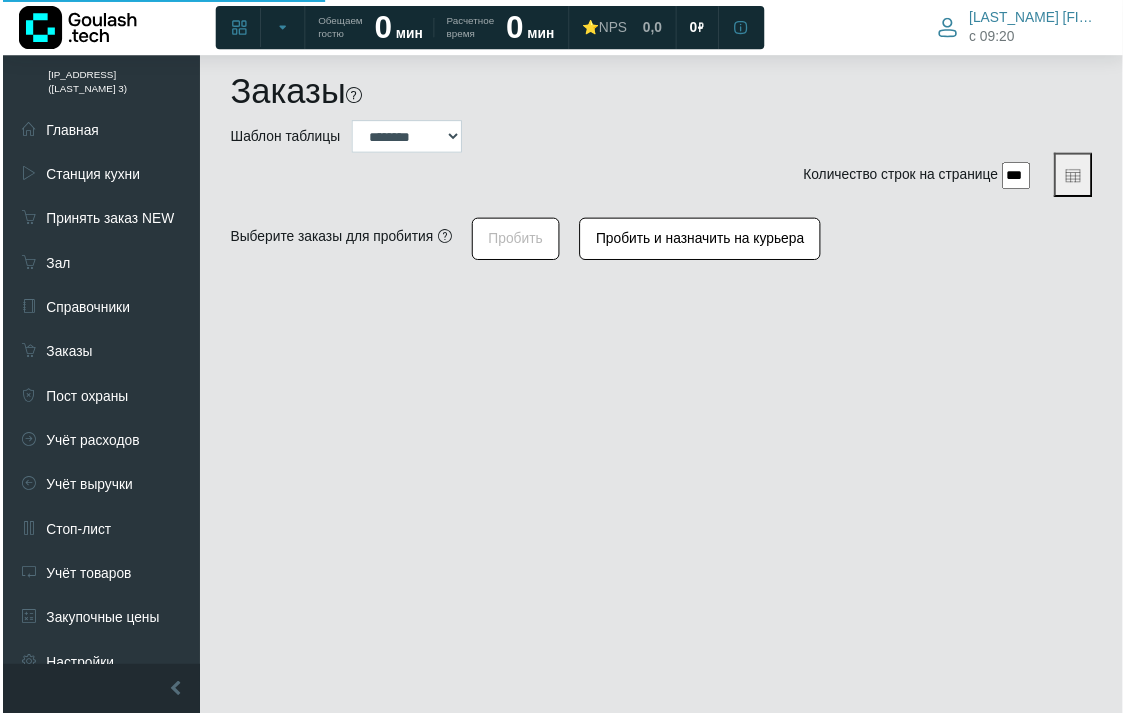 scroll, scrollTop: 0, scrollLeft: 0, axis: both 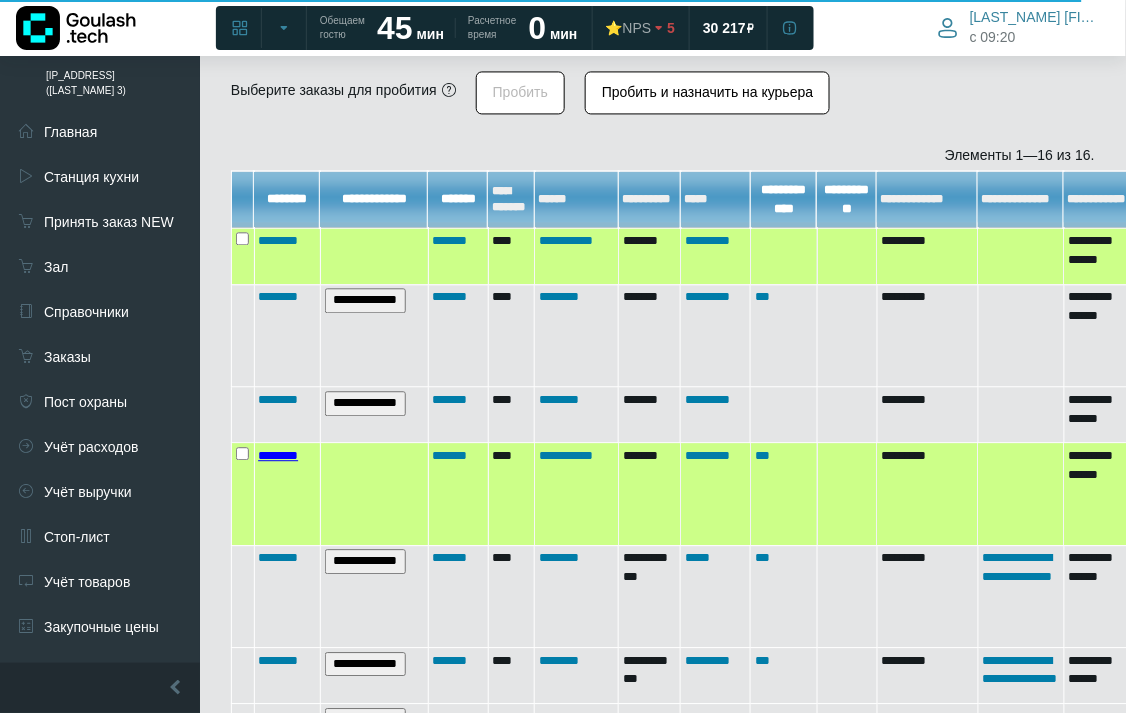 click on "********" at bounding box center (278, 455) 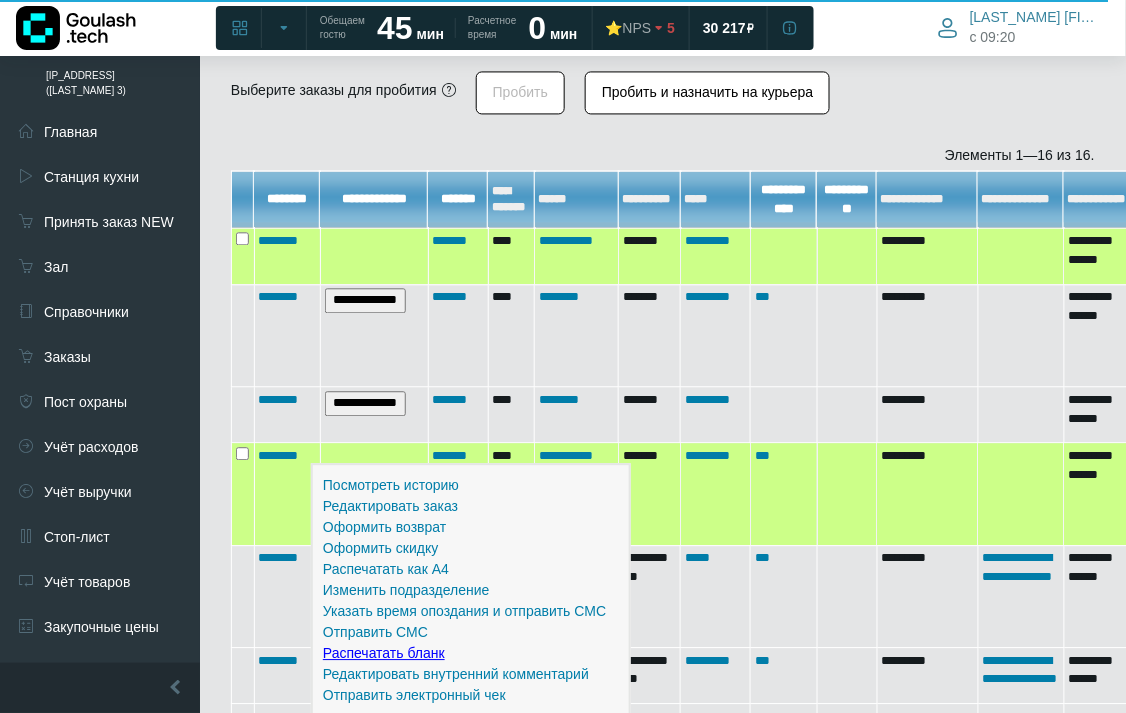 scroll, scrollTop: 1111, scrollLeft: 0, axis: vertical 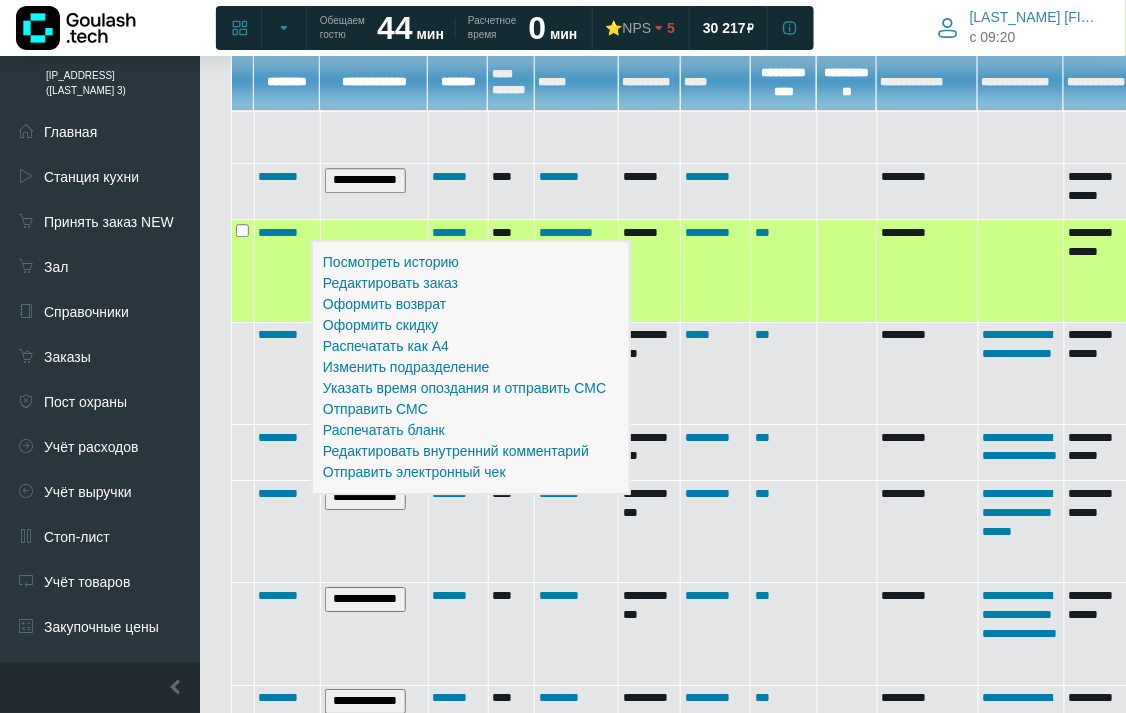 click at bounding box center (847, 271) 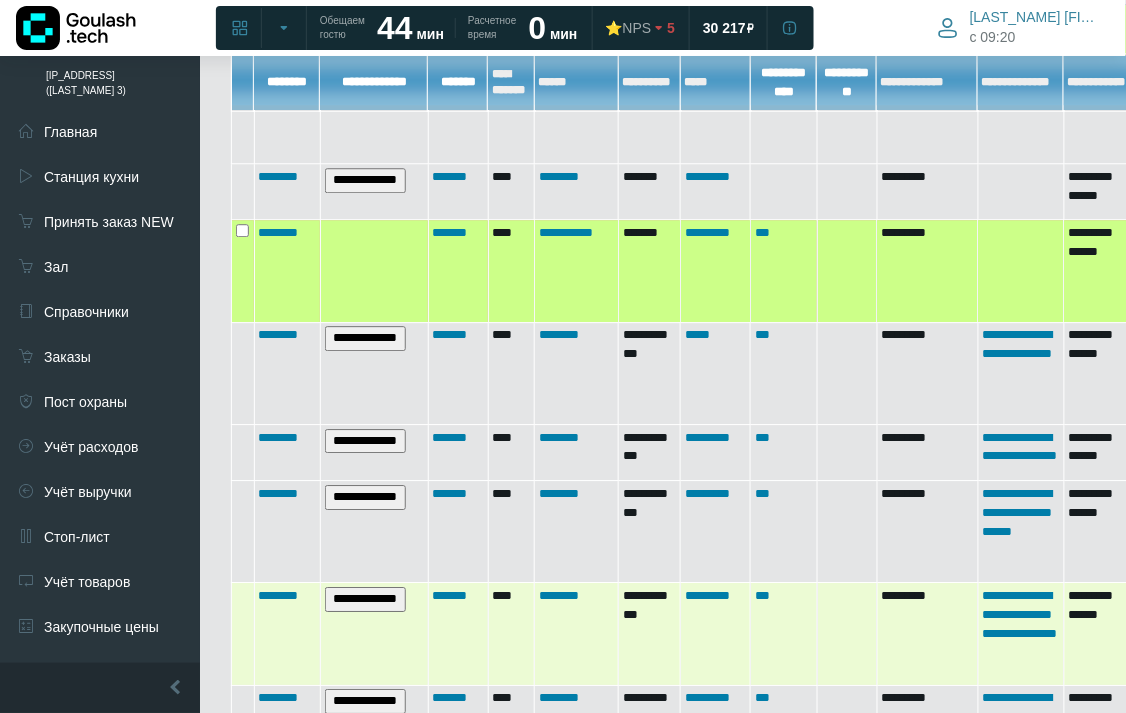 scroll, scrollTop: 1333, scrollLeft: 0, axis: vertical 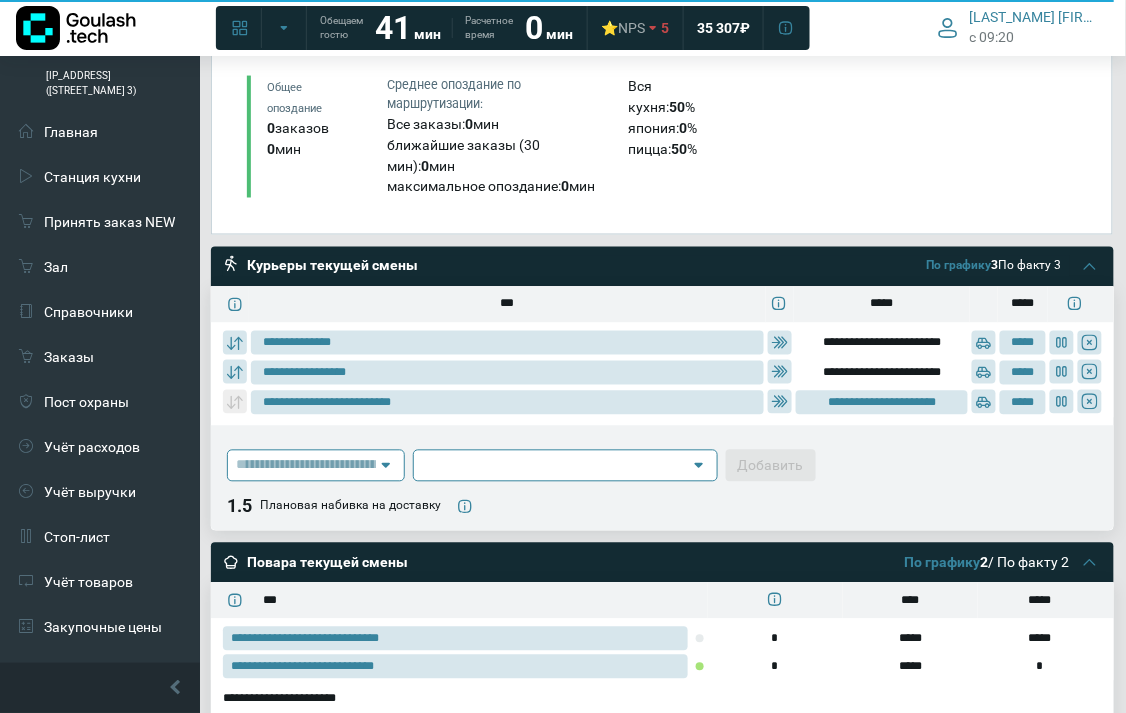 type on "**********" 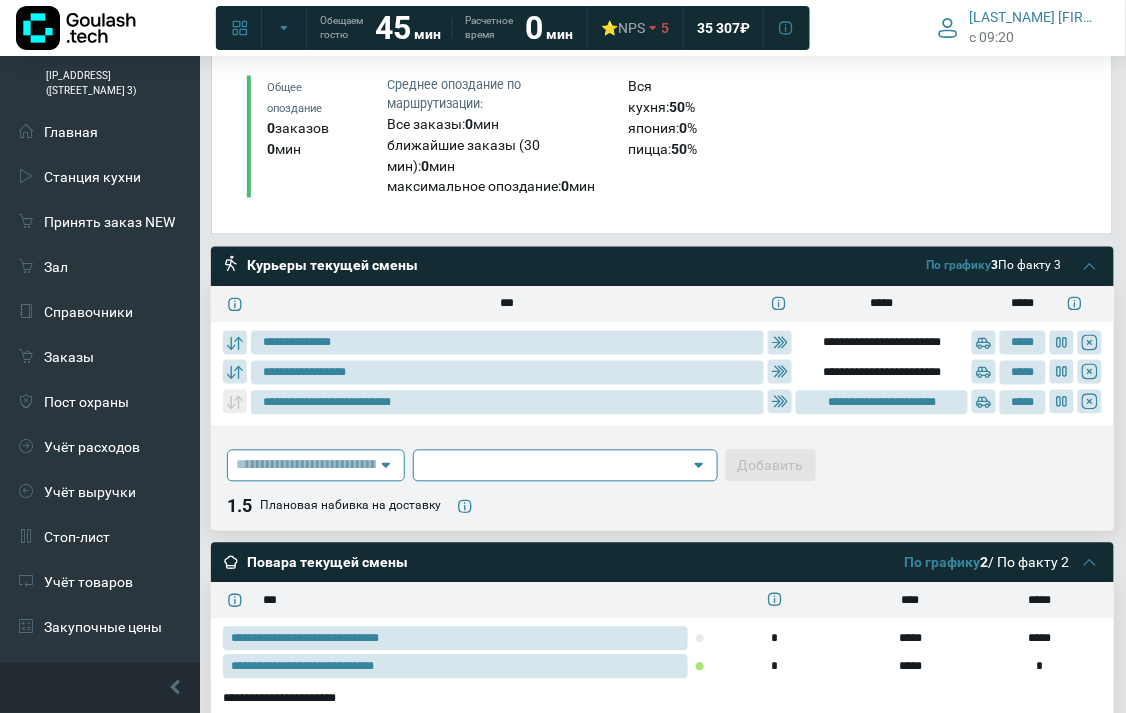type on "**********" 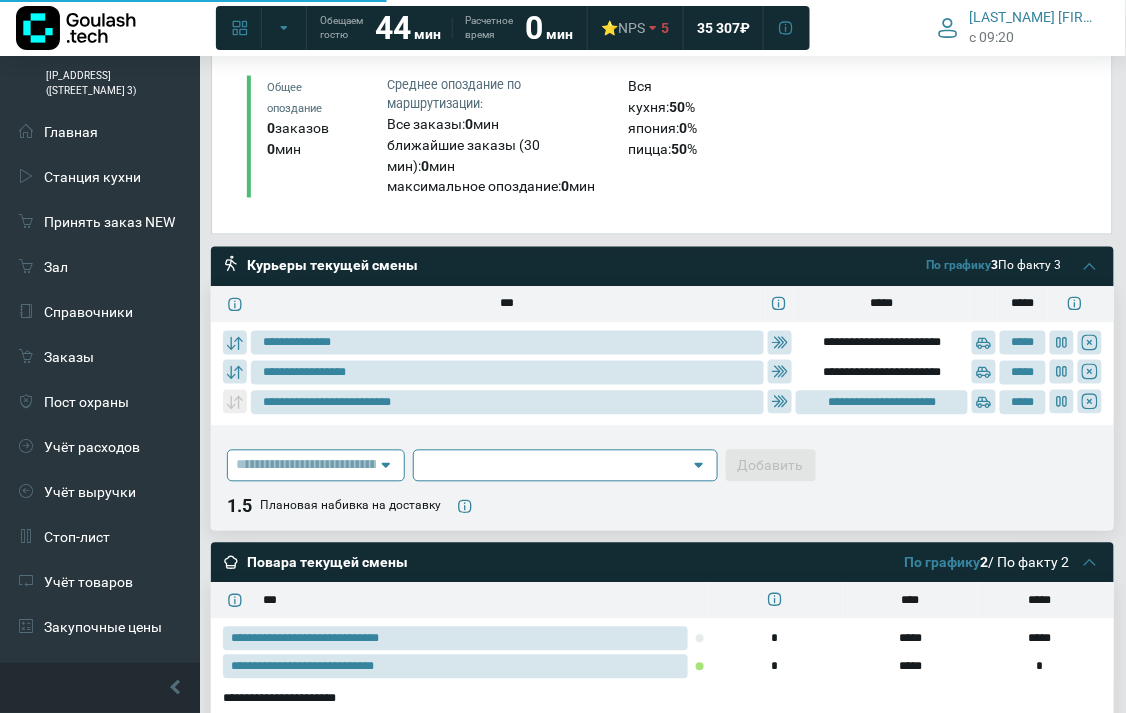 type on "**********" 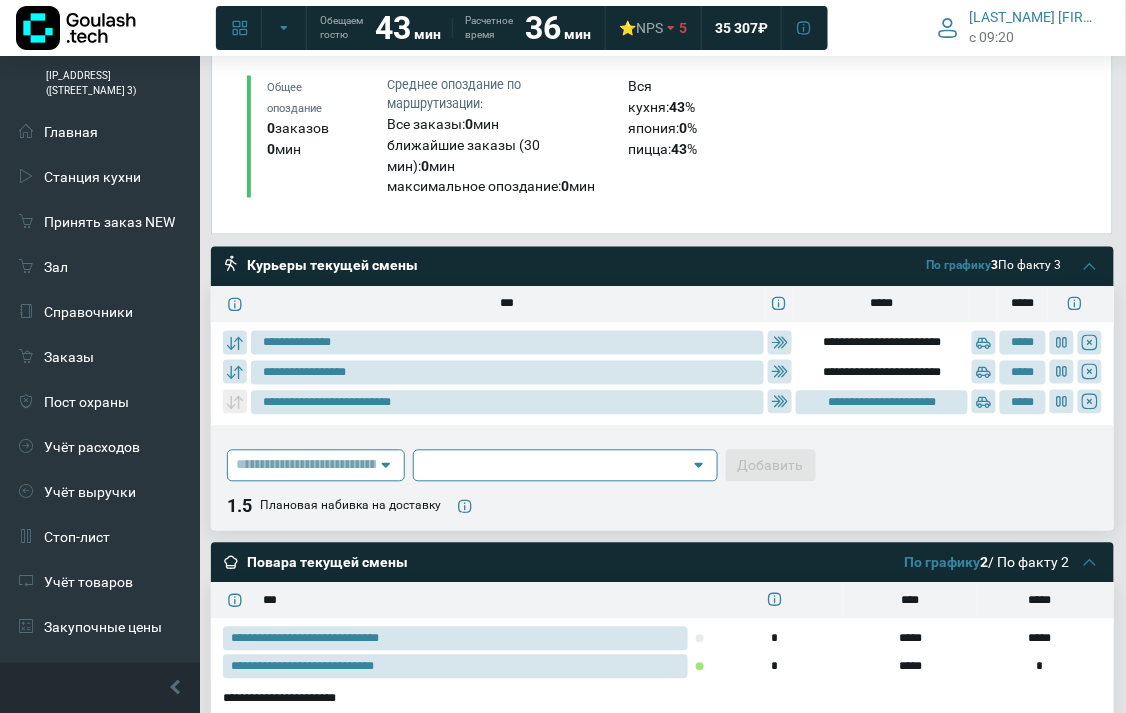 type on "**********" 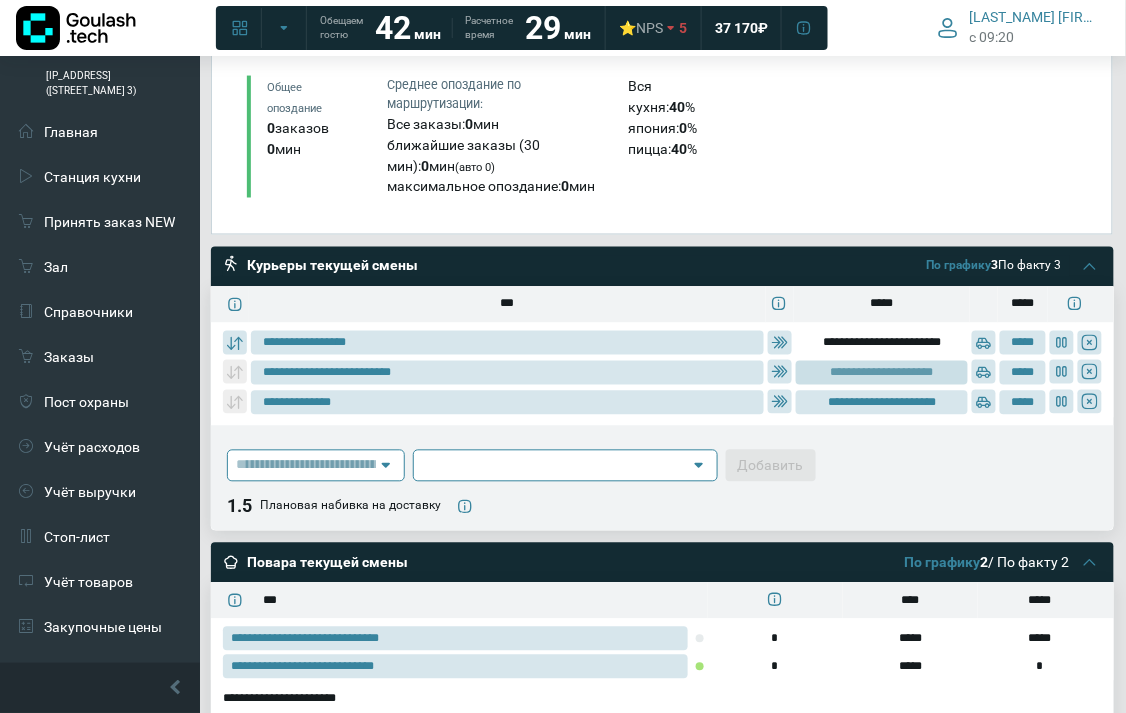 click on "**********" at bounding box center (882, 373) 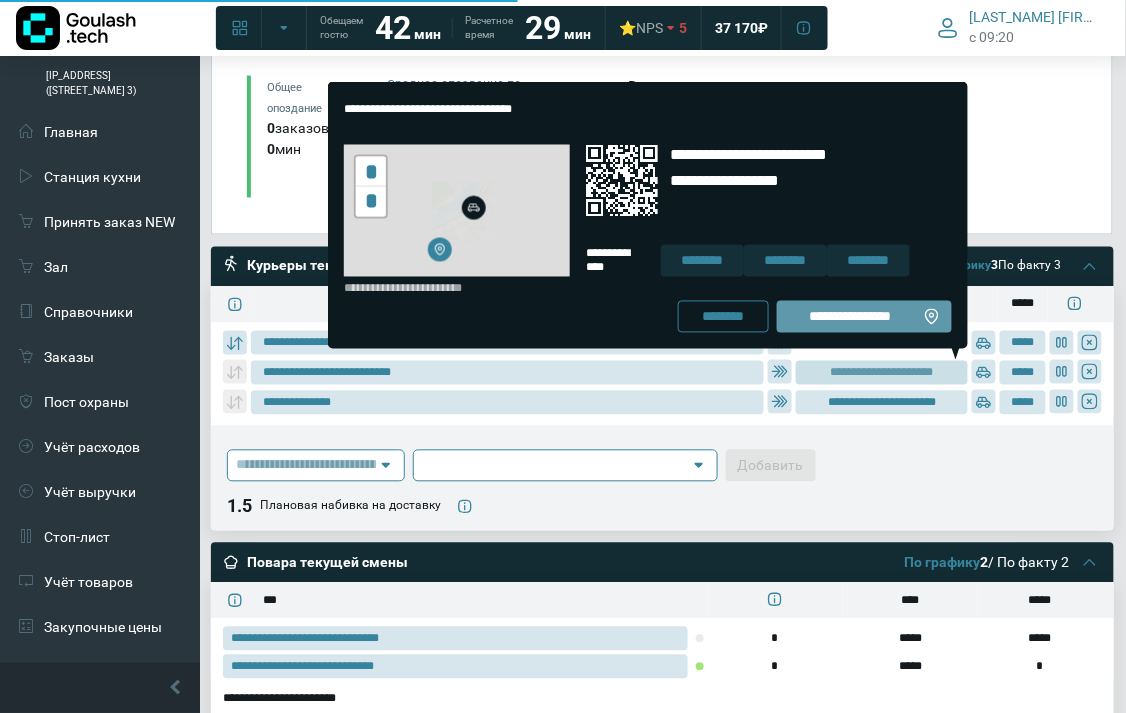 click on "**********" at bounding box center [850, 317] 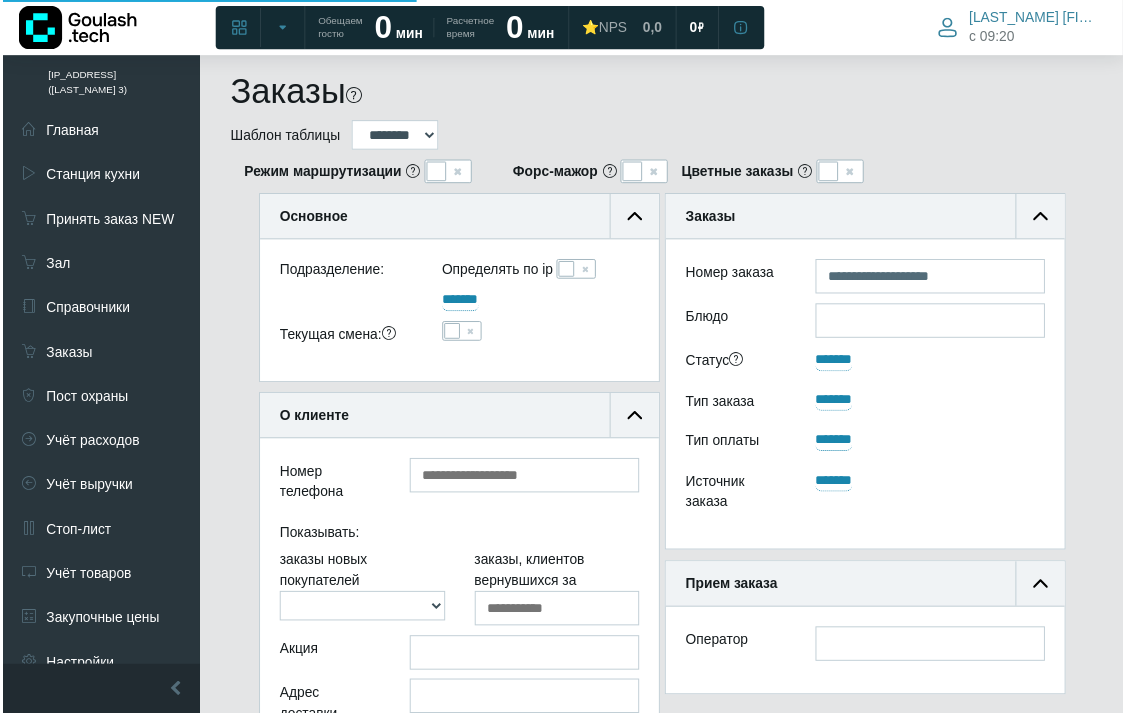 scroll, scrollTop: 914, scrollLeft: 0, axis: vertical 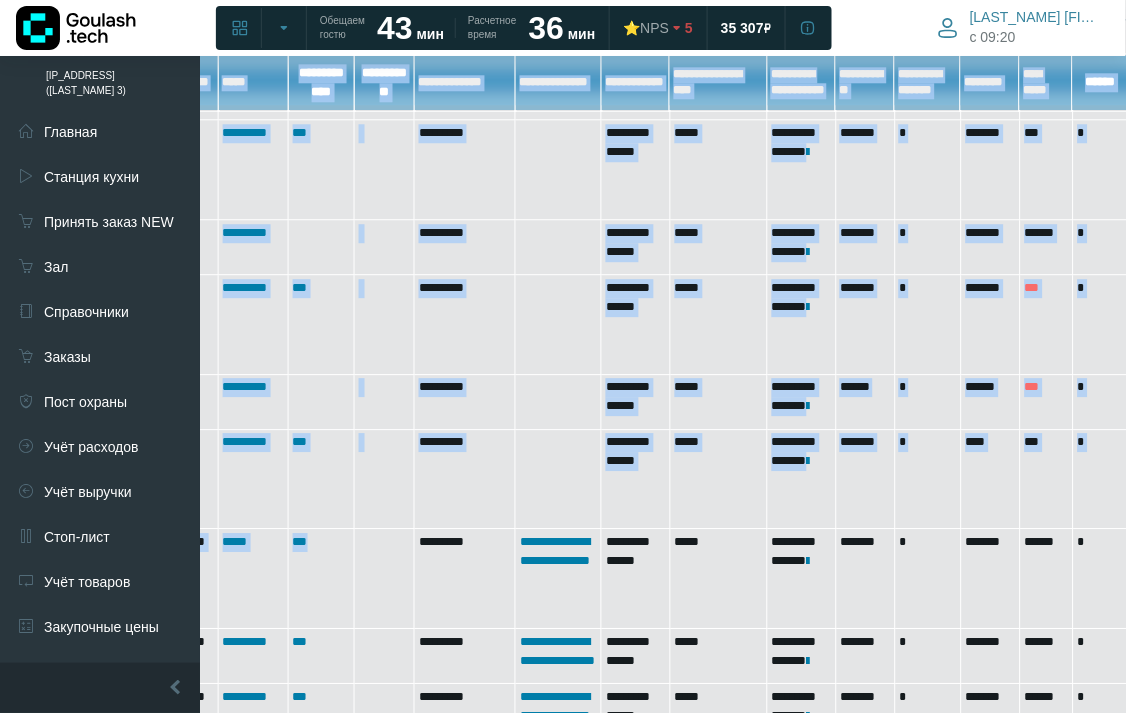 drag, startPoint x: 352, startPoint y: 712, endPoint x: 256, endPoint y: 708, distance: 96.0833 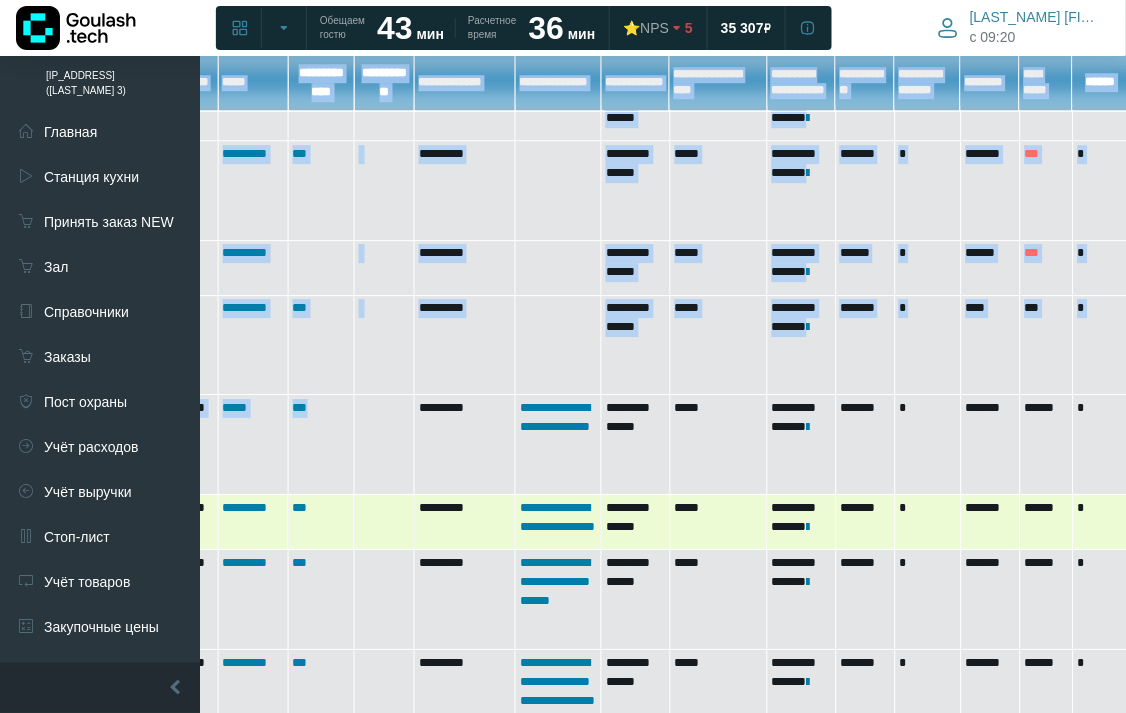 scroll, scrollTop: 896, scrollLeft: 441, axis: both 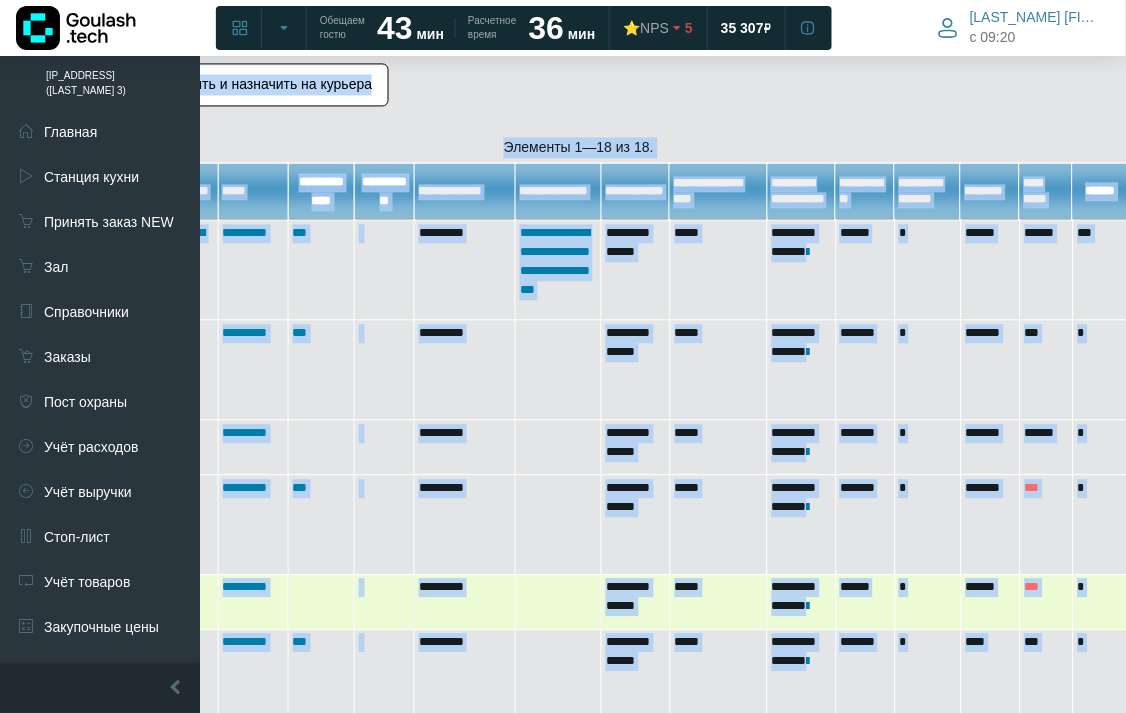 click on "*********" at bounding box center [465, 601] 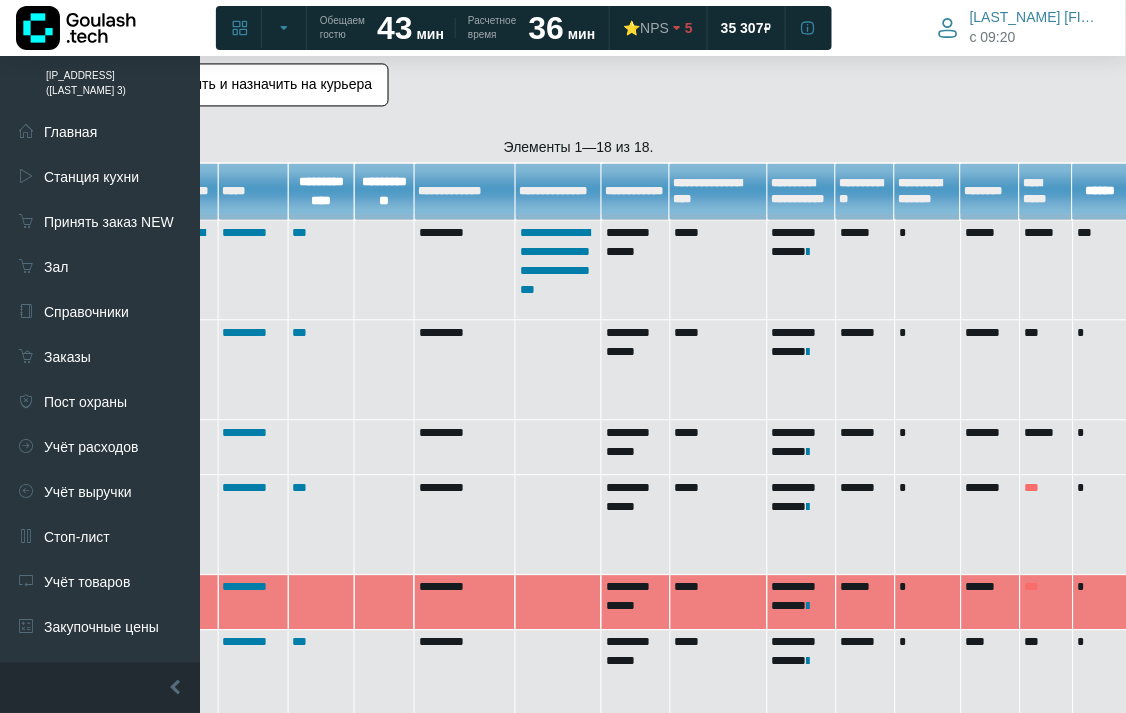 scroll, scrollTop: 896, scrollLeft: 0, axis: vertical 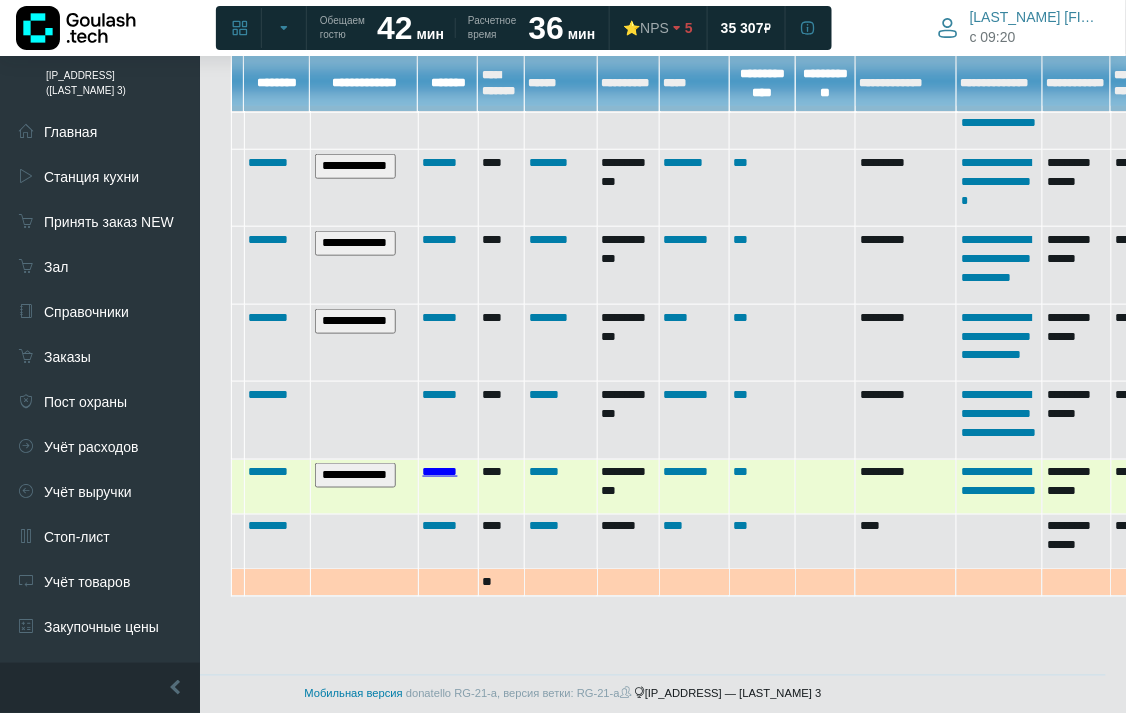 click on "*******" at bounding box center [440, 471] 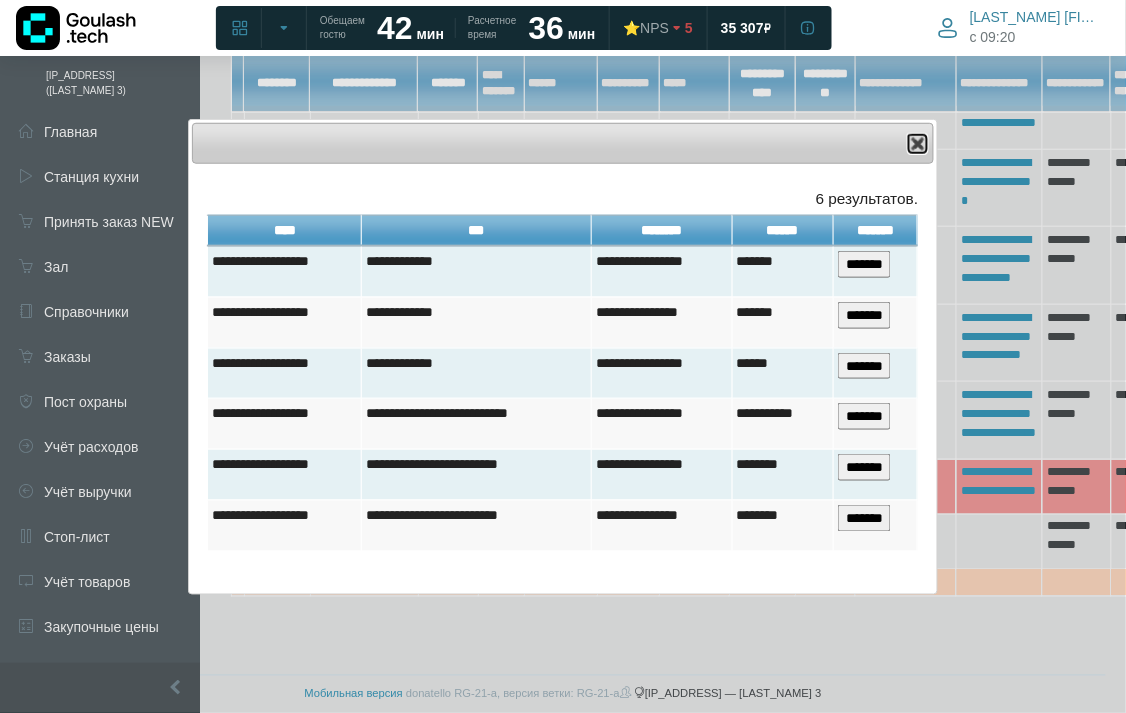click at bounding box center (918, 144) 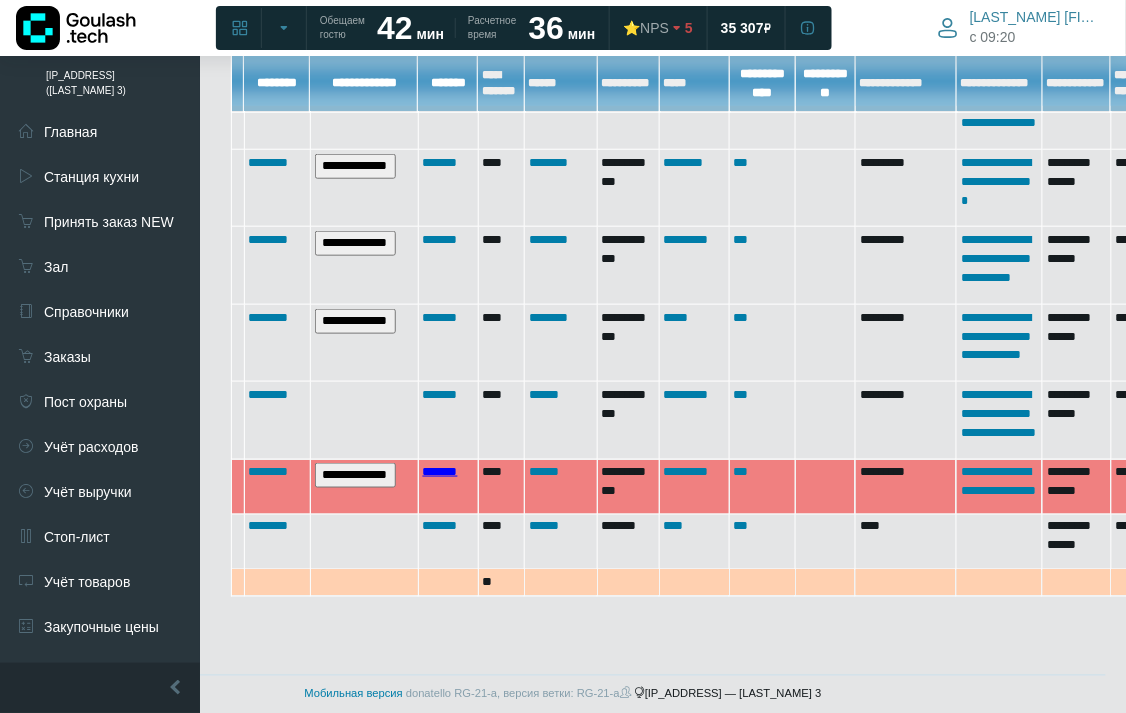click on "*******" at bounding box center [440, 471] 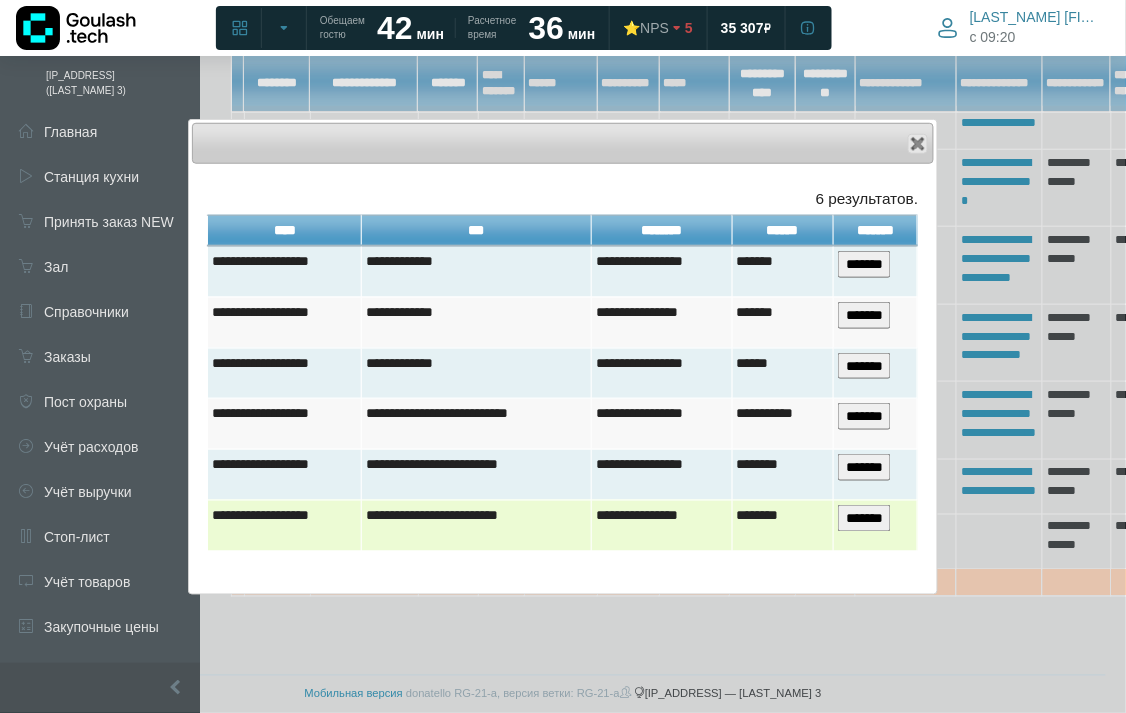 click on "*******" at bounding box center (864, 518) 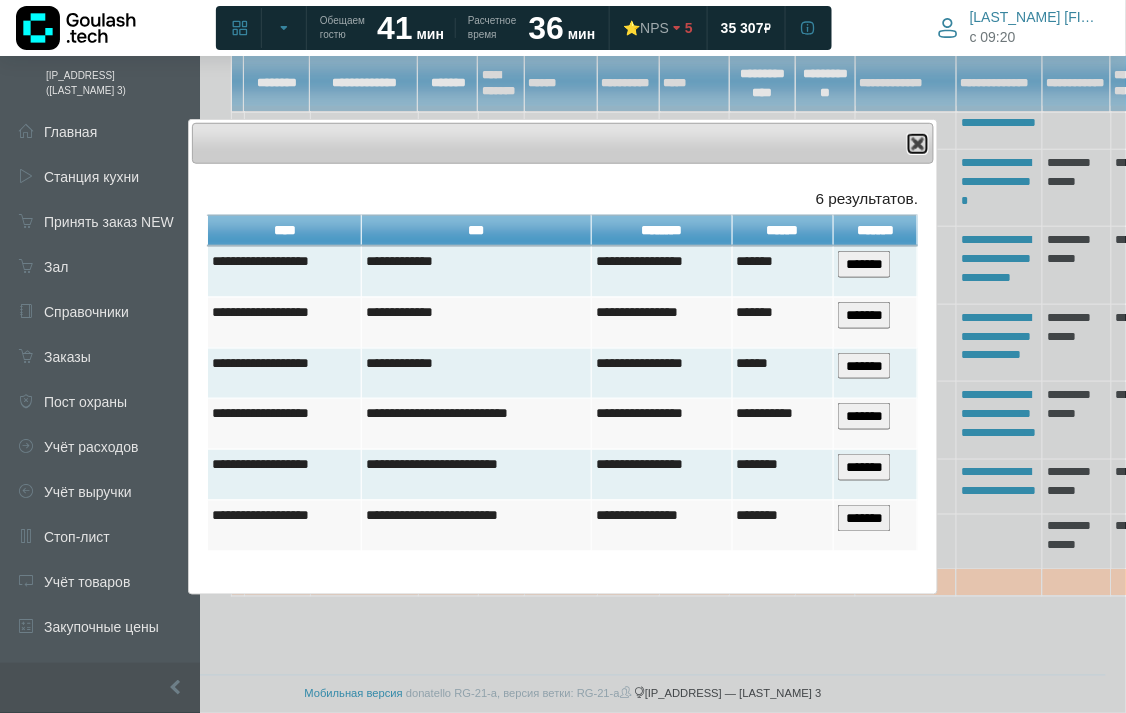 click at bounding box center [918, 144] 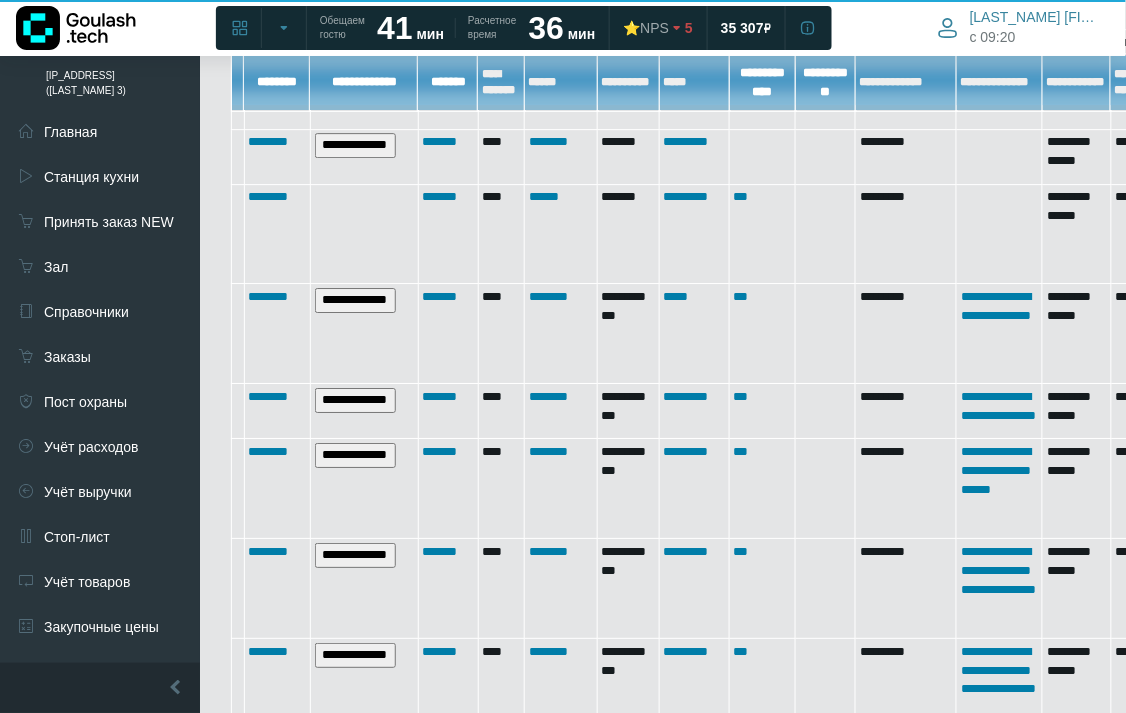 scroll, scrollTop: 674, scrollLeft: 0, axis: vertical 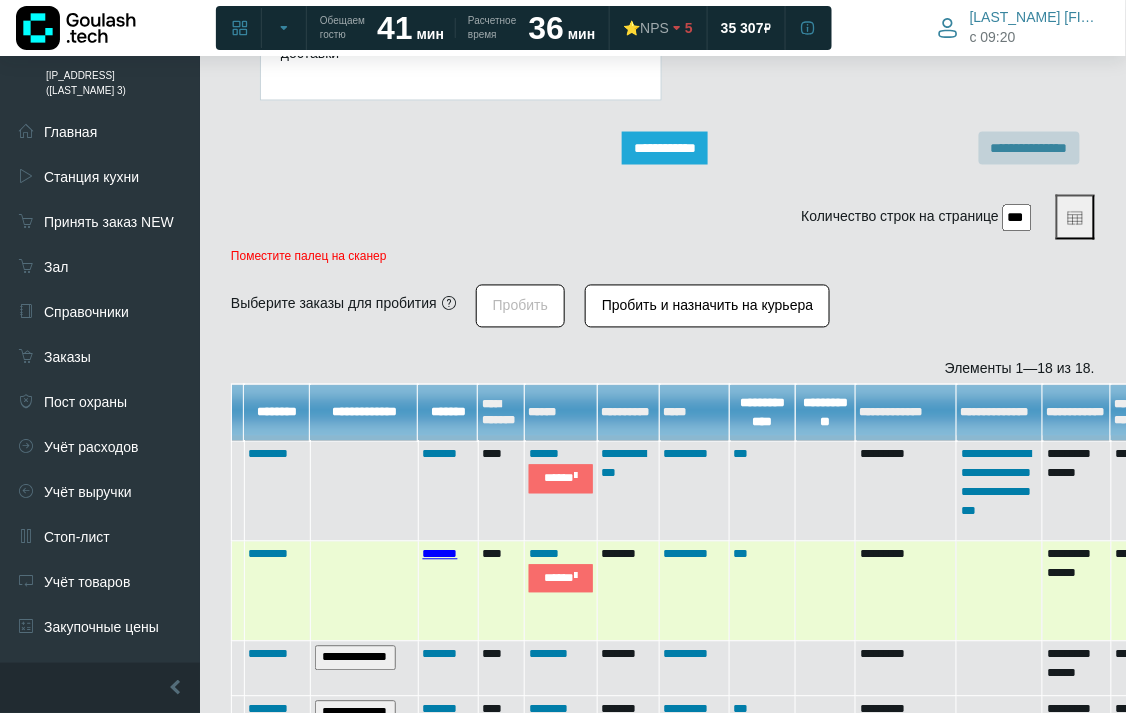 click on "*******" at bounding box center (440, 554) 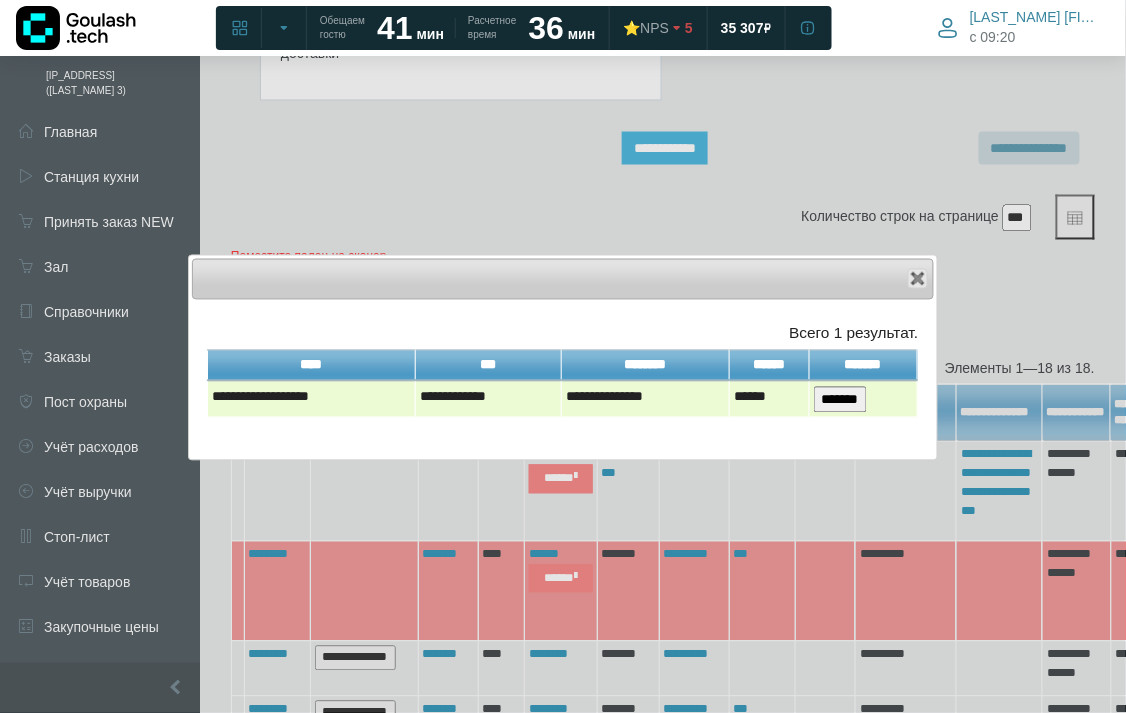 click on "*******" at bounding box center [840, 400] 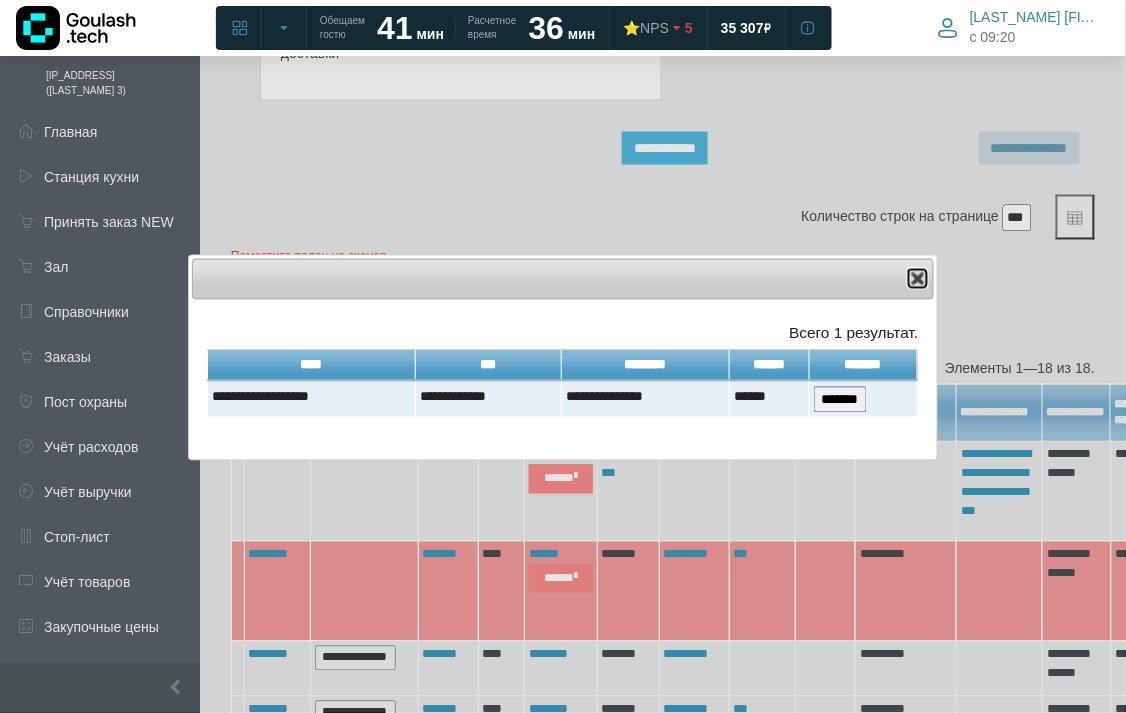 click at bounding box center [918, 279] 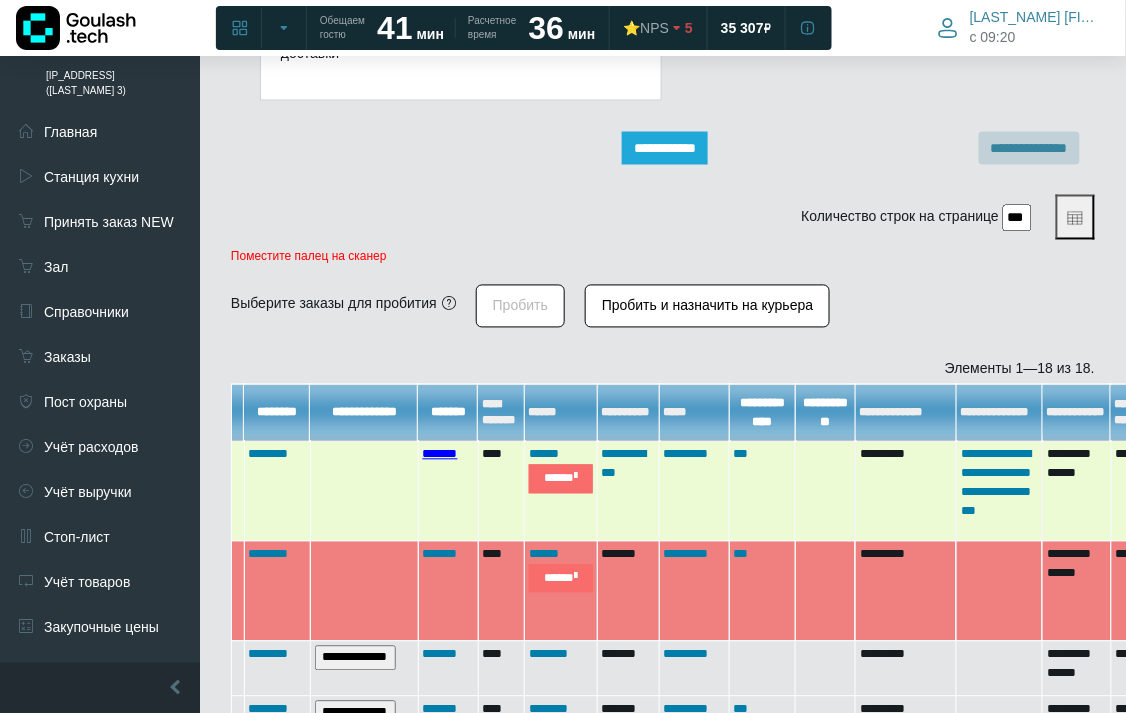 click on "*******" at bounding box center (440, 454) 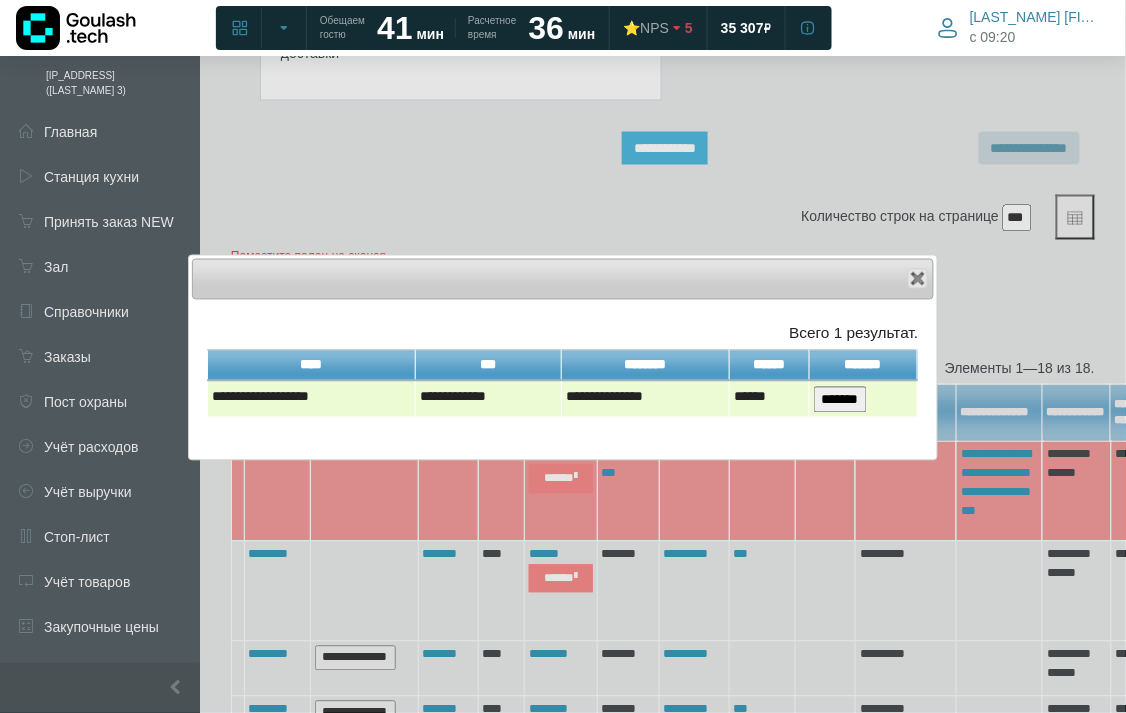 click on "*******" at bounding box center (840, 400) 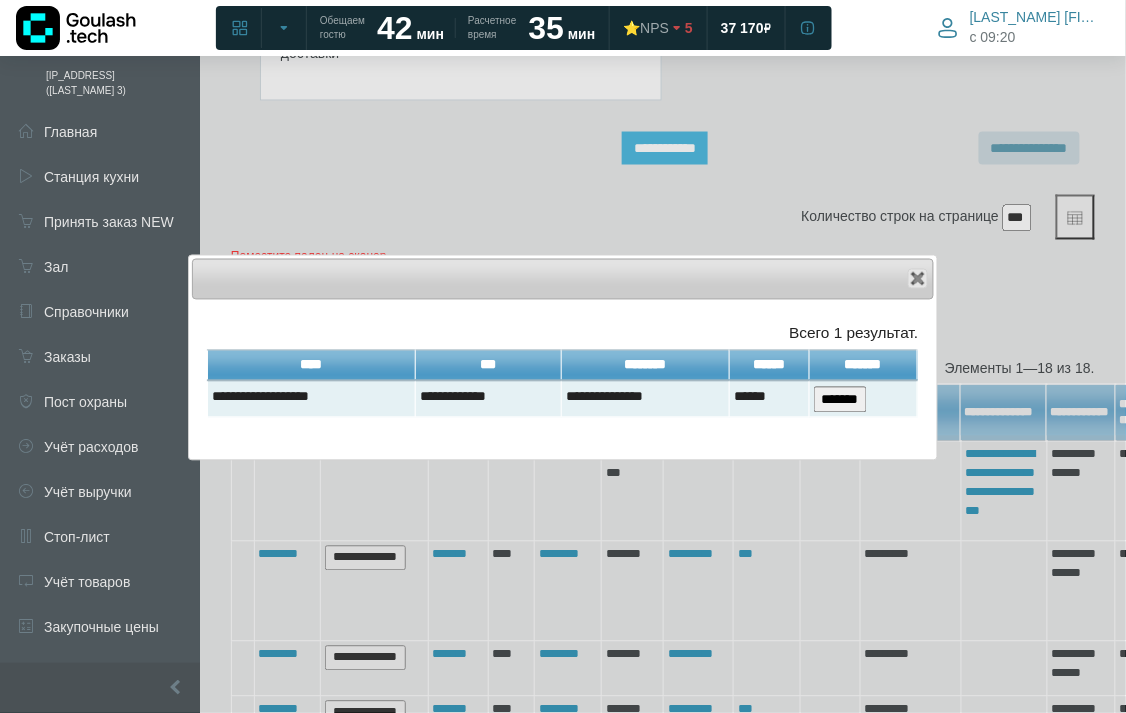 click on "Close" at bounding box center [563, 279] 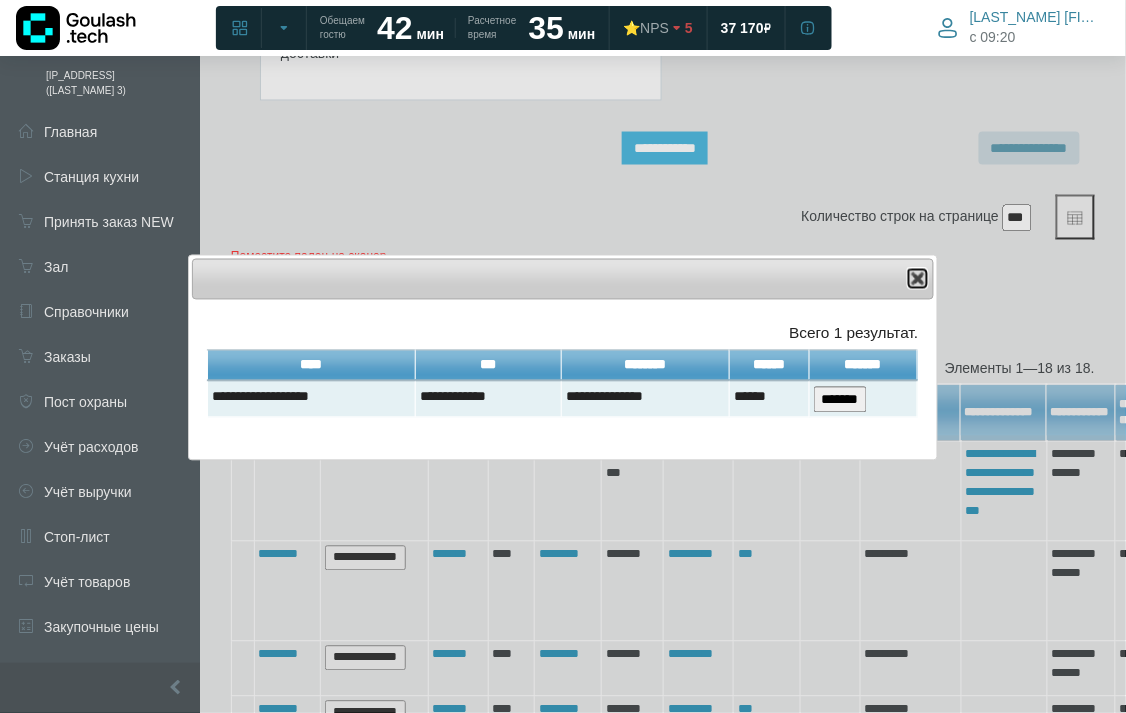 click at bounding box center (918, 279) 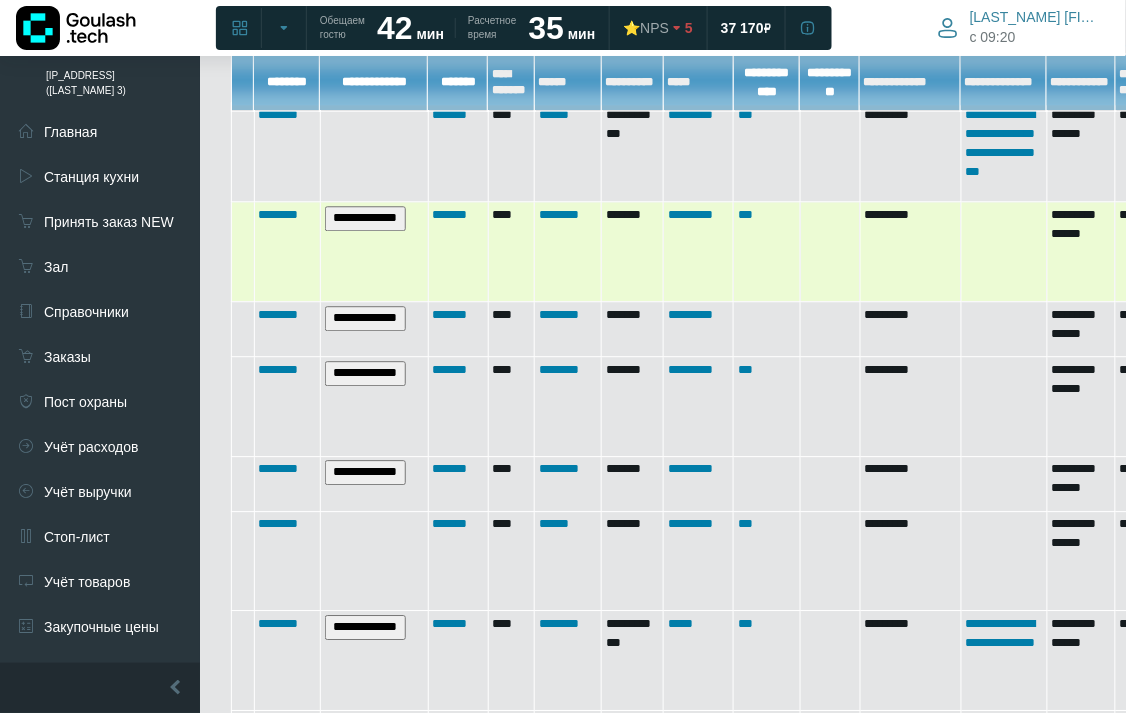 scroll, scrollTop: 458, scrollLeft: 0, axis: vertical 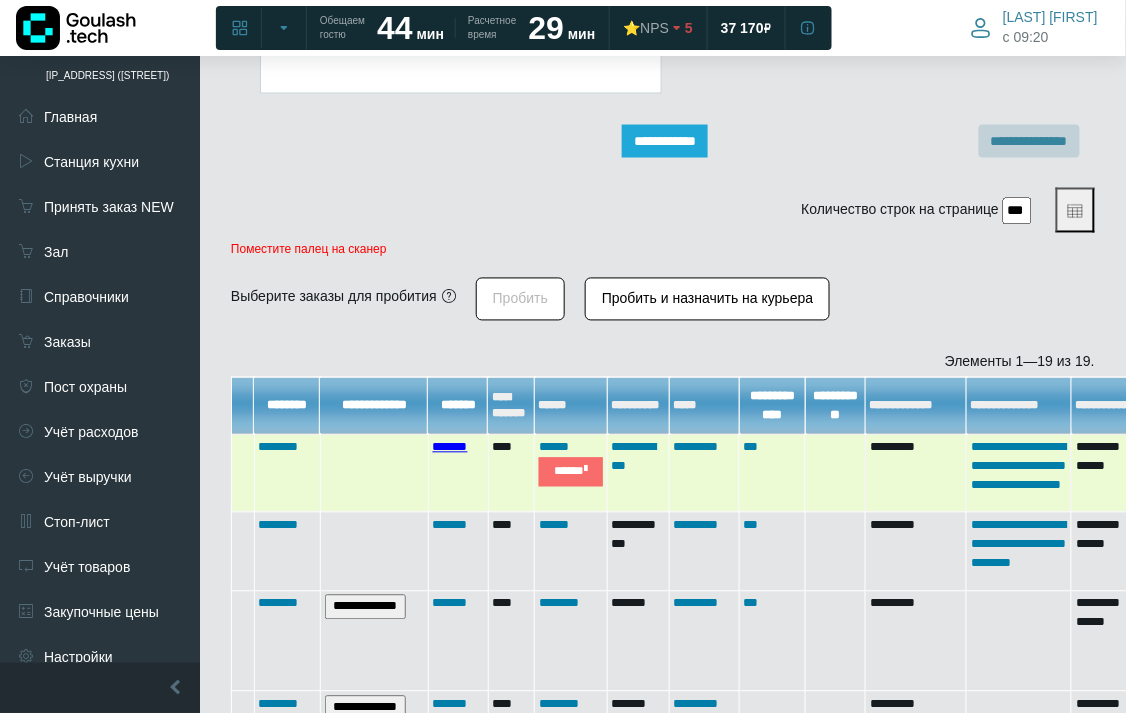 click on "*******" at bounding box center [450, 447] 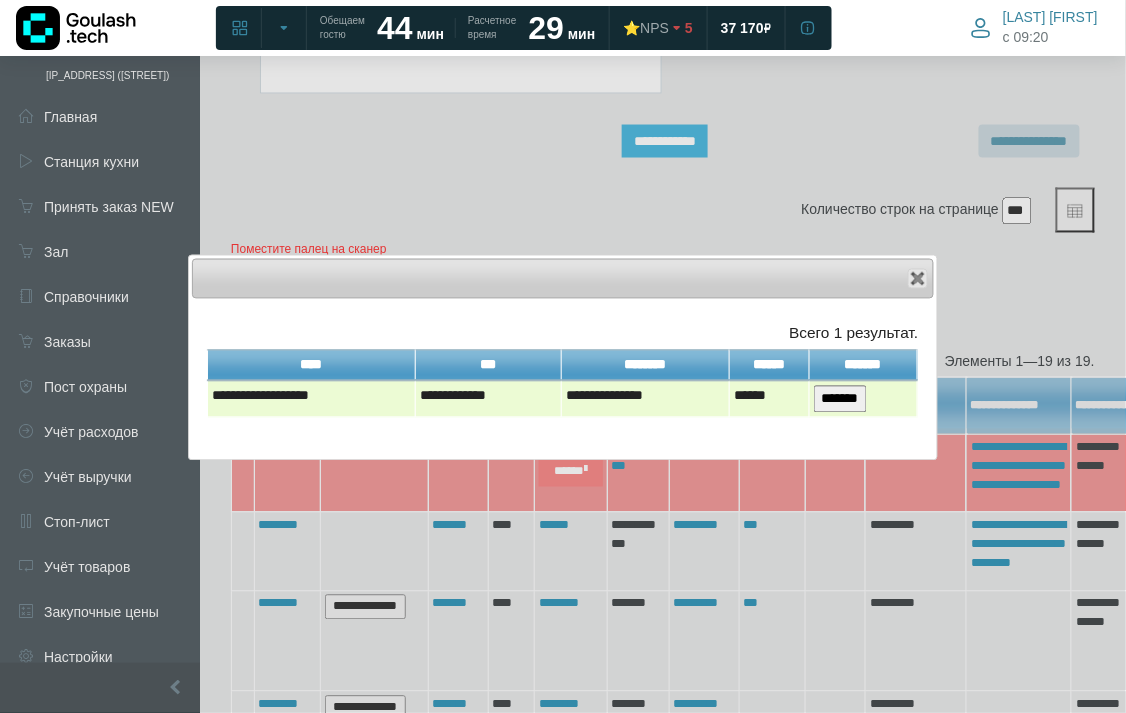 drag, startPoint x: 801, startPoint y: 401, endPoint x: 817, endPoint y: 413, distance: 20 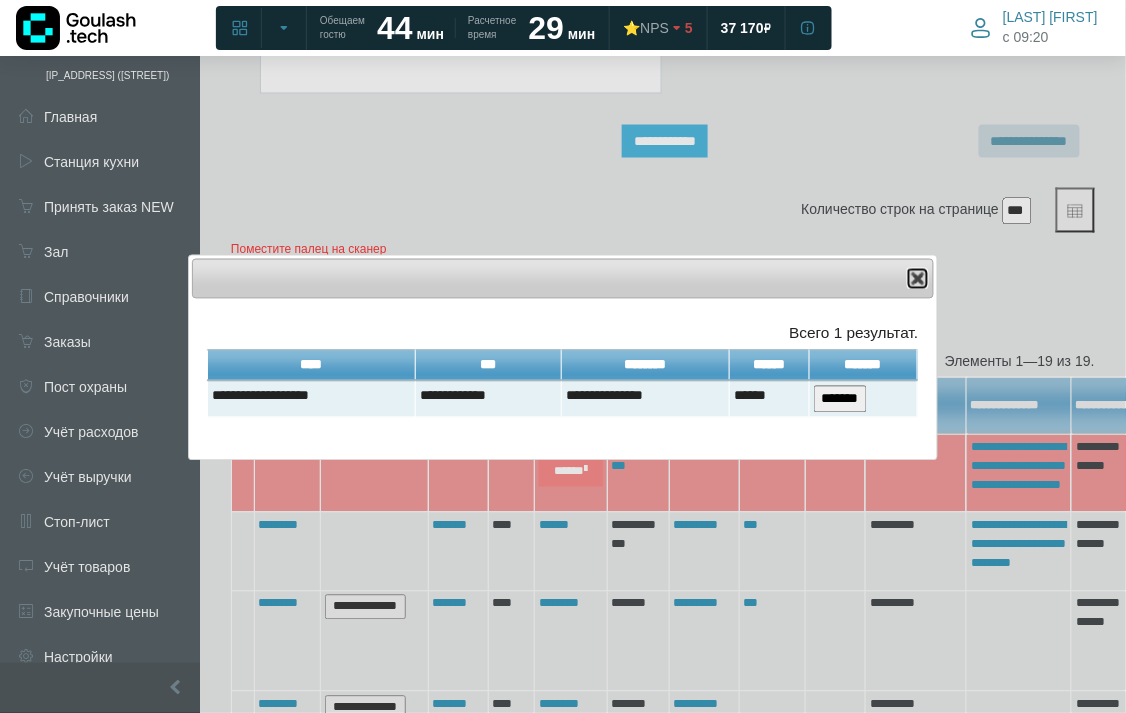 click at bounding box center [918, 279] 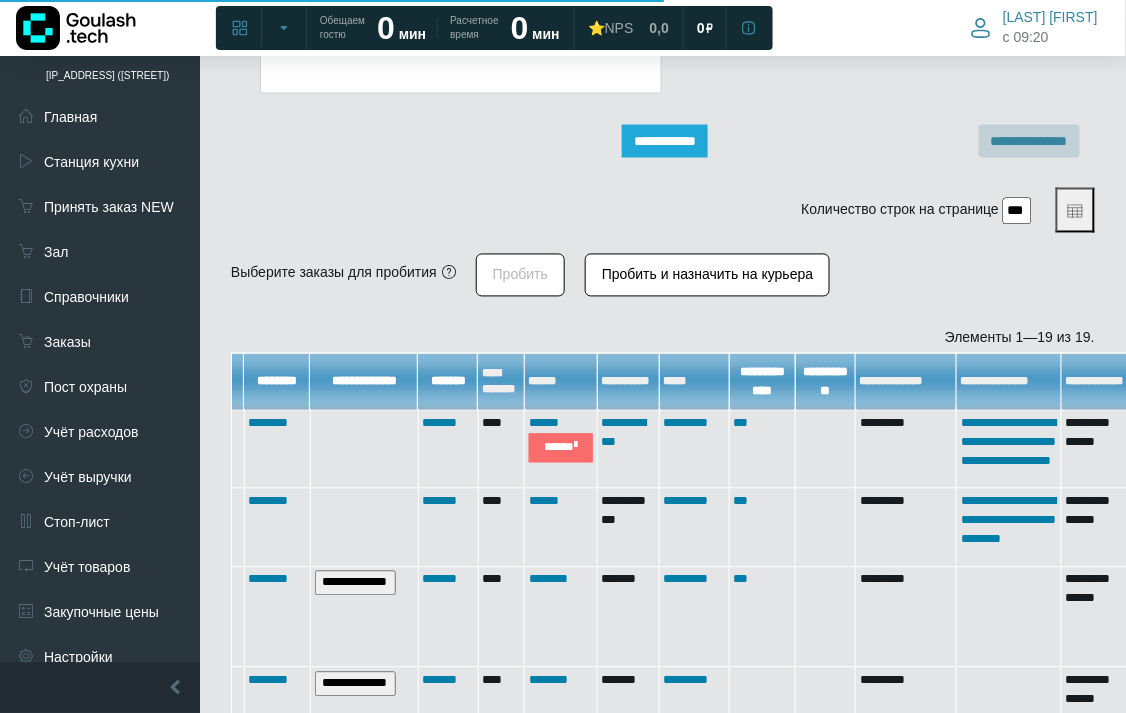 scroll, scrollTop: 1267, scrollLeft: 0, axis: vertical 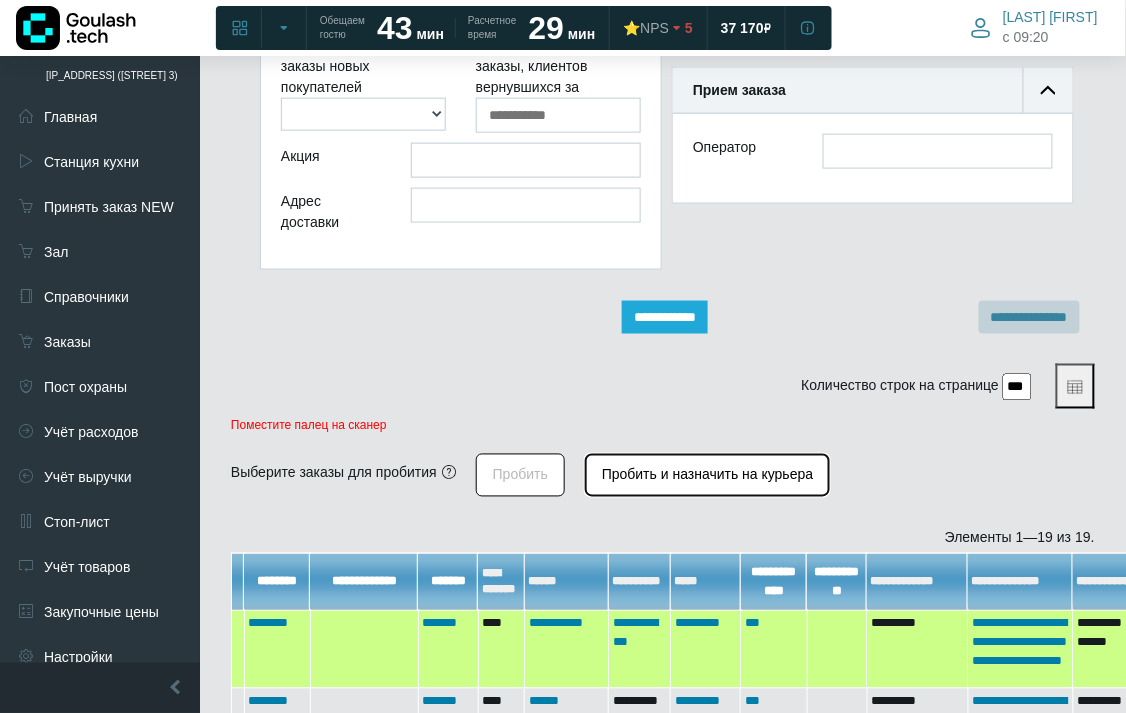 click on "Пробить и назначить на курьера" at bounding box center (707, 475) 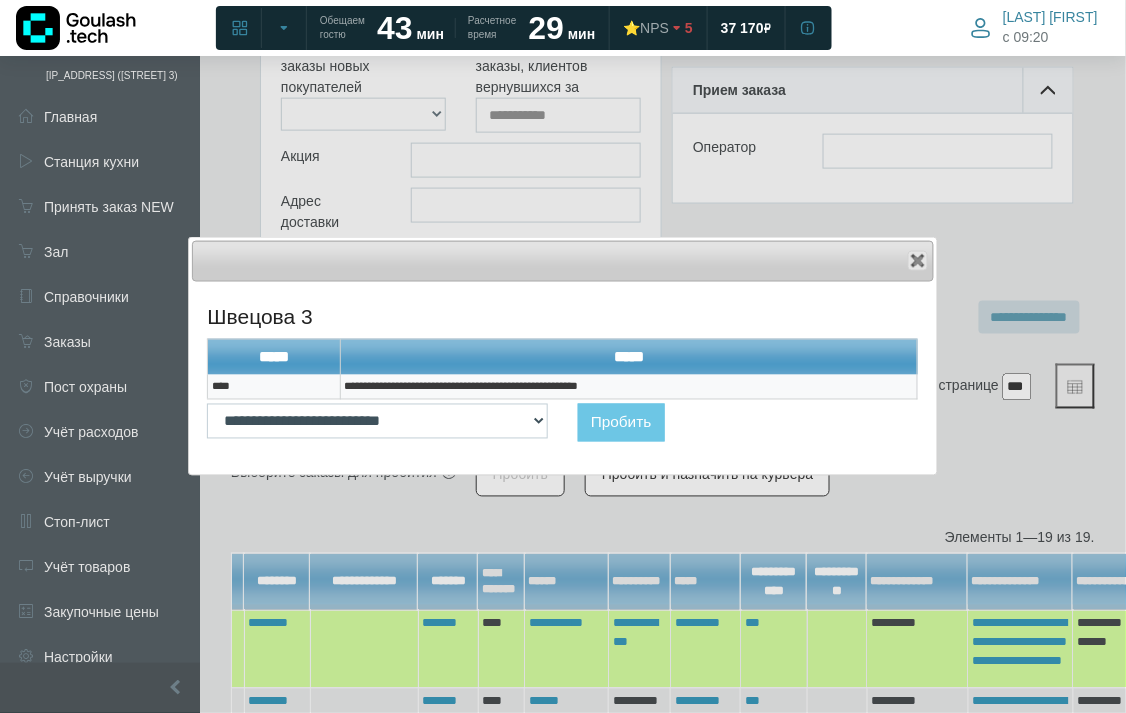 click on "**********" at bounding box center (629, 387) 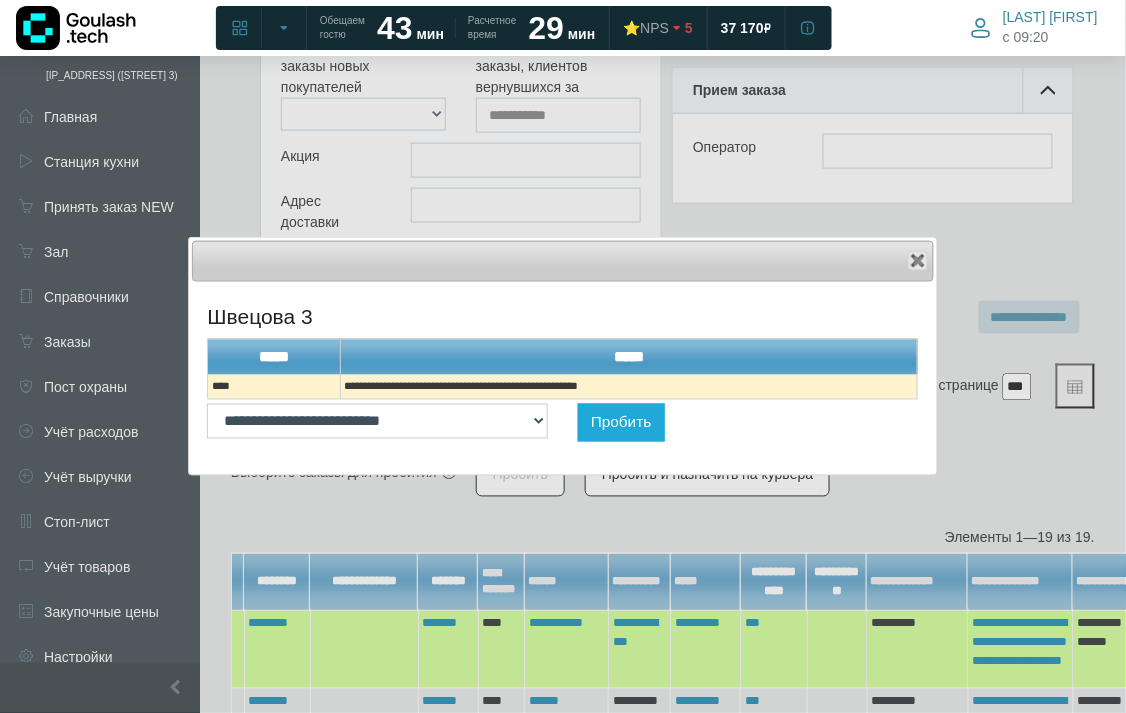 click on "Пробить" at bounding box center (748, 426) 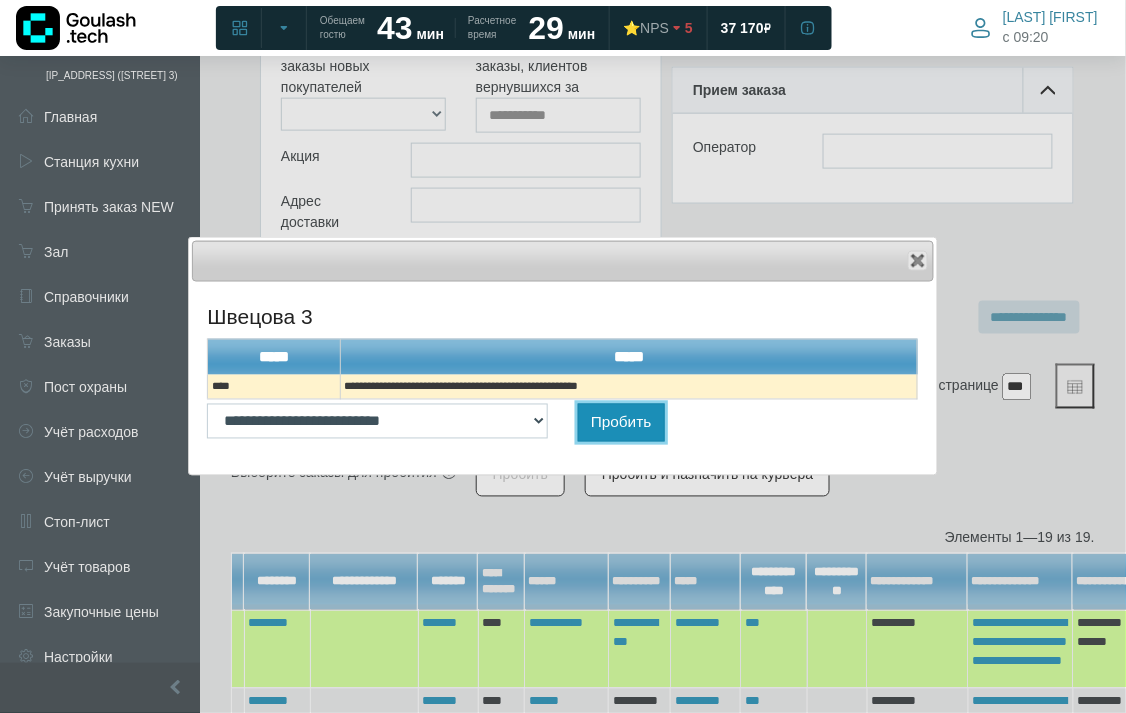 click on "Пробить" at bounding box center [621, 422] 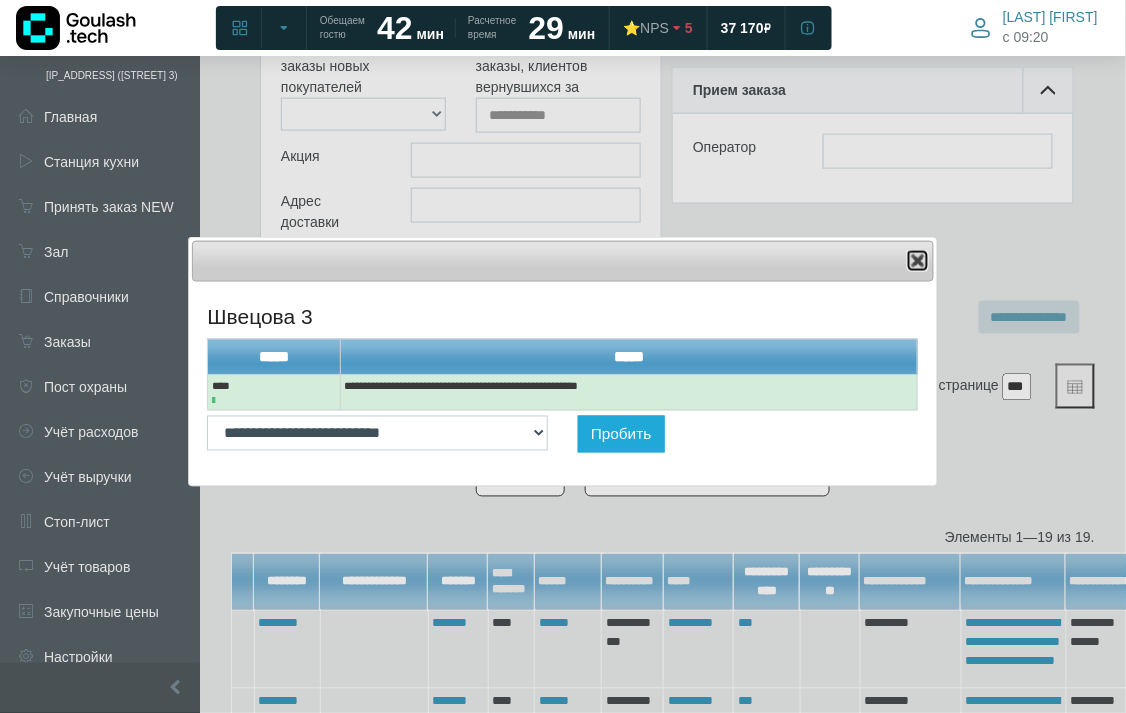 click at bounding box center (918, 261) 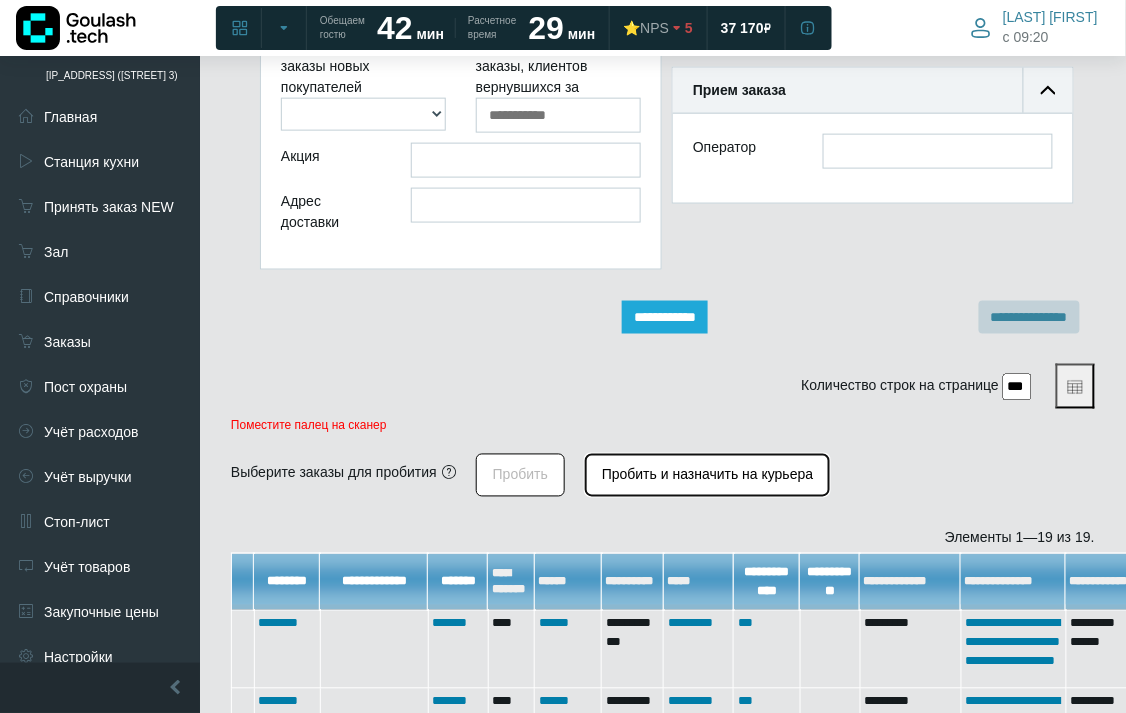 scroll, scrollTop: 616, scrollLeft: 0, axis: vertical 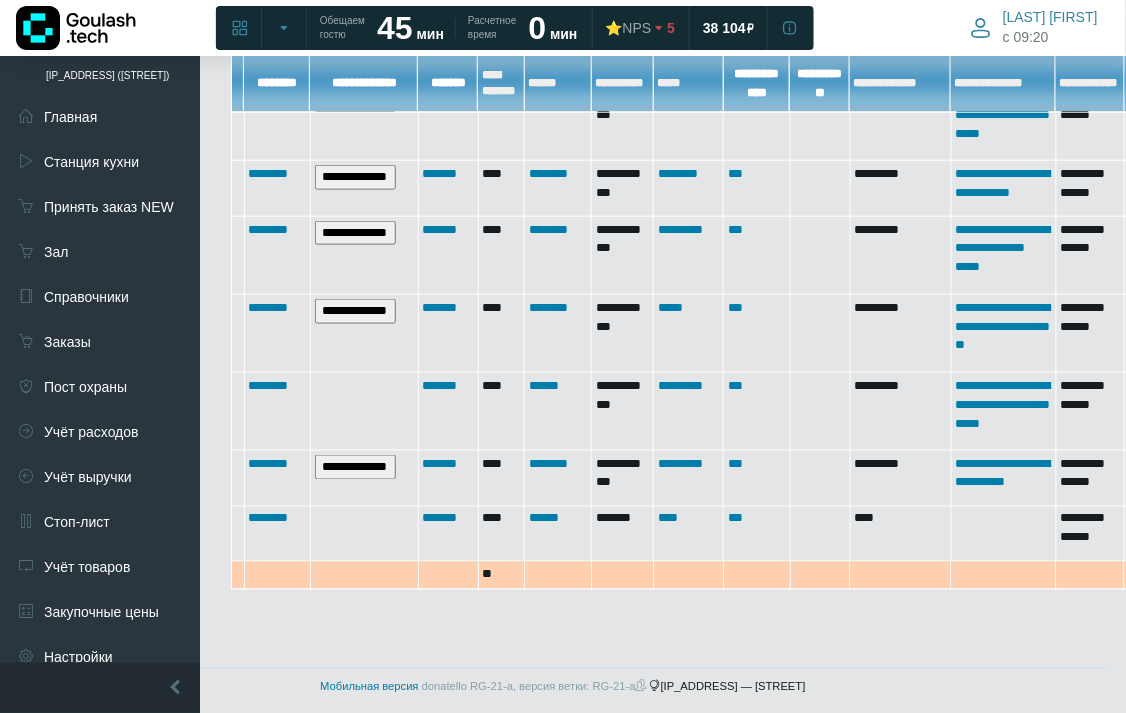 drag, startPoint x: 486, startPoint y: 705, endPoint x: 486, endPoint y: 716, distance: 11 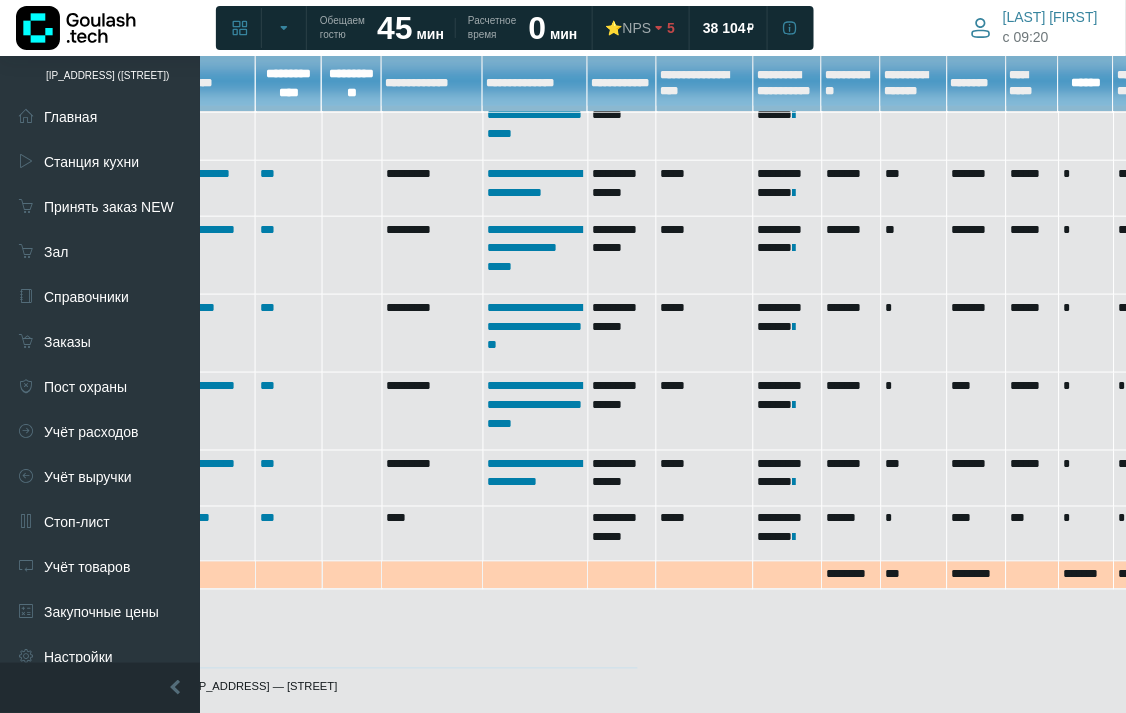 scroll, scrollTop: 2061, scrollLeft: 0, axis: vertical 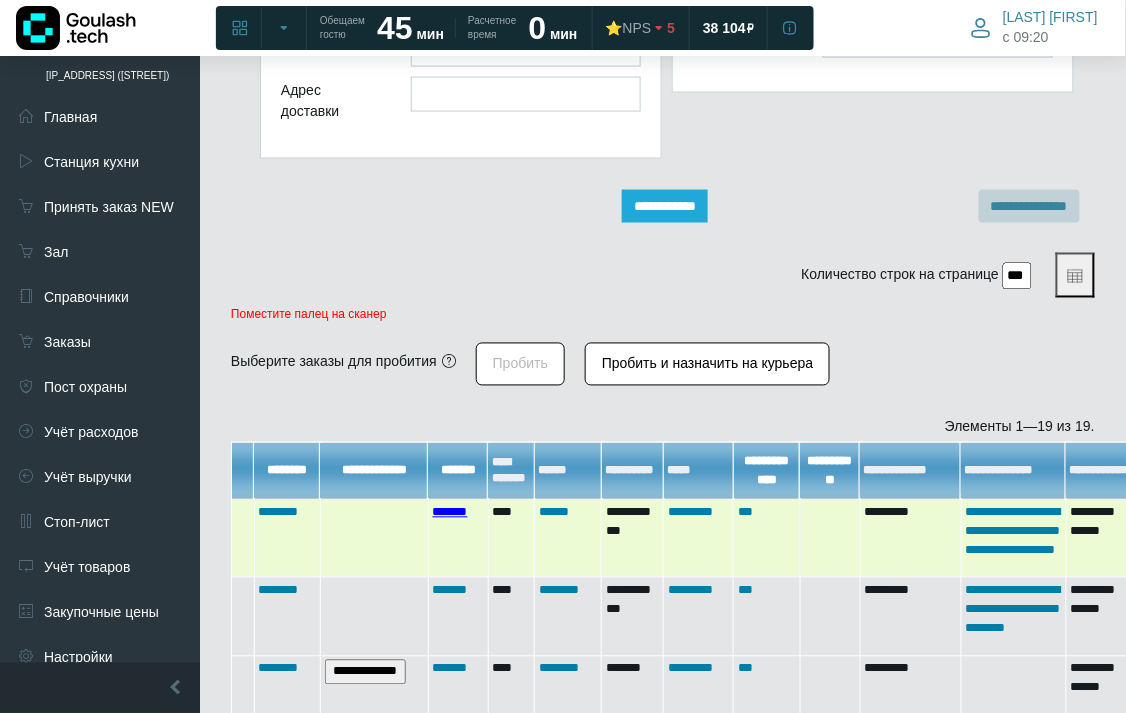 click on "*******" at bounding box center (450, 512) 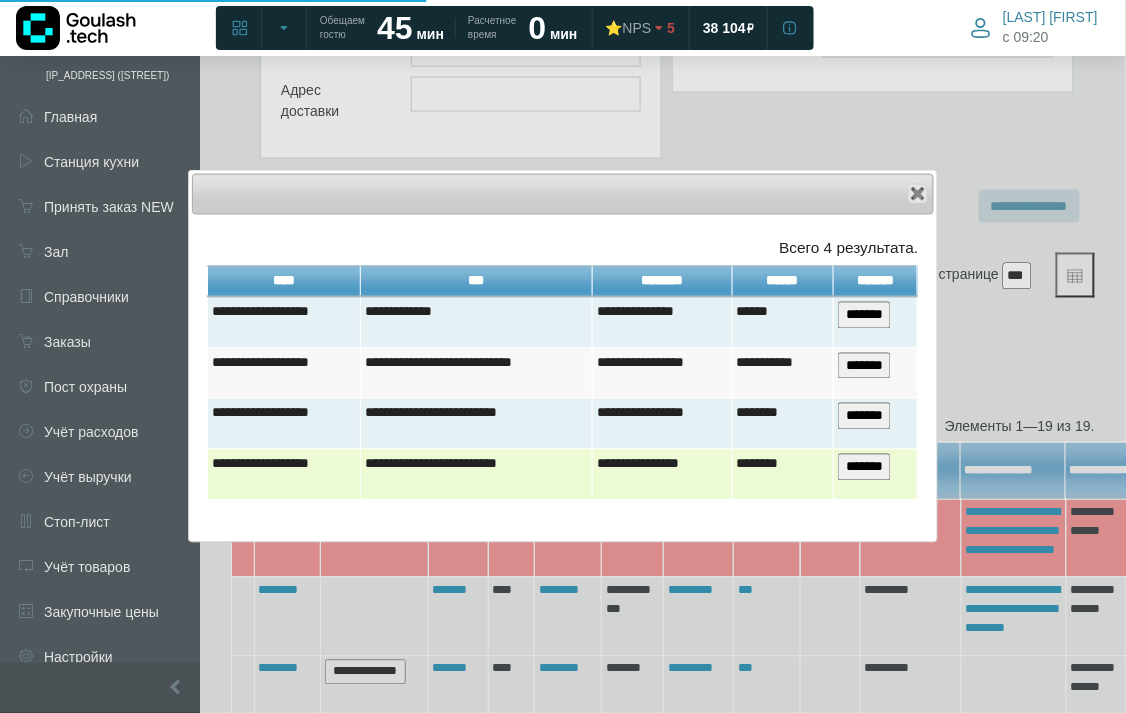 click on "*******" at bounding box center [864, 467] 